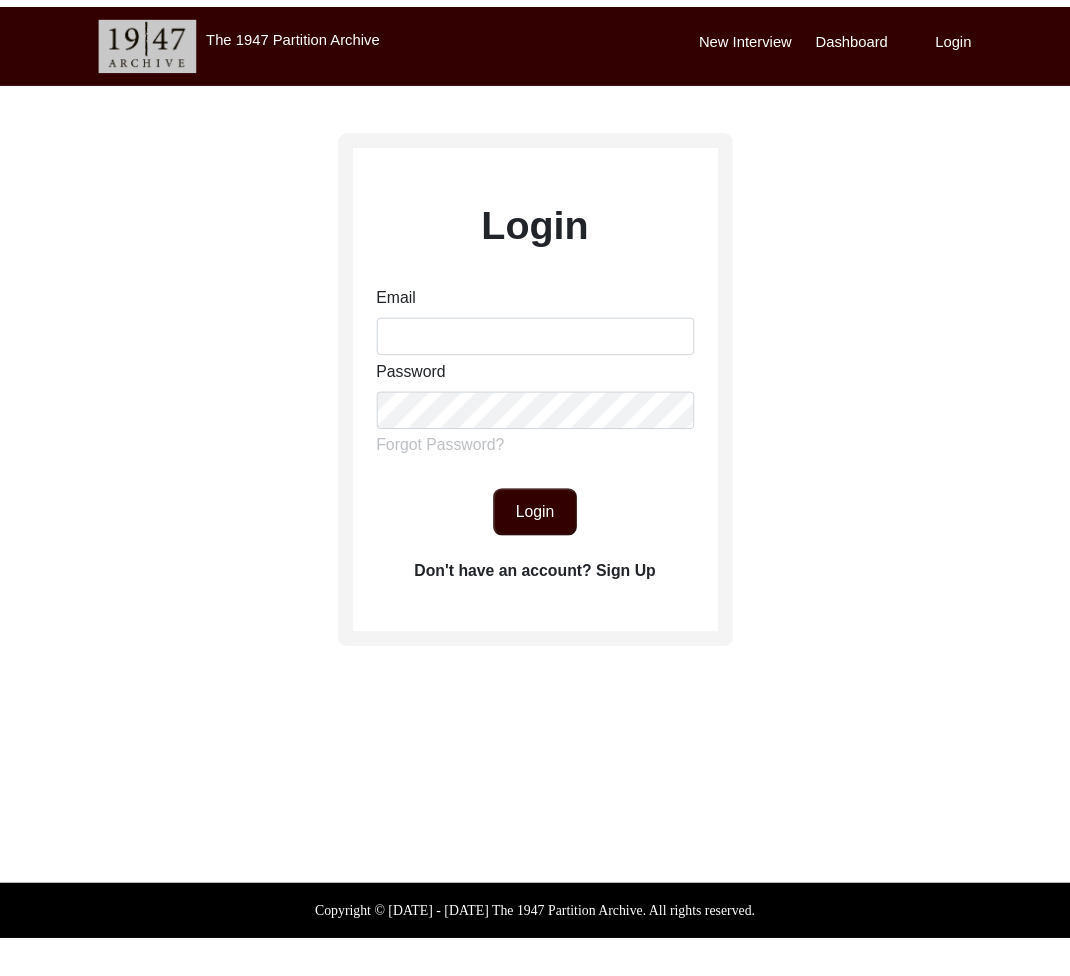 scroll, scrollTop: 0, scrollLeft: 0, axis: both 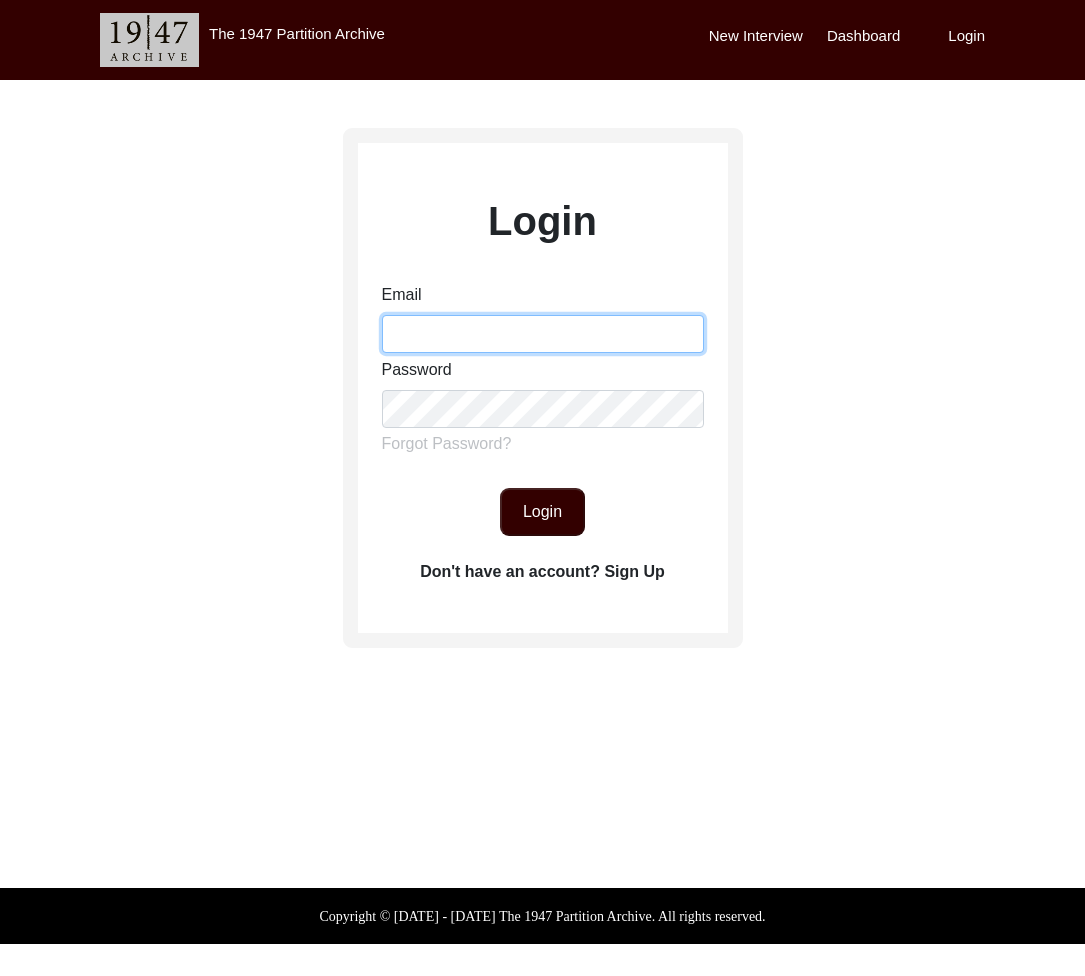 click on "Email" at bounding box center [543, 334] 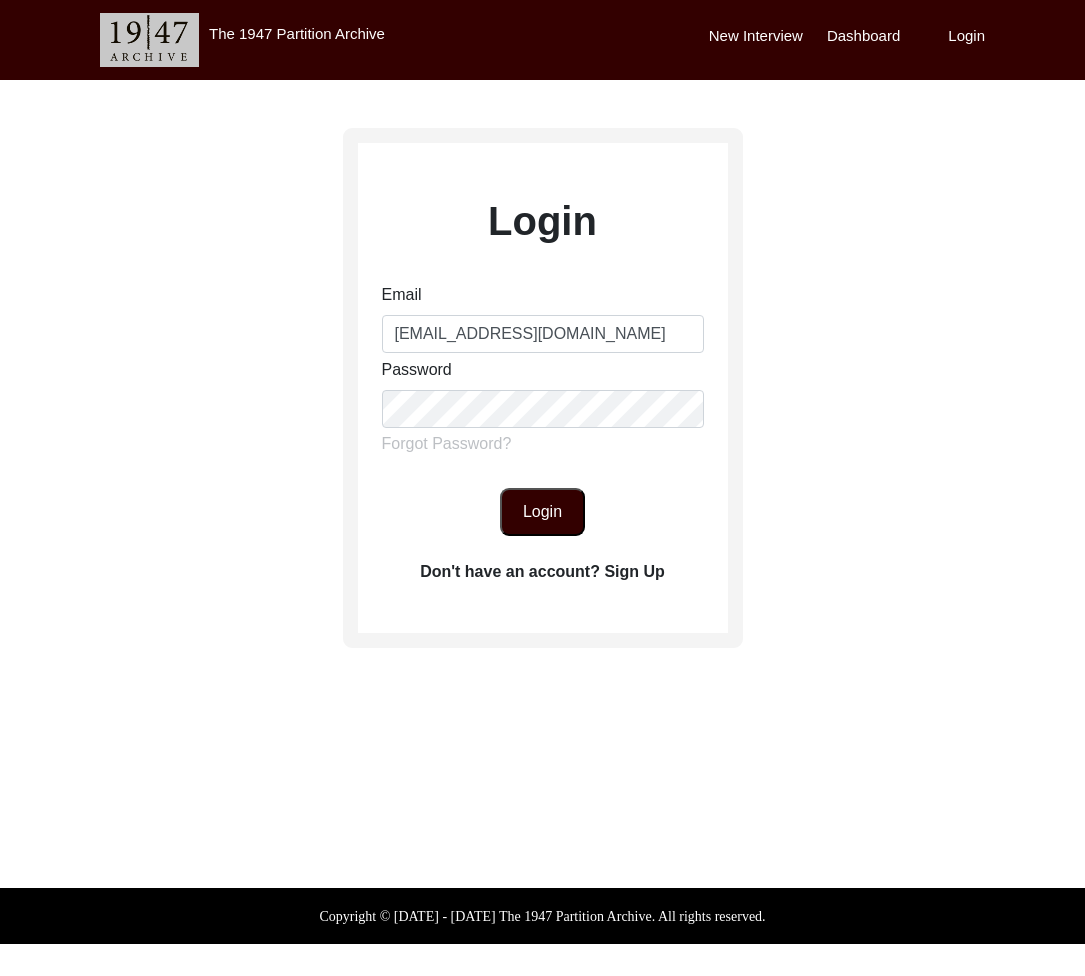click on "Login" 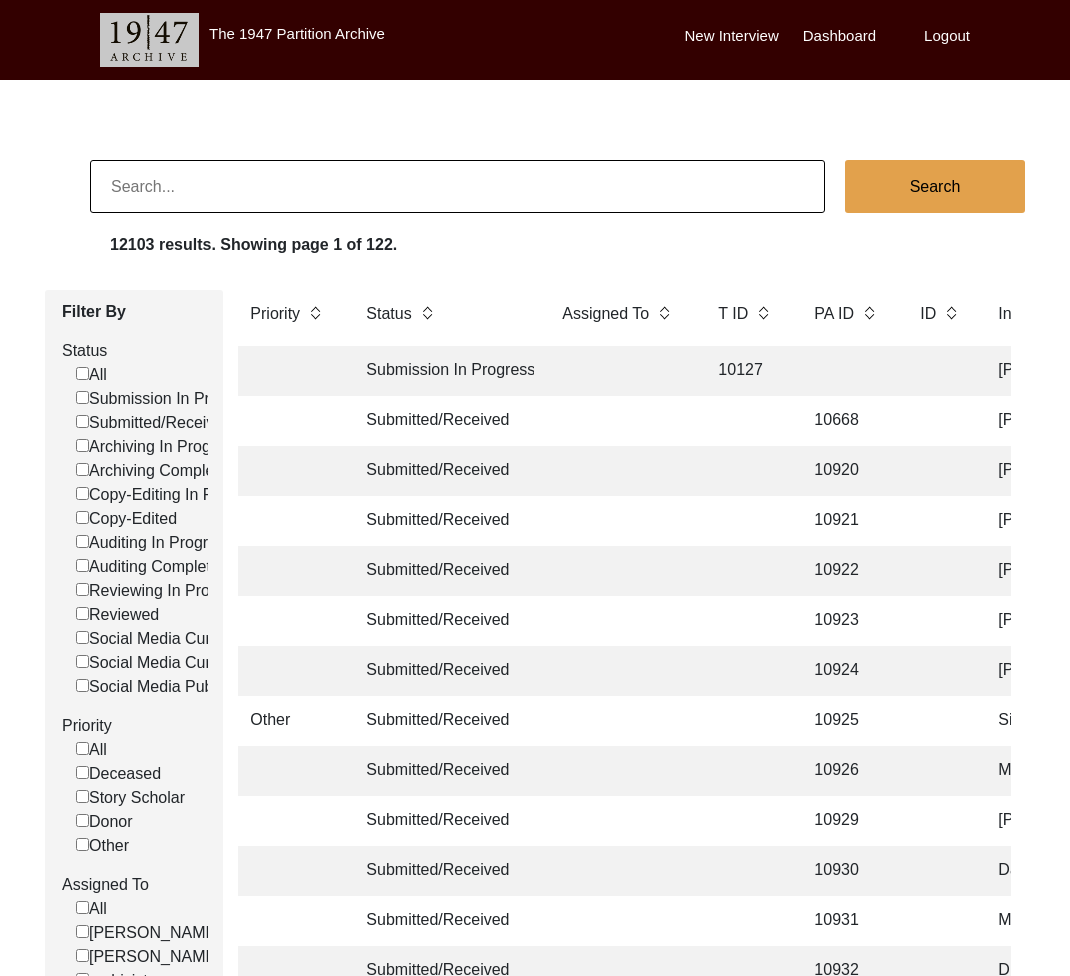 scroll, scrollTop: 0, scrollLeft: 0, axis: both 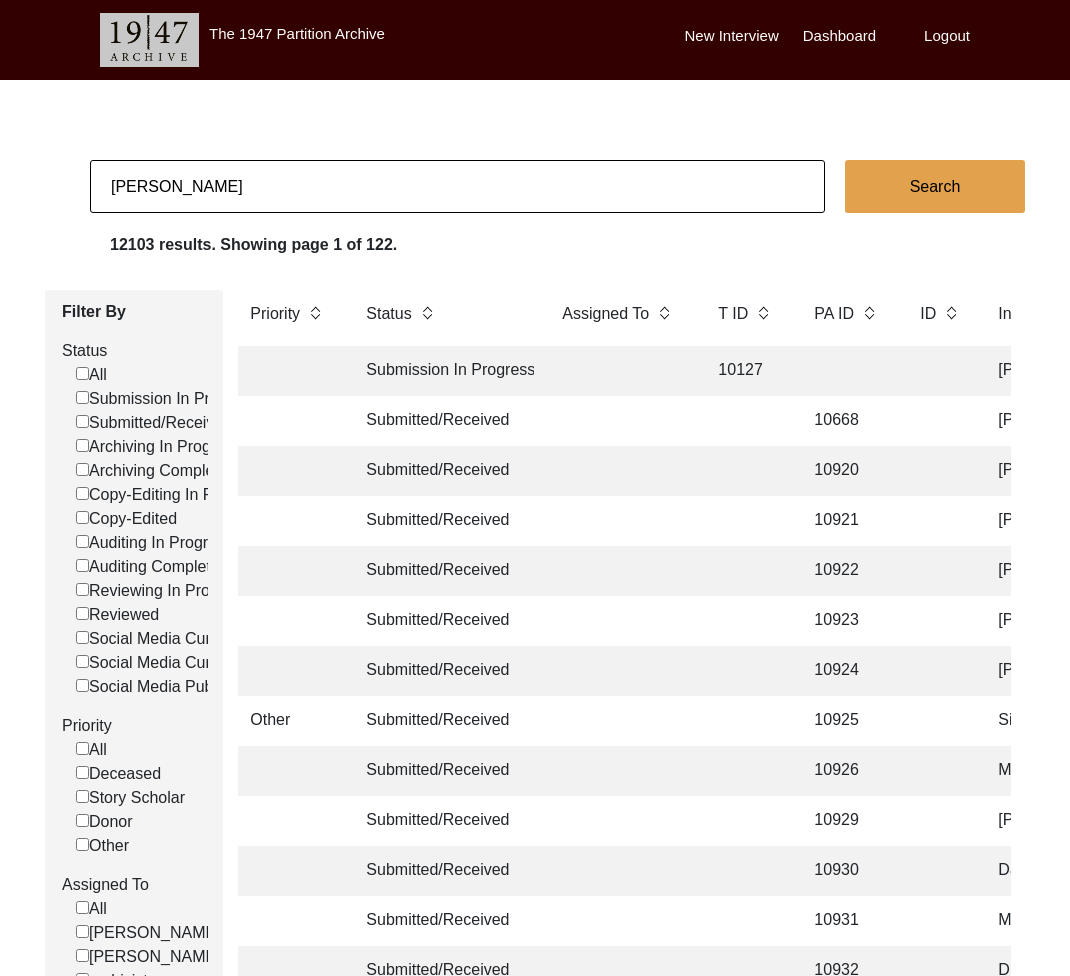 type on "mansi chhadia" 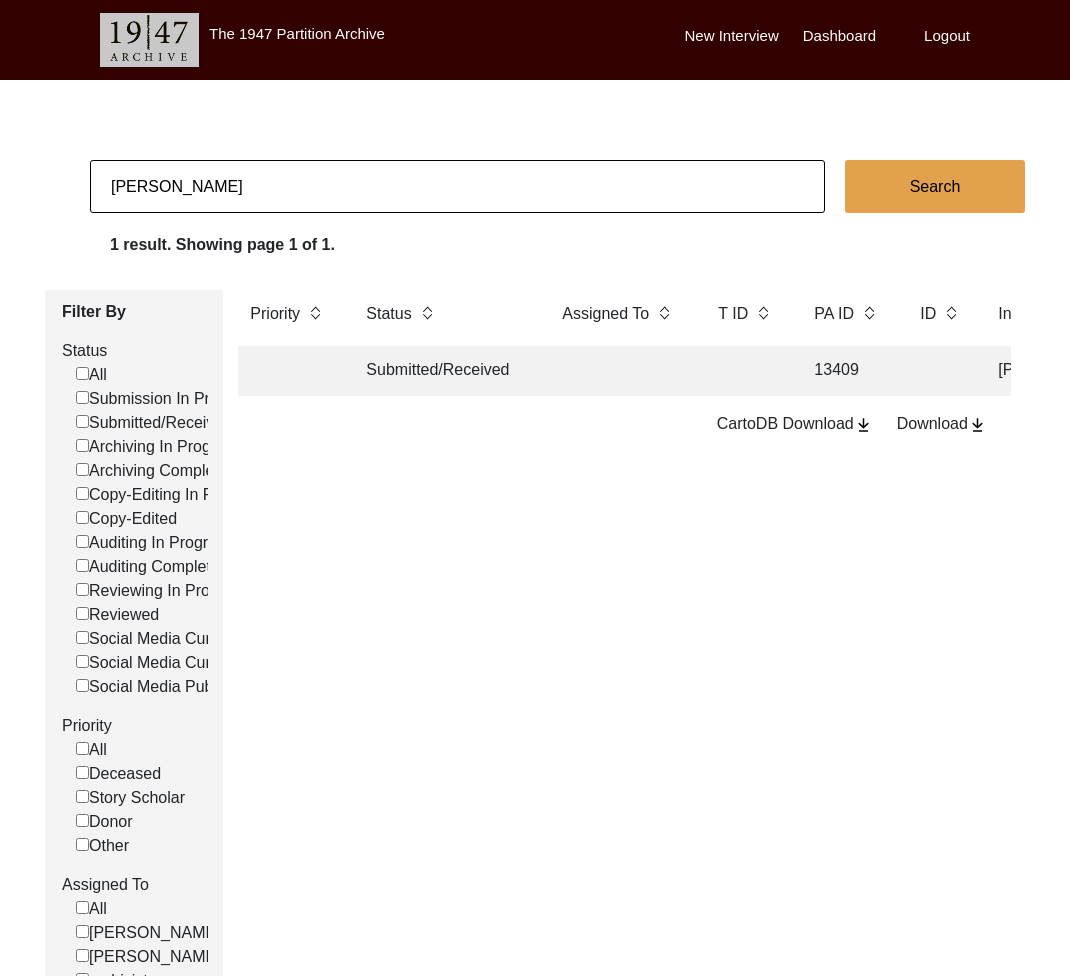 click on "Submitted/Received" 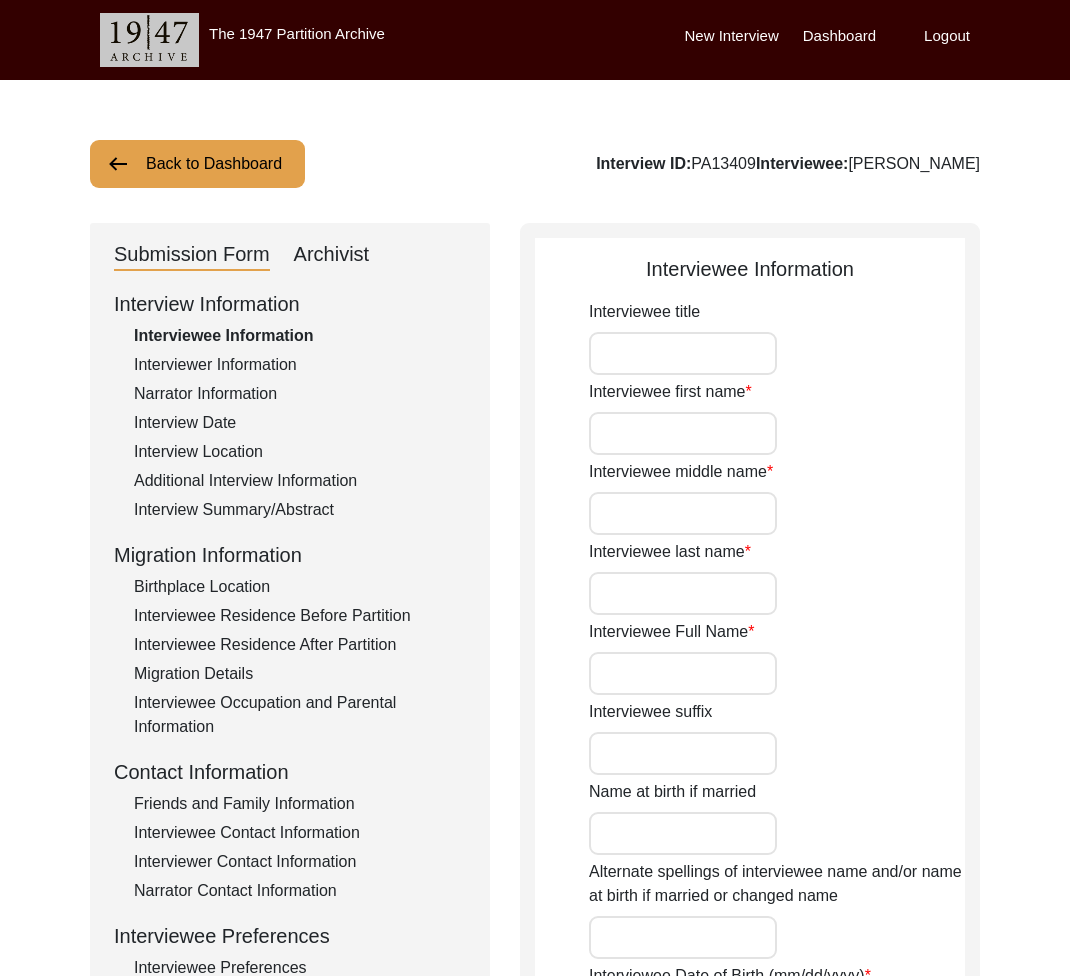 type on "Laxmi" 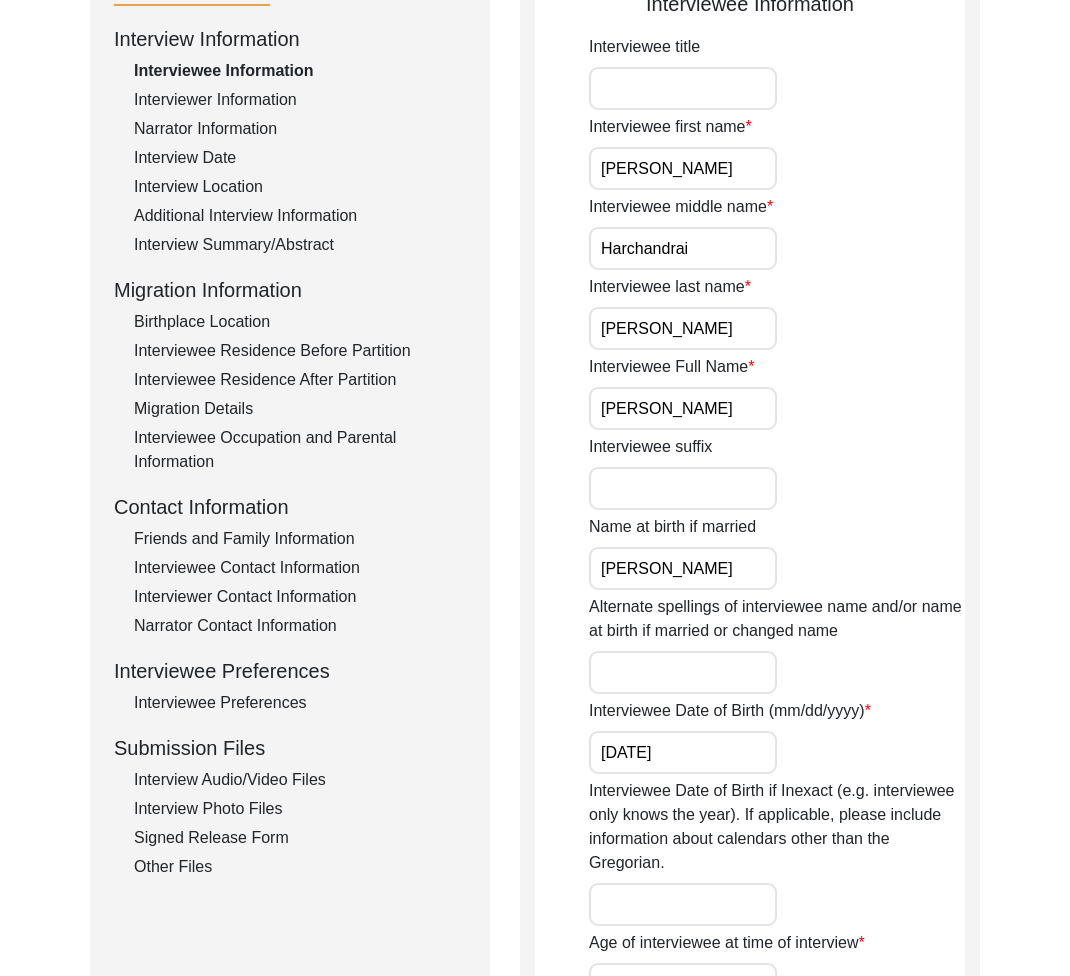 scroll, scrollTop: 360, scrollLeft: 0, axis: vertical 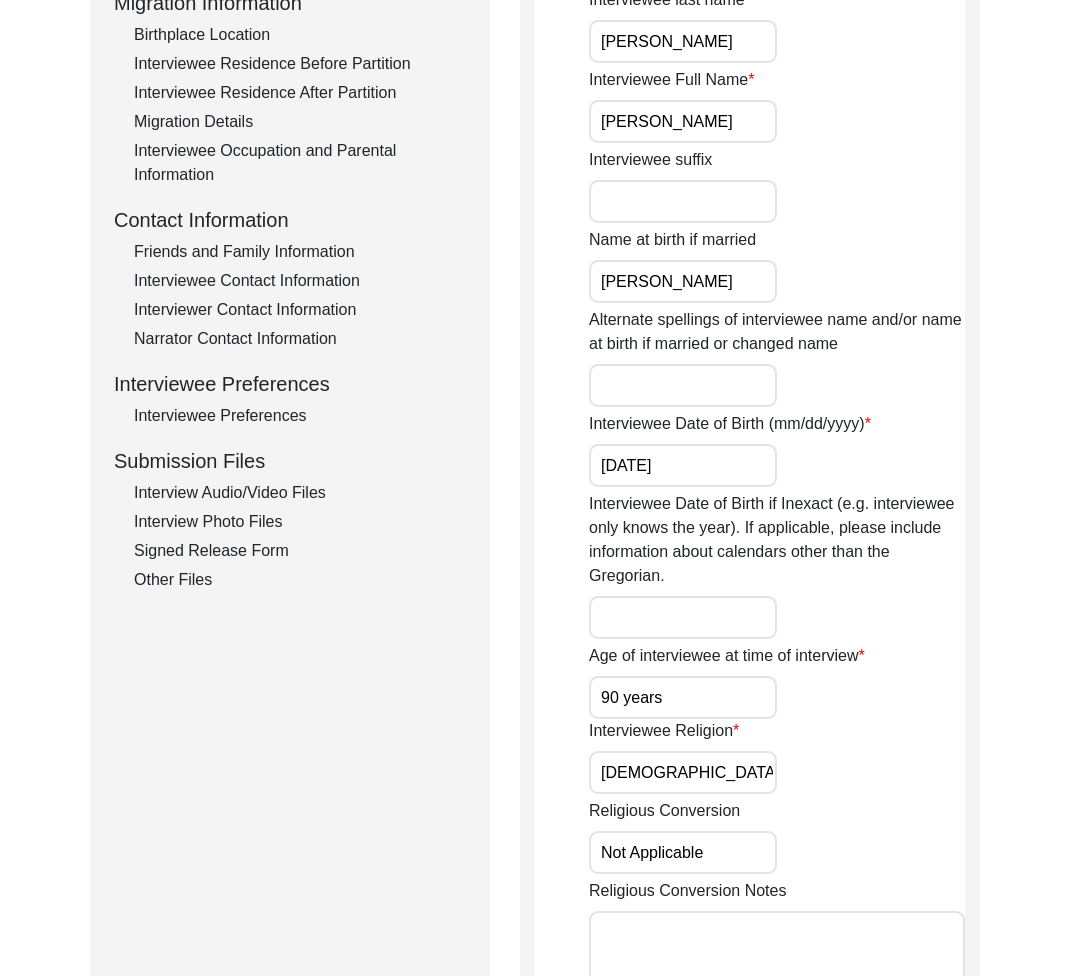 click on "Interview Audio/Video Files" 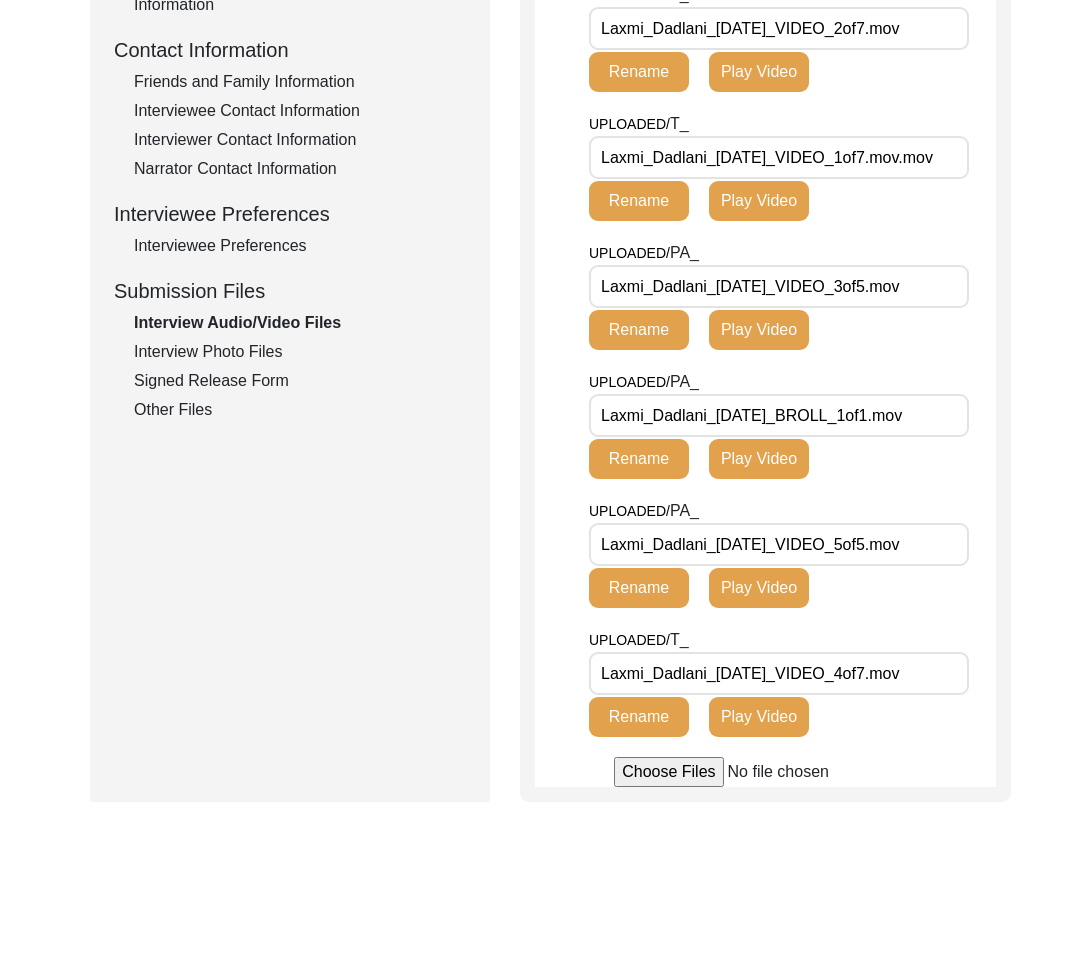scroll, scrollTop: 723, scrollLeft: 0, axis: vertical 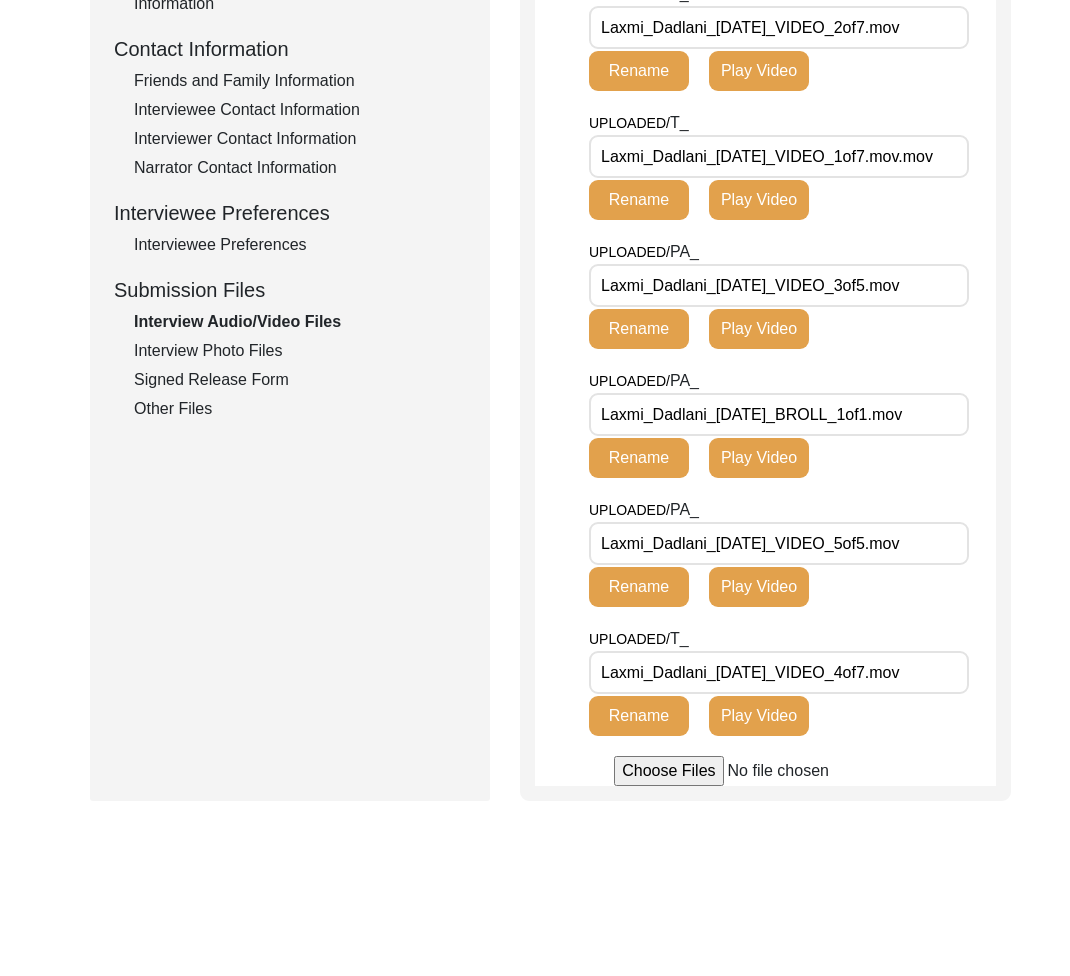 click on "Interview Photo Files" 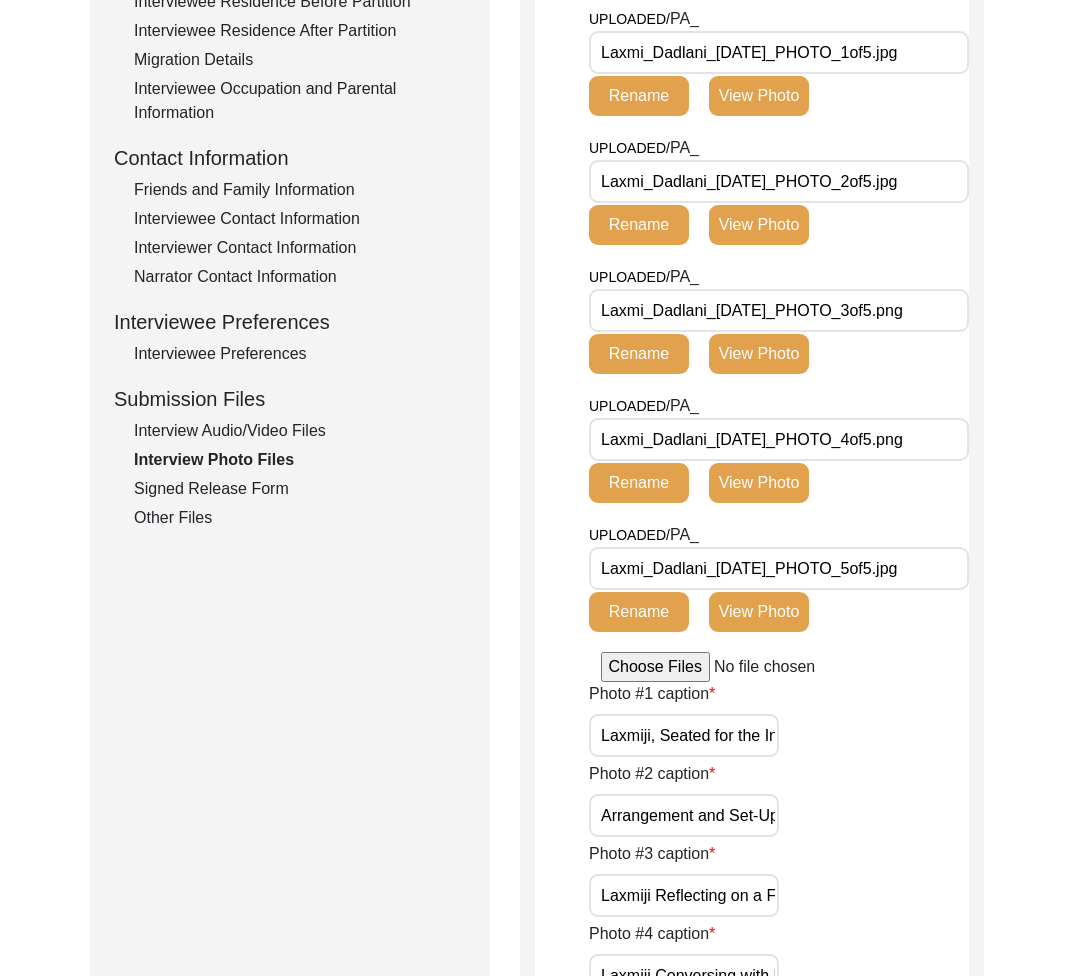 scroll, scrollTop: 565, scrollLeft: 0, axis: vertical 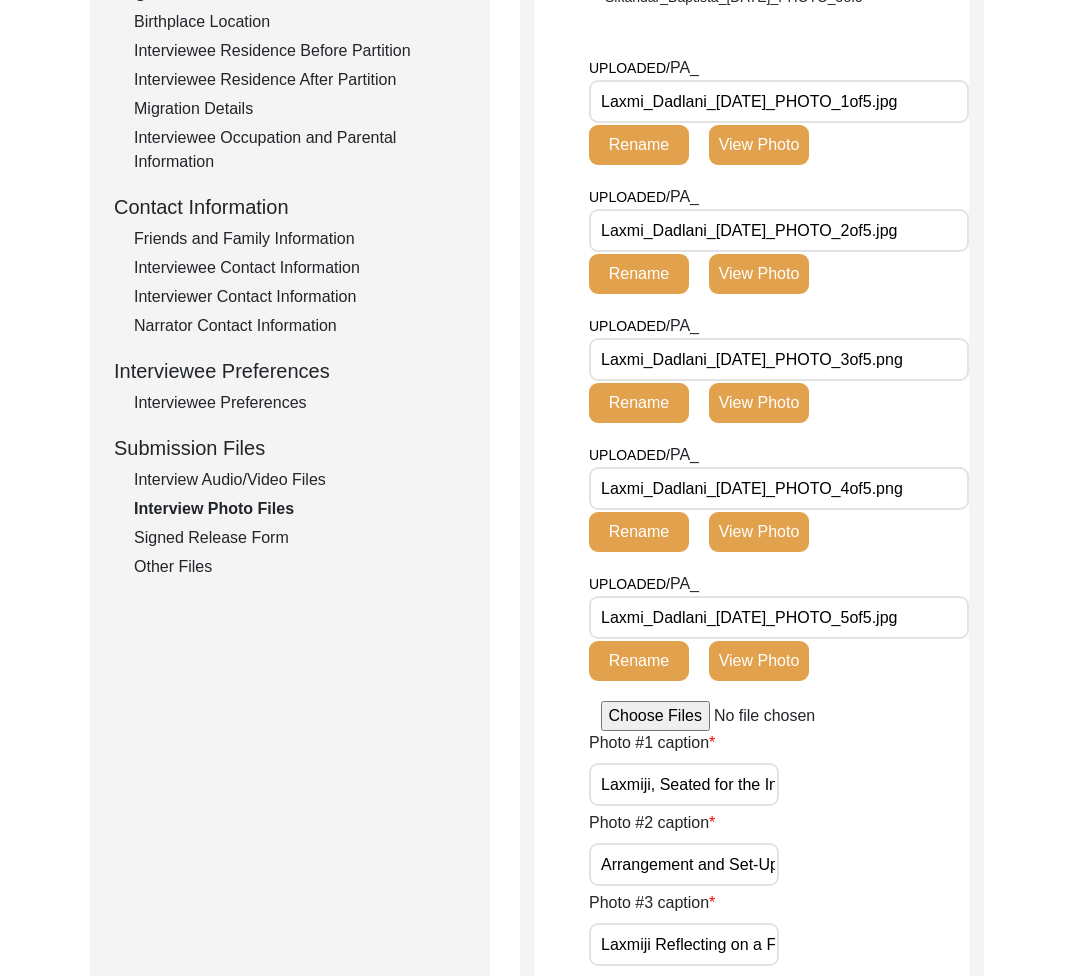 click on "Signed Release Form" 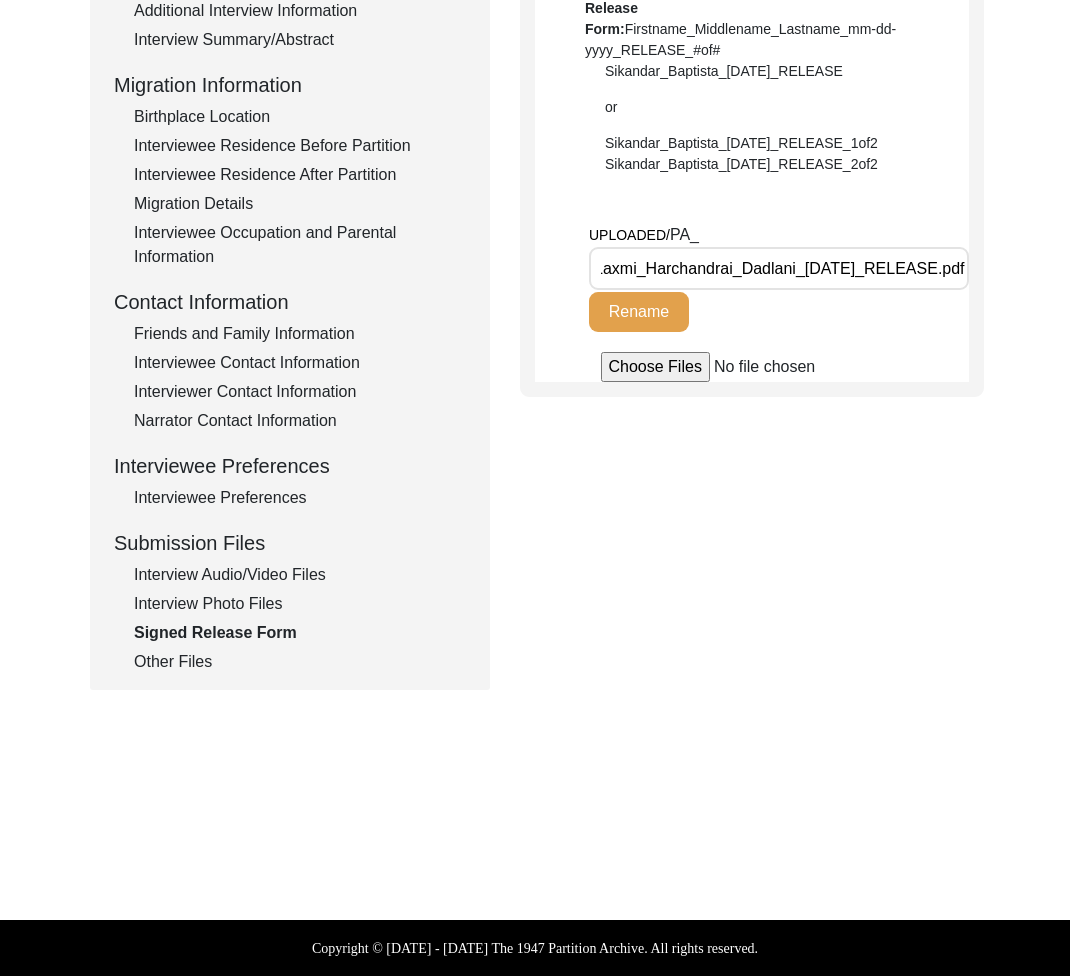 scroll, scrollTop: 0, scrollLeft: 0, axis: both 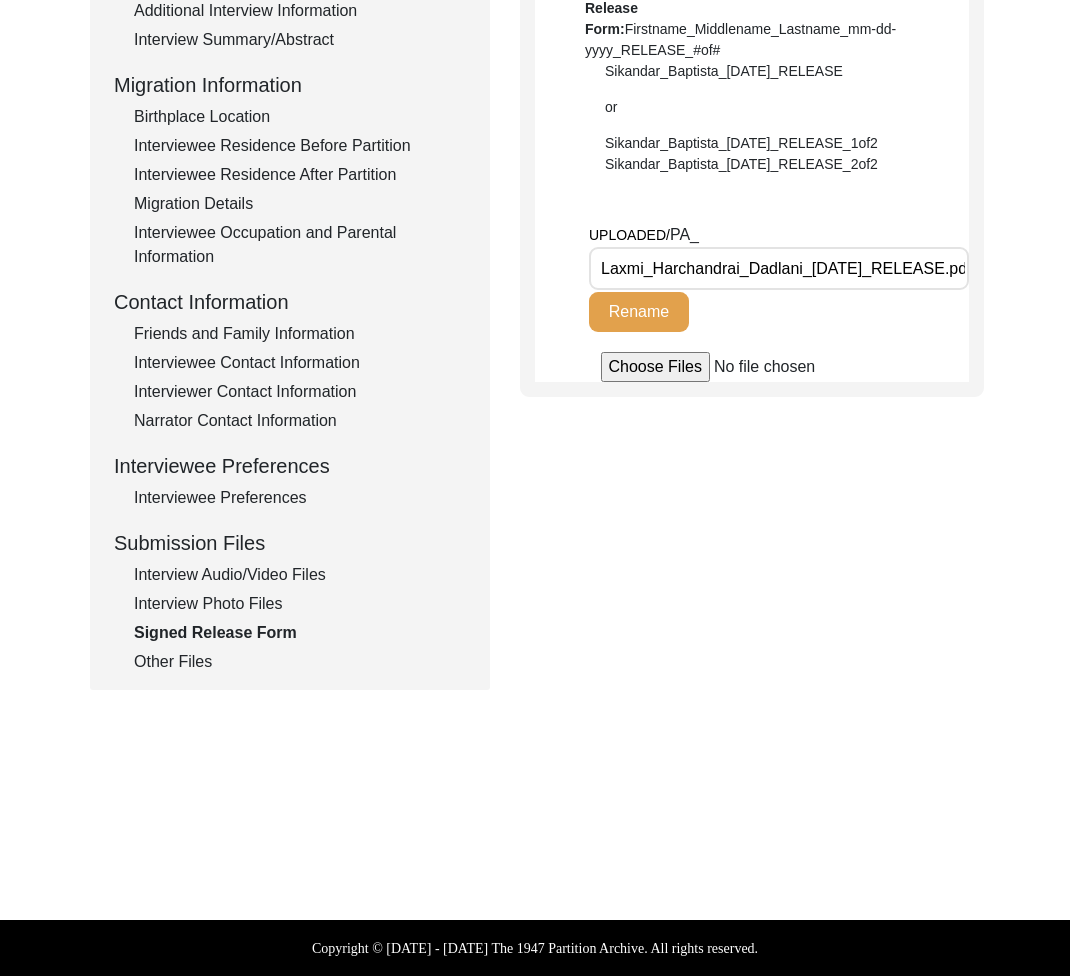 drag, startPoint x: 173, startPoint y: 656, endPoint x: 293, endPoint y: 577, distance: 143.66975 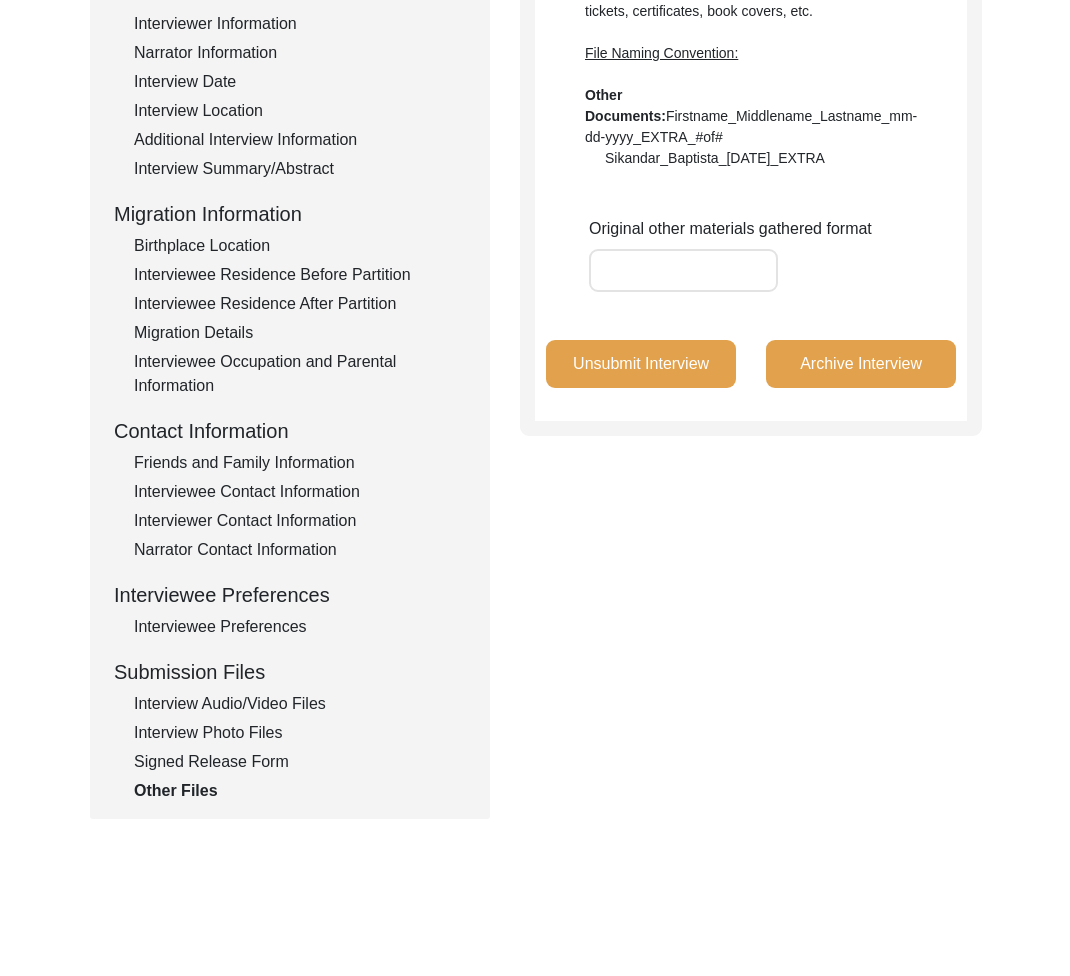 scroll, scrollTop: 242, scrollLeft: 0, axis: vertical 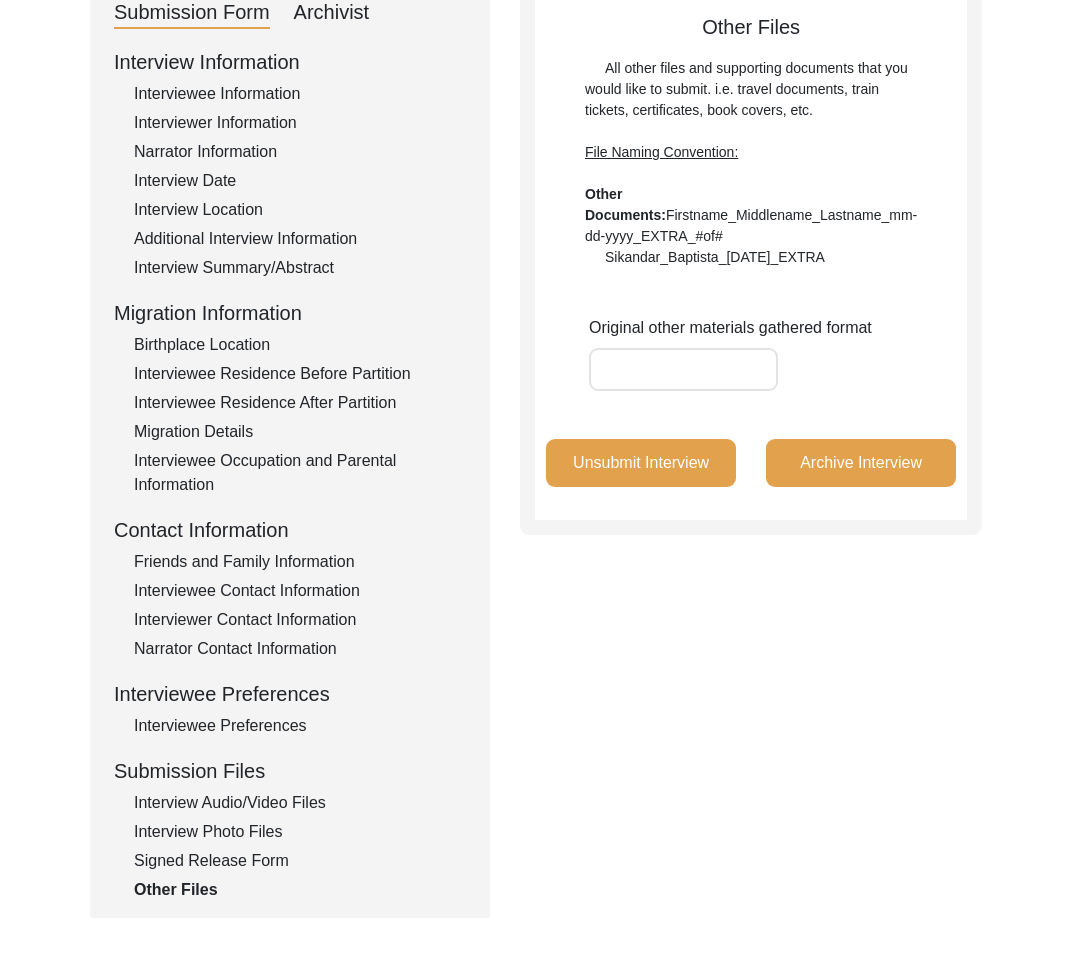 click on "Contact Information" 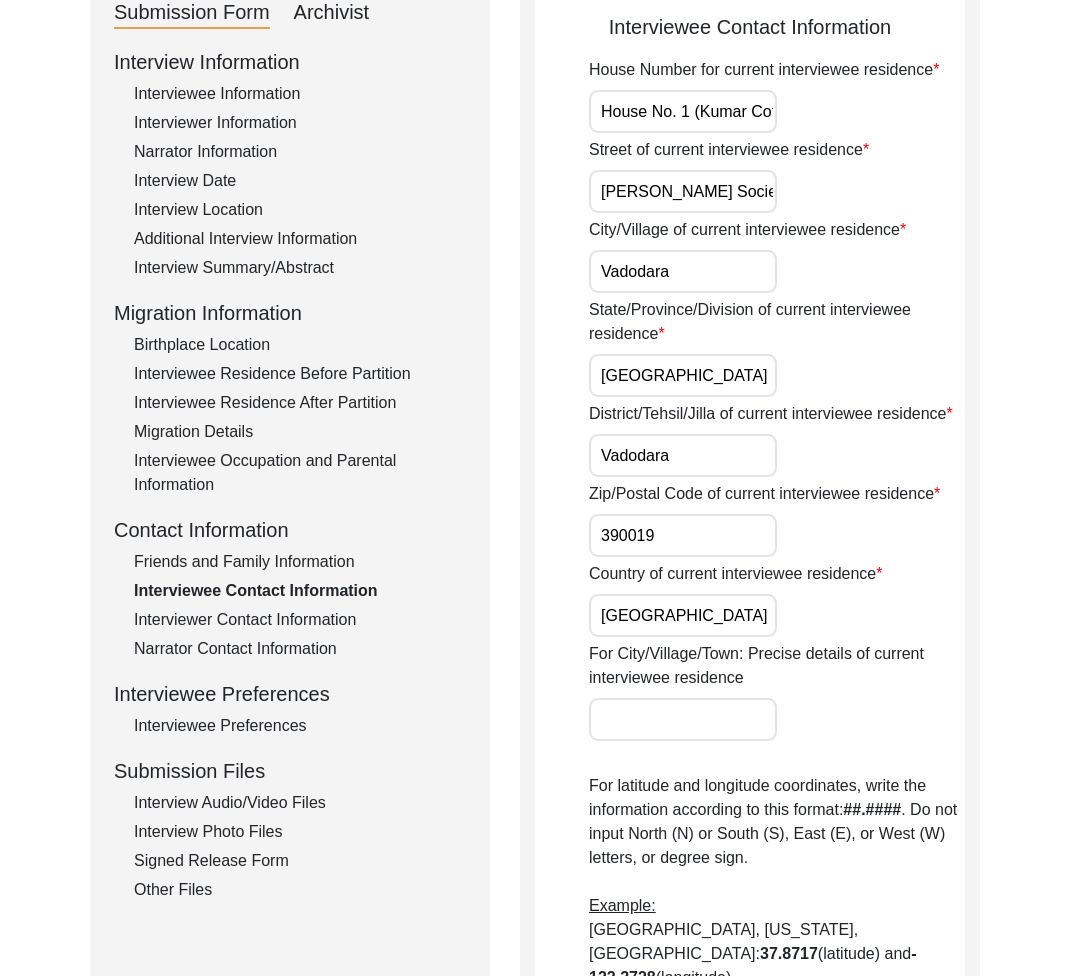 click on "Friends and Family Information" 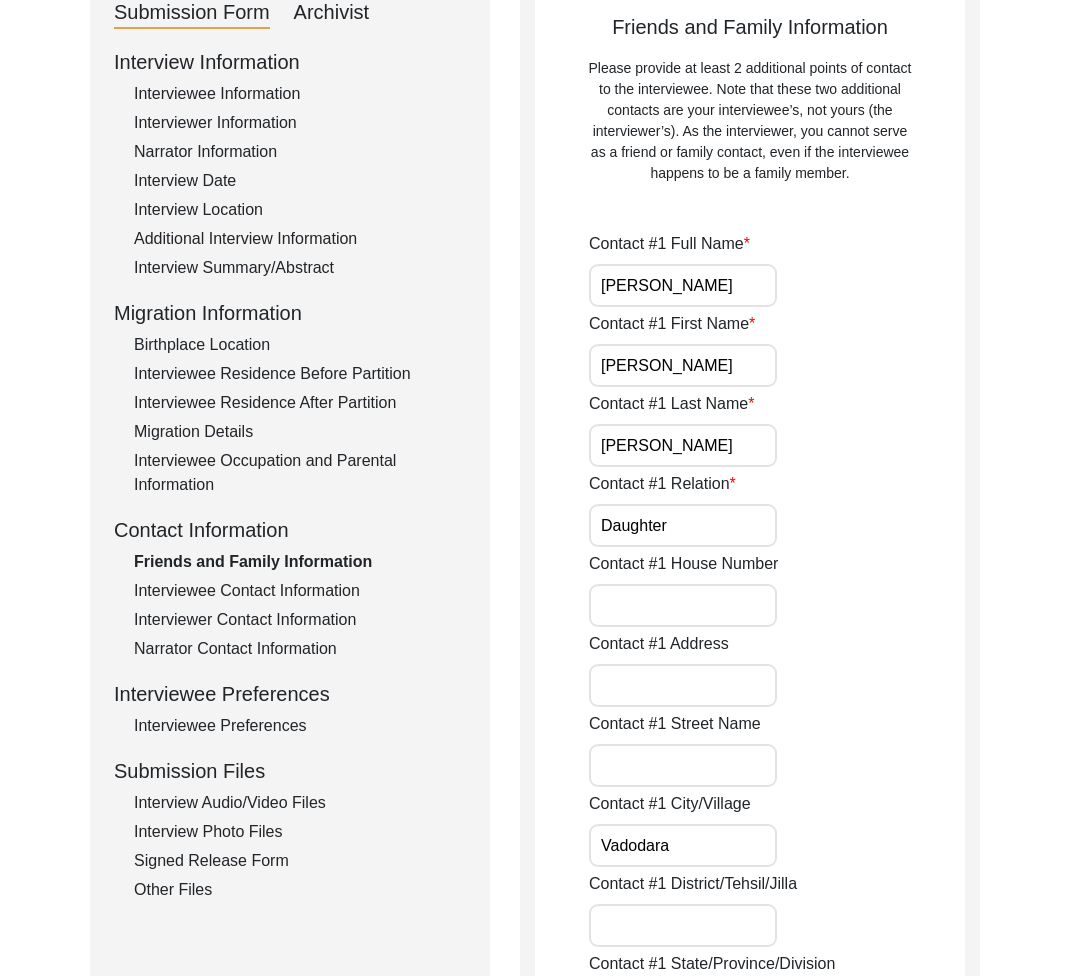 click on "Friends and Family Information" 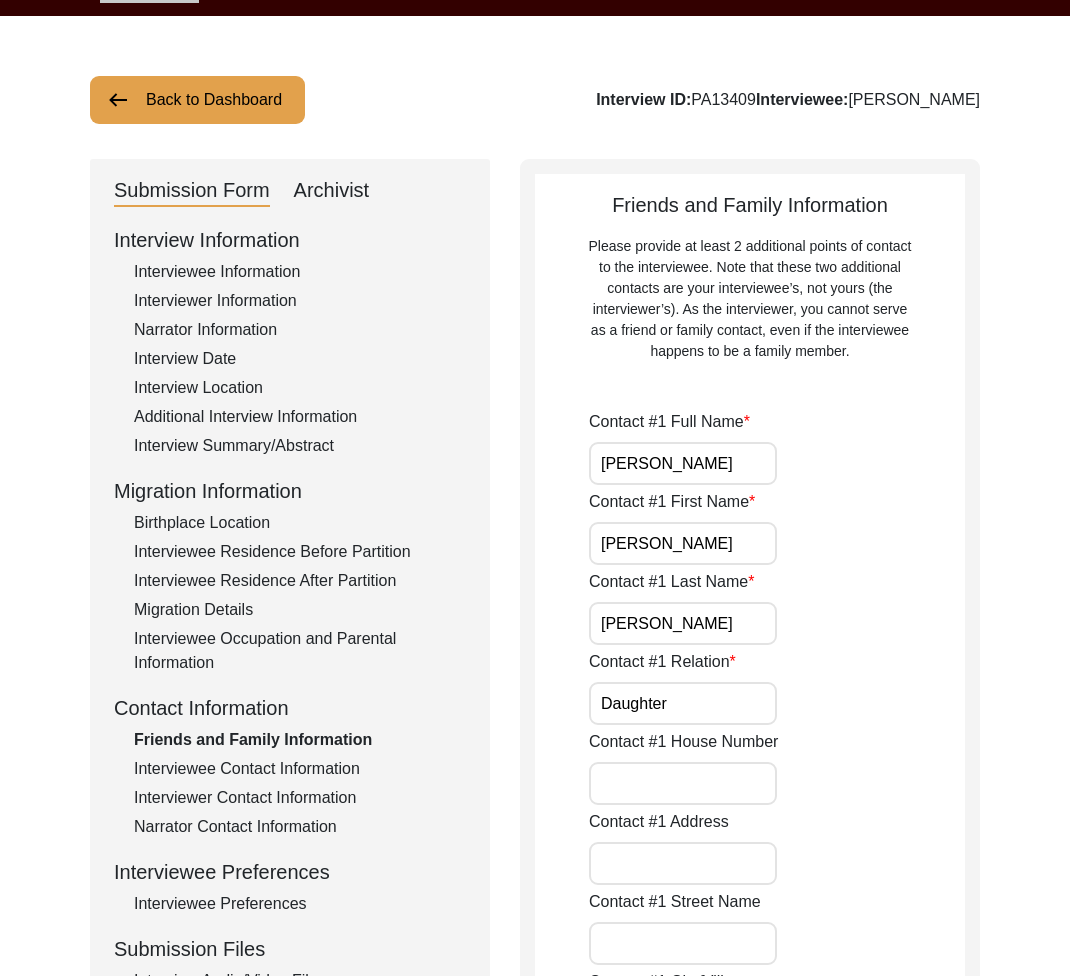 scroll, scrollTop: 190, scrollLeft: 0, axis: vertical 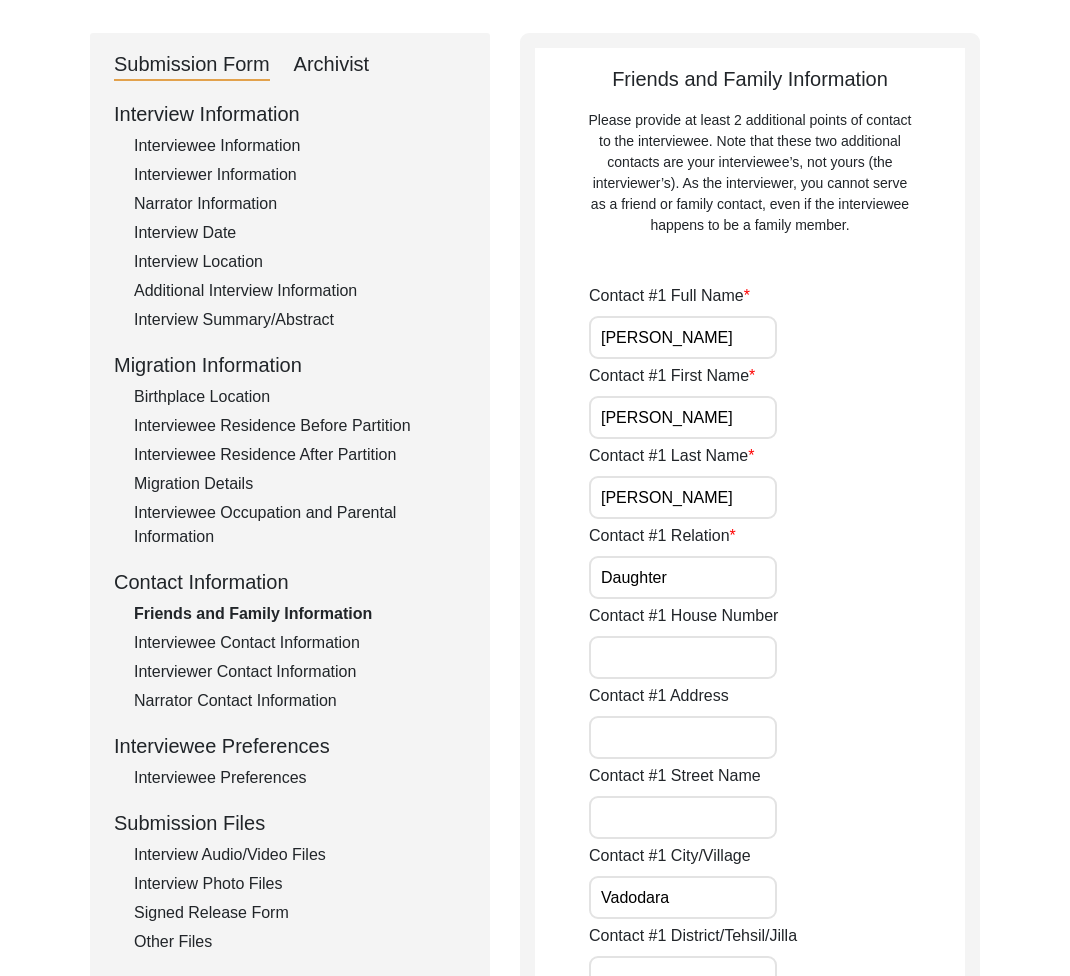 click on "Interviewee Contact Information" 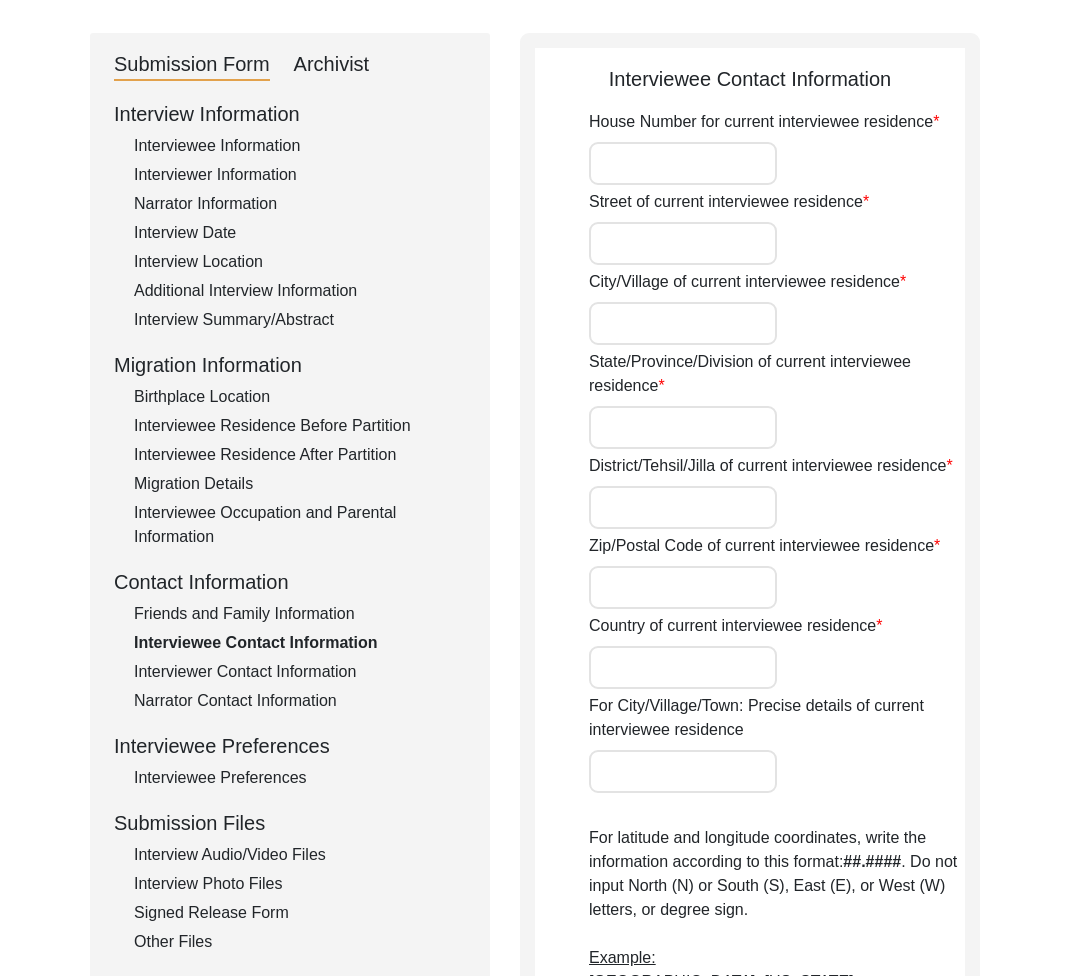 type on "House No. 1 (Kumar Cottage)" 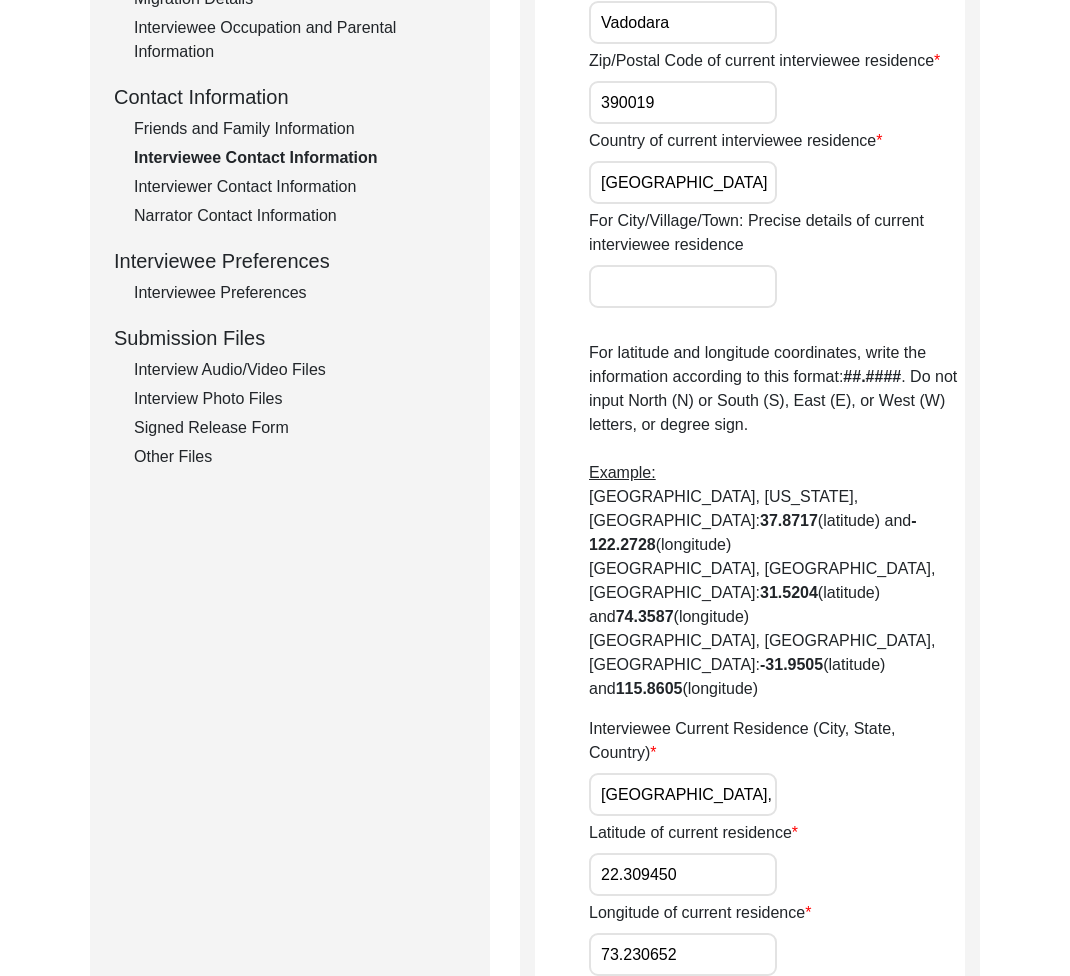 scroll, scrollTop: 538, scrollLeft: 0, axis: vertical 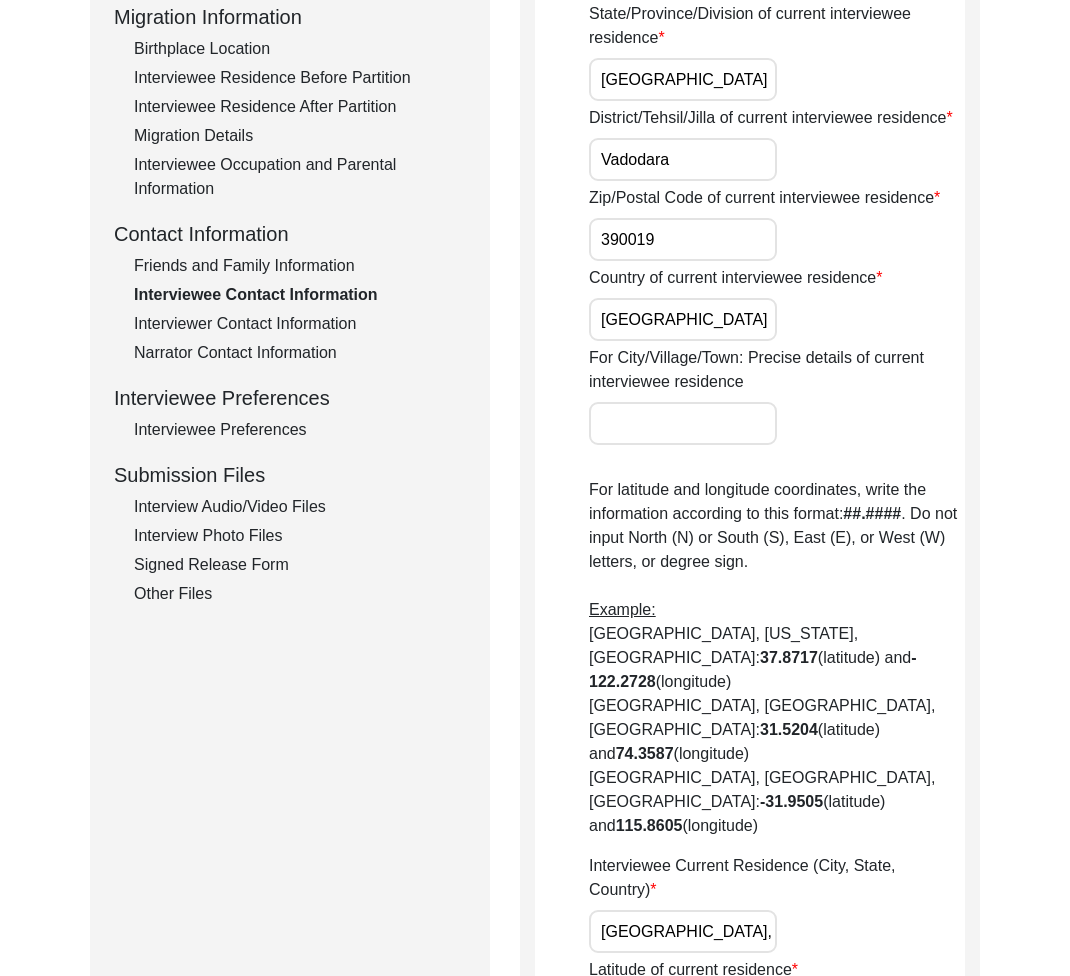 click on "Interview Information   Interviewee Information   Interviewer Information   Narrator Information   Interview Date   Interview Location   Additional Interview Information   Interview Summary/Abstract   Migration Information   Birthplace Location   Interviewee Residence Before Partition   Interviewee Residence After Partition   Migration Details   Interviewee Occupation and Parental Information   Contact Information   Friends and Family Information   Interviewee Contact Information   Interviewer Contact Information   Narrator Contact Information   Interviewee Preferences   Interviewee Preferences   Submission Files   Interview Audio/Video Files   Interview Photo Files   Signed Release Form   Other Files" 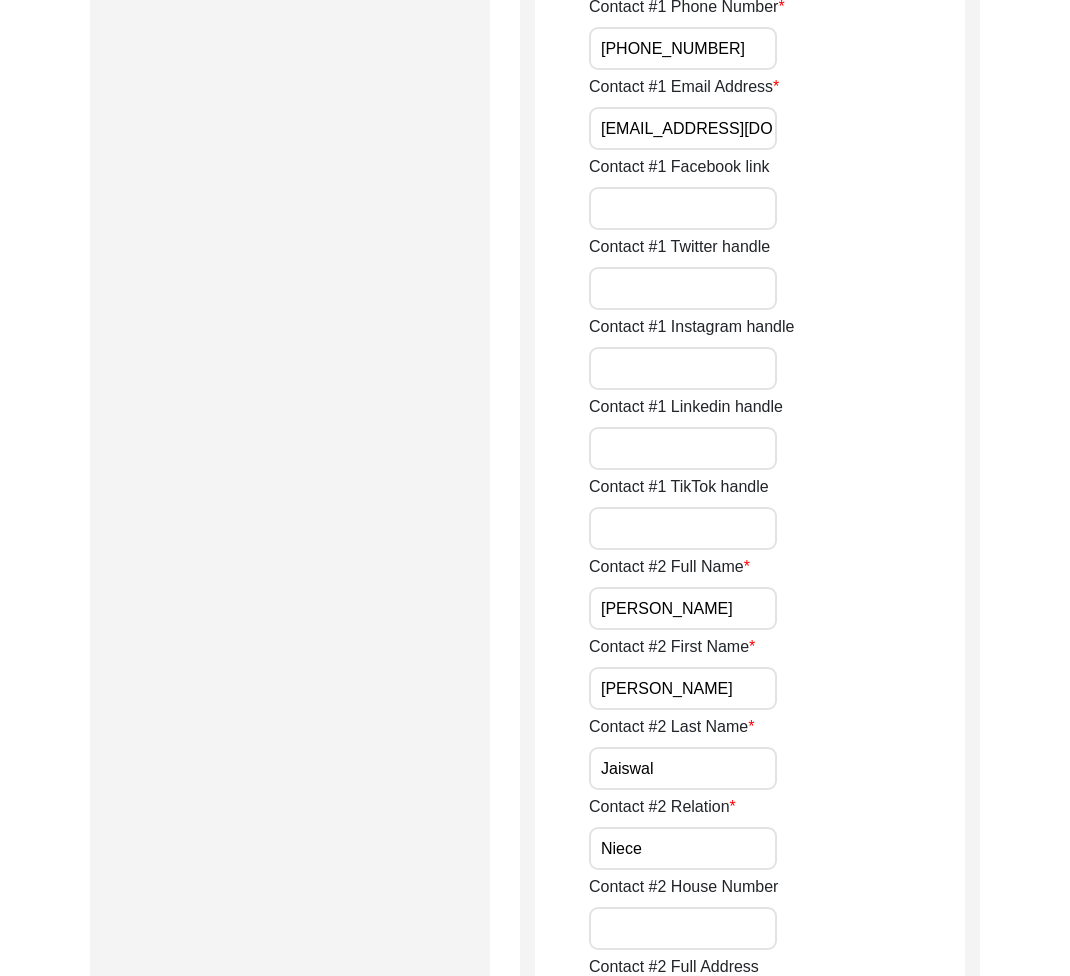 scroll, scrollTop: 0, scrollLeft: 0, axis: both 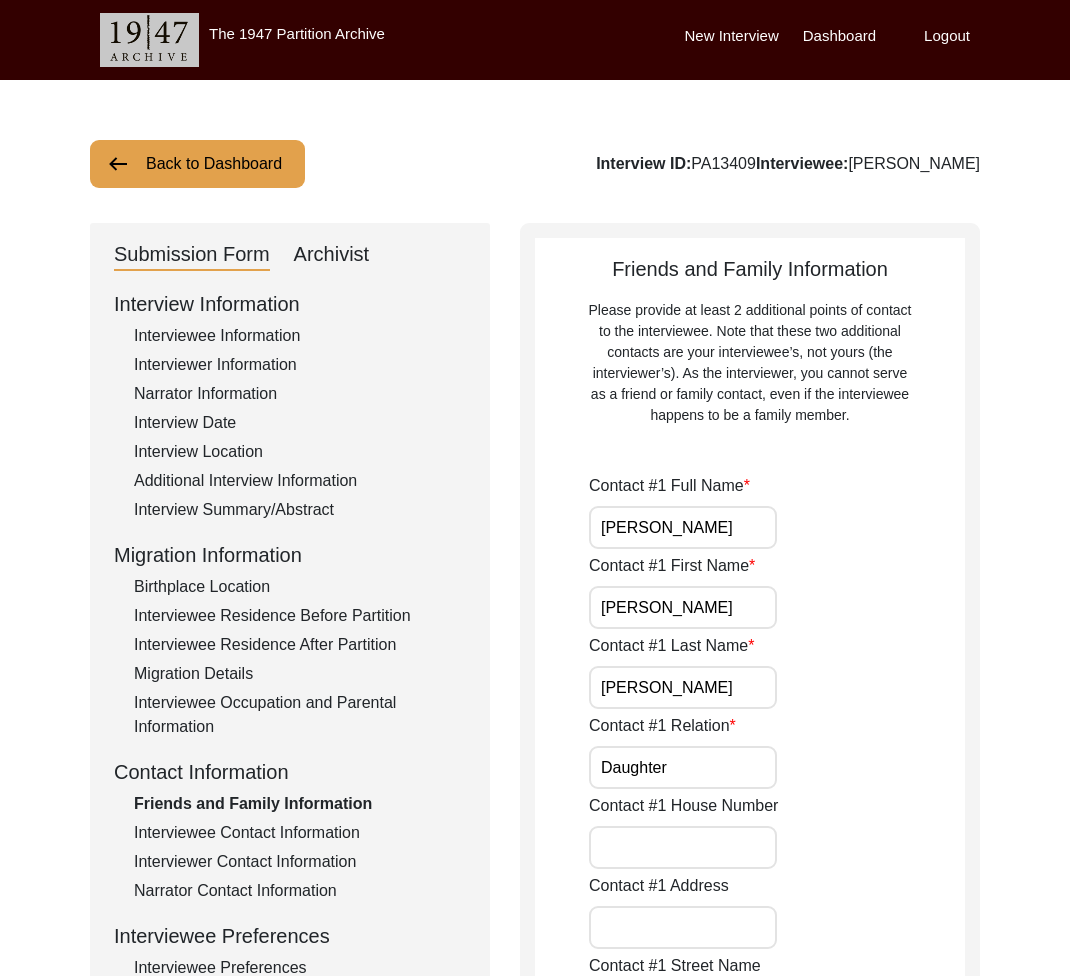 click on "Interviewee Contact Information" 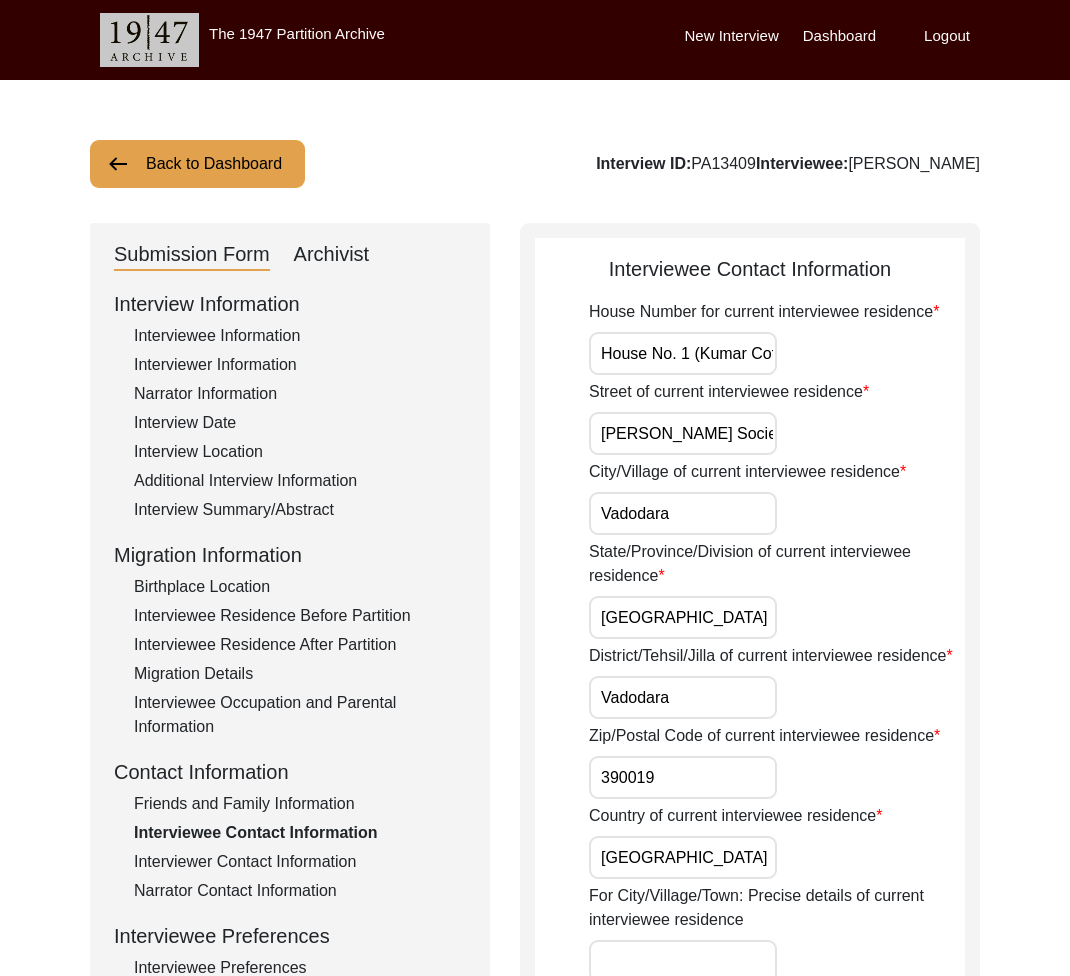 click on "Interviewer Contact Information" 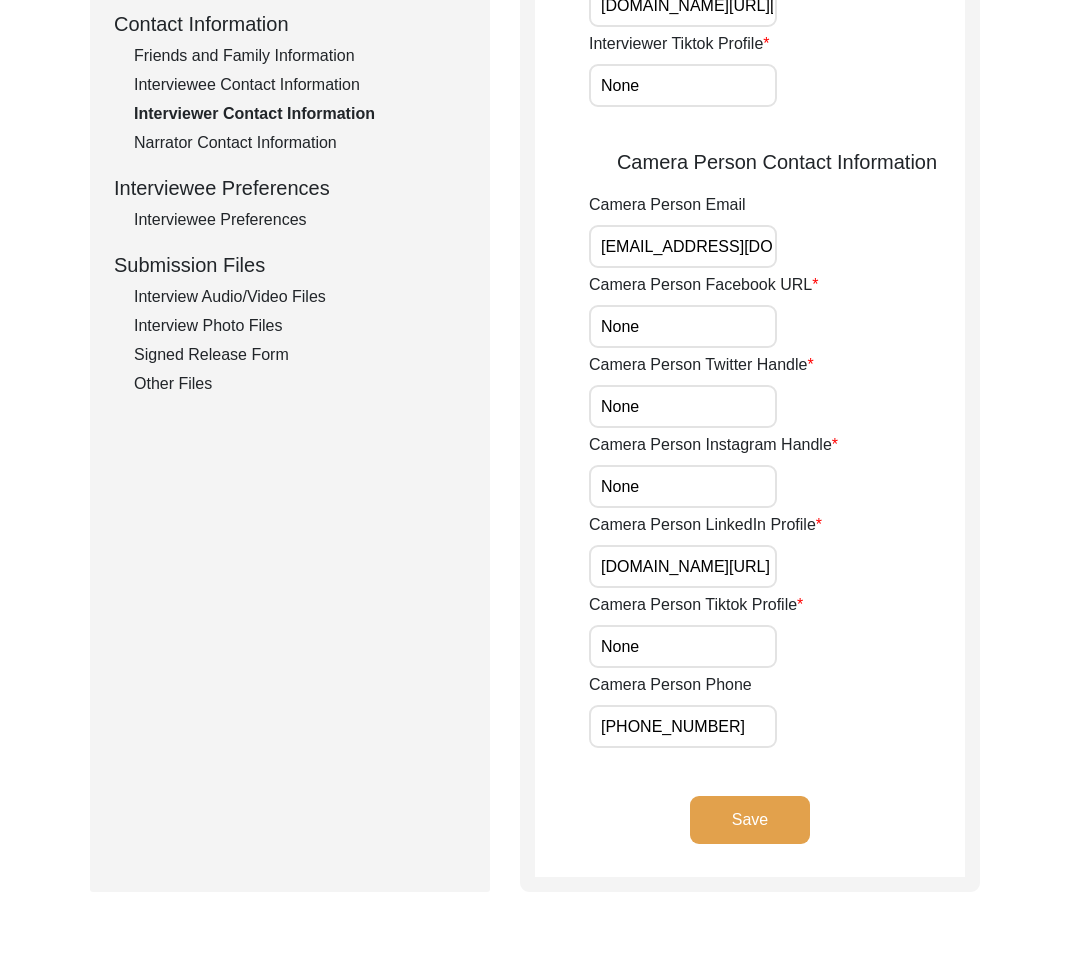 scroll, scrollTop: 0, scrollLeft: 0, axis: both 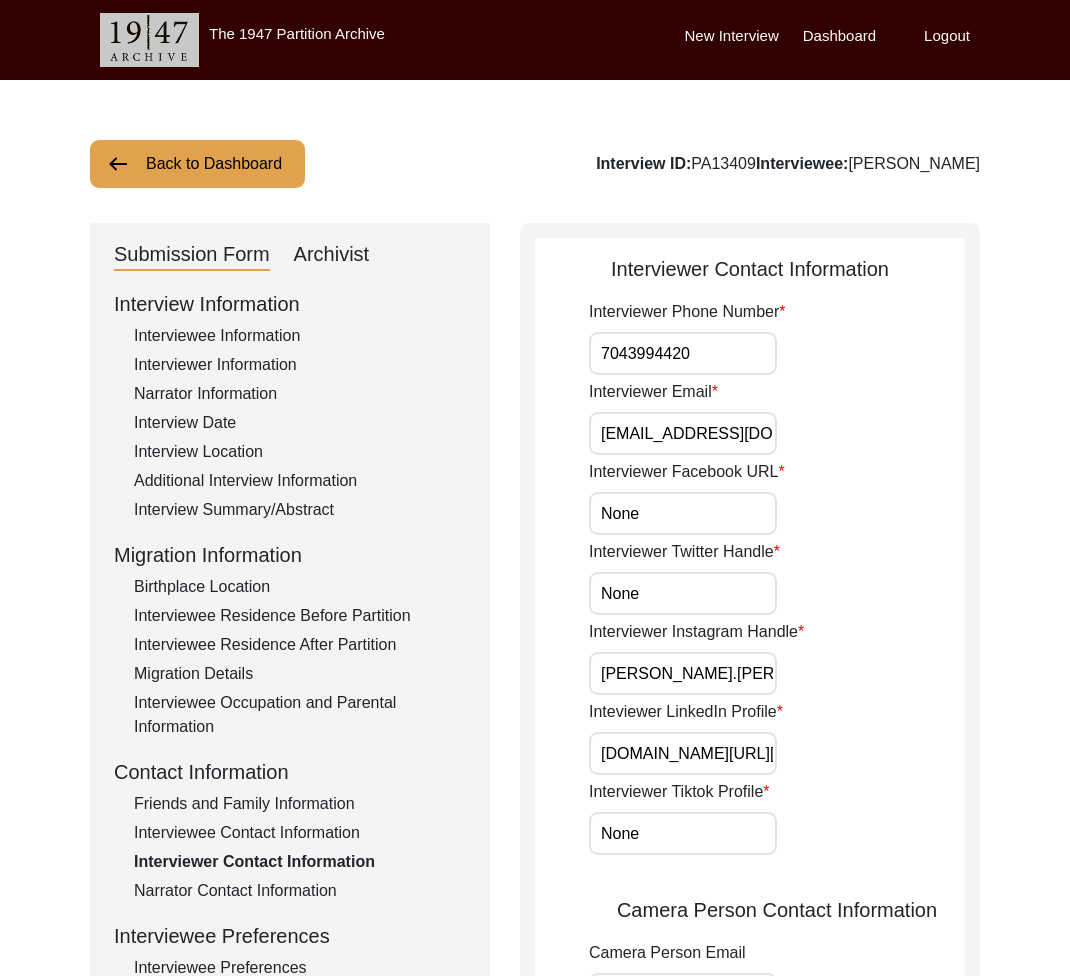 click on "Birthplace Location" 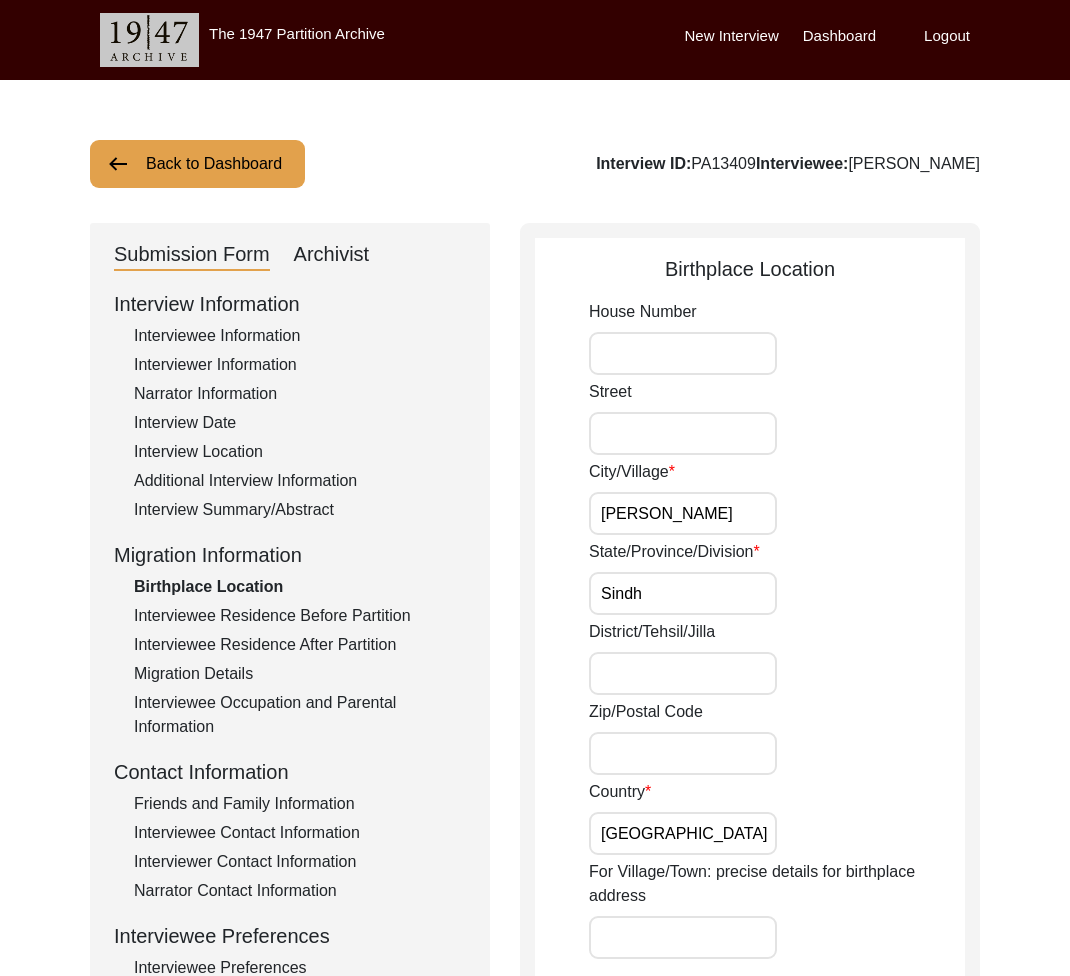click on "Interviewee Residence Before Partition" 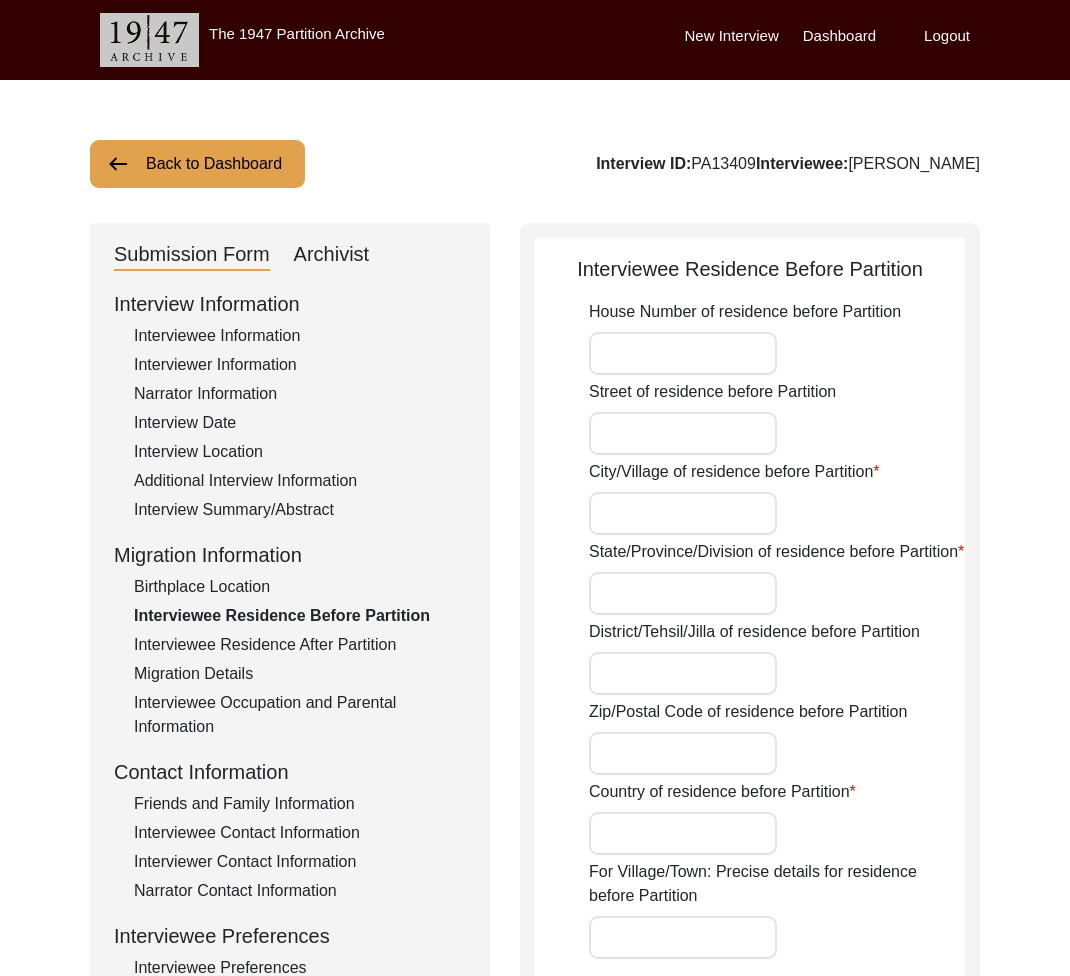 type on "Mithiani" 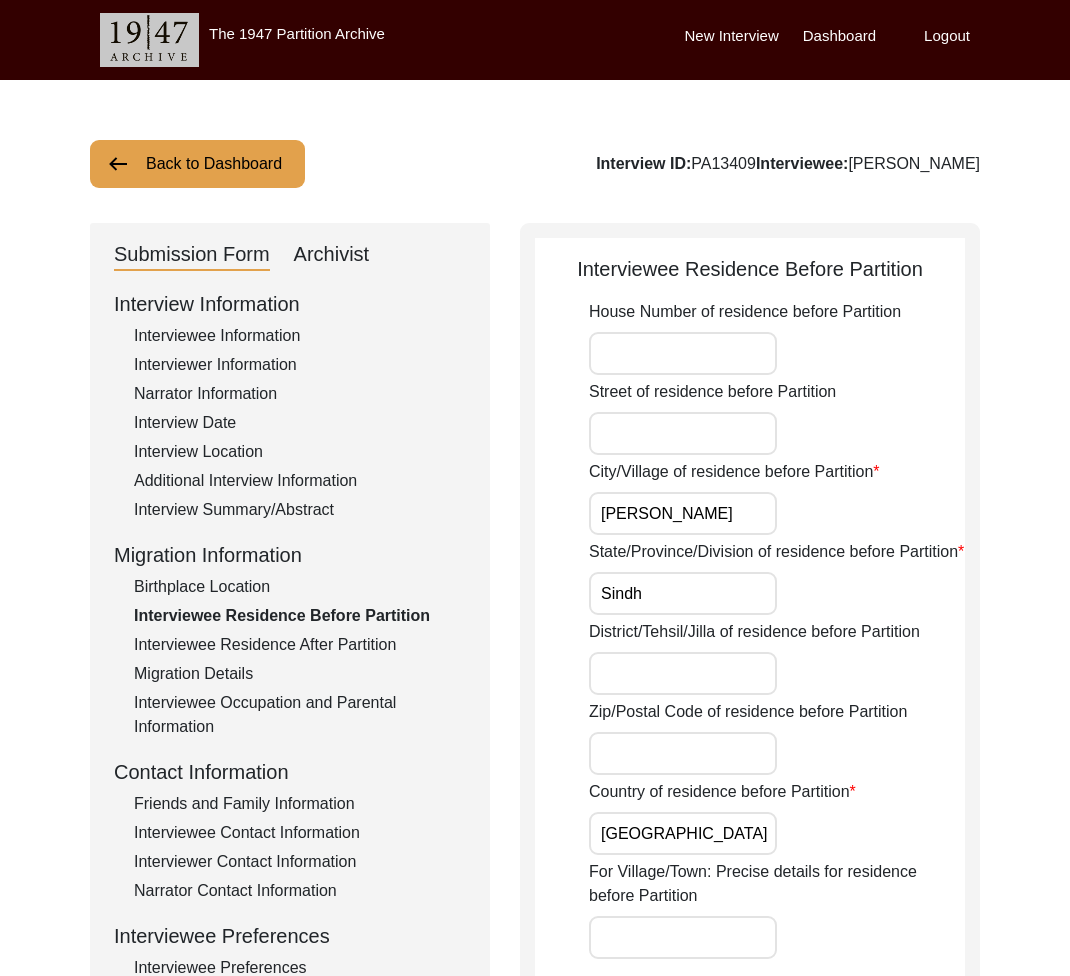 click on "Interview Location" 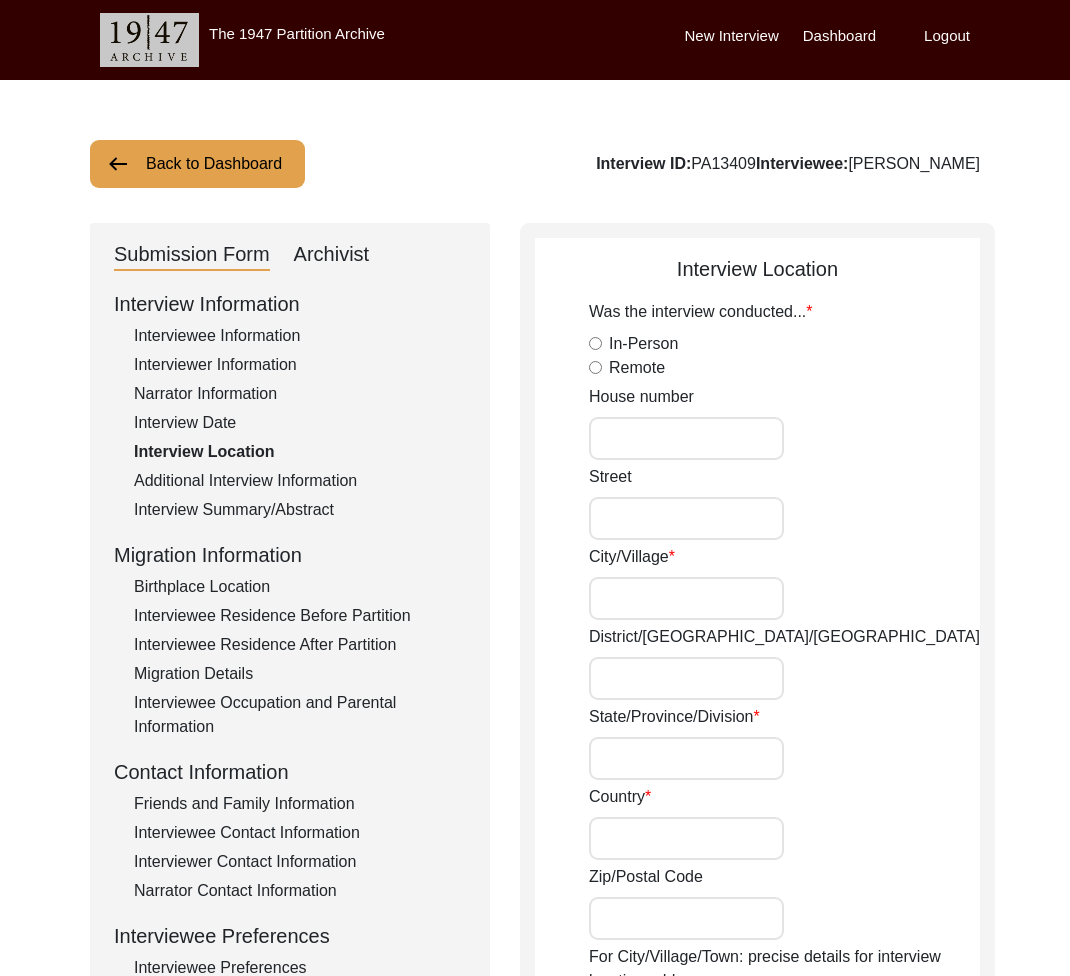 radio on "true" 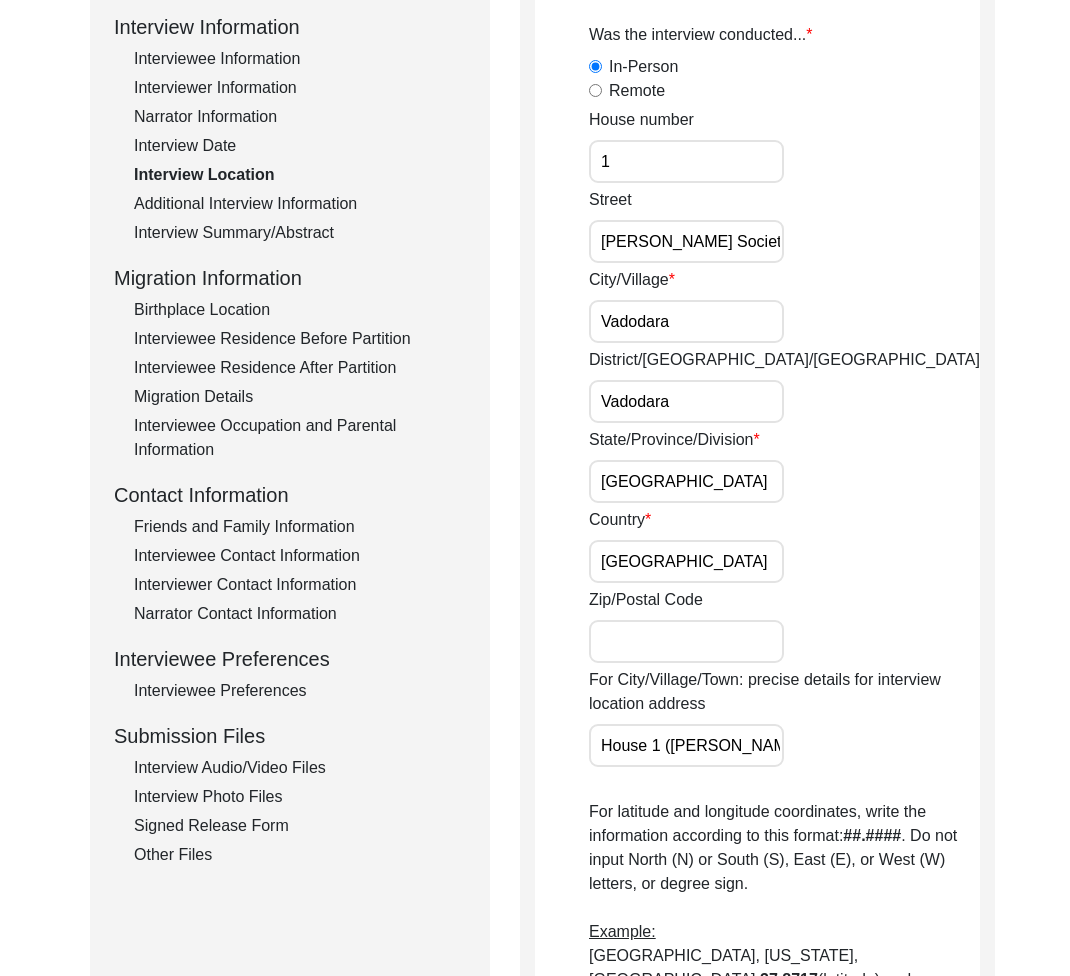 scroll, scrollTop: 62, scrollLeft: 0, axis: vertical 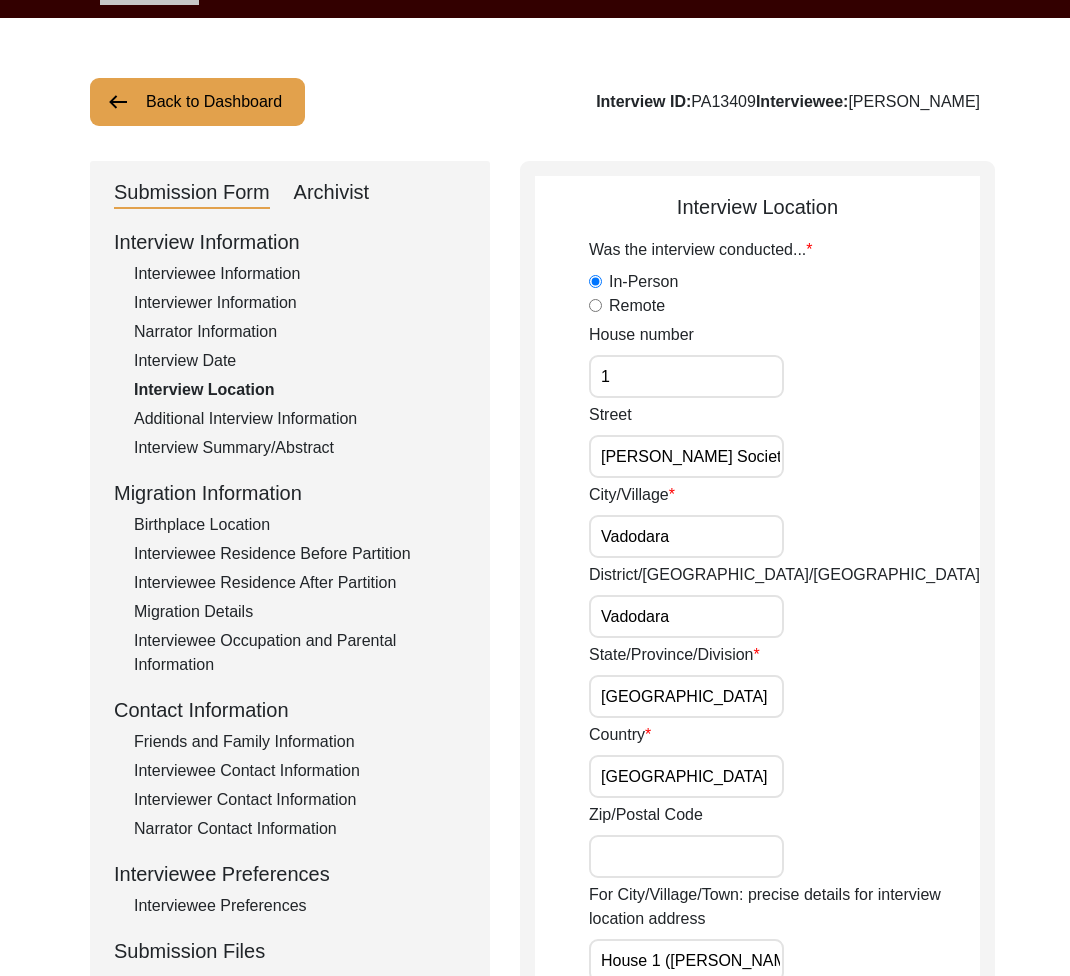 click on "Interview Date" 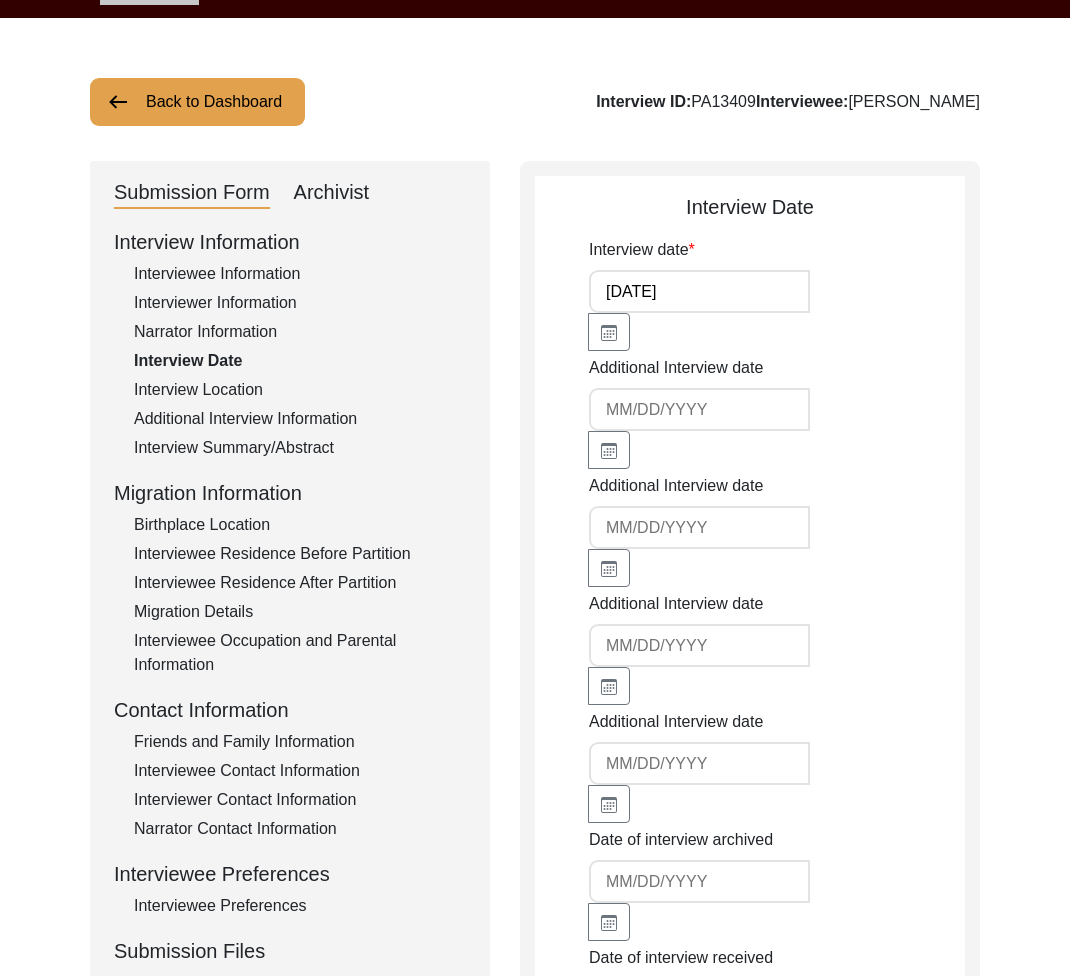 click on "Narrator Information" 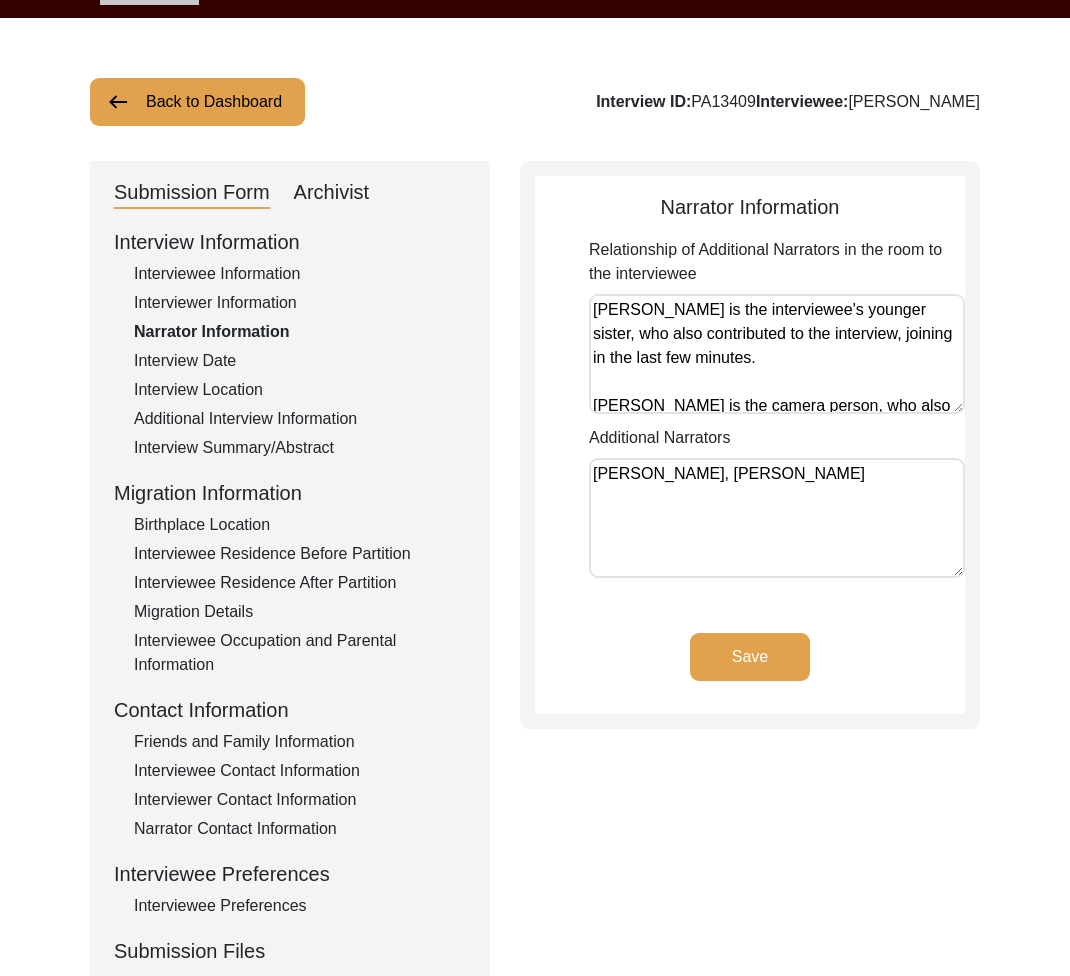 click on "Interviewer Information" 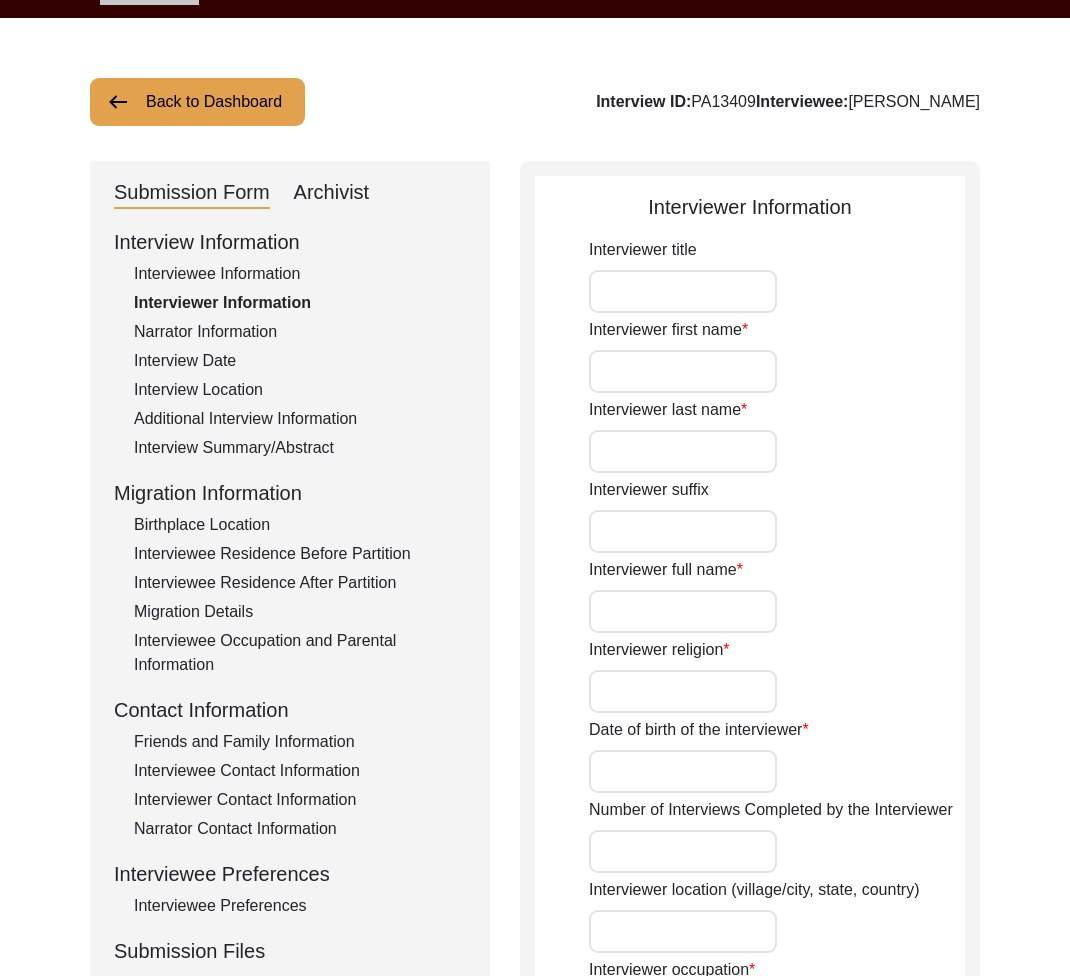 type on "Mansi" 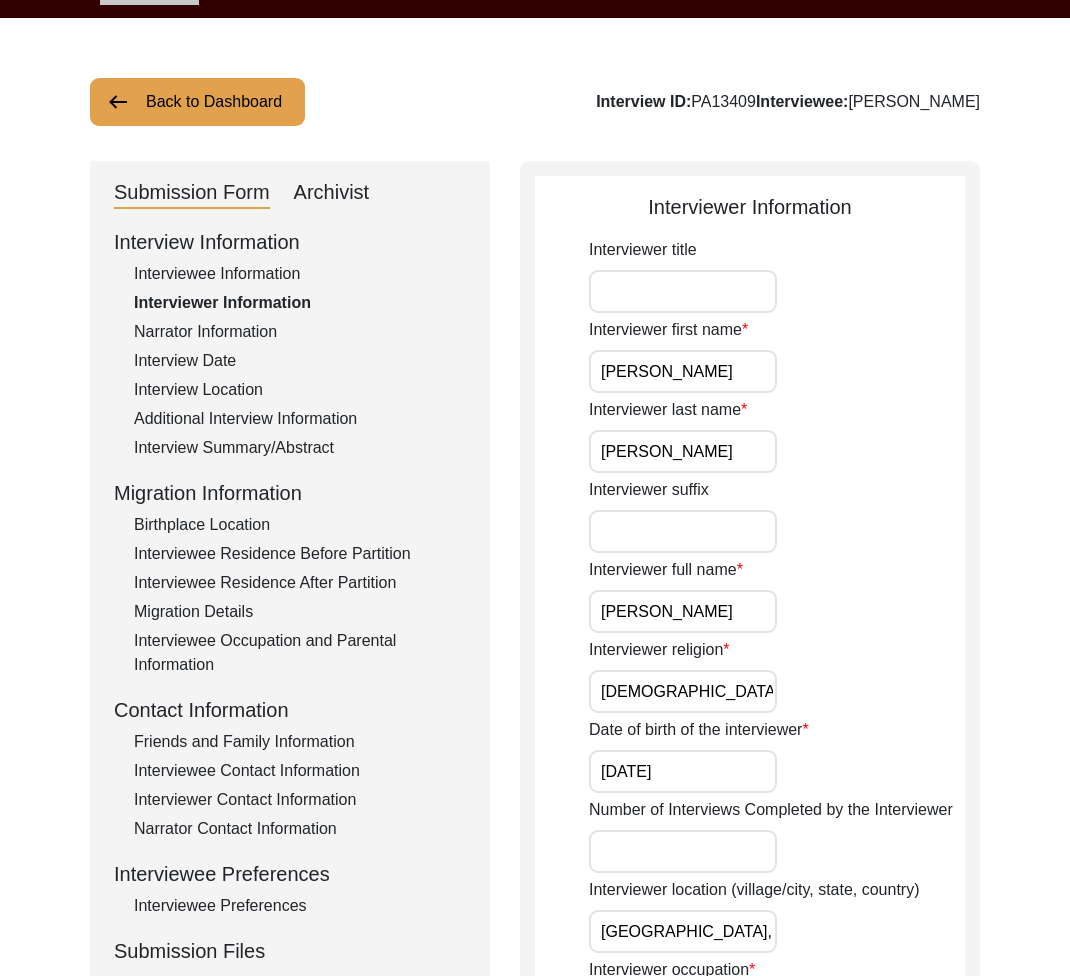 click on "Narrator Information" 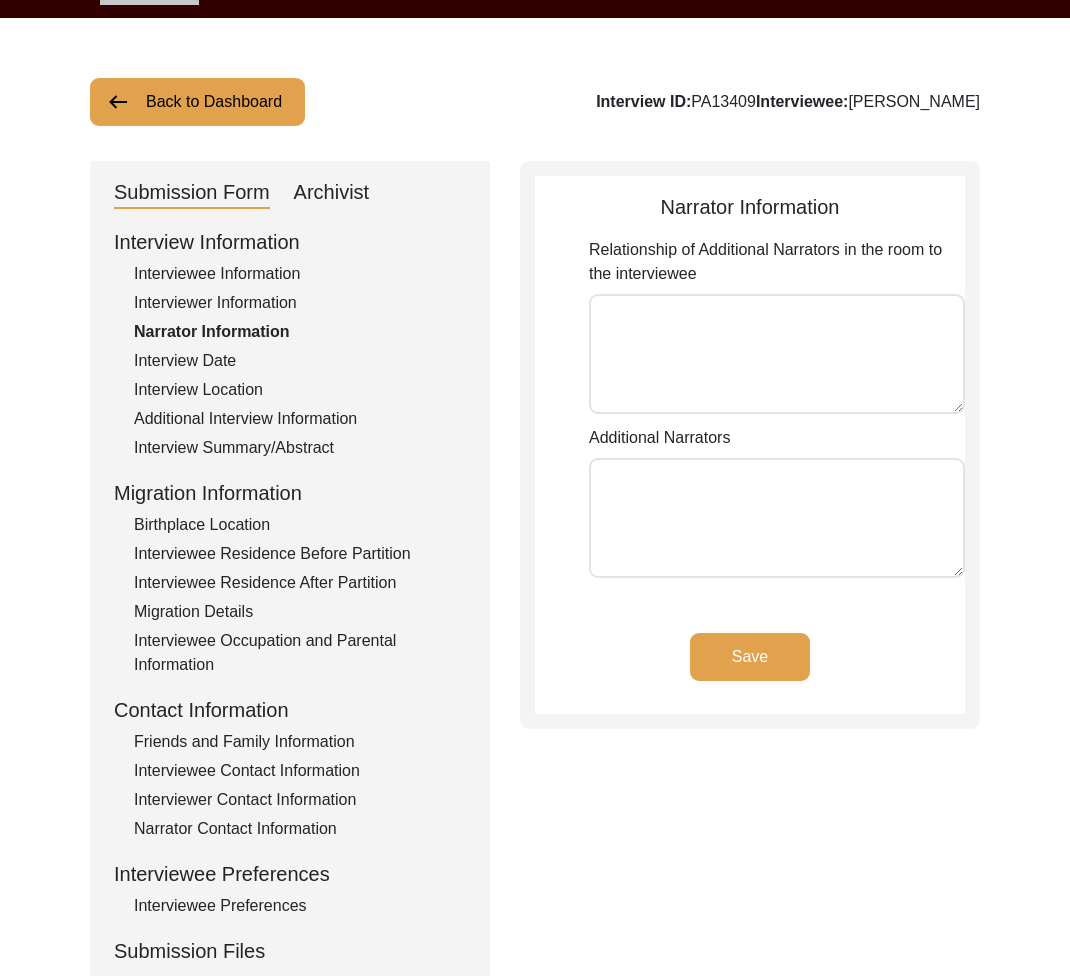 type on "Renu Hingorani is the interviewee's younger sister, who also contributed to the interview, joining in the last few minutes.
Khanti Shah is the camera person, who also added value to the interview by posing a couple of questions and interacting with the interviewee's responses." 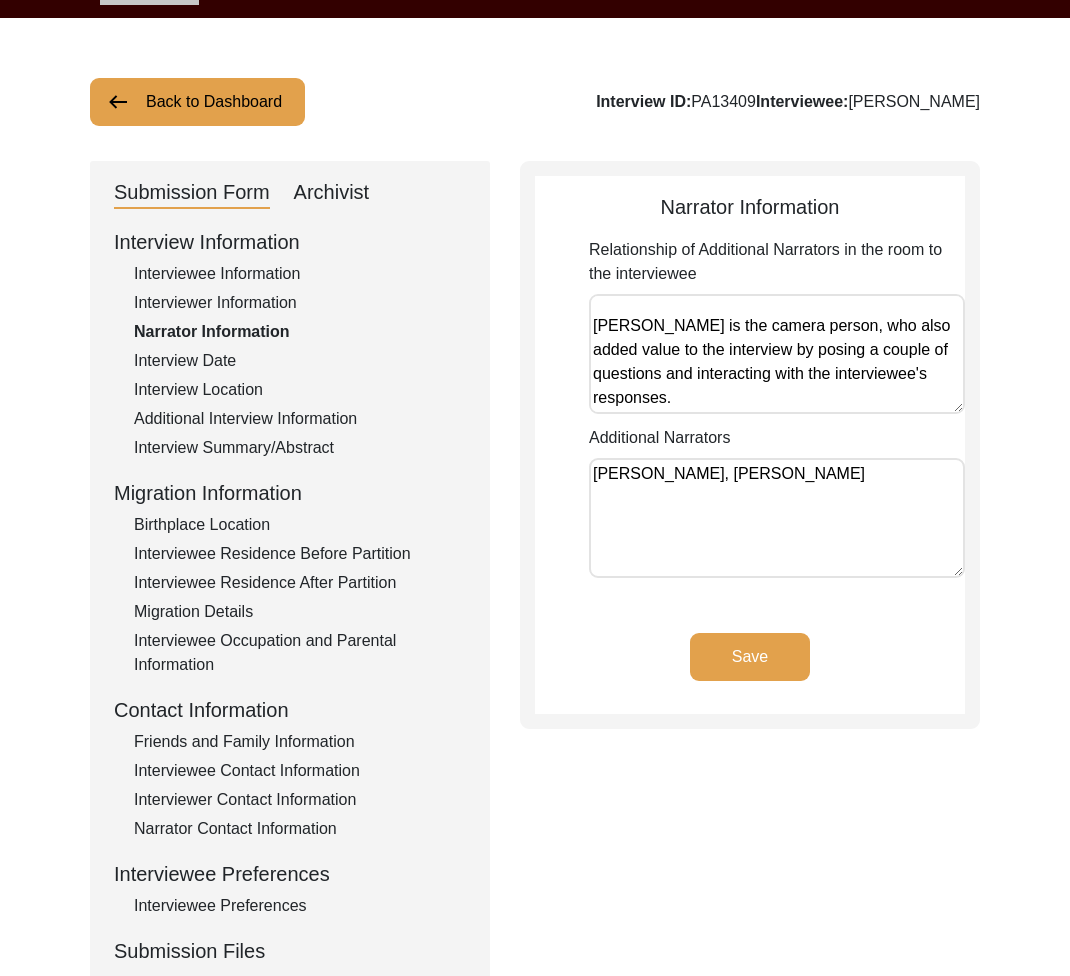 scroll, scrollTop: 0, scrollLeft: 0, axis: both 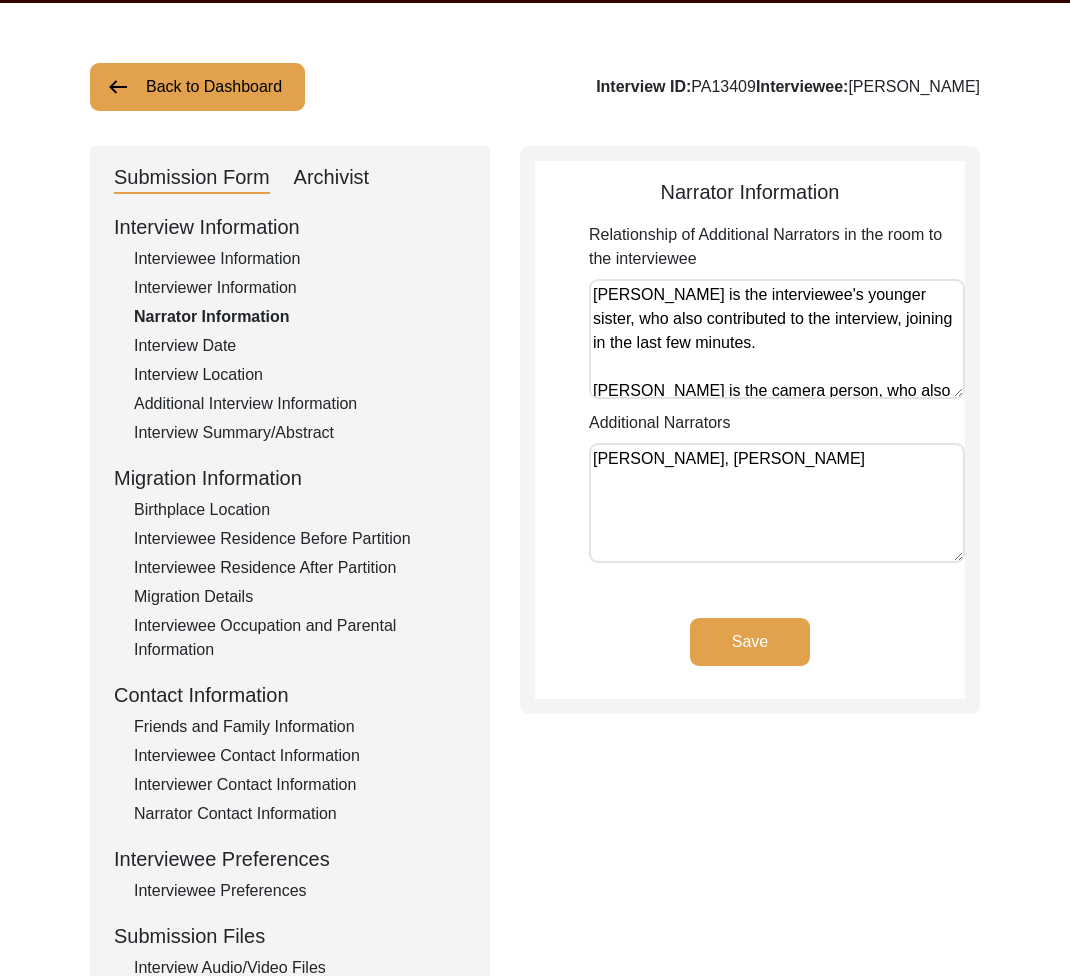 click on "Interviewer Information" 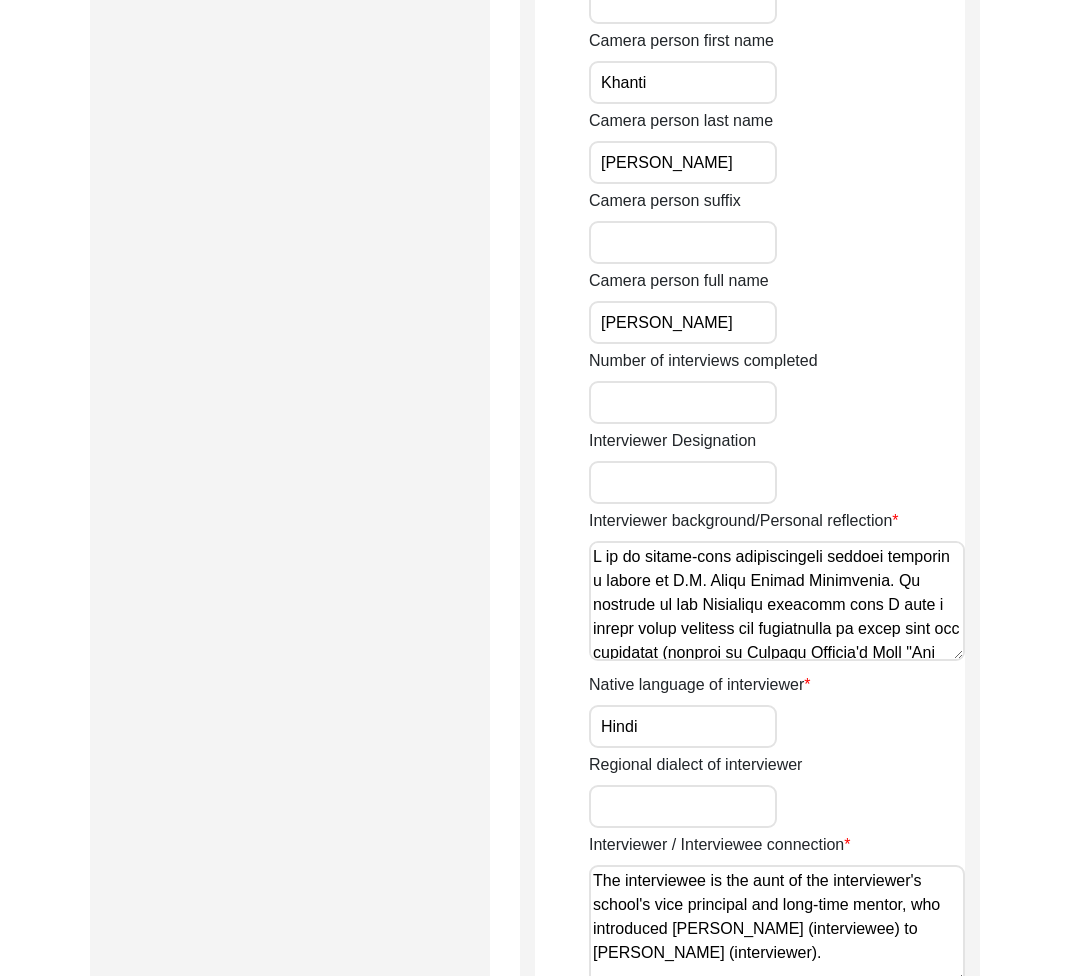 scroll, scrollTop: 1302, scrollLeft: 0, axis: vertical 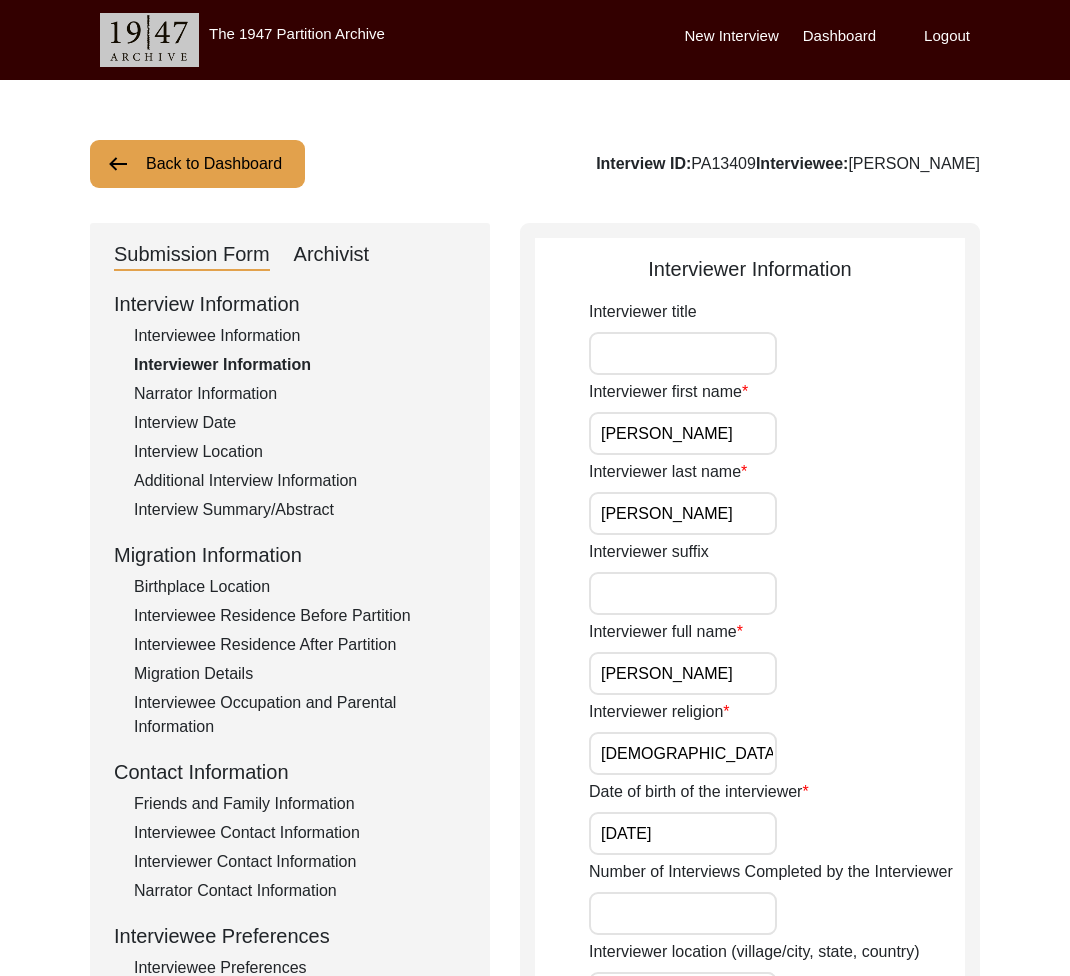 click on "Archivist" 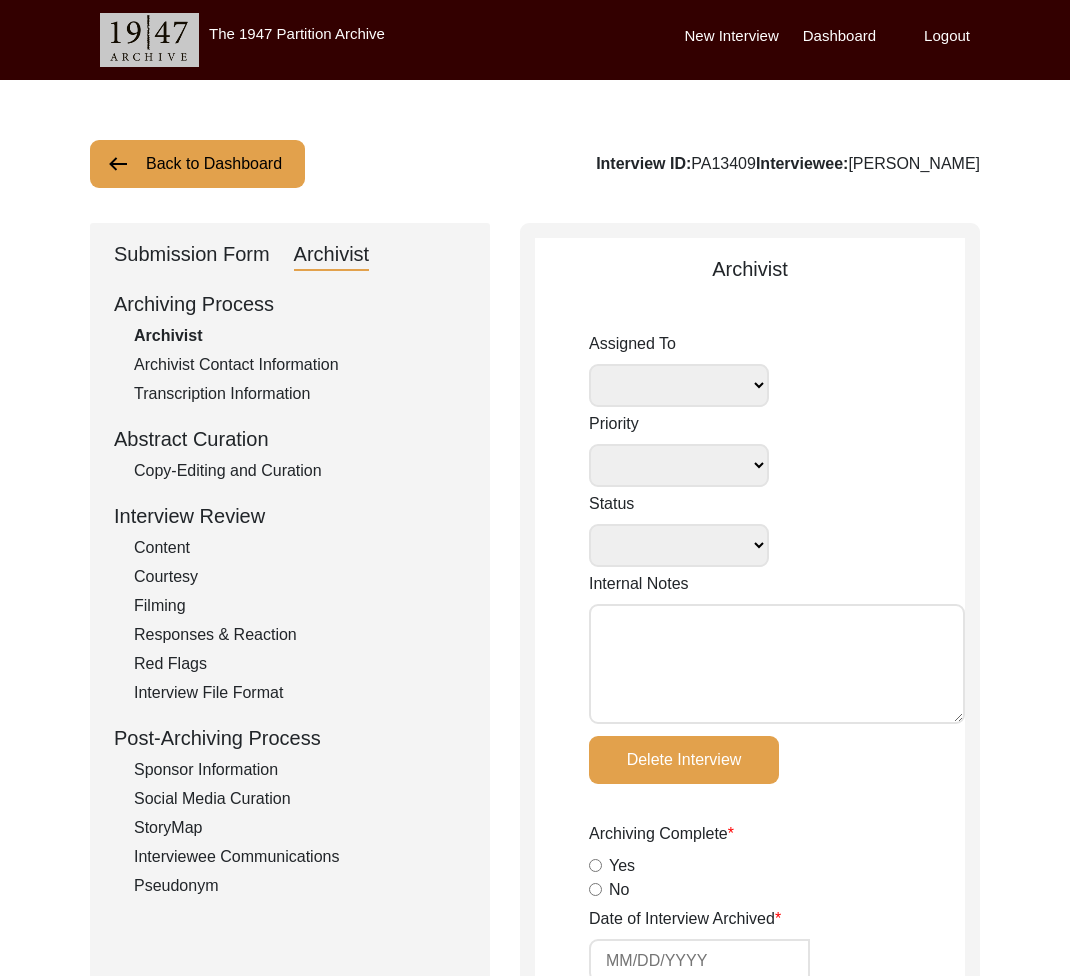 select 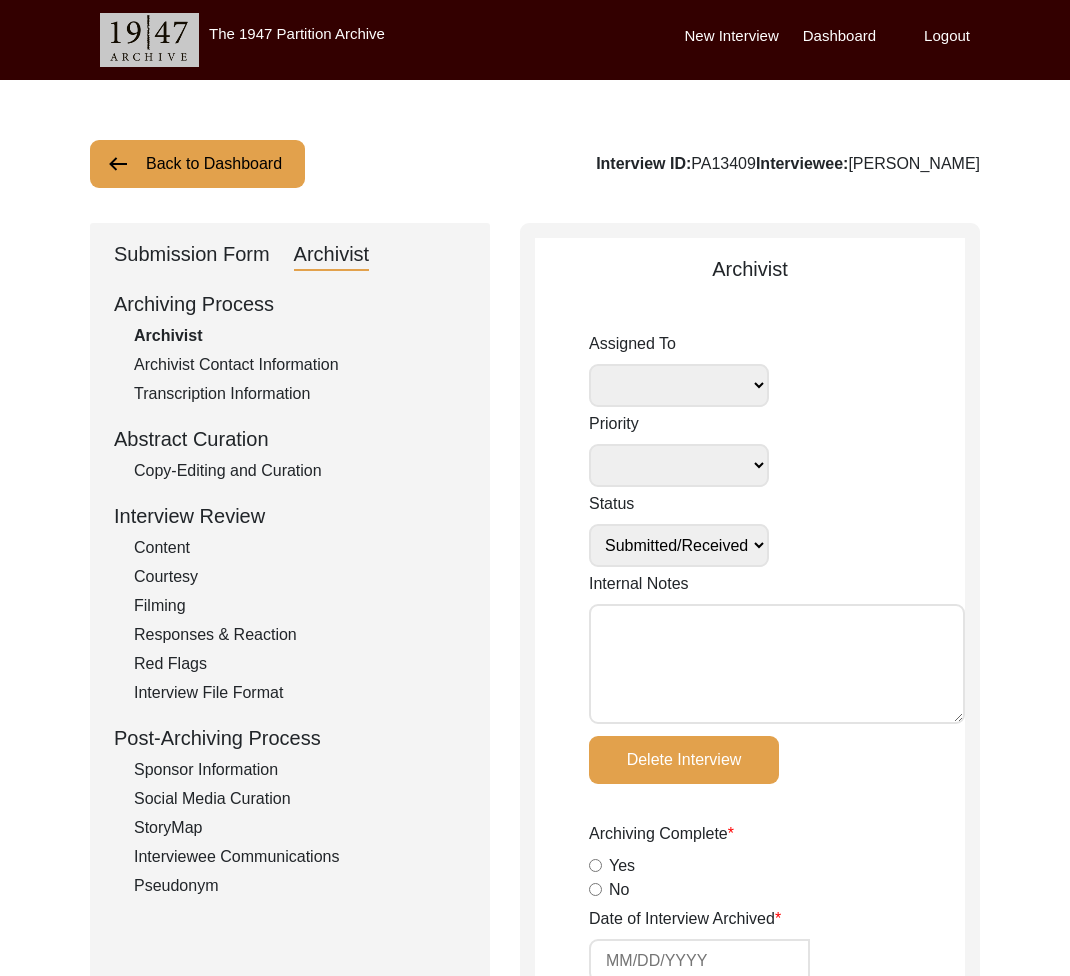 select 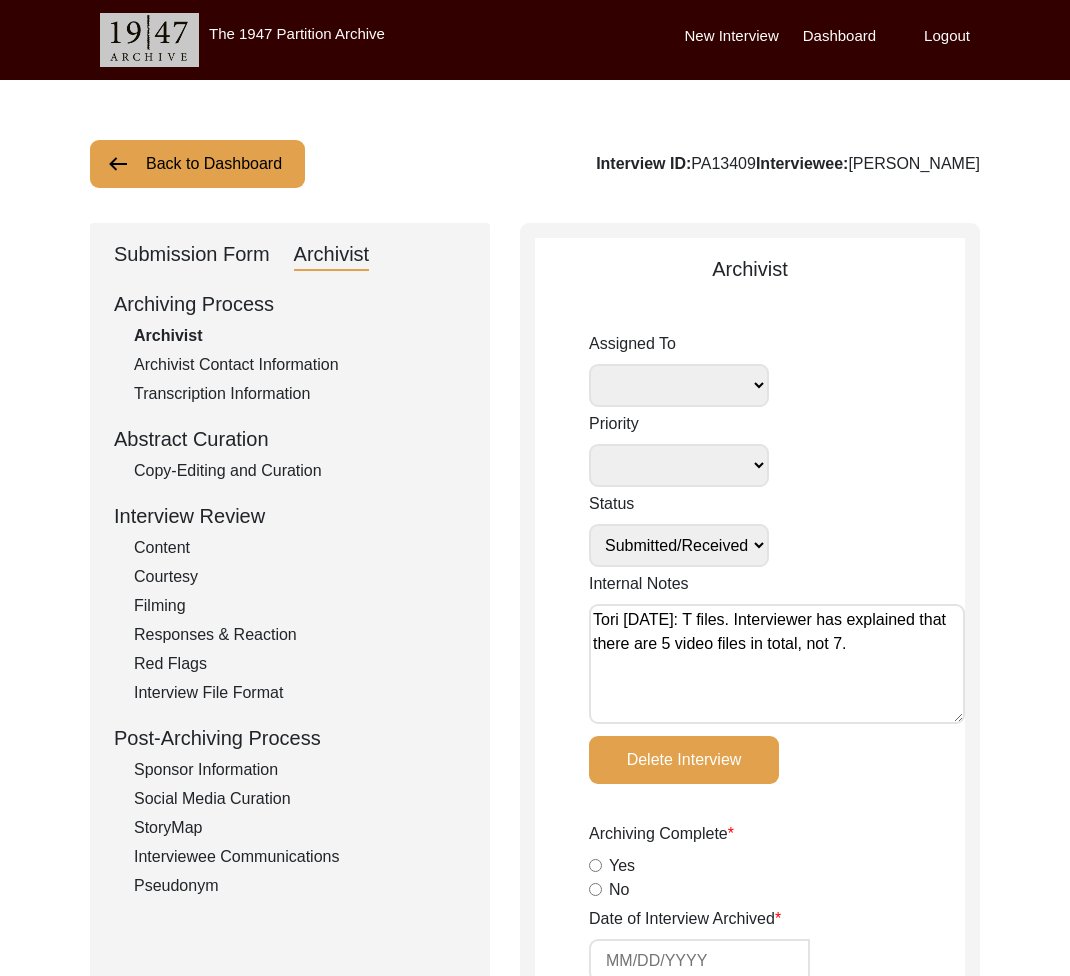 type on "Tori 7/8/2025: T files. Interviewer has explained that there are 5 video files in total, not 7." 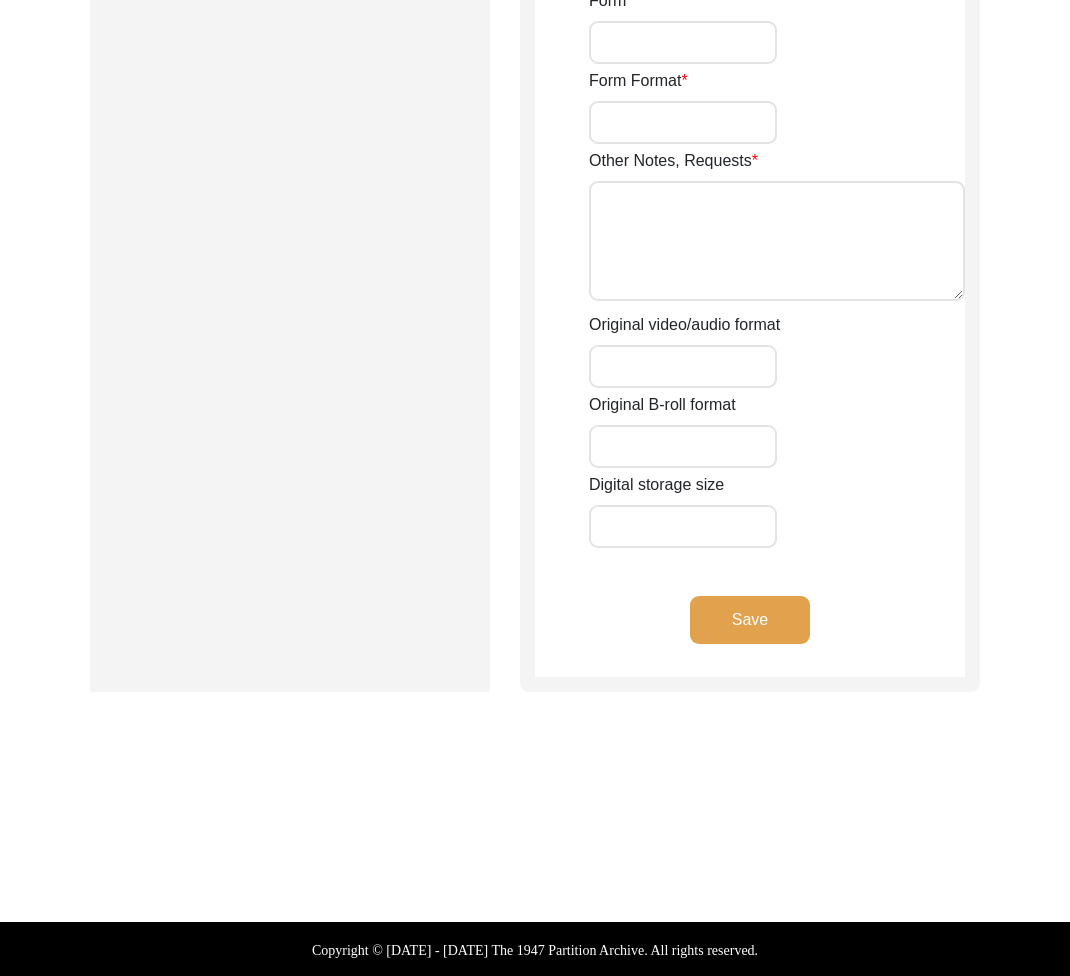 click on "Save" 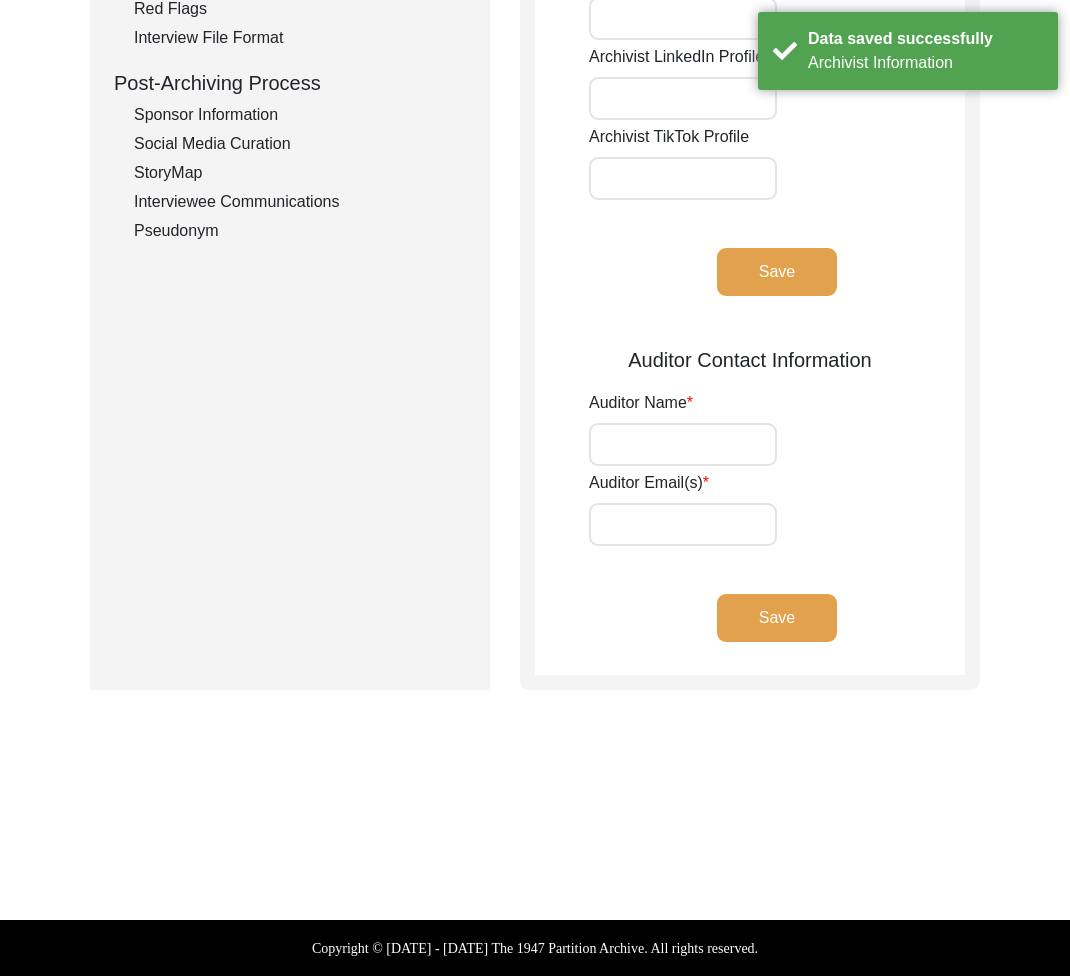 scroll, scrollTop: 0, scrollLeft: 0, axis: both 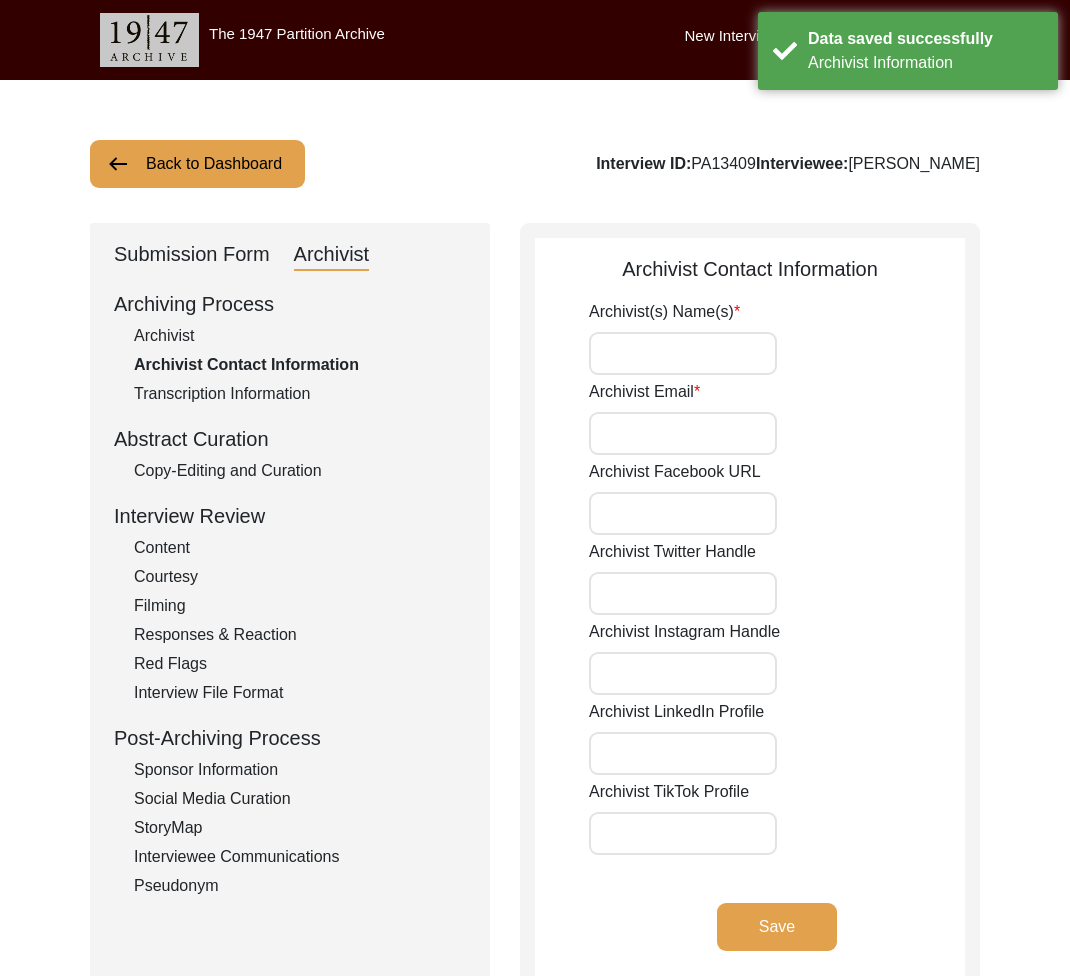 drag, startPoint x: 232, startPoint y: 252, endPoint x: 247, endPoint y: 265, distance: 19.849434 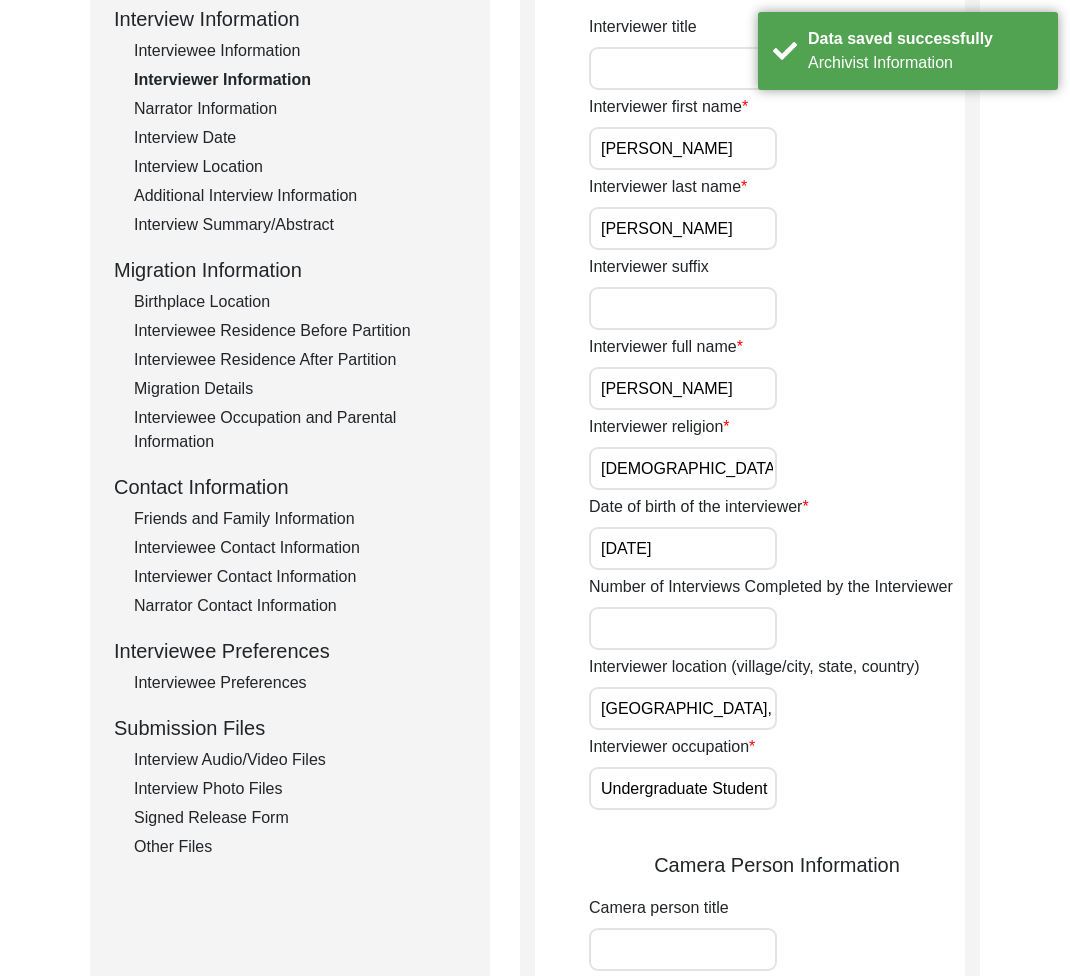 scroll, scrollTop: 454, scrollLeft: 0, axis: vertical 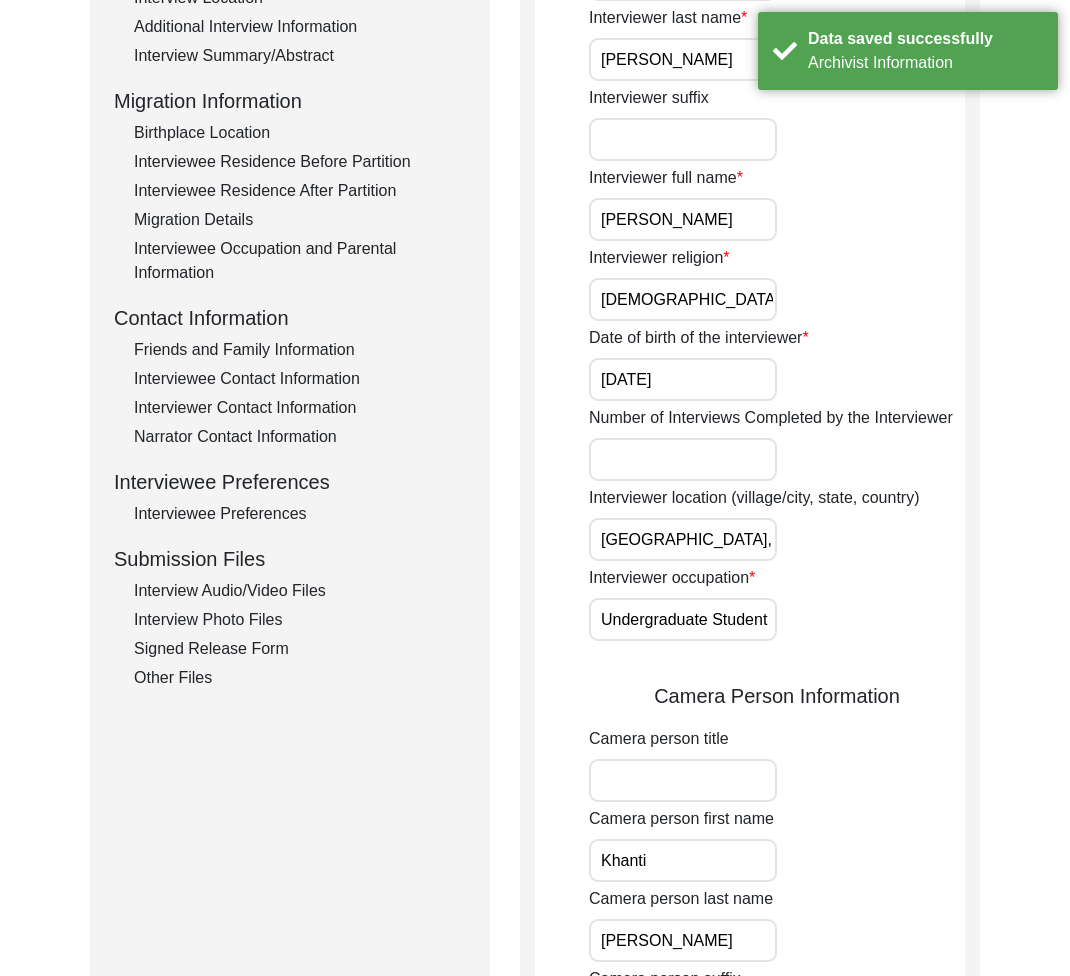 drag, startPoint x: 255, startPoint y: 591, endPoint x: 261, endPoint y: 613, distance: 22.803509 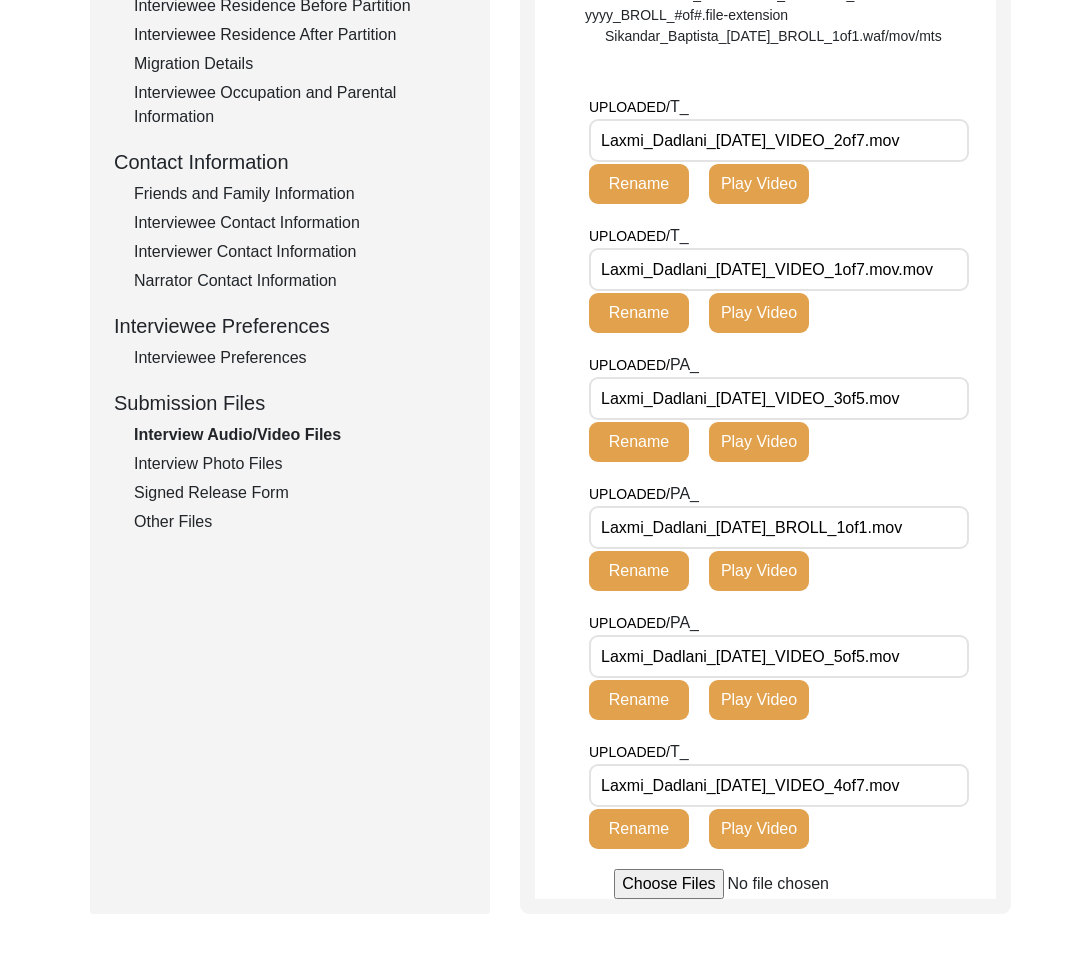 scroll, scrollTop: 592, scrollLeft: 0, axis: vertical 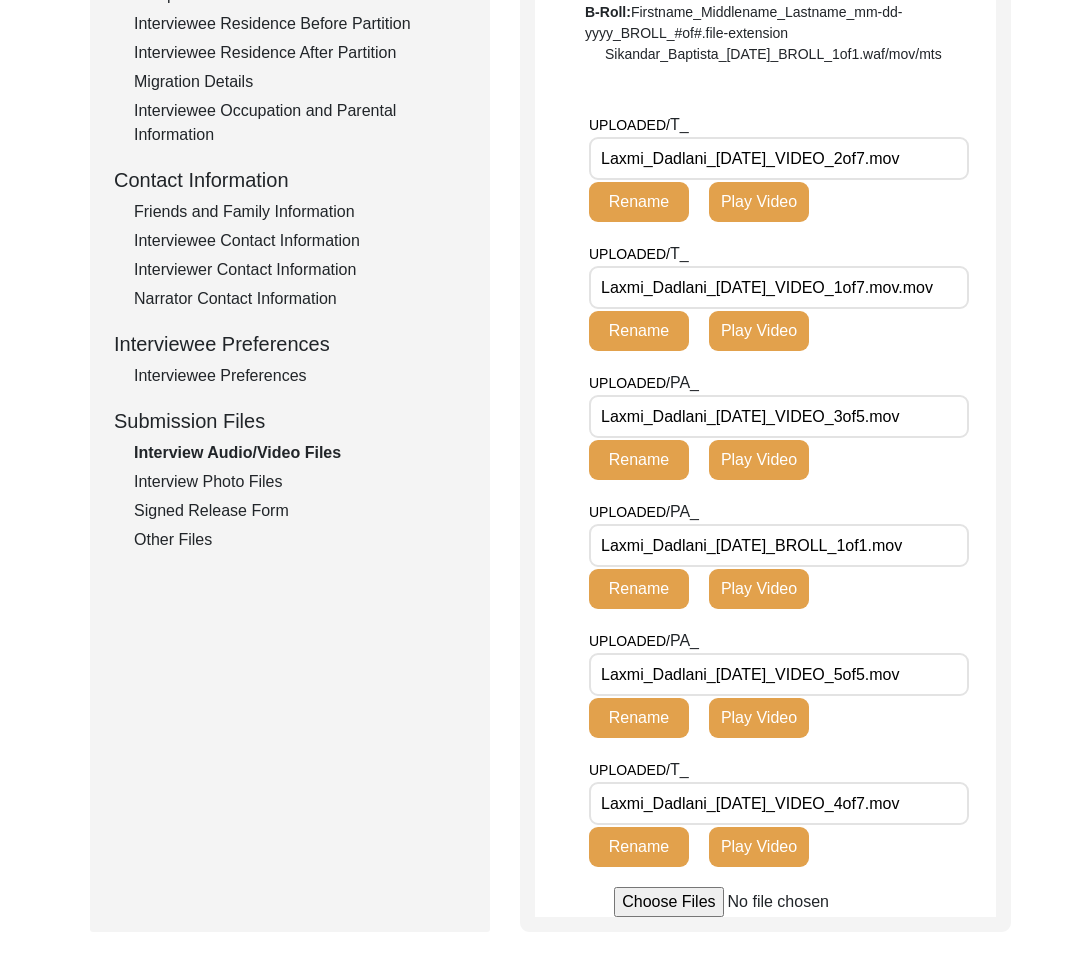 click on "Play Video" 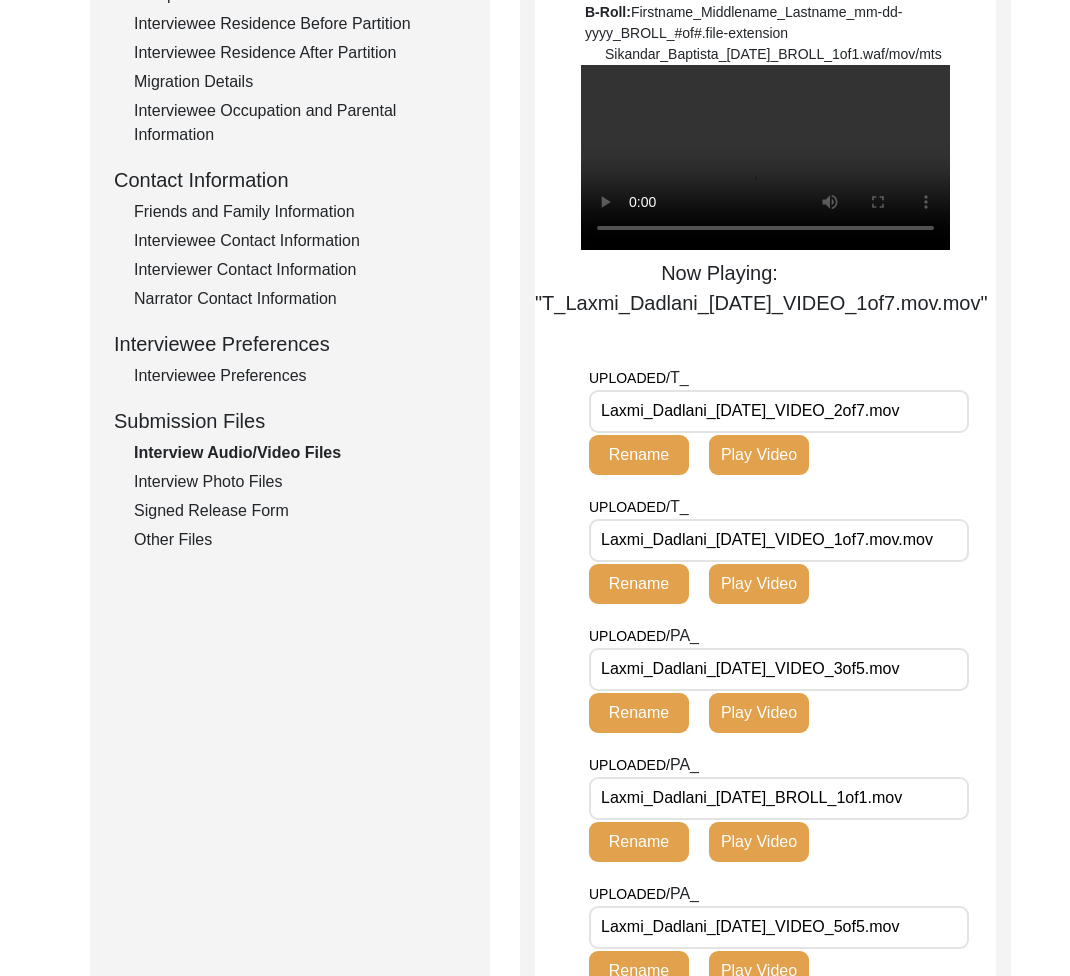 click on "Play Video" 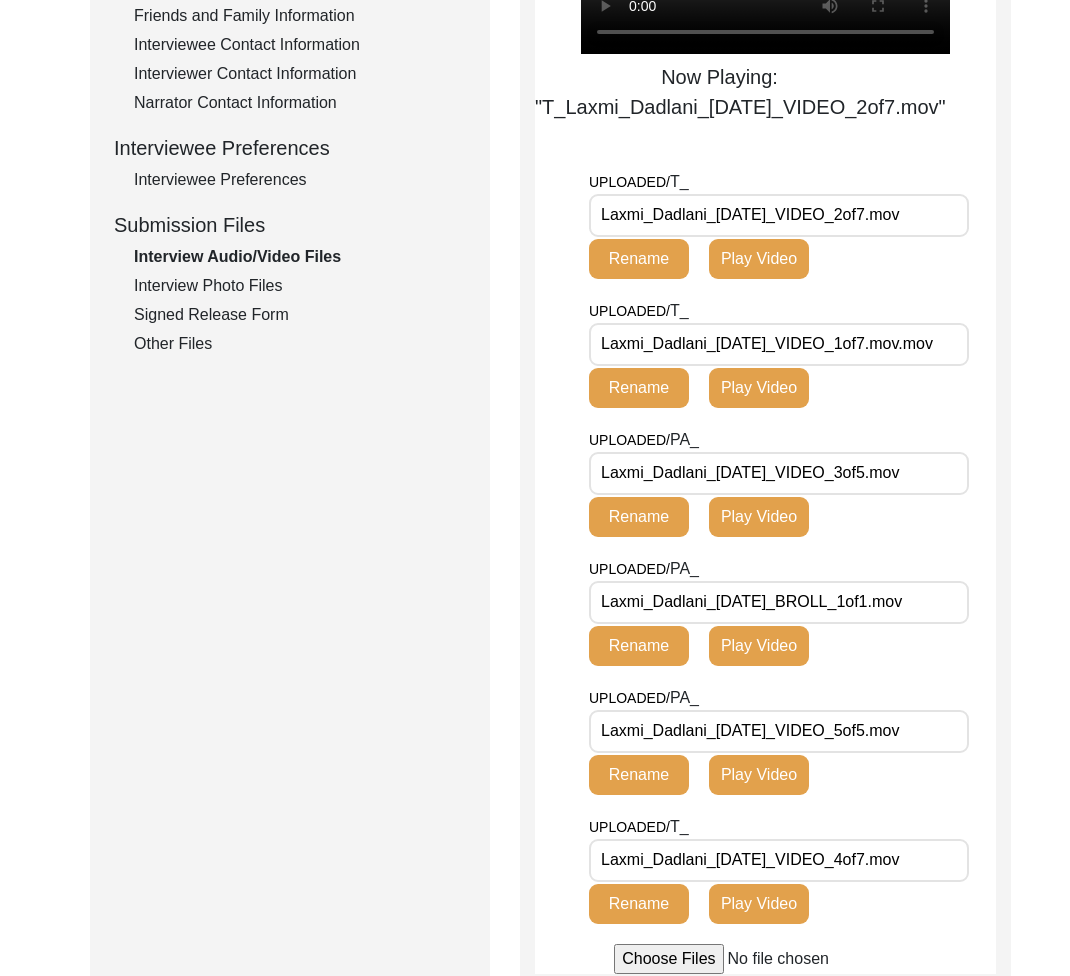 click on "Play Video" 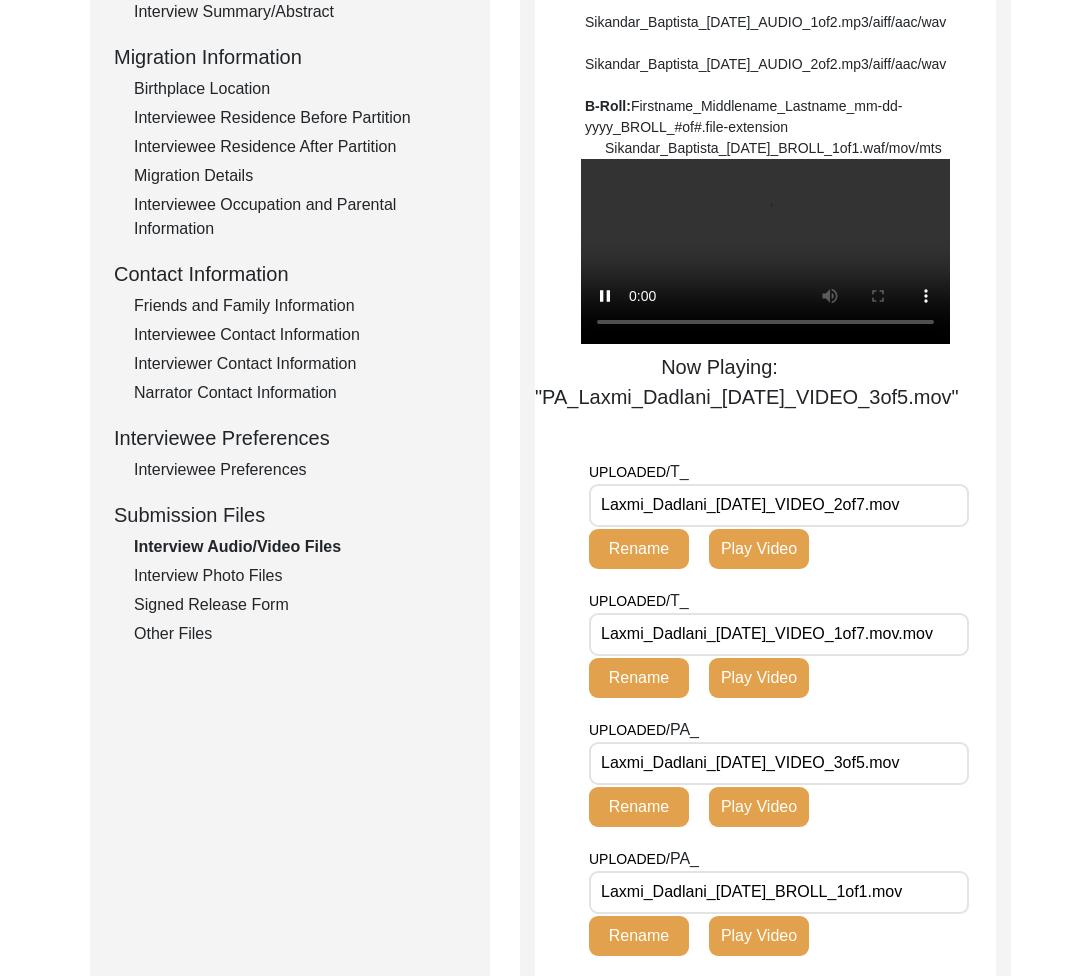scroll, scrollTop: 983, scrollLeft: 0, axis: vertical 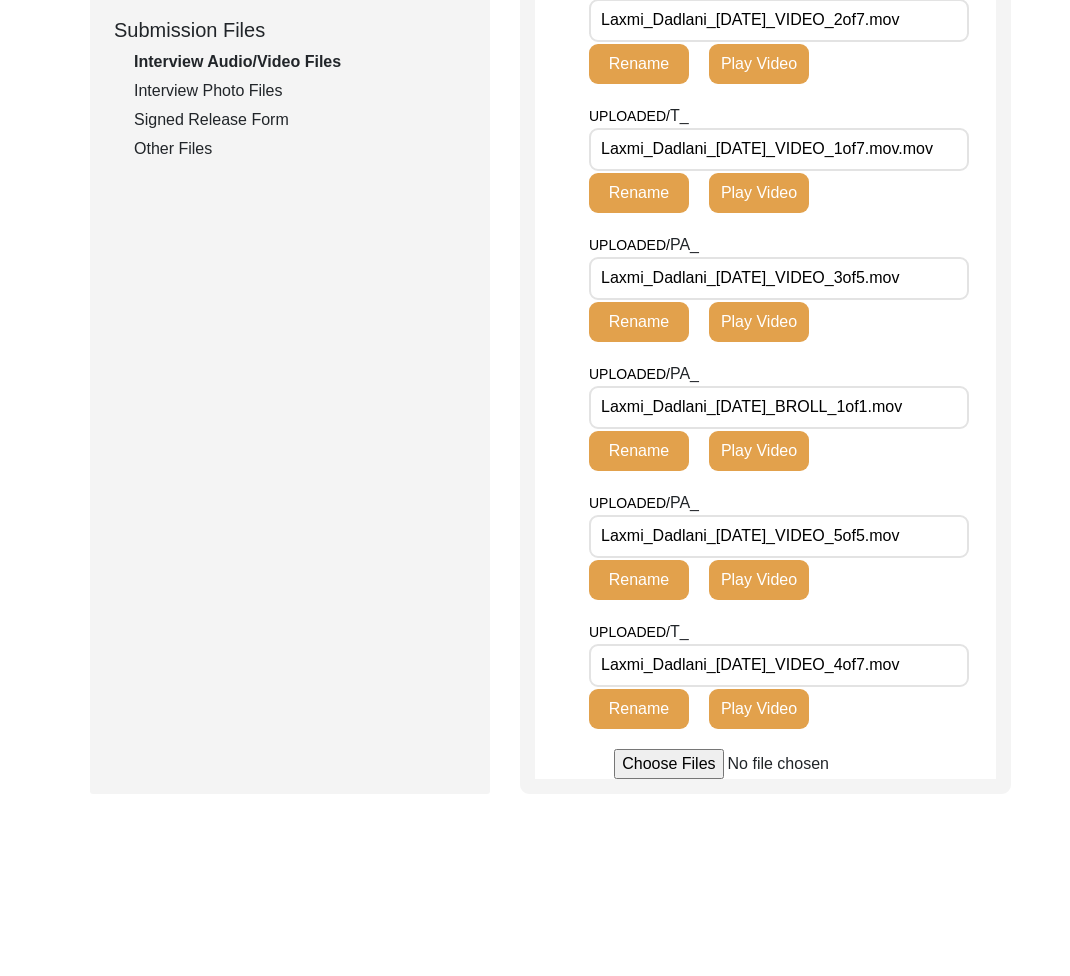 drag, startPoint x: 777, startPoint y: 774, endPoint x: 778, endPoint y: 762, distance: 12.0415945 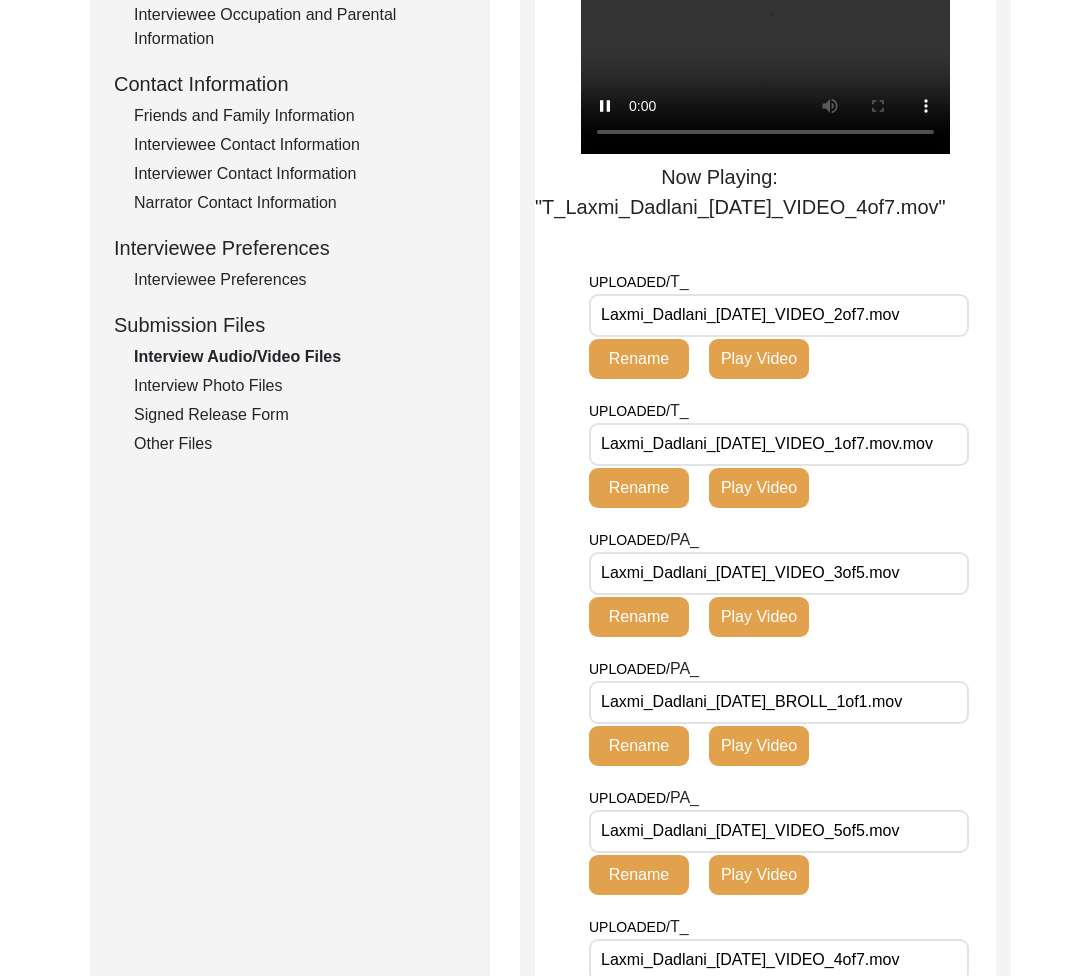scroll, scrollTop: 0, scrollLeft: 0, axis: both 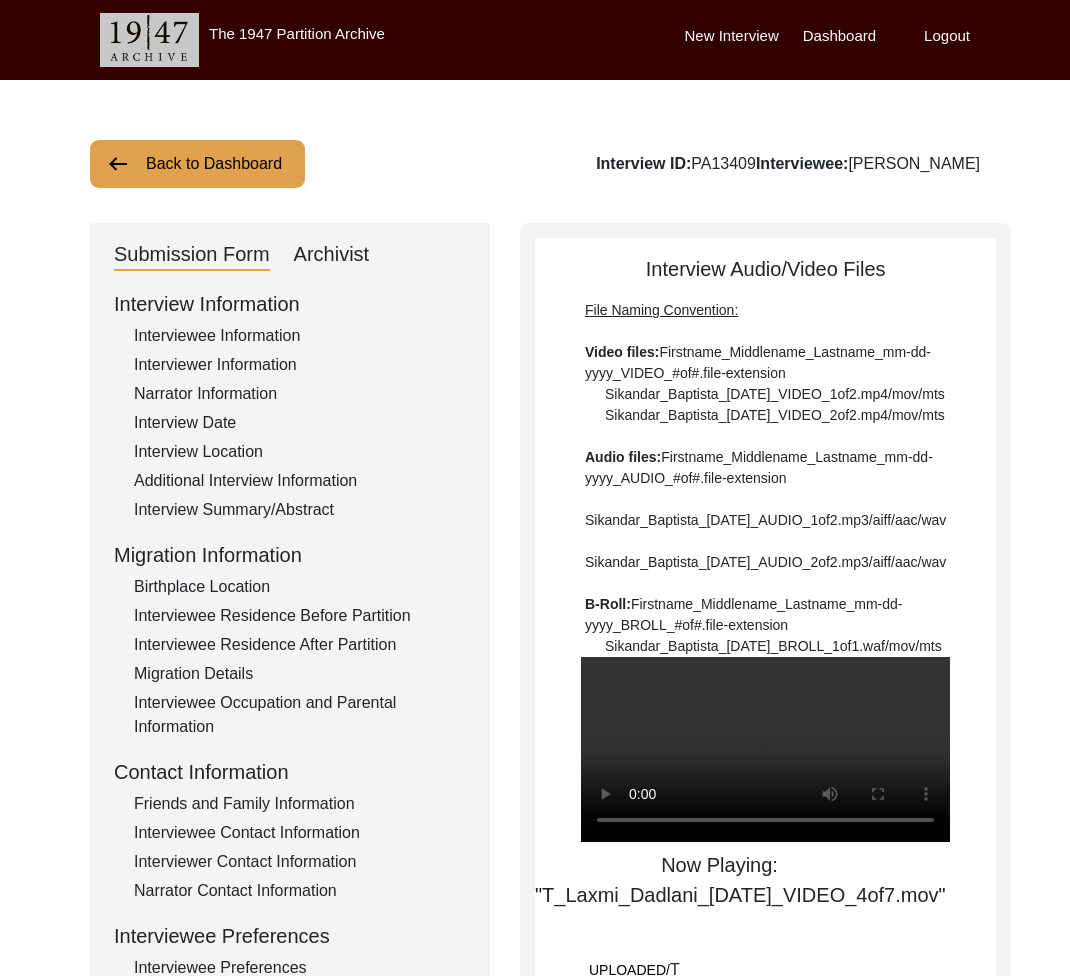 click on "Back to Dashboard" 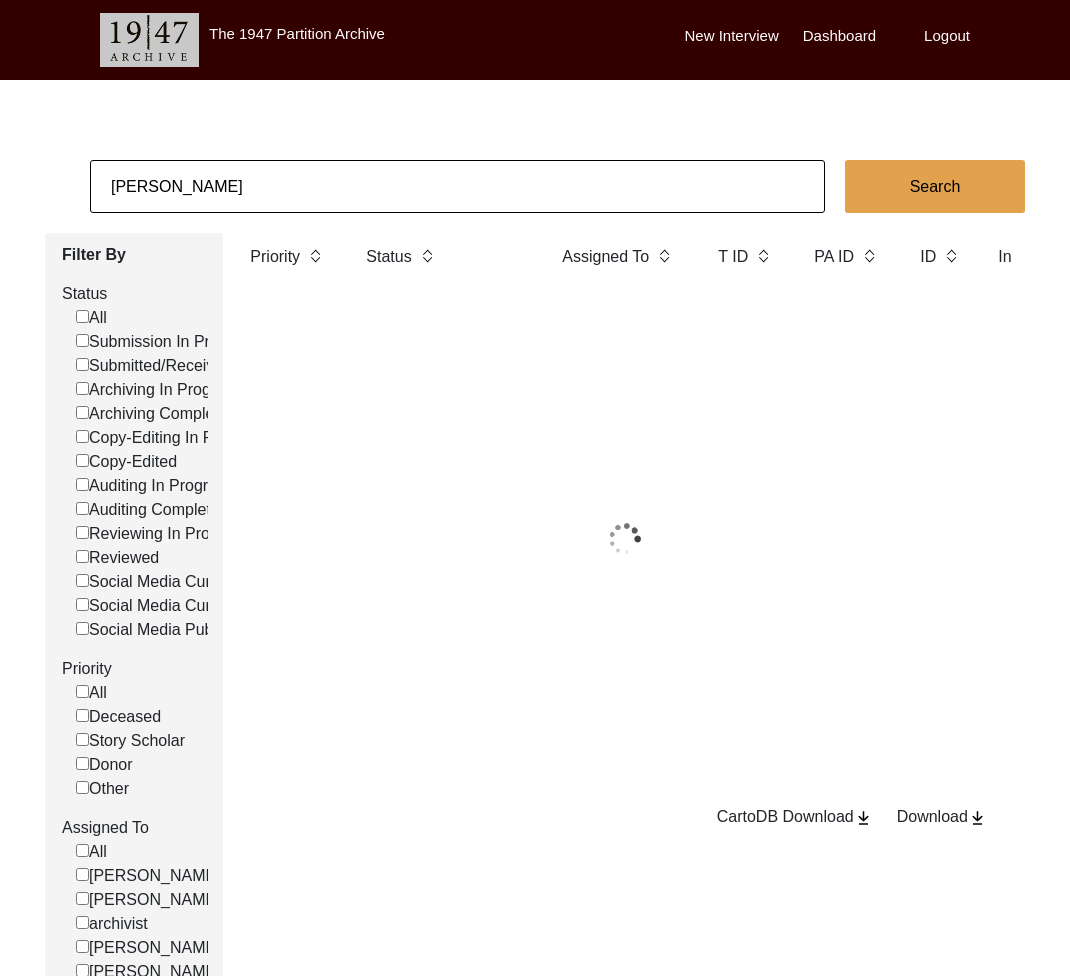 click on "mansi chhadia" 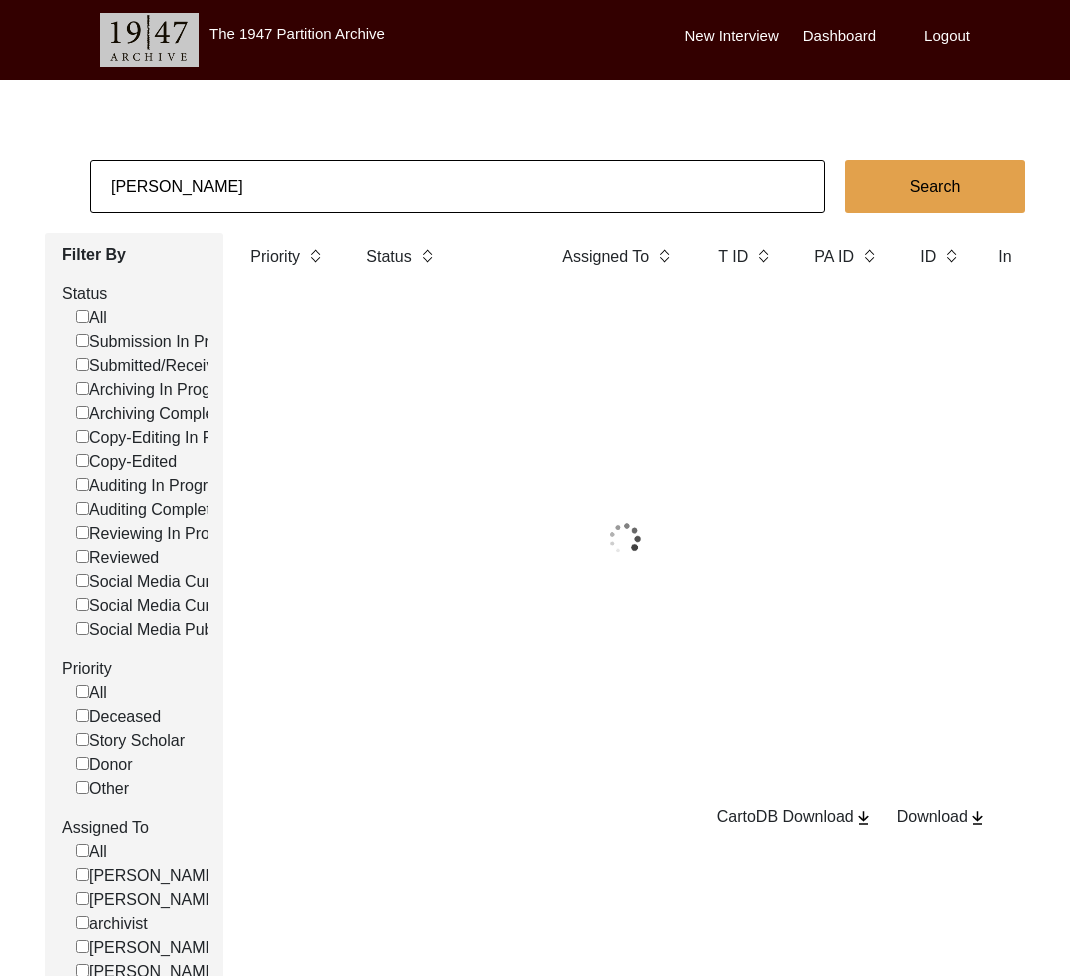 click on "mansi chhadia" 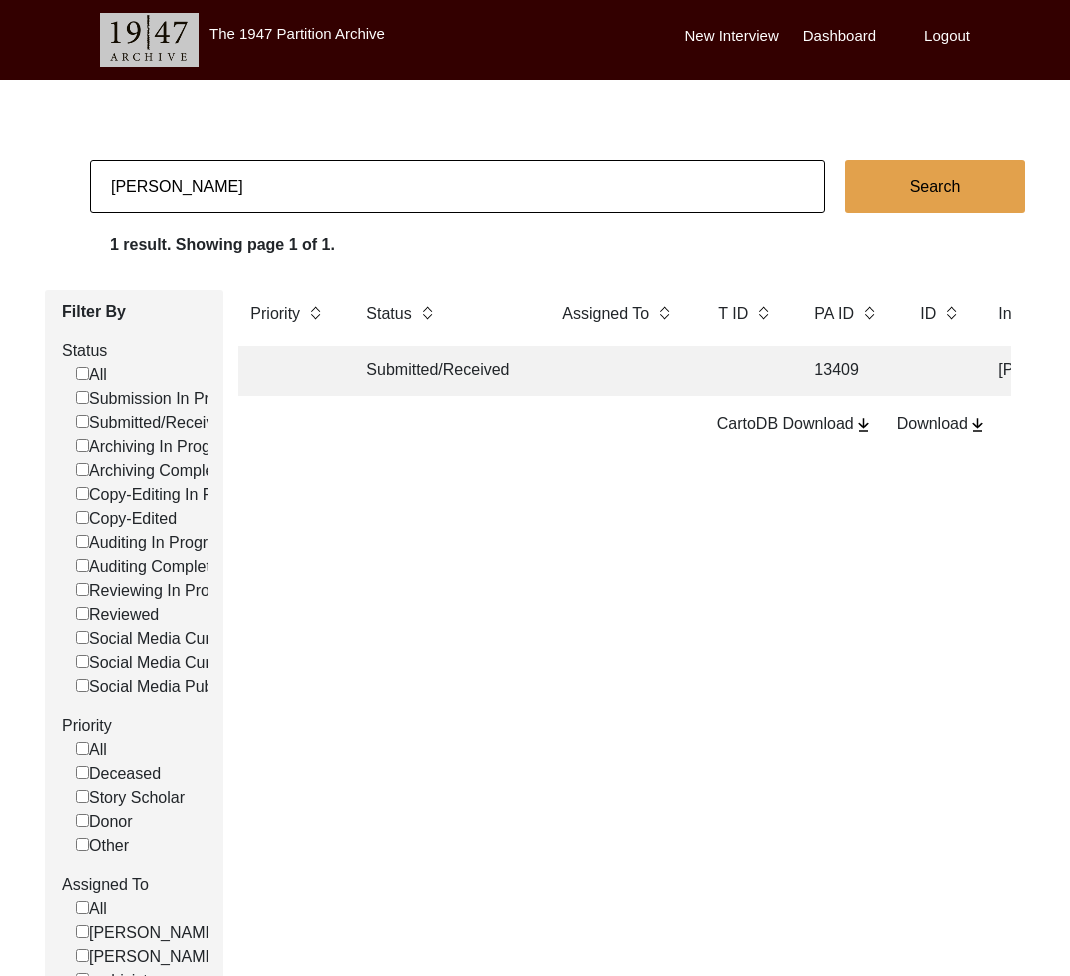 click on "mansi chhadia" 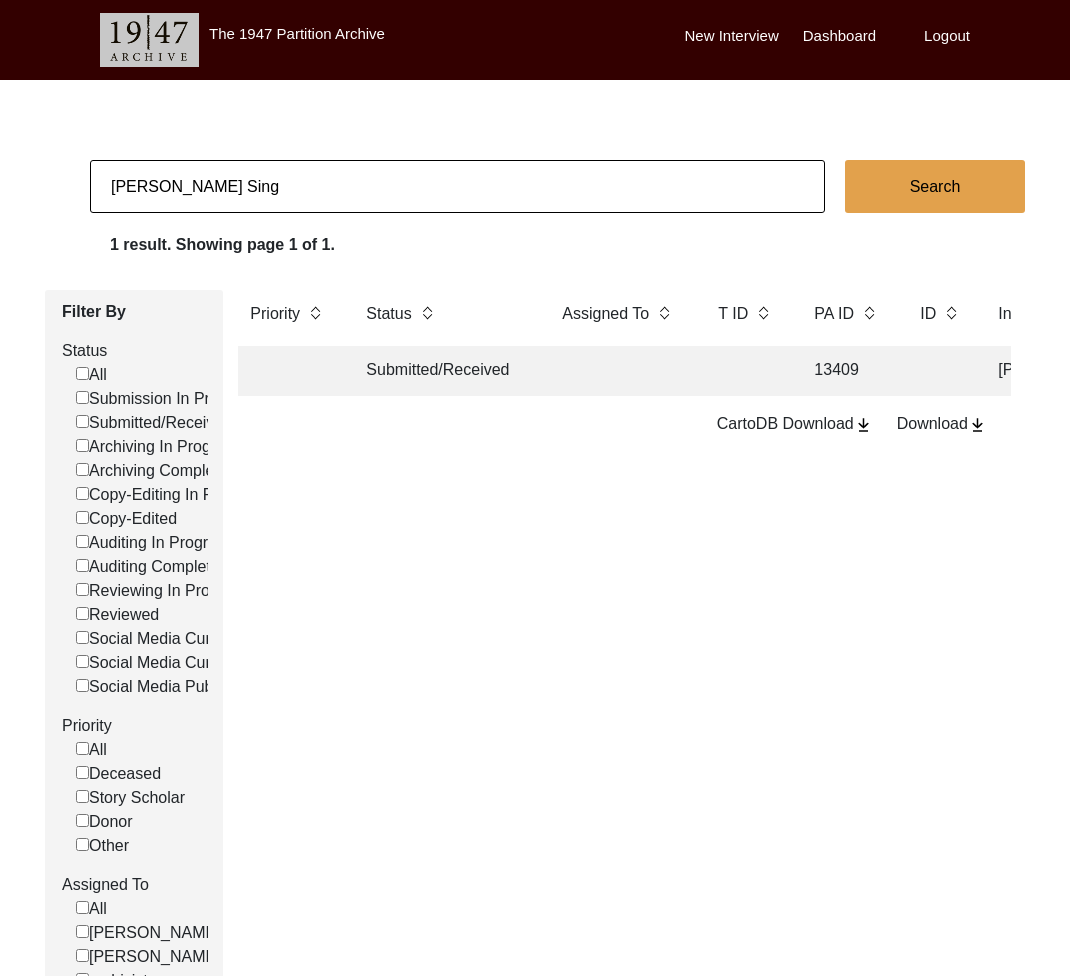 type on "Kanwaljeet Sing" 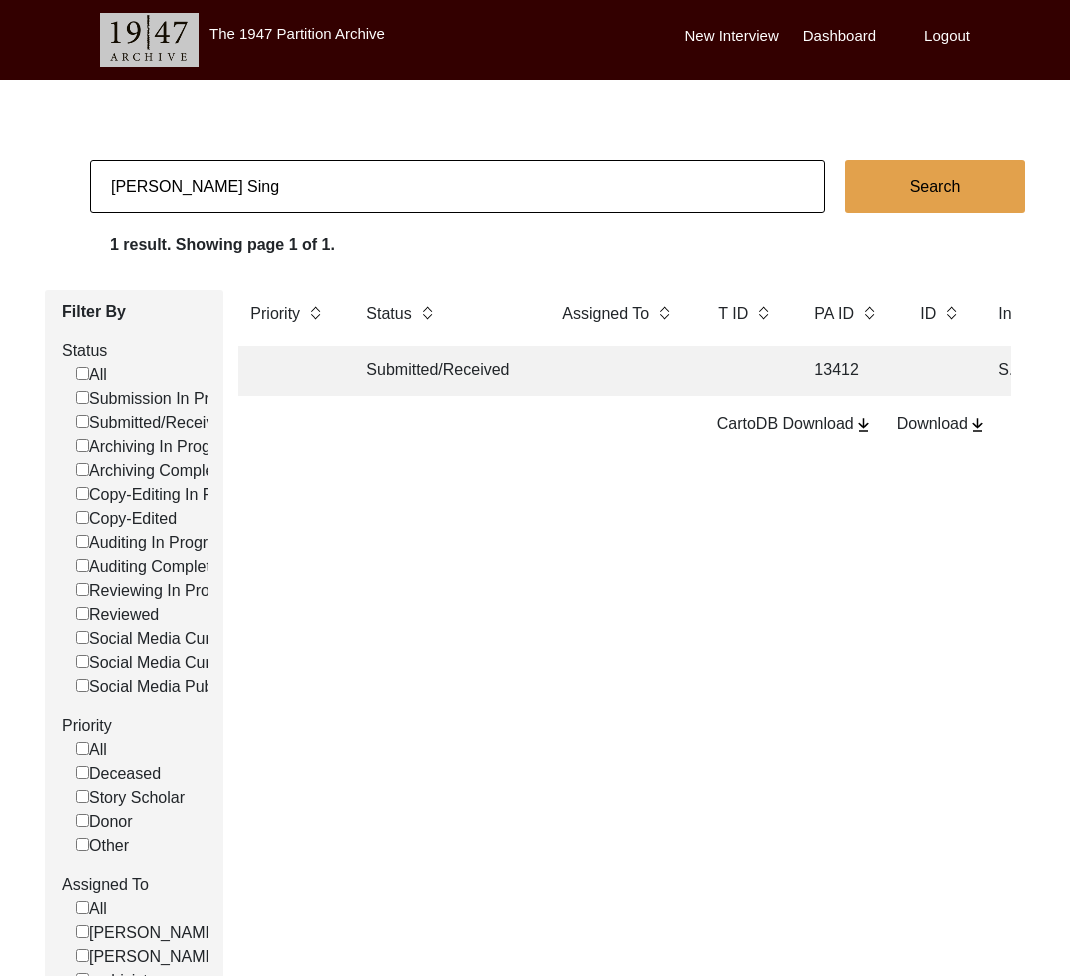 click on "Submitted/Received" 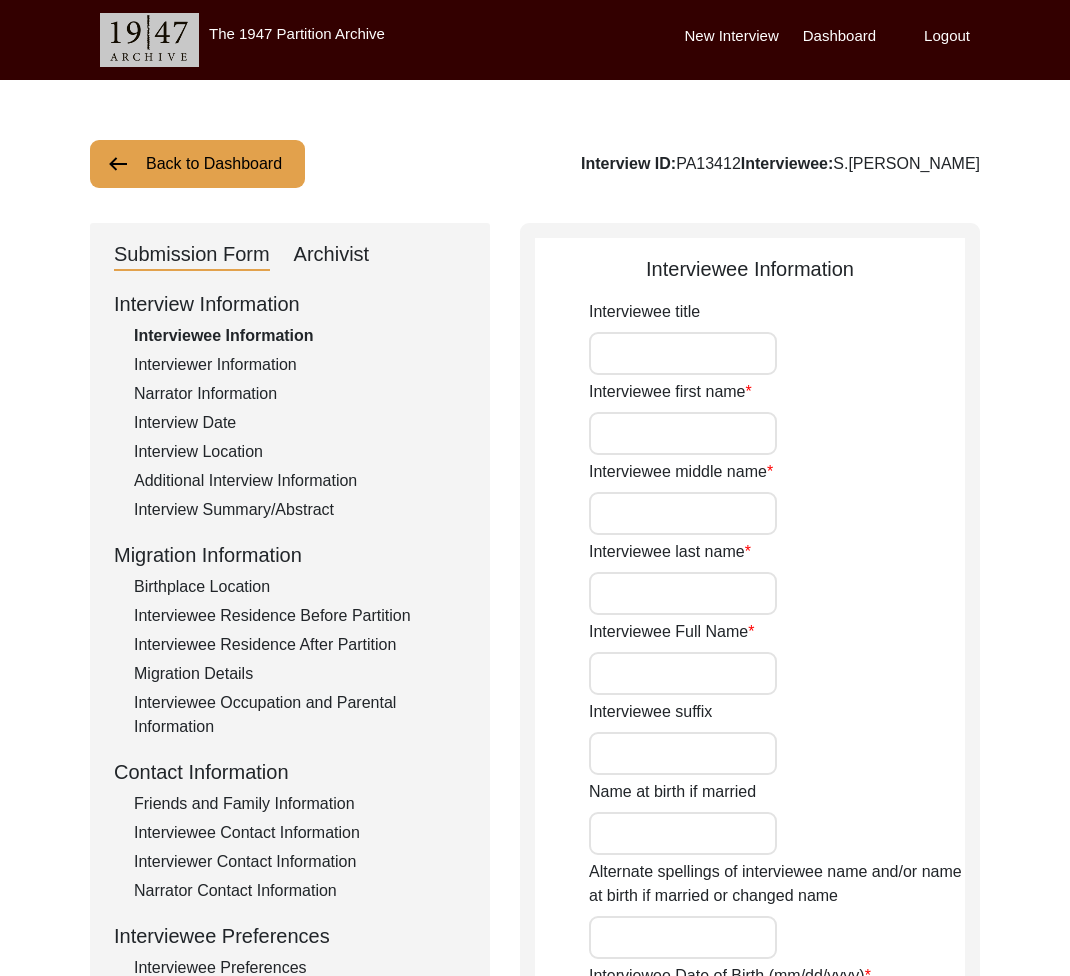 type on "Sardar" 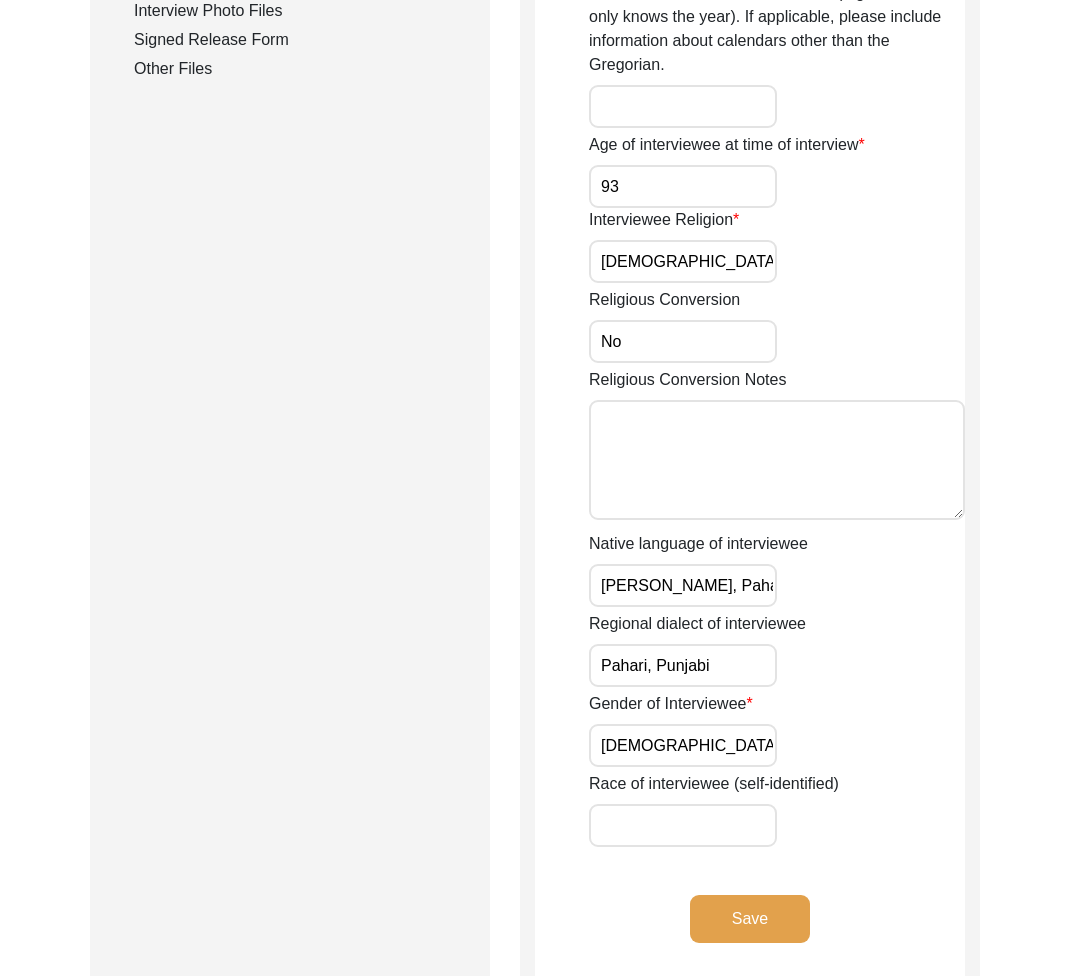 scroll, scrollTop: 0, scrollLeft: 0, axis: both 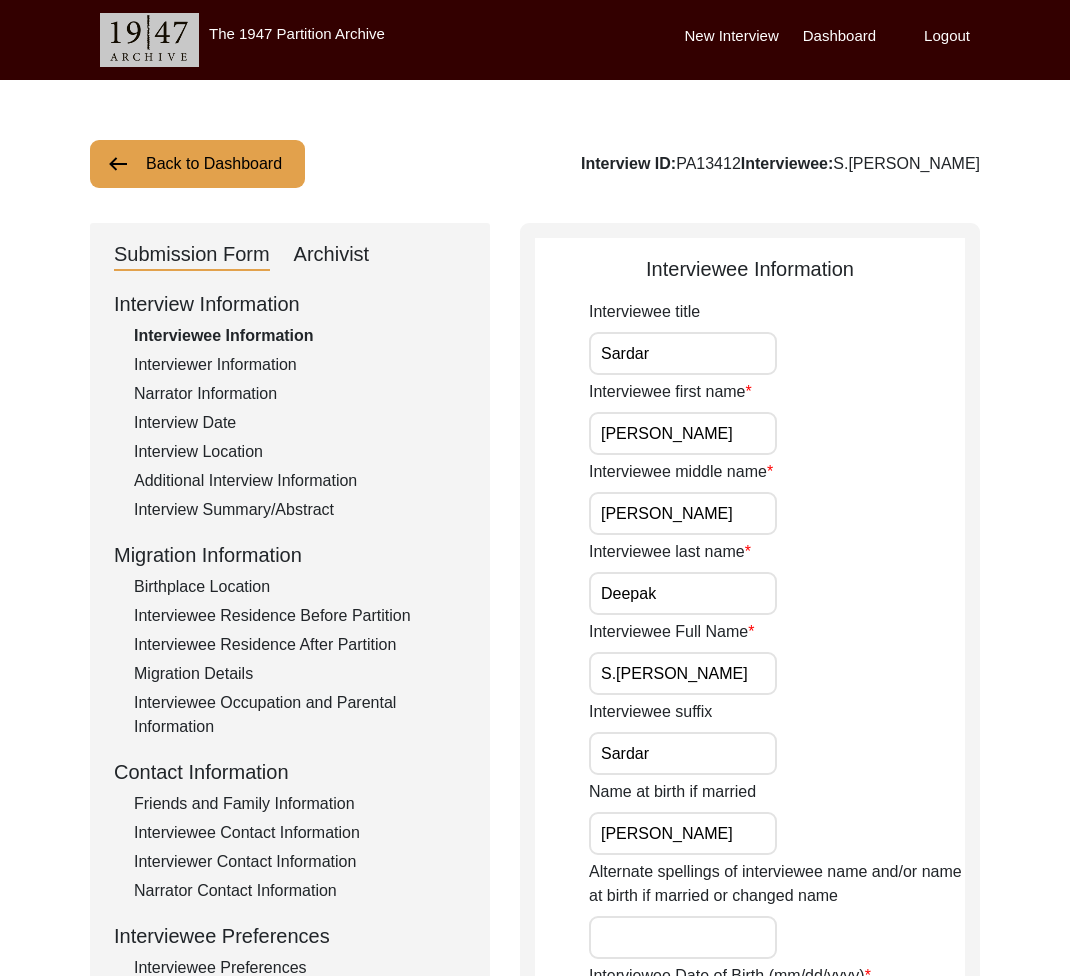 click on "Interviewer Information" 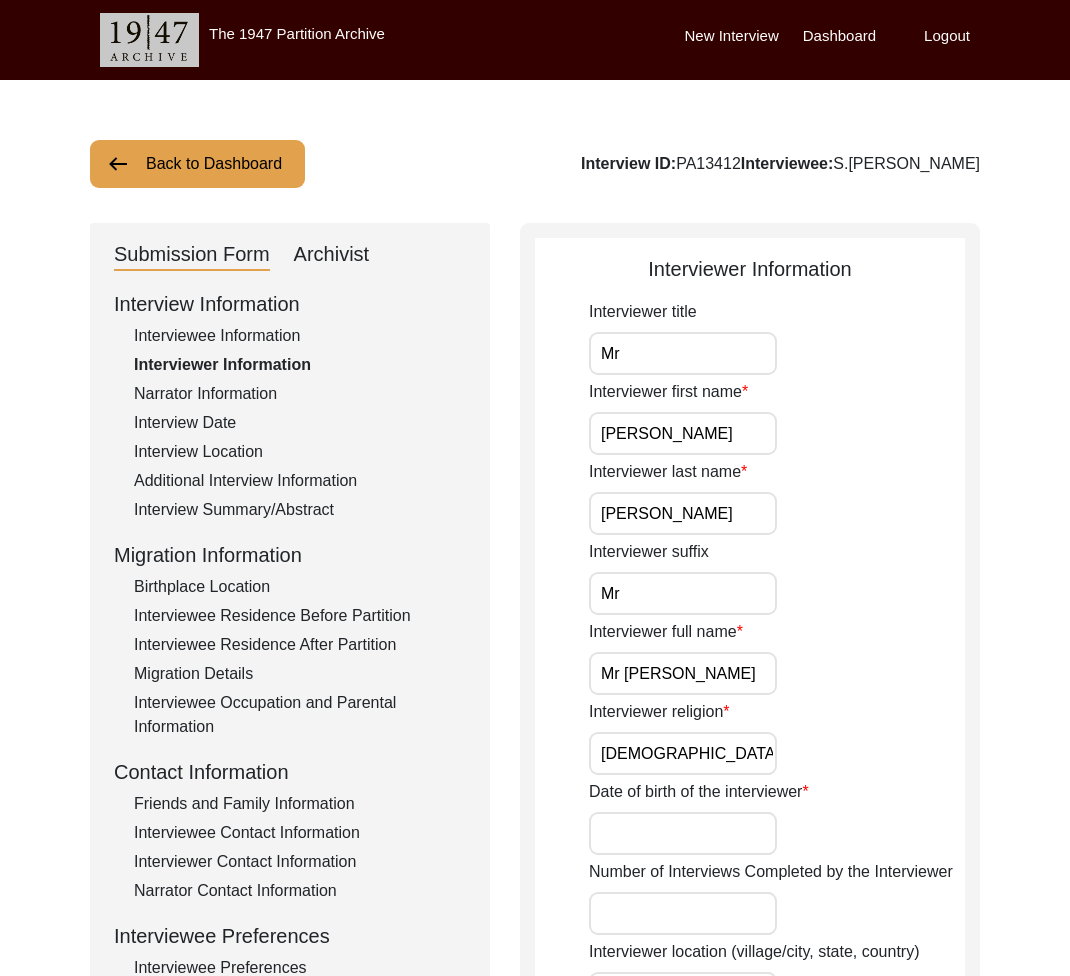 click on "Interview Date" 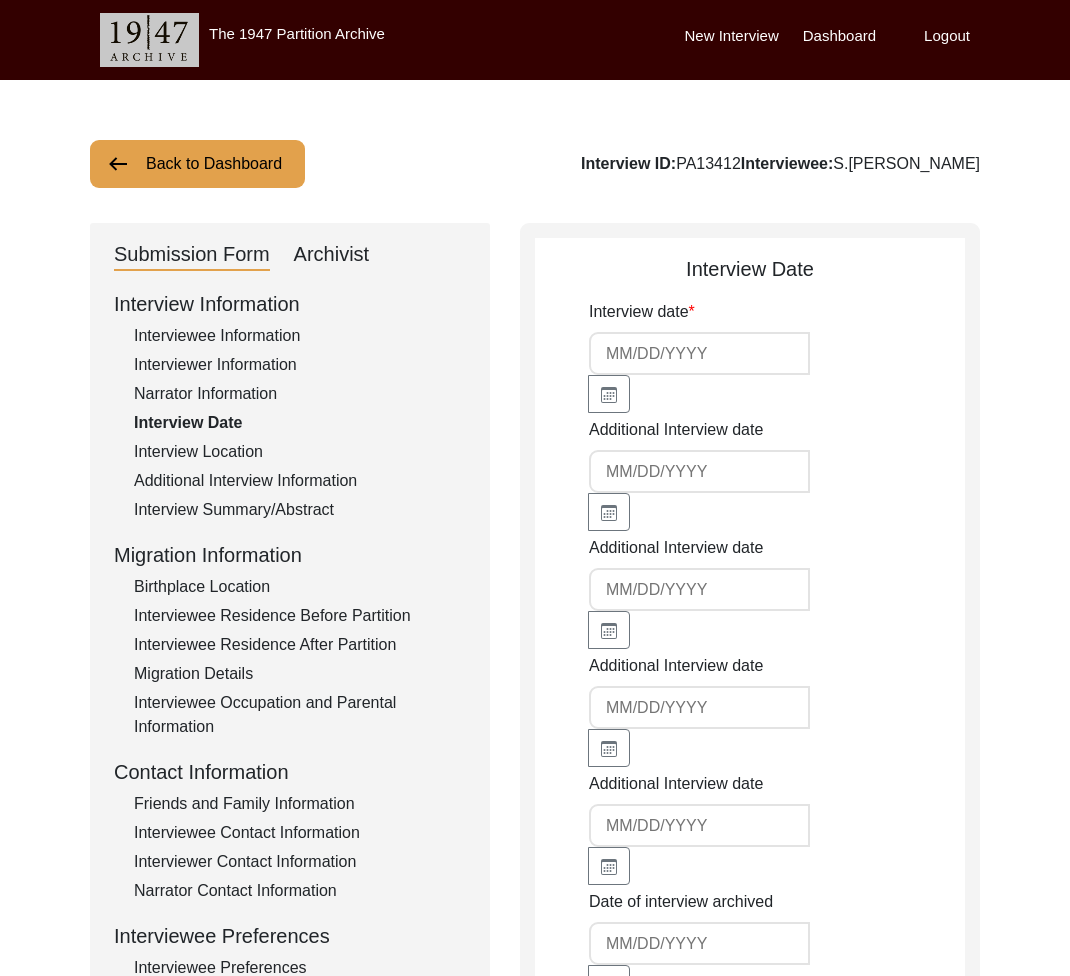 type on "[DATE]" 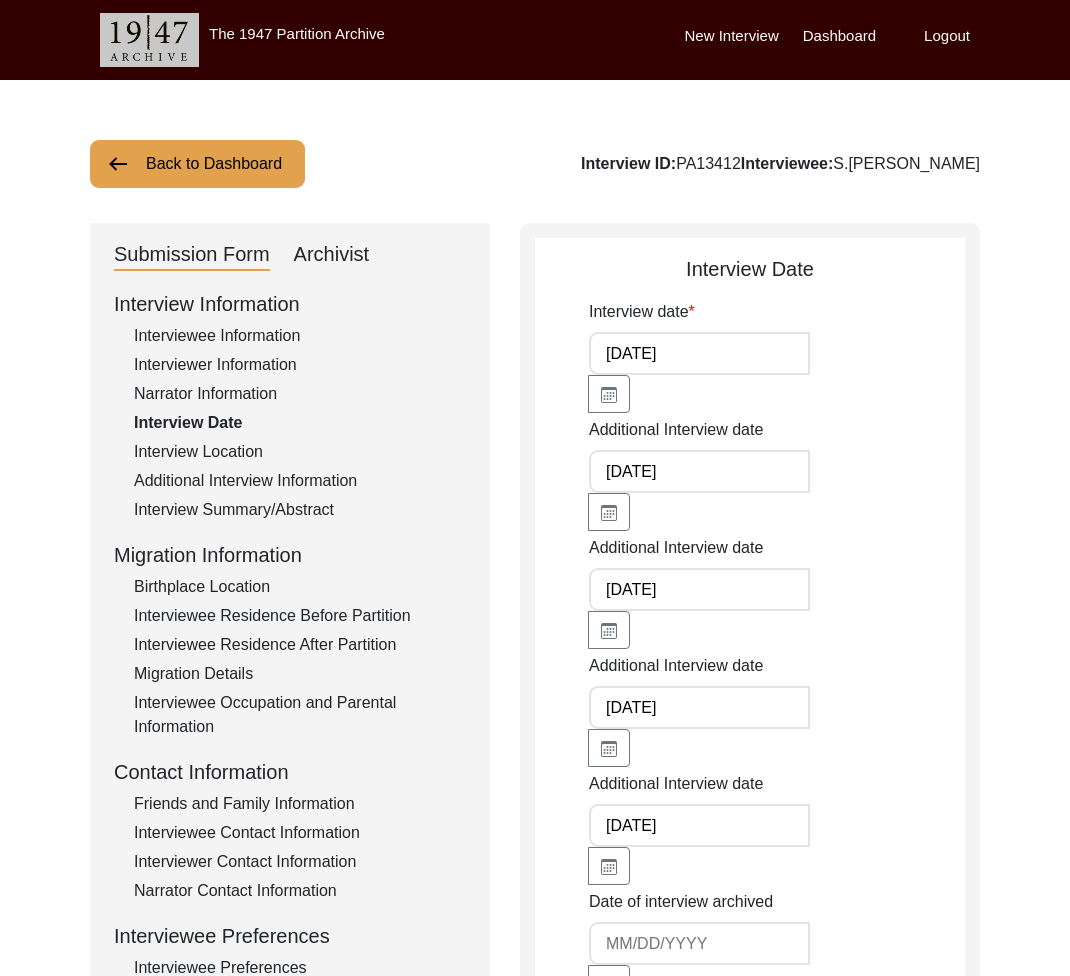 click on "Narrator Information" 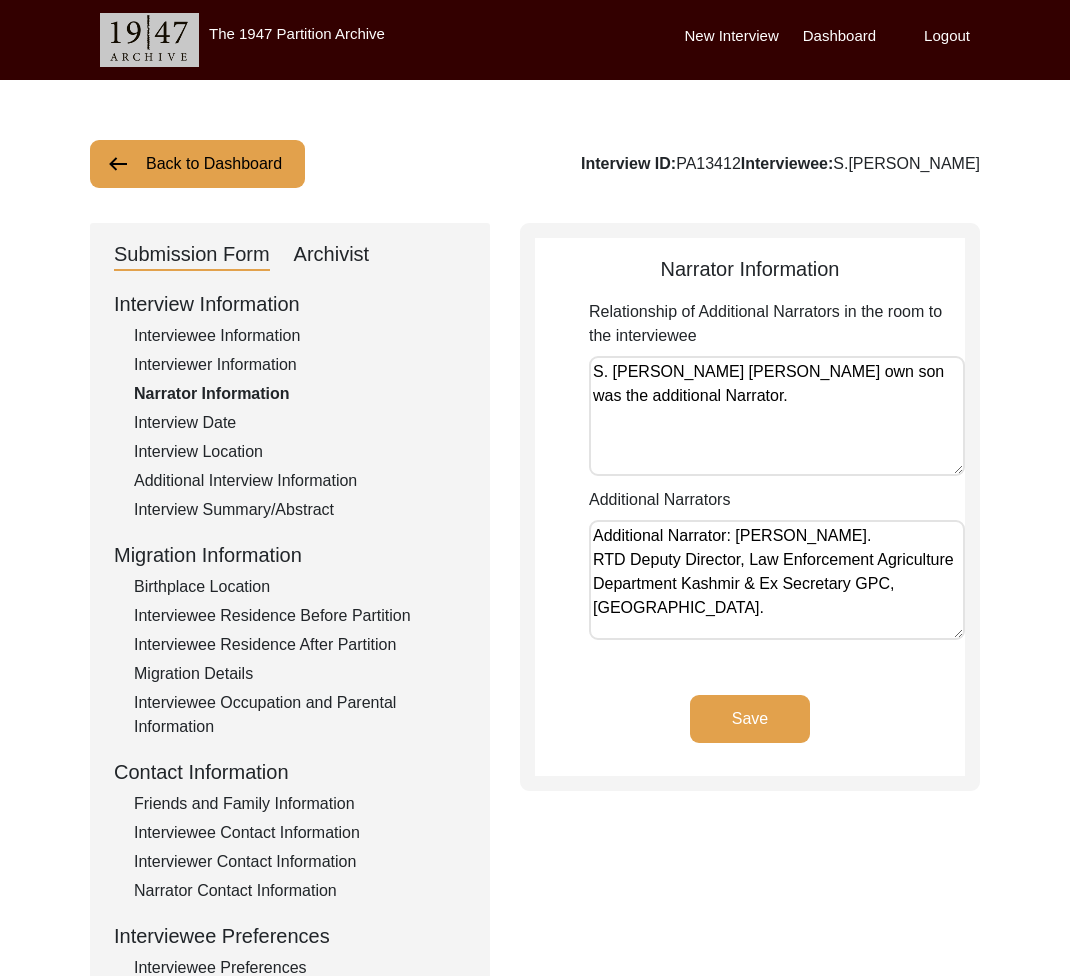 click on "Additional Interview Information" 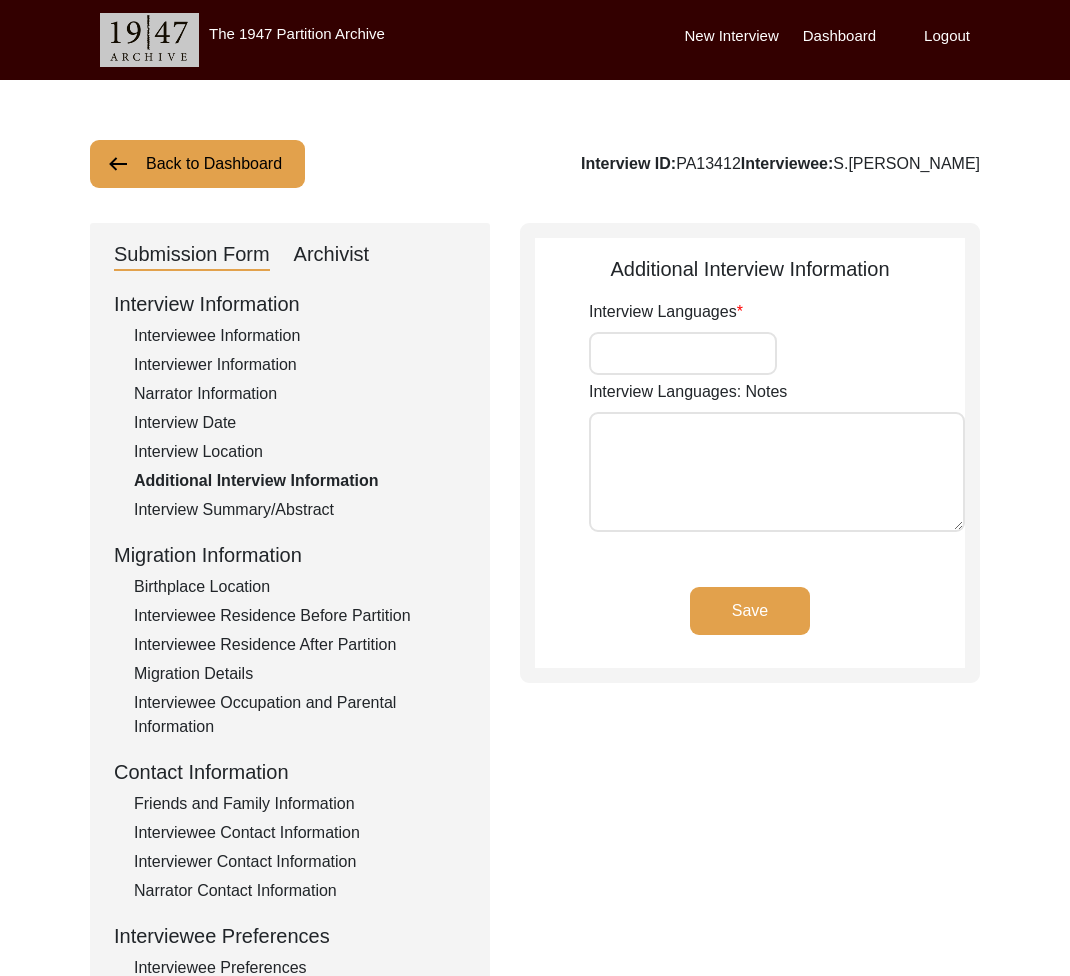 type on "Panjabi" 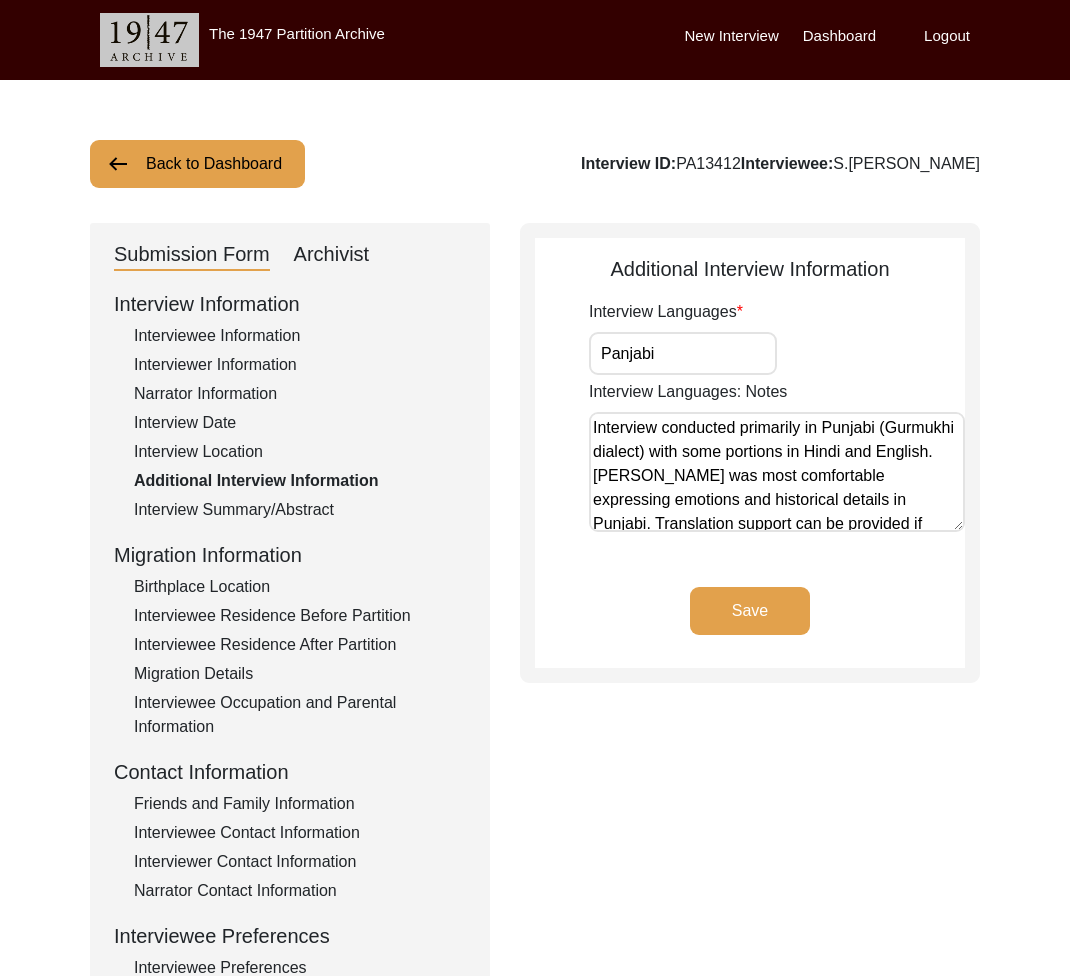 click on "Interview Summary/Abstract" 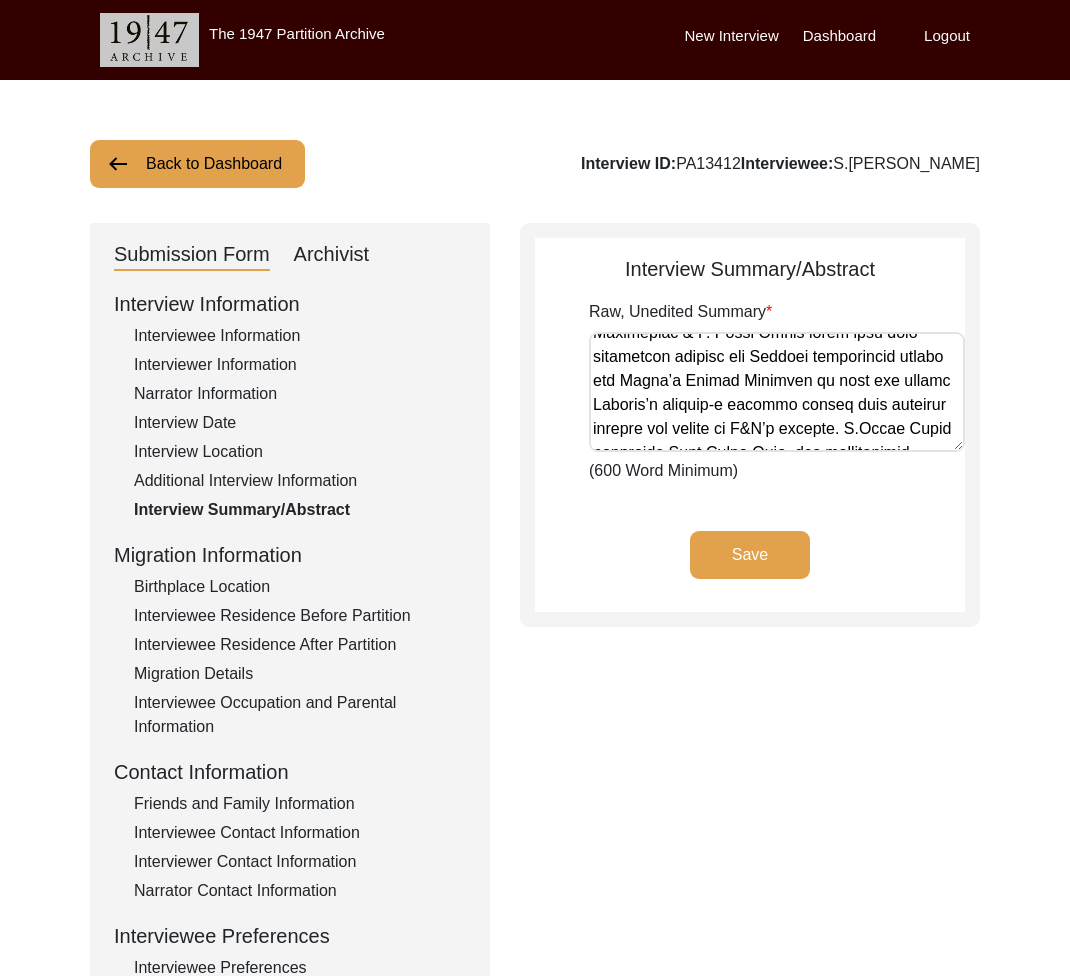 scroll, scrollTop: 3344, scrollLeft: 0, axis: vertical 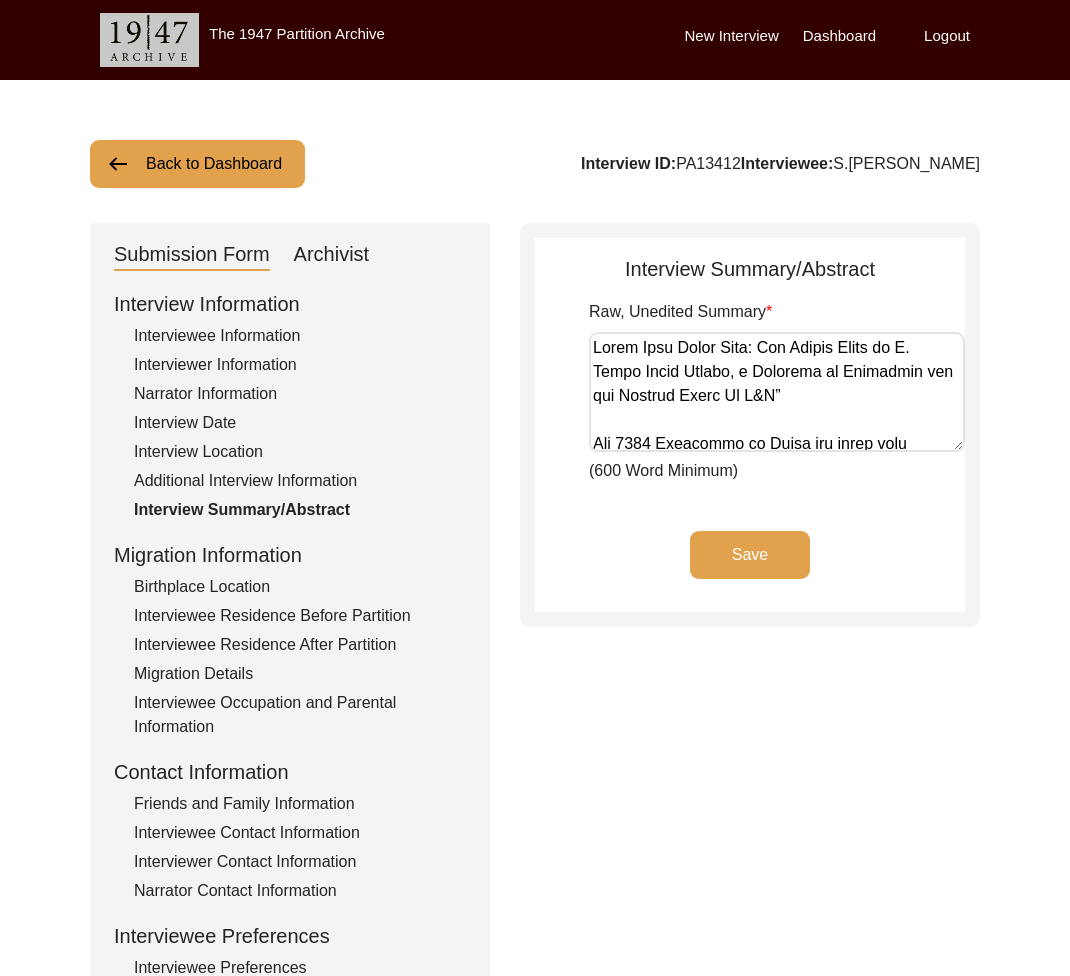 drag, startPoint x: 834, startPoint y: 430, endPoint x: 667, endPoint y: 261, distance: 237.59209 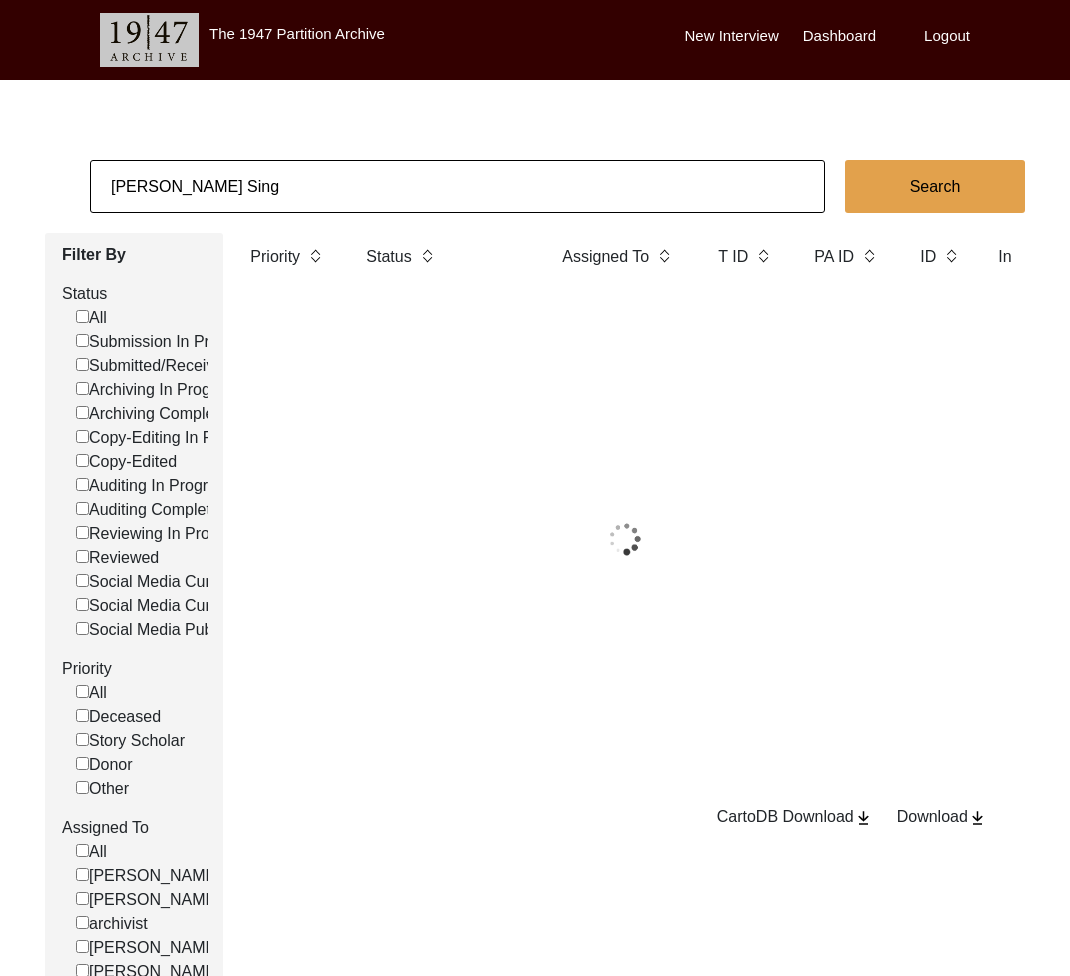 click on "Kanwaljeet Sing" 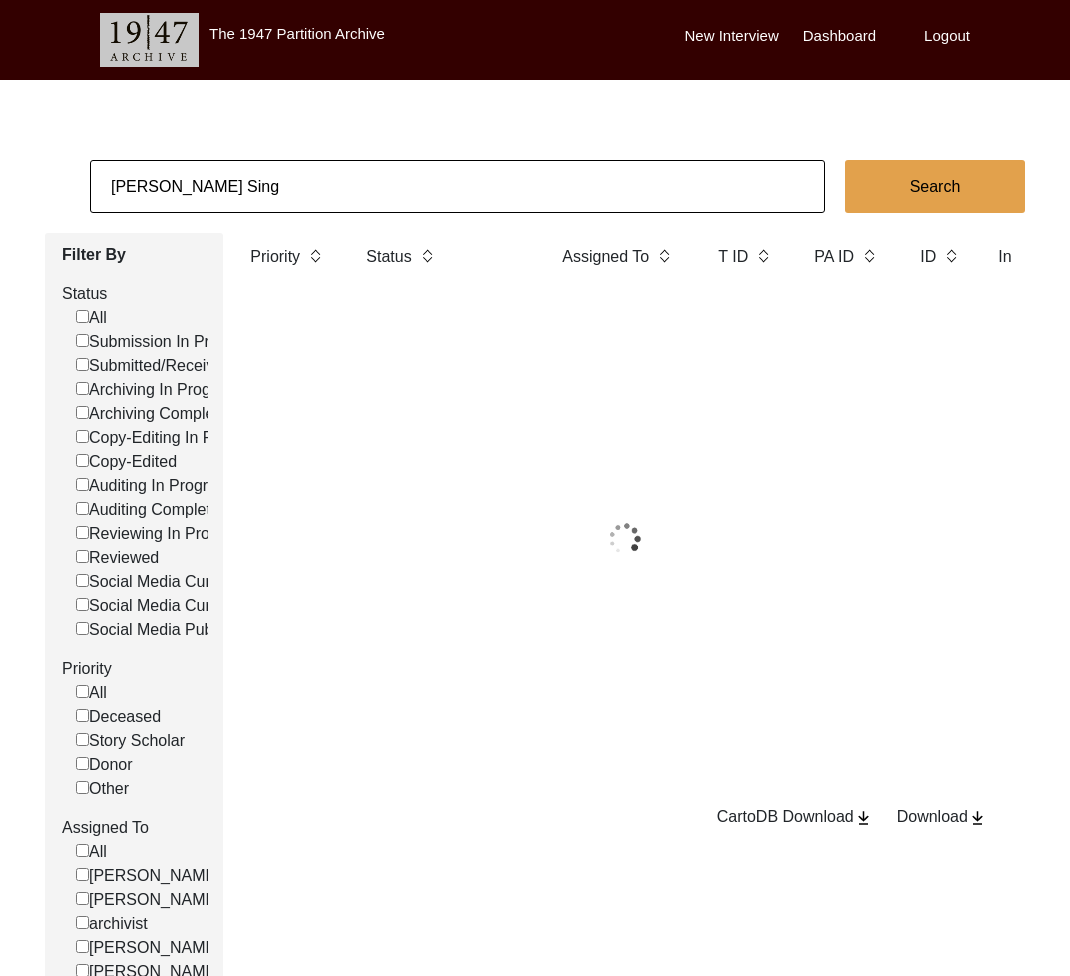 click on "Kanwaljeet Sing" 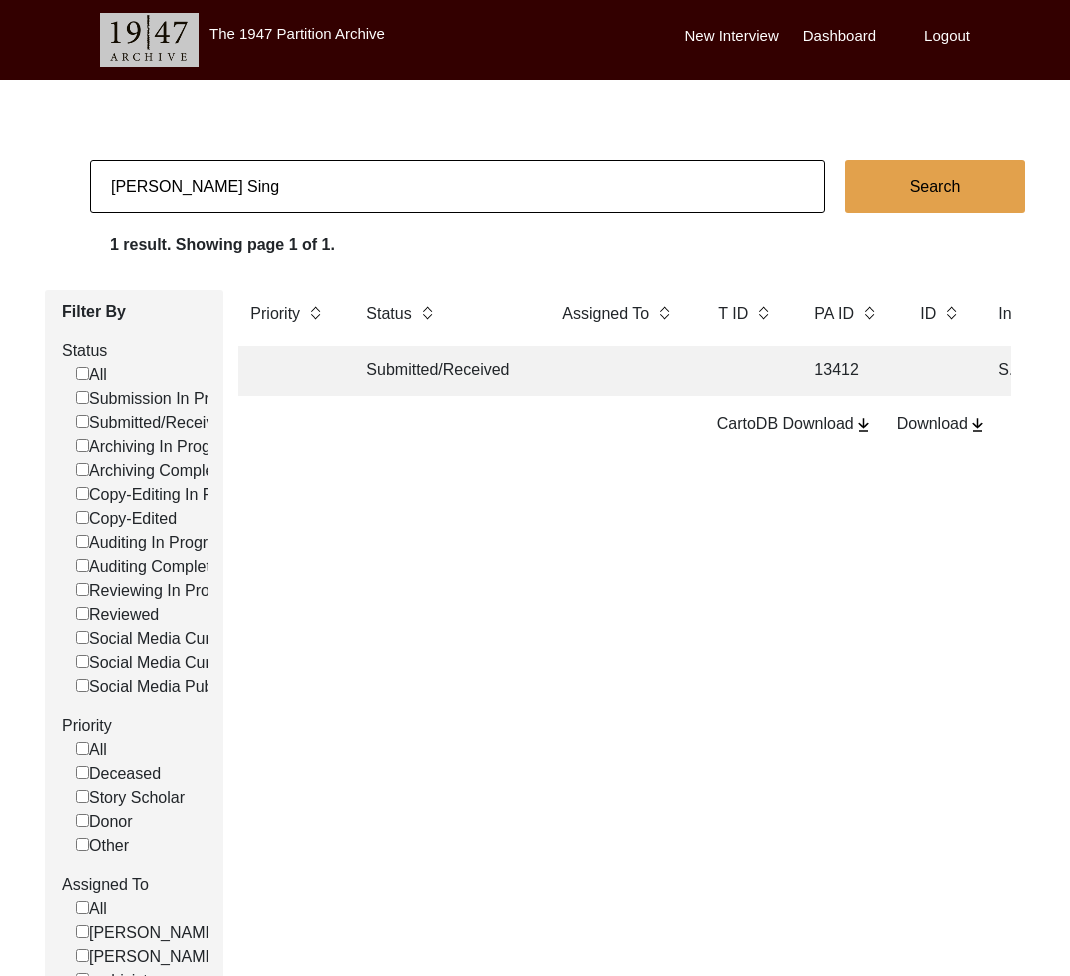 click on "Kanwaljeet Sing" 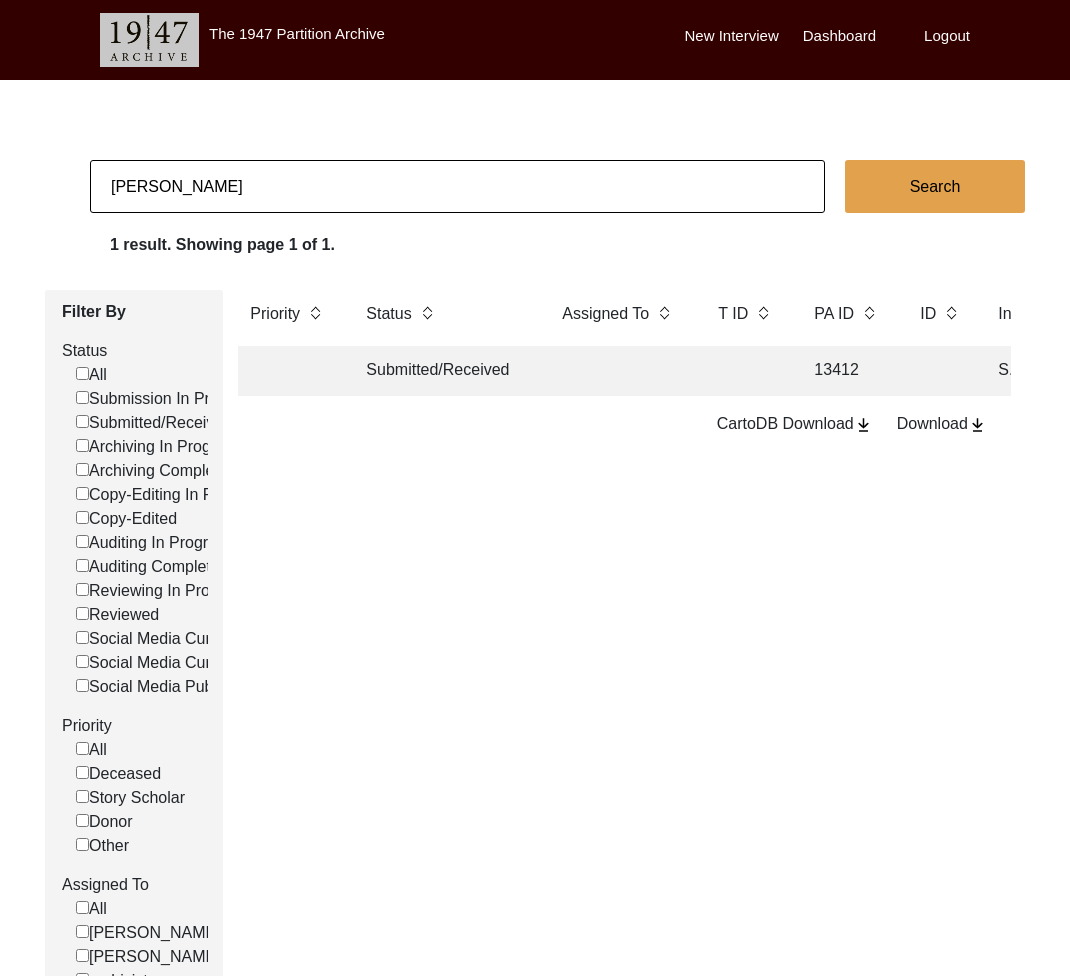 type on "mansi chhadia" 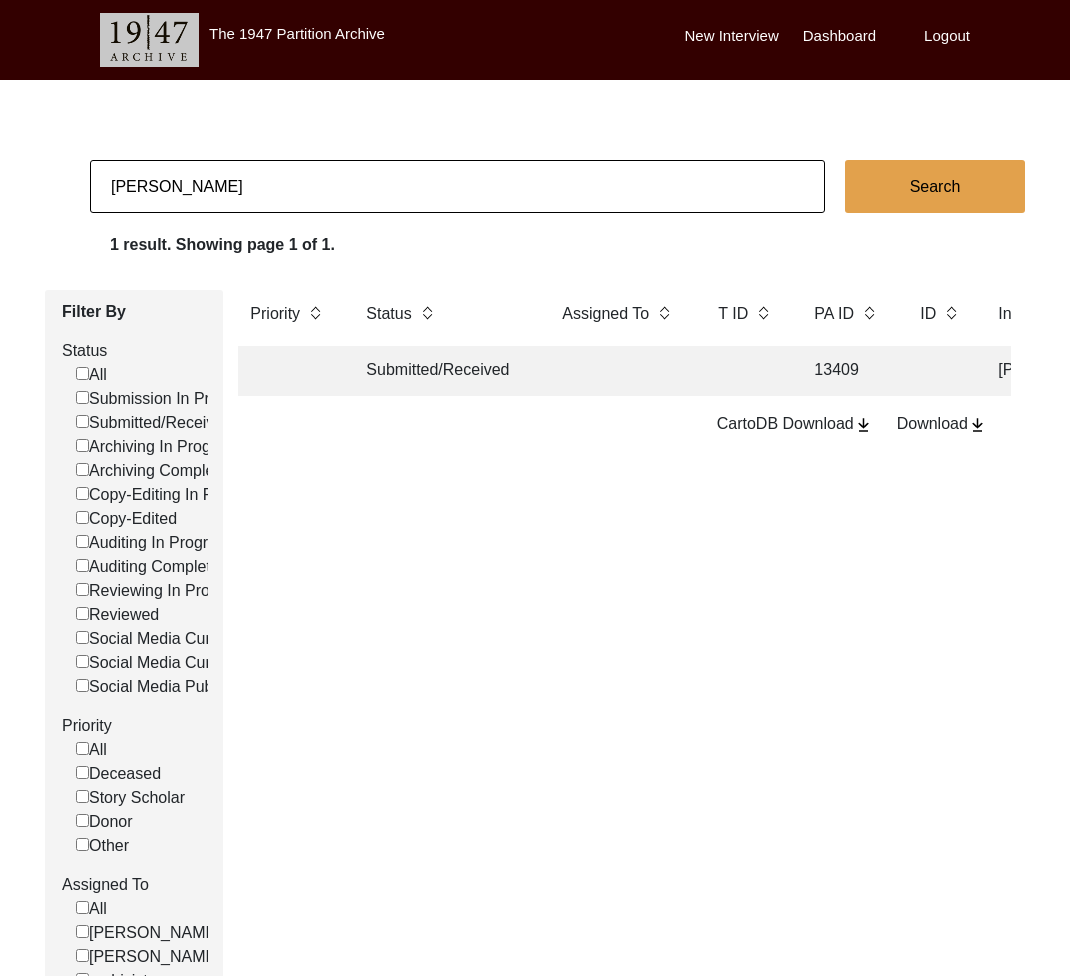 click on "Submitted/Received" 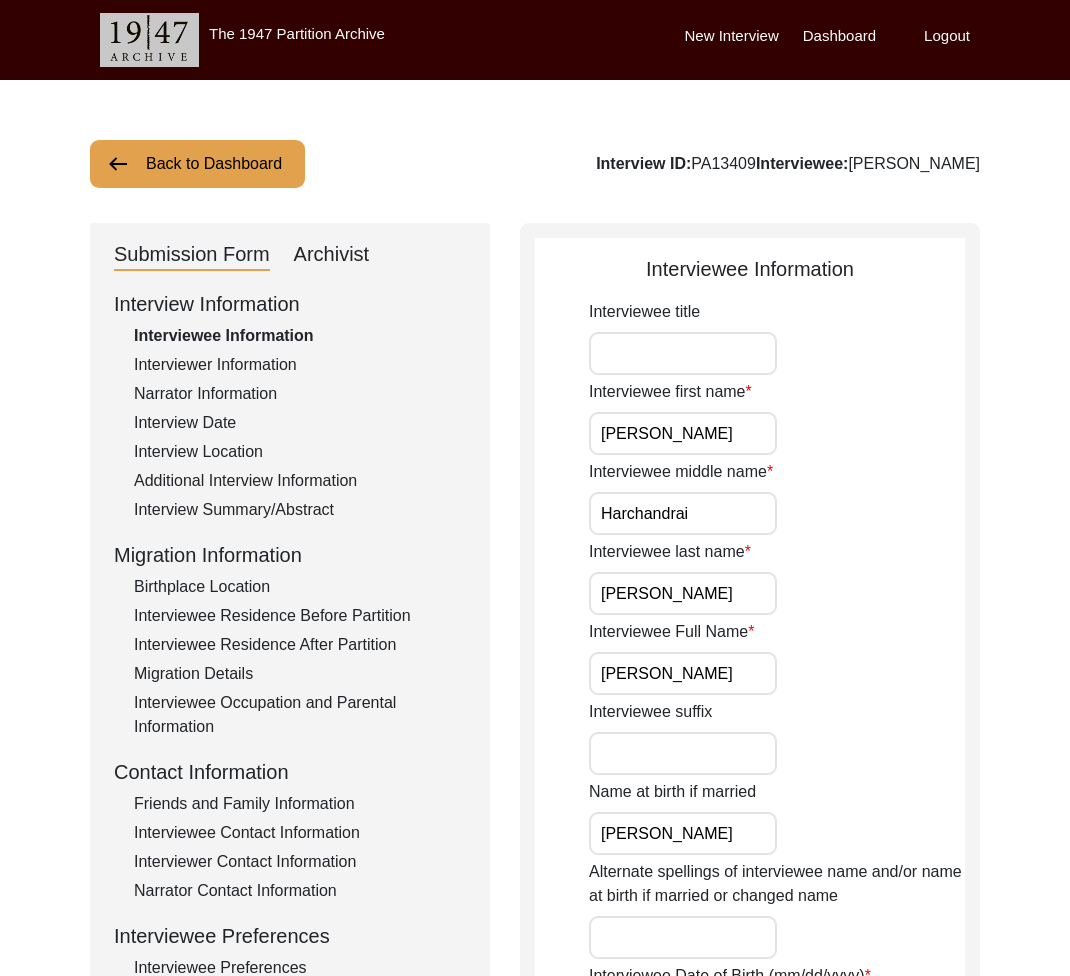 click on "Interview Summary/Abstract" 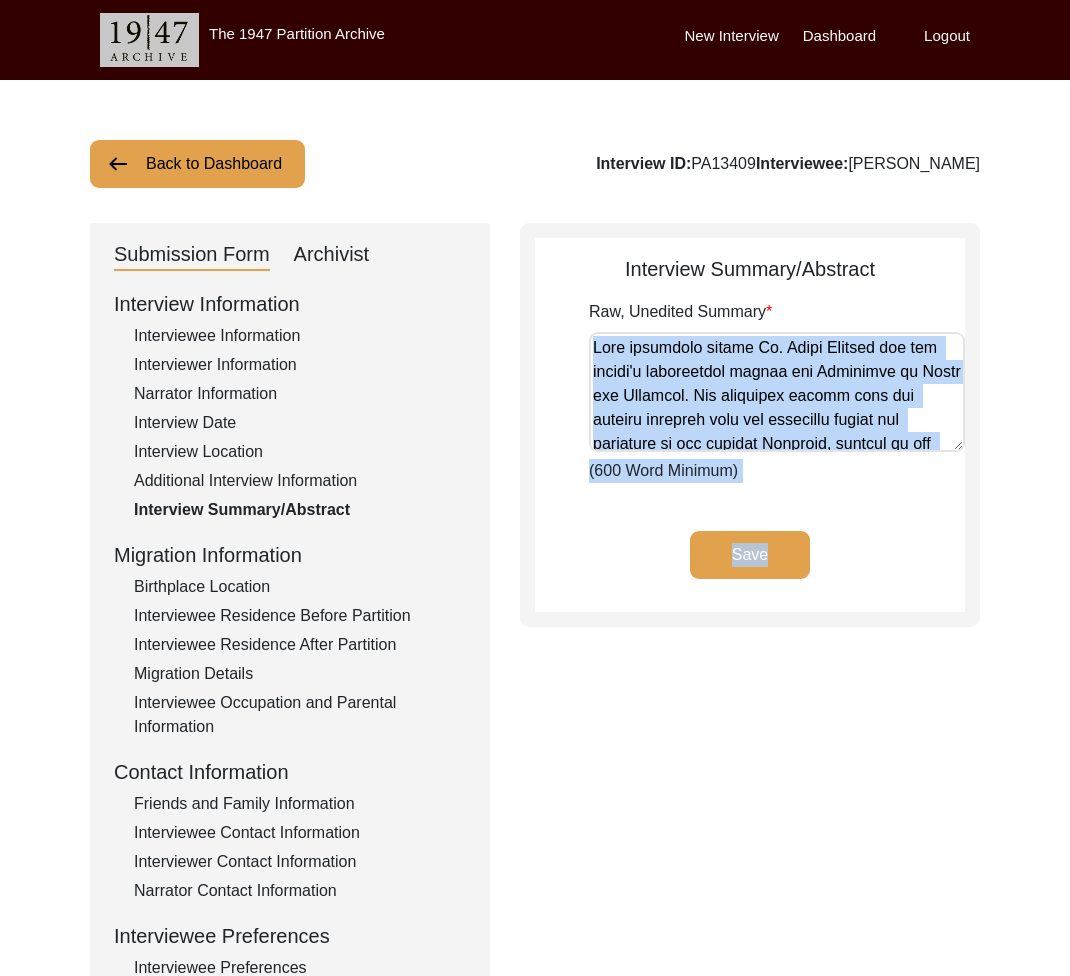 drag, startPoint x: 588, startPoint y: 350, endPoint x: 910, endPoint y: 525, distance: 366.48193 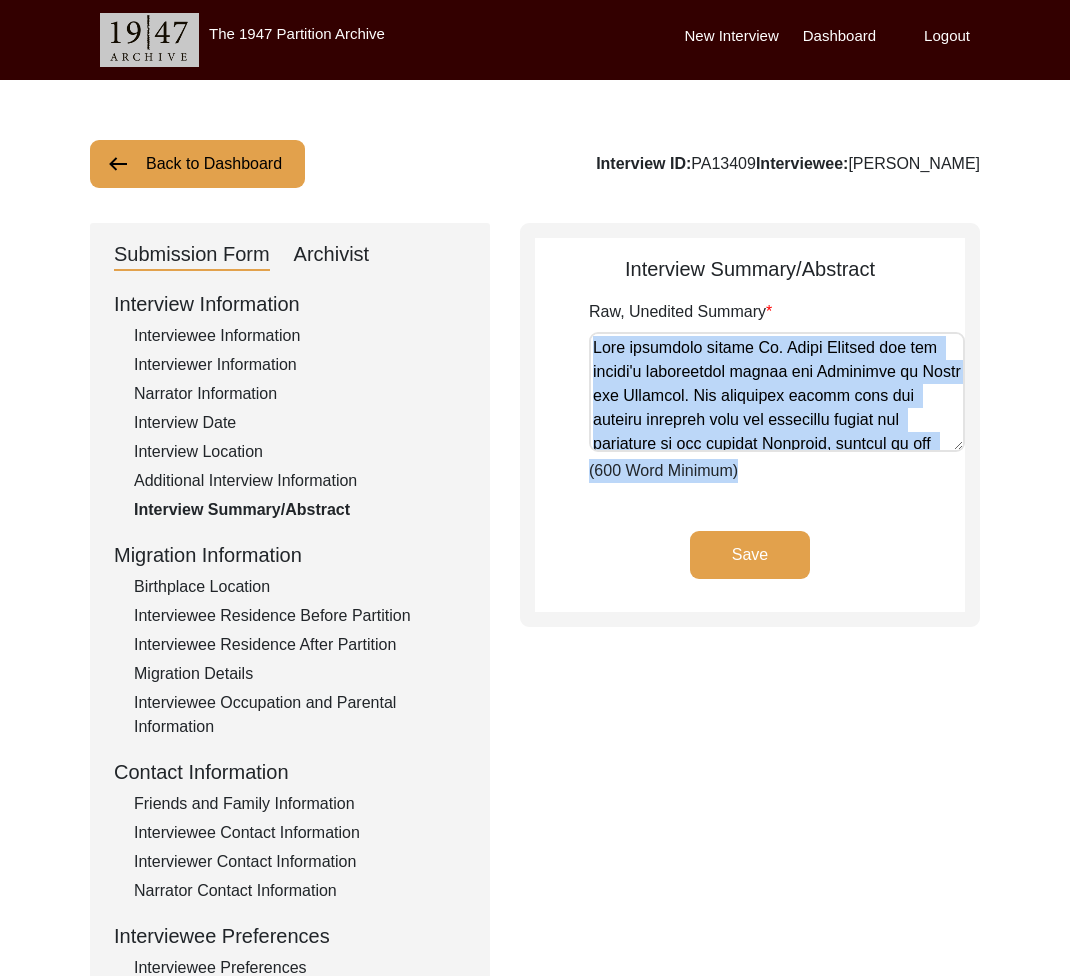 click on "Raw, Unedited Summary" at bounding box center (777, 392) 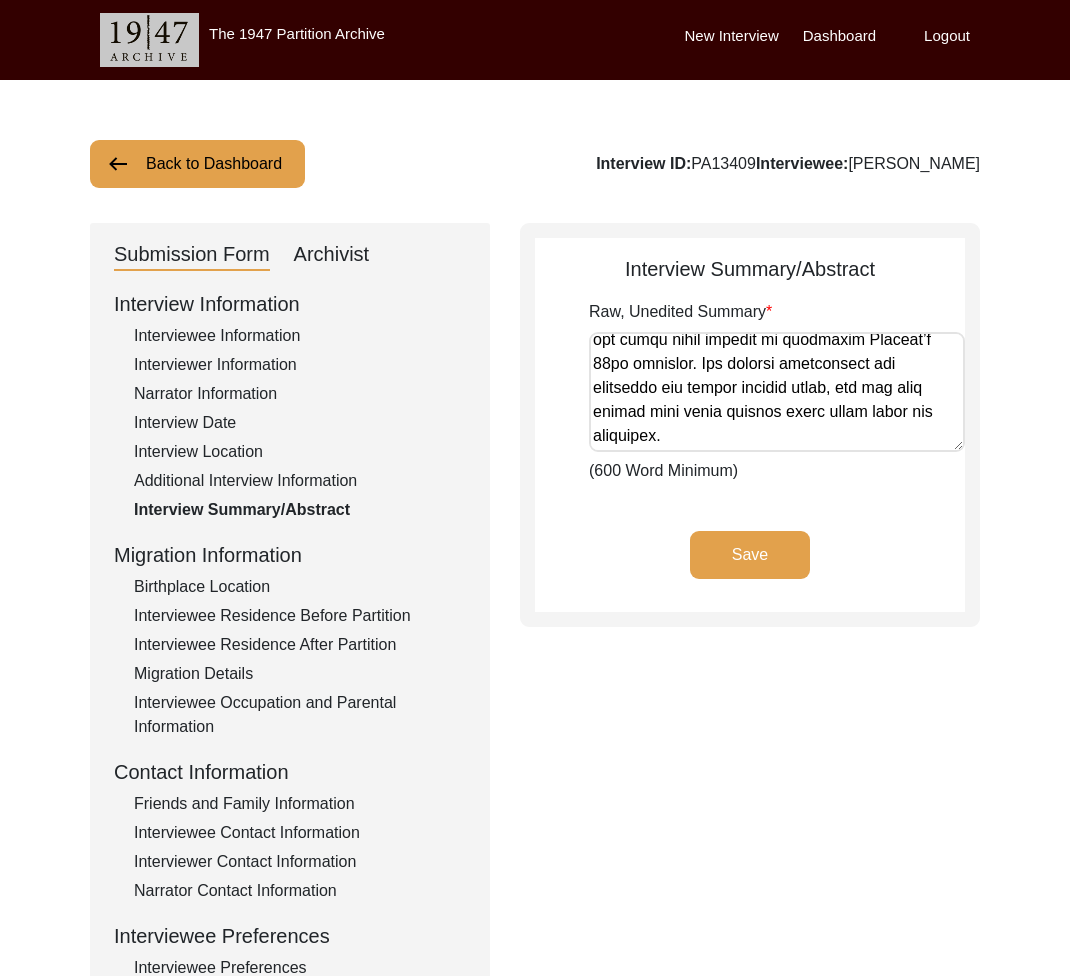 scroll, scrollTop: 2504, scrollLeft: 0, axis: vertical 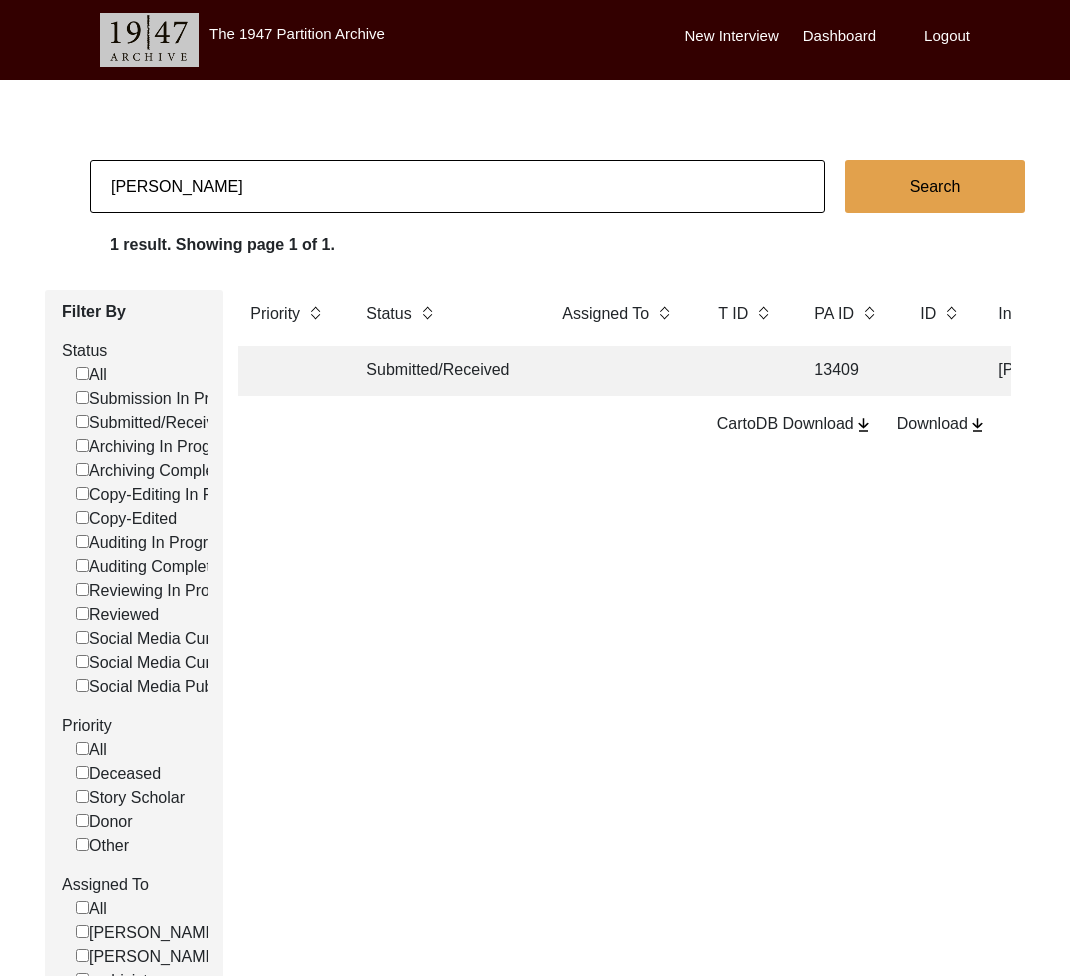 click on "mansi chhadia" 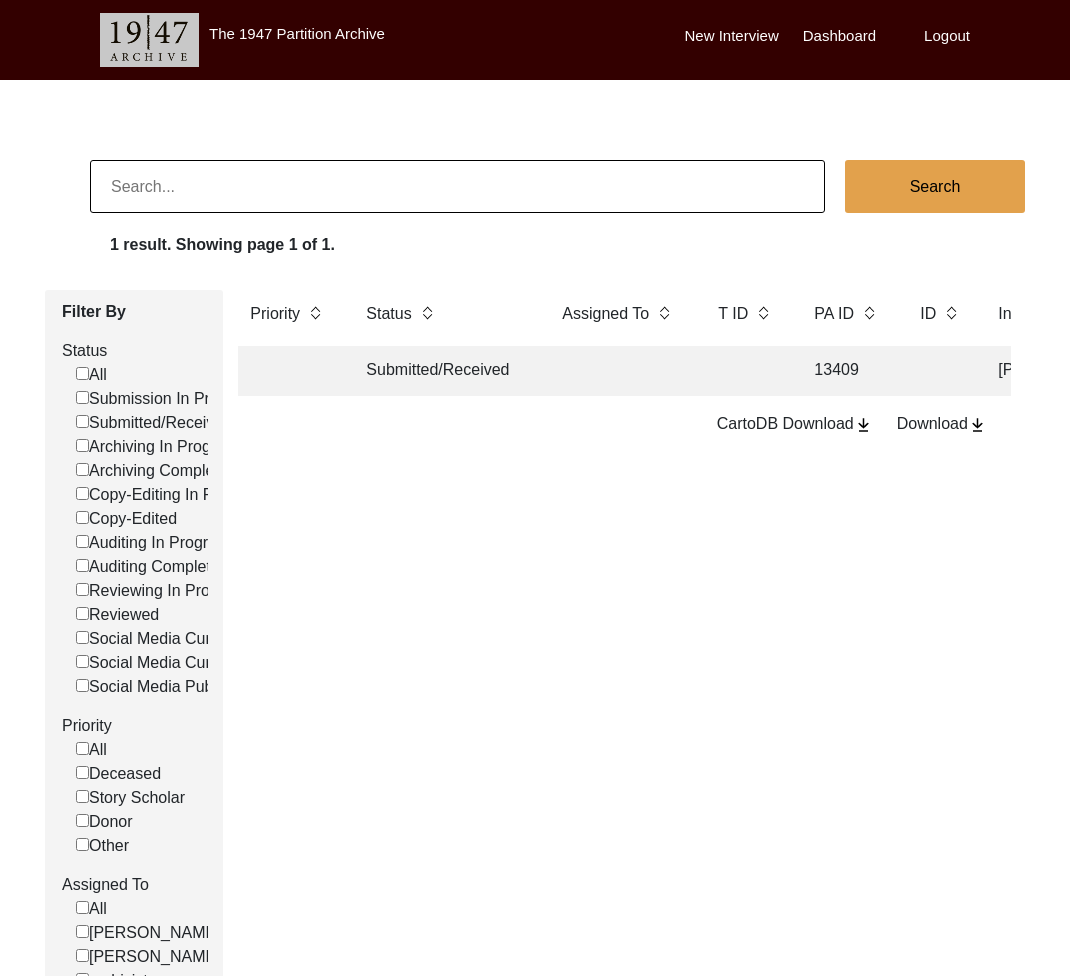 type on "\" 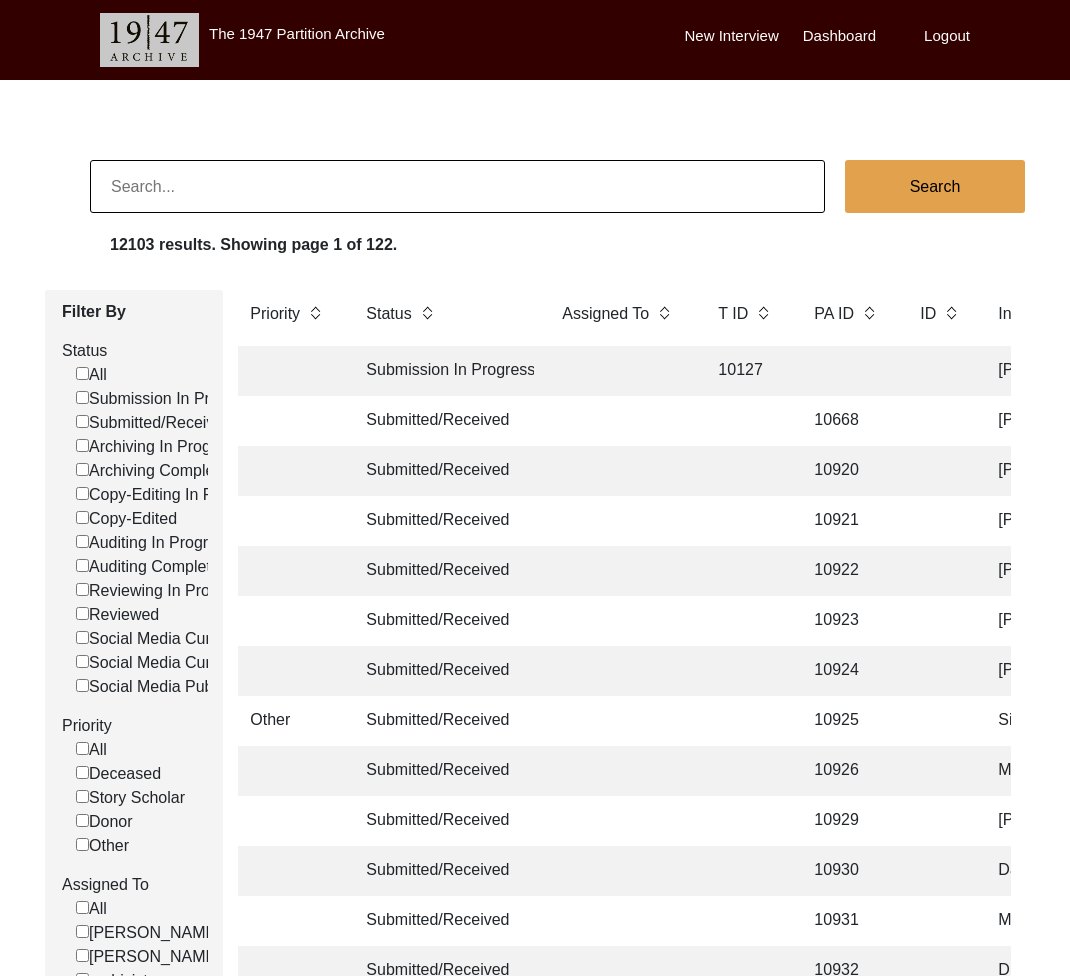 click 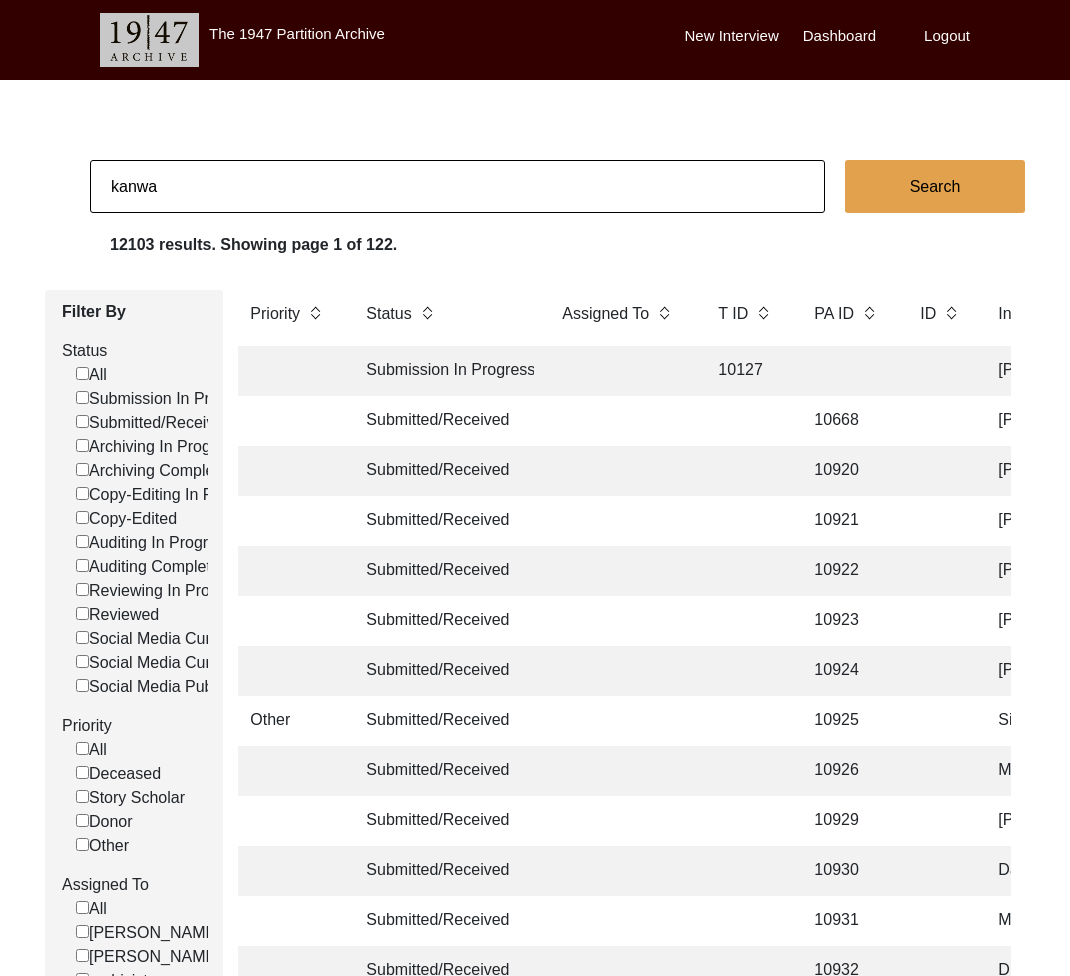type on "[PERSON_NAME]" 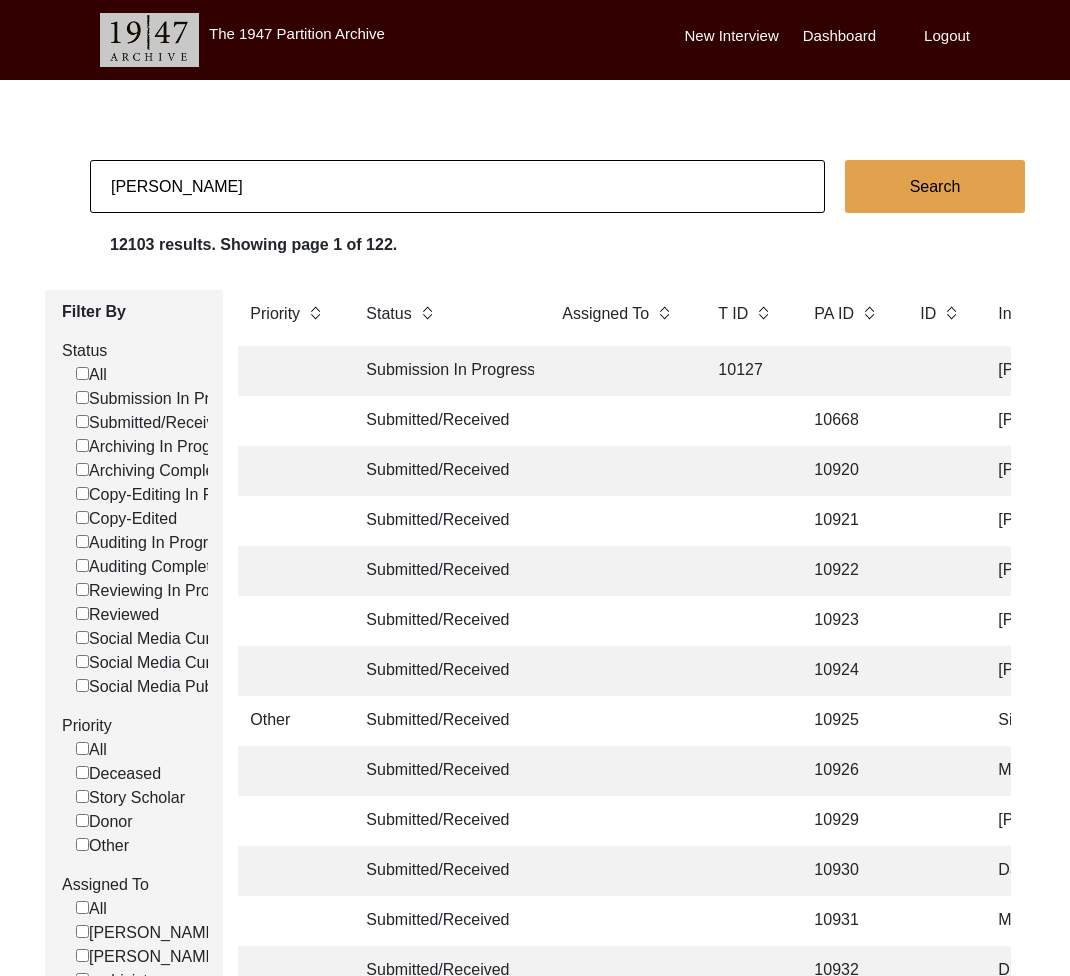checkbox on "false" 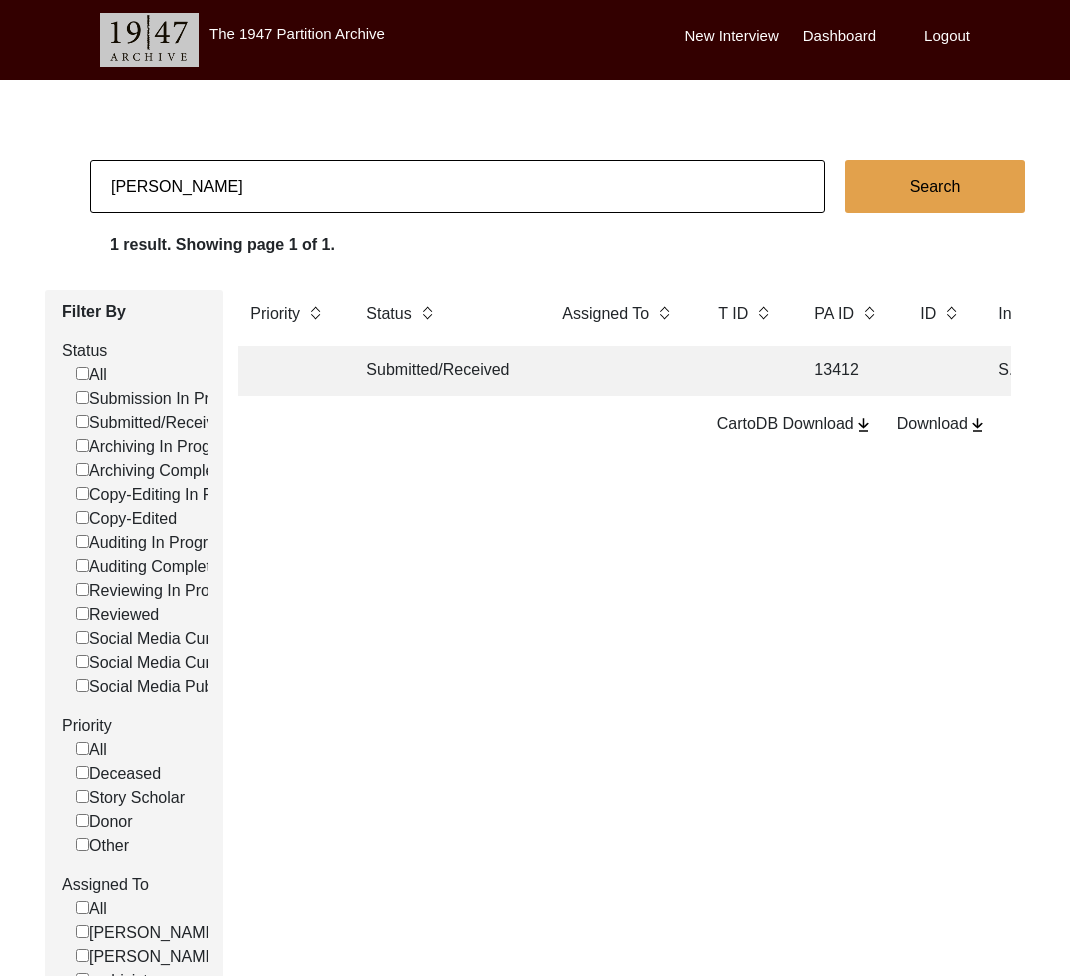 click on "Submitted/Received" 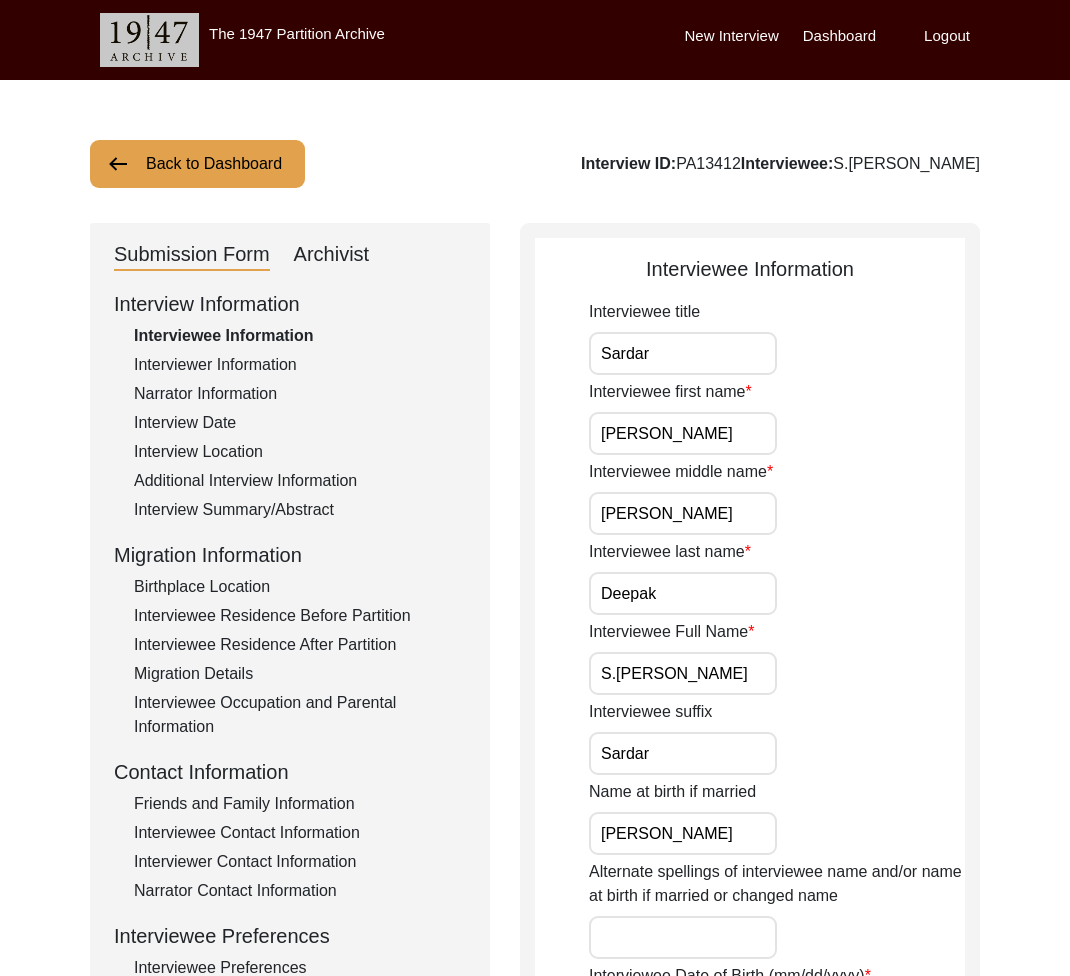 click on "Interview Information   Interviewee Information   Interviewer Information   Narrator Information   Interview Date   Interview Location   Additional Interview Information   Interview Summary/Abstract   Migration Information   Birthplace Location   Interviewee Residence Before Partition   Interviewee Residence After Partition   Migration Details   Interviewee Occupation and Parental Information   Contact Information   Friends and Family Information   Interviewee Contact Information   Interviewer Contact Information   Narrator Contact Information   Interviewee Preferences   Interviewee Preferences   Submission Files   Interview Audio/Video Files   Interview Photo Files   Signed Release Form   Other Files" 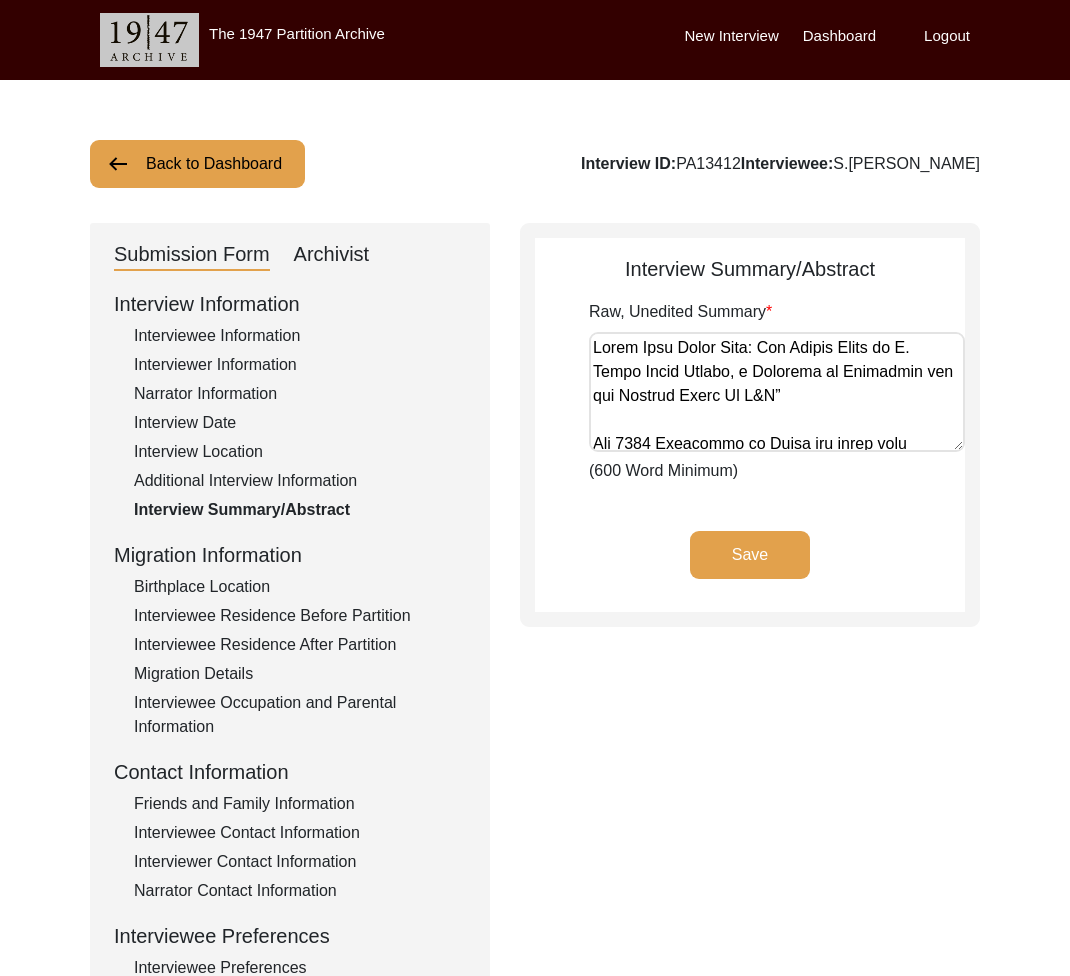 click on "Additional Interview Information" 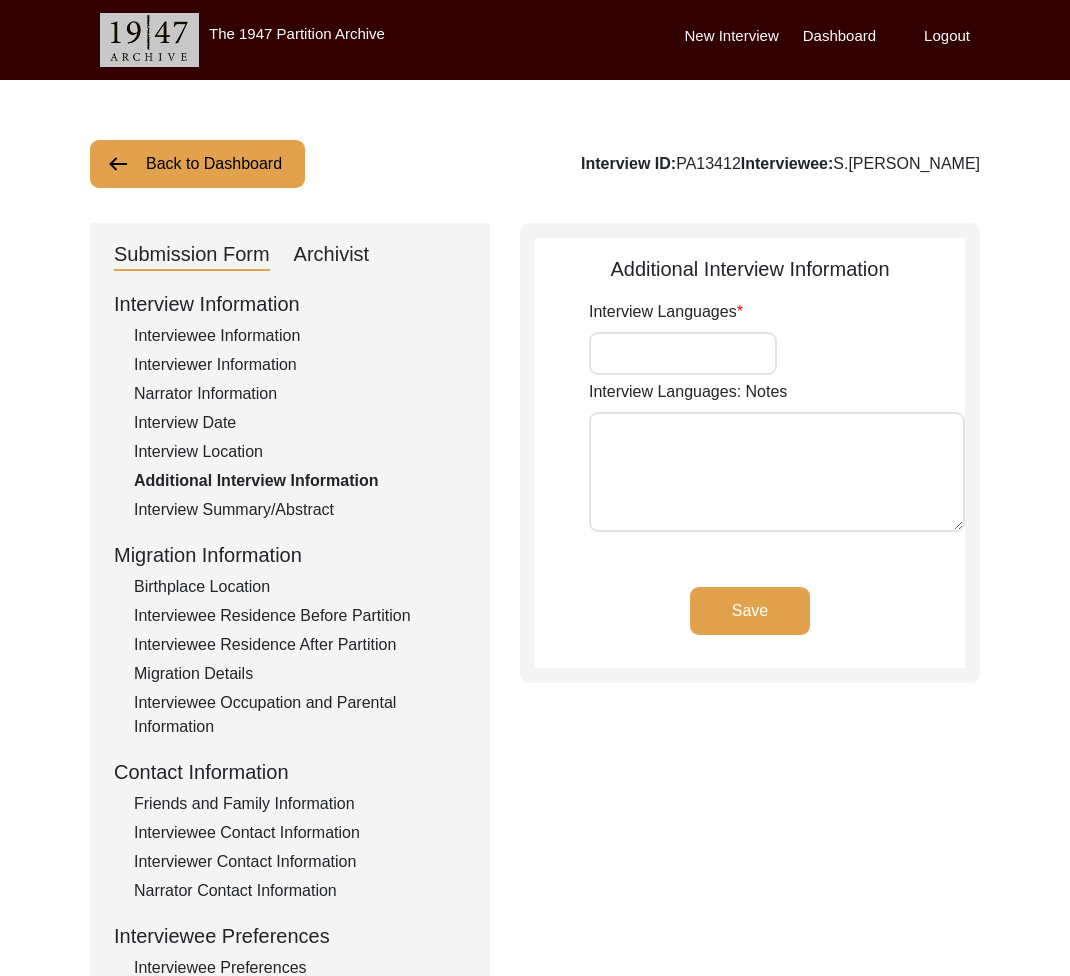 type on "Panjabi" 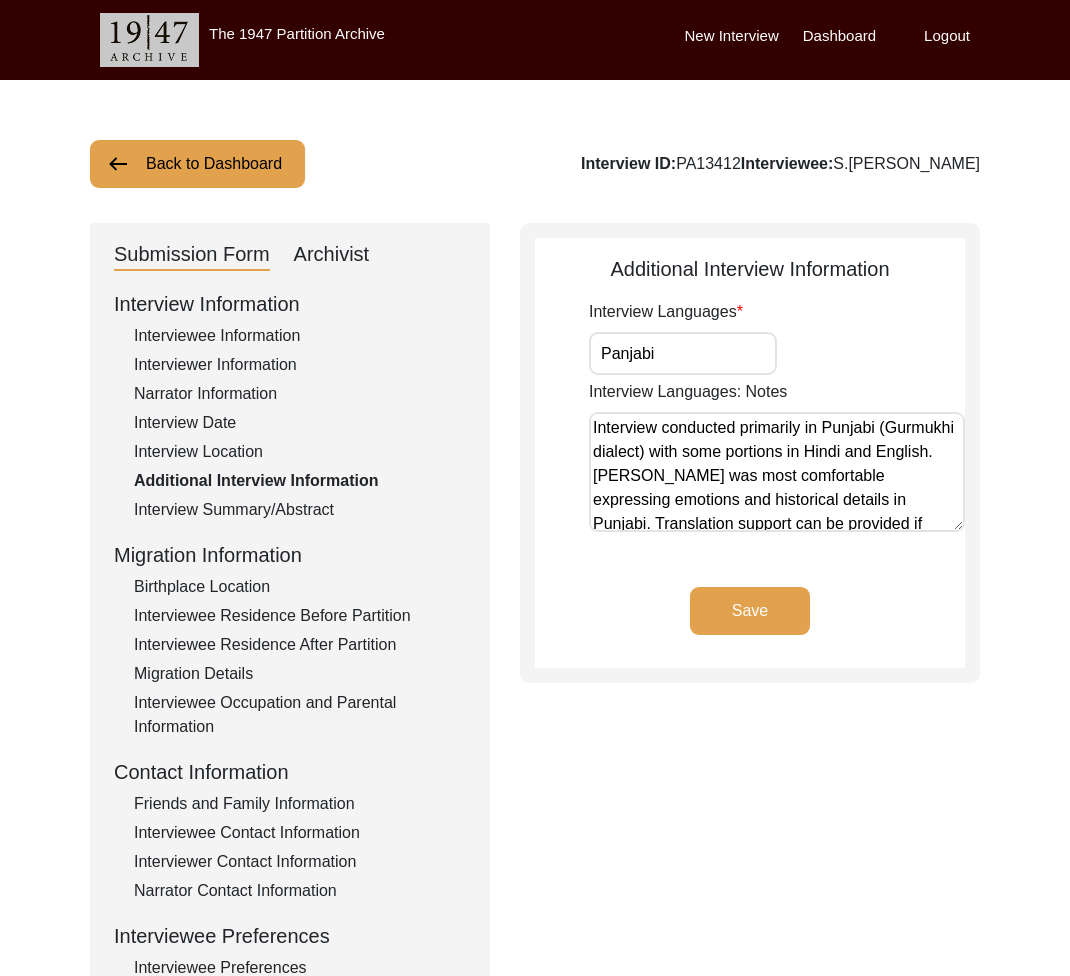 click on "Migration Information" 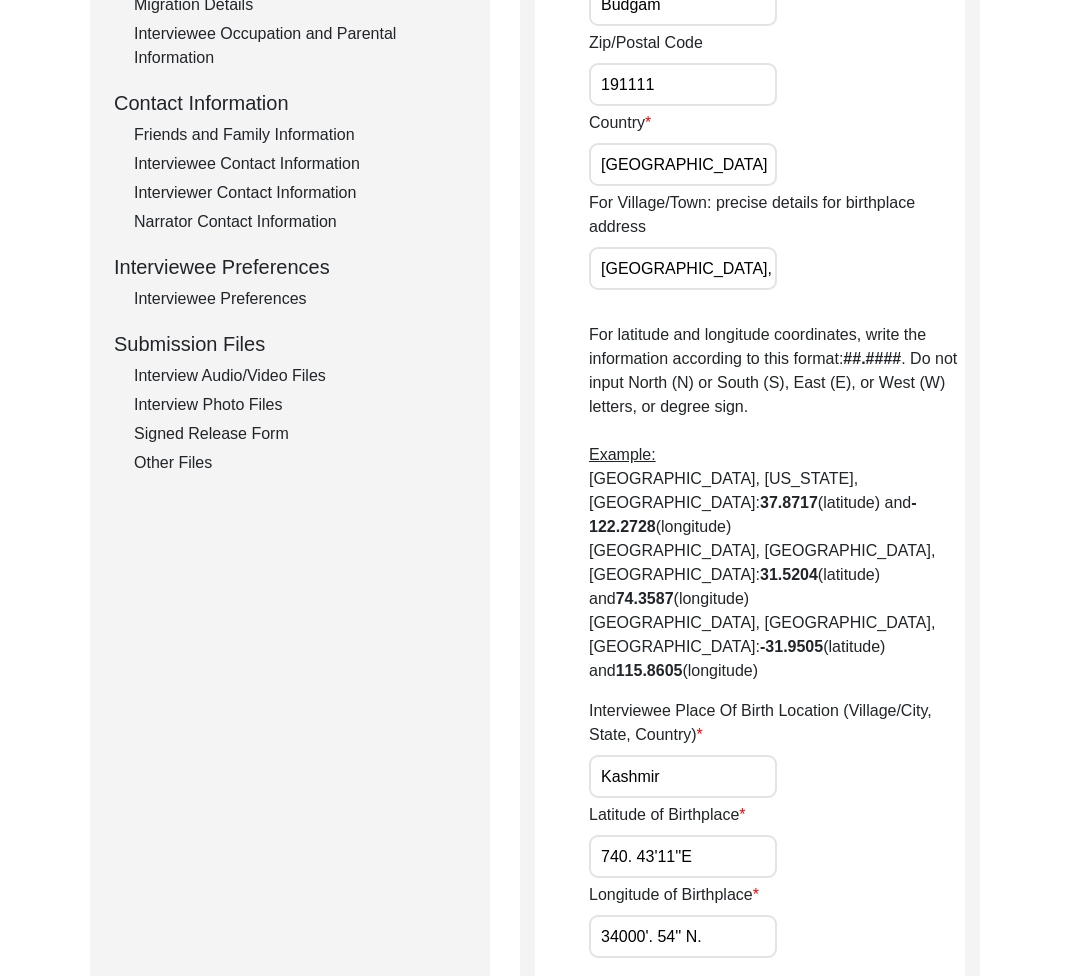 scroll, scrollTop: 0, scrollLeft: 0, axis: both 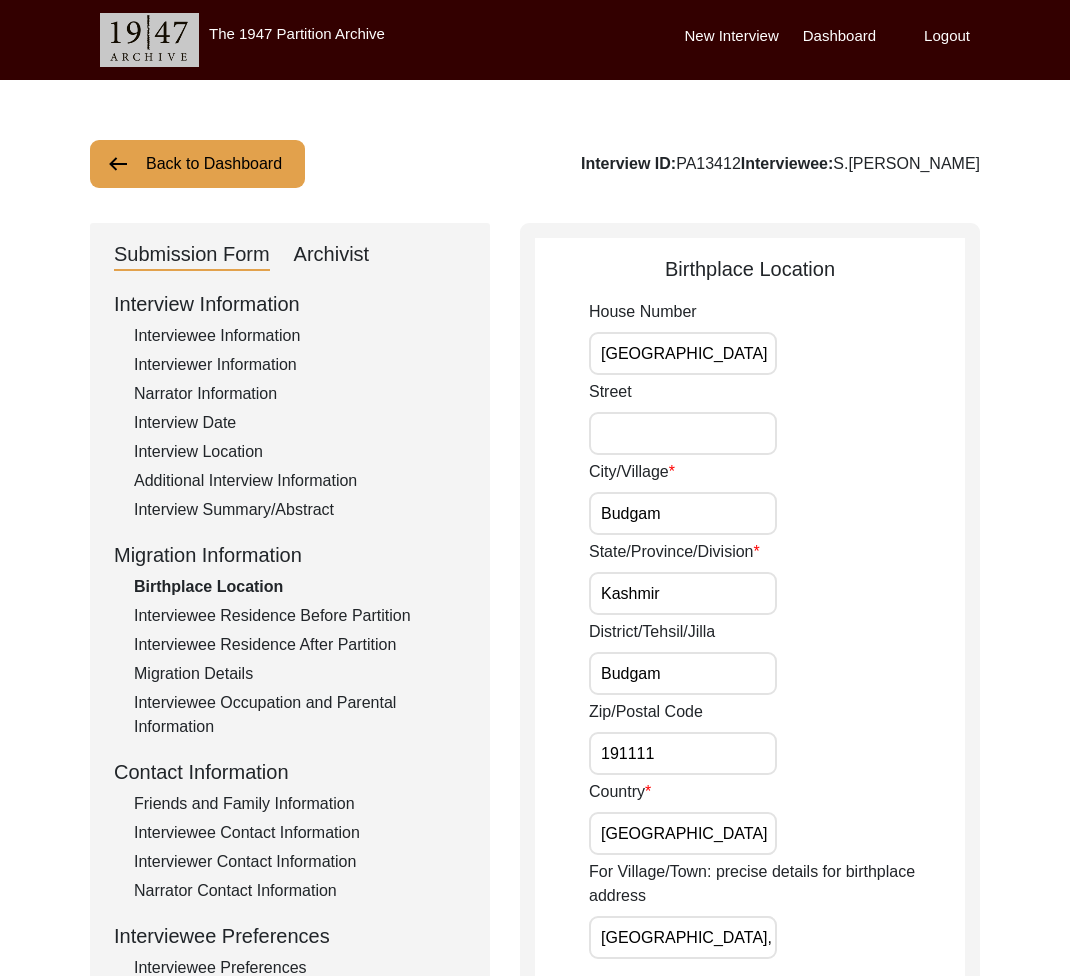 click on "Interviewee Residence Before Partition" 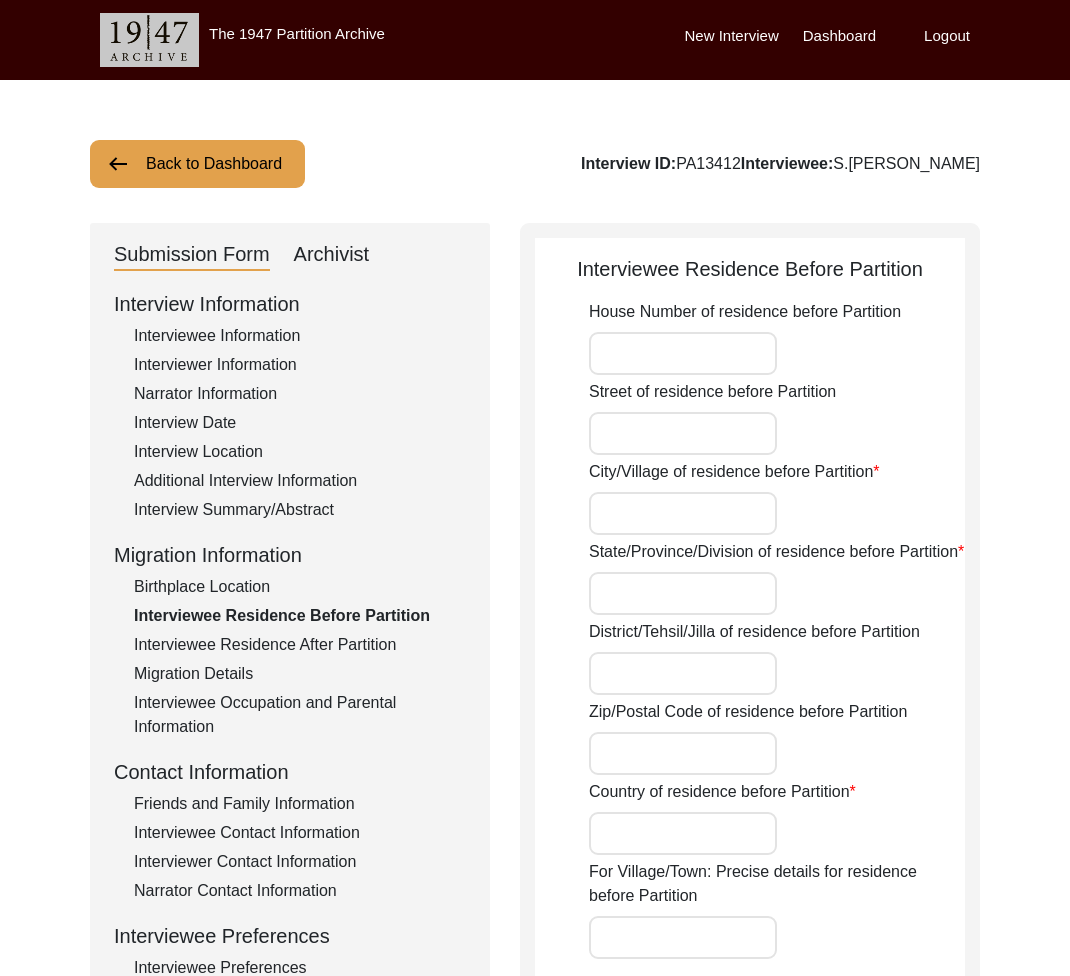 type on "Rainkipura village" 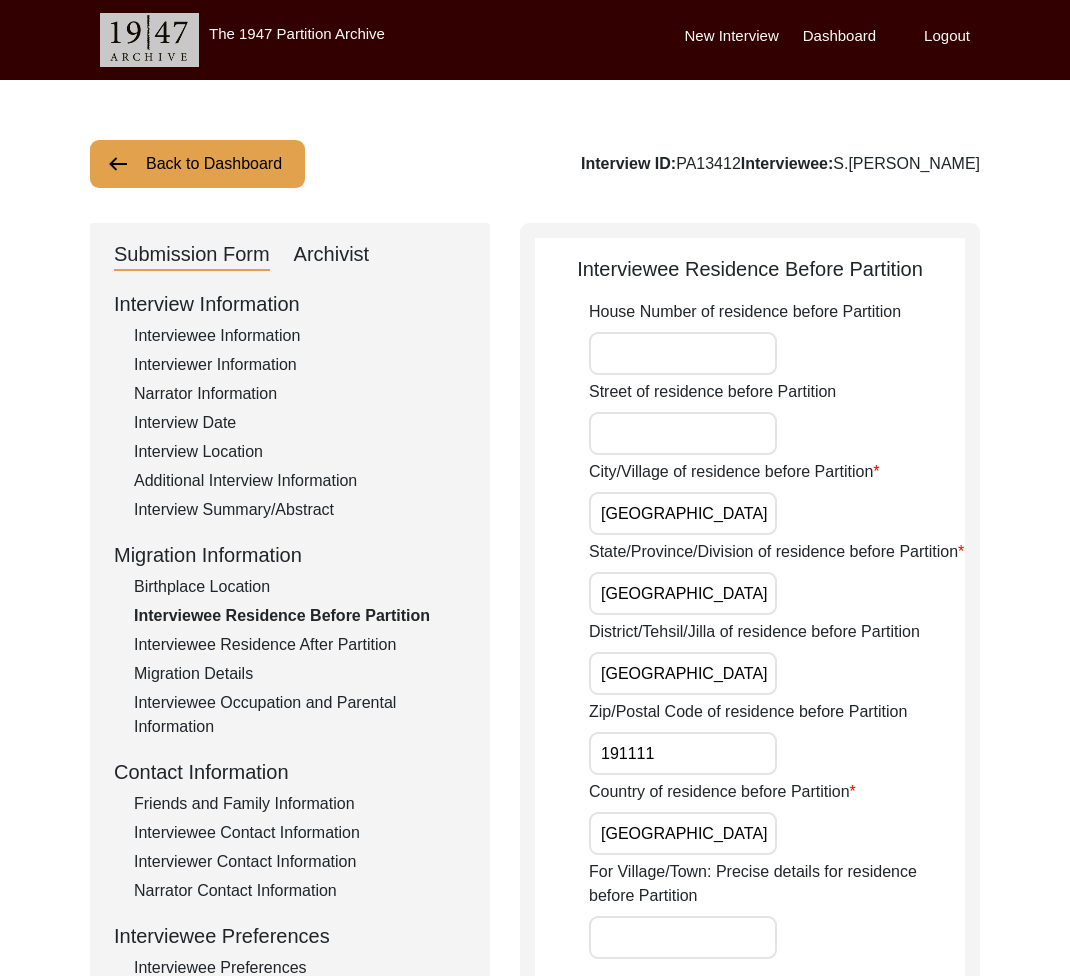 click on "Interviewee Residence After Partition" 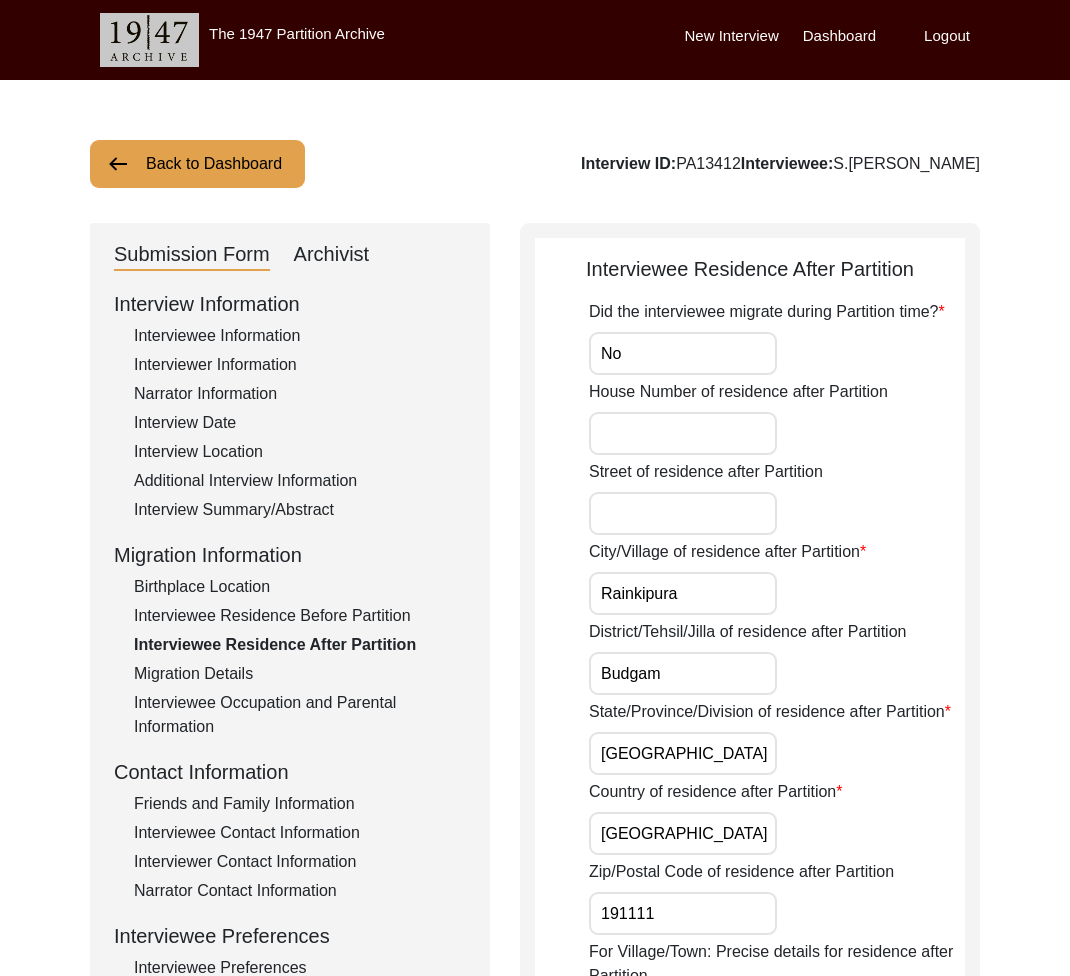click on "Interviewee Residence Before Partition" 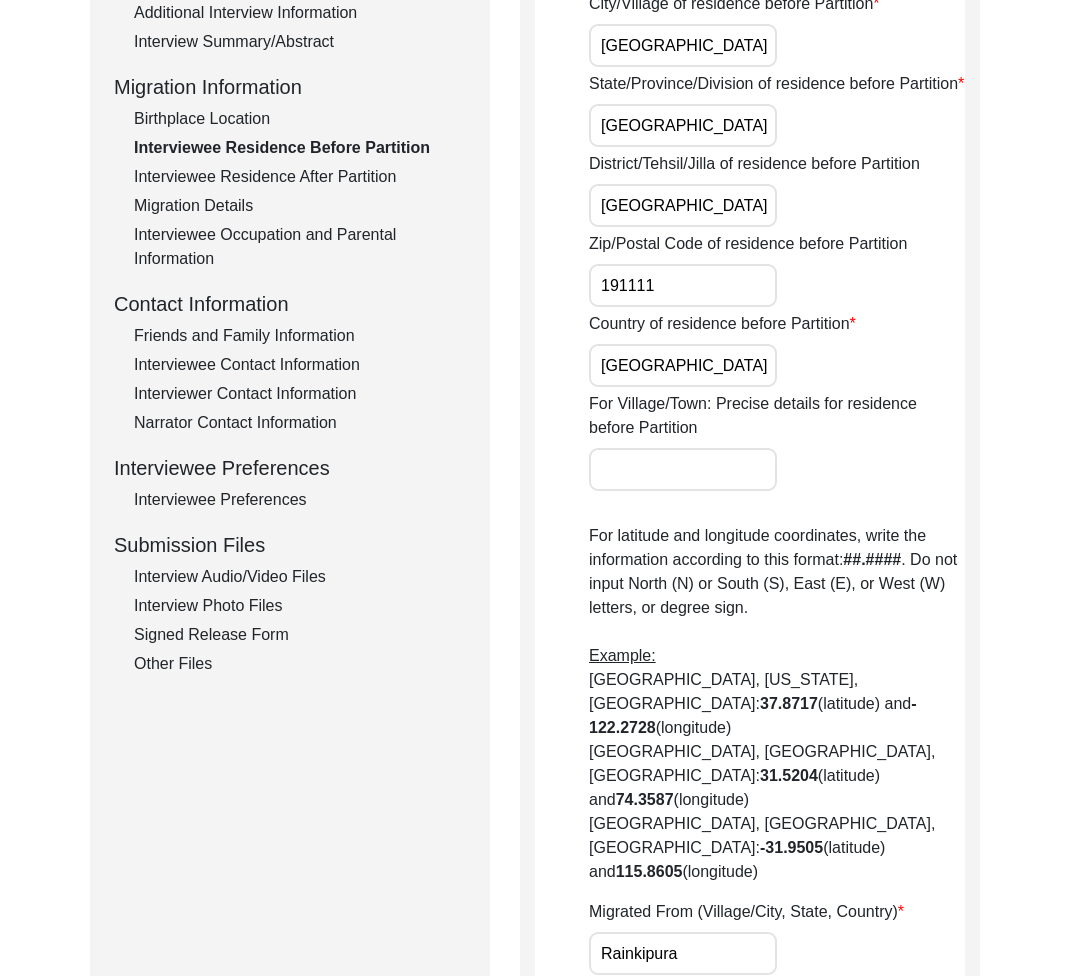 scroll, scrollTop: 0, scrollLeft: 0, axis: both 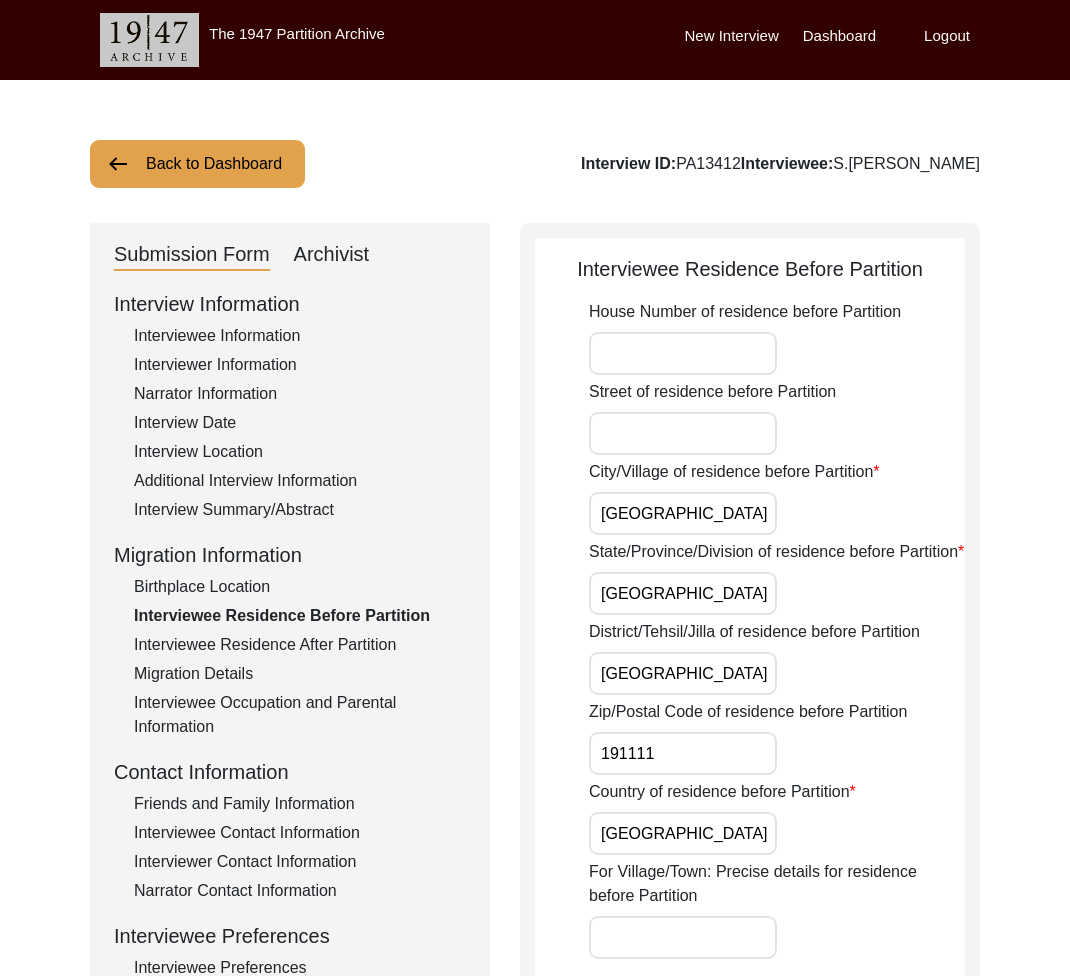 click on "Interviewee Residence After Partition" 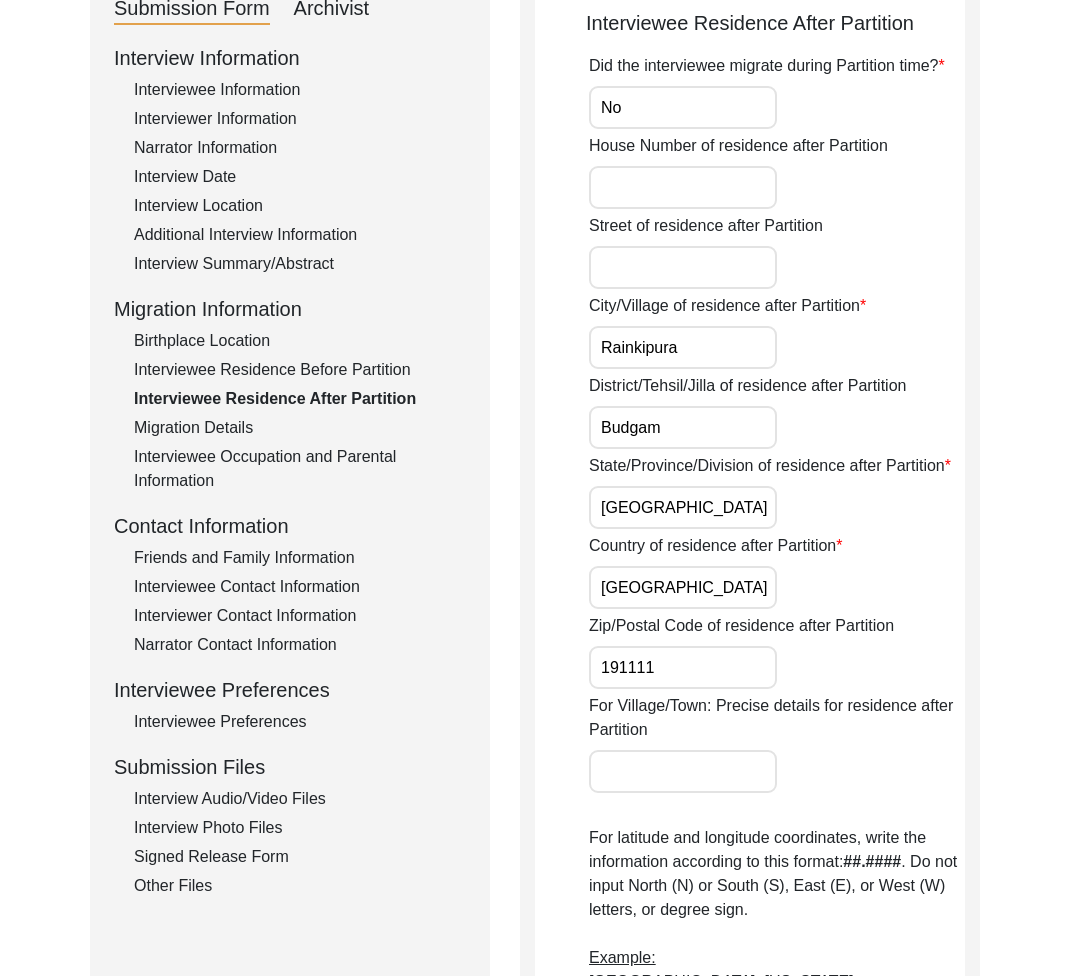 scroll, scrollTop: 0, scrollLeft: 0, axis: both 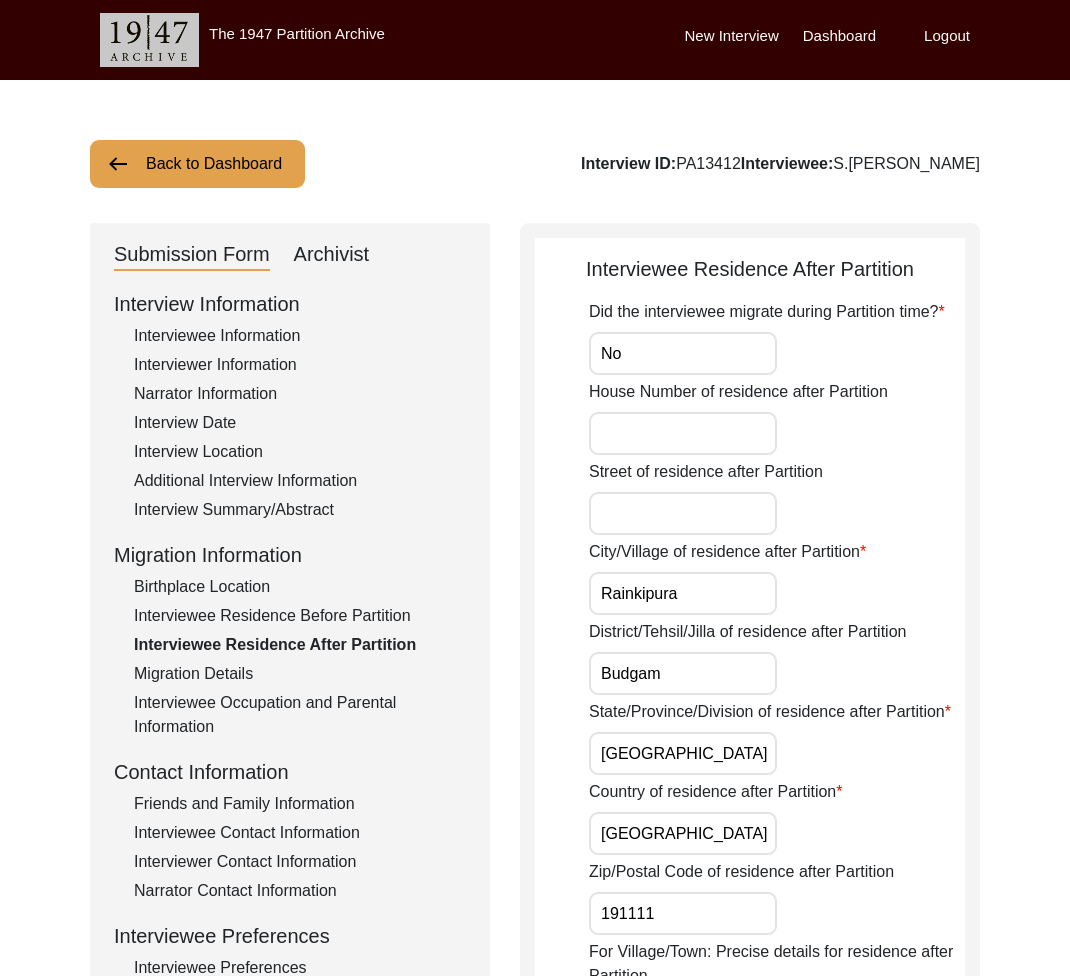 click on "Migration Details" 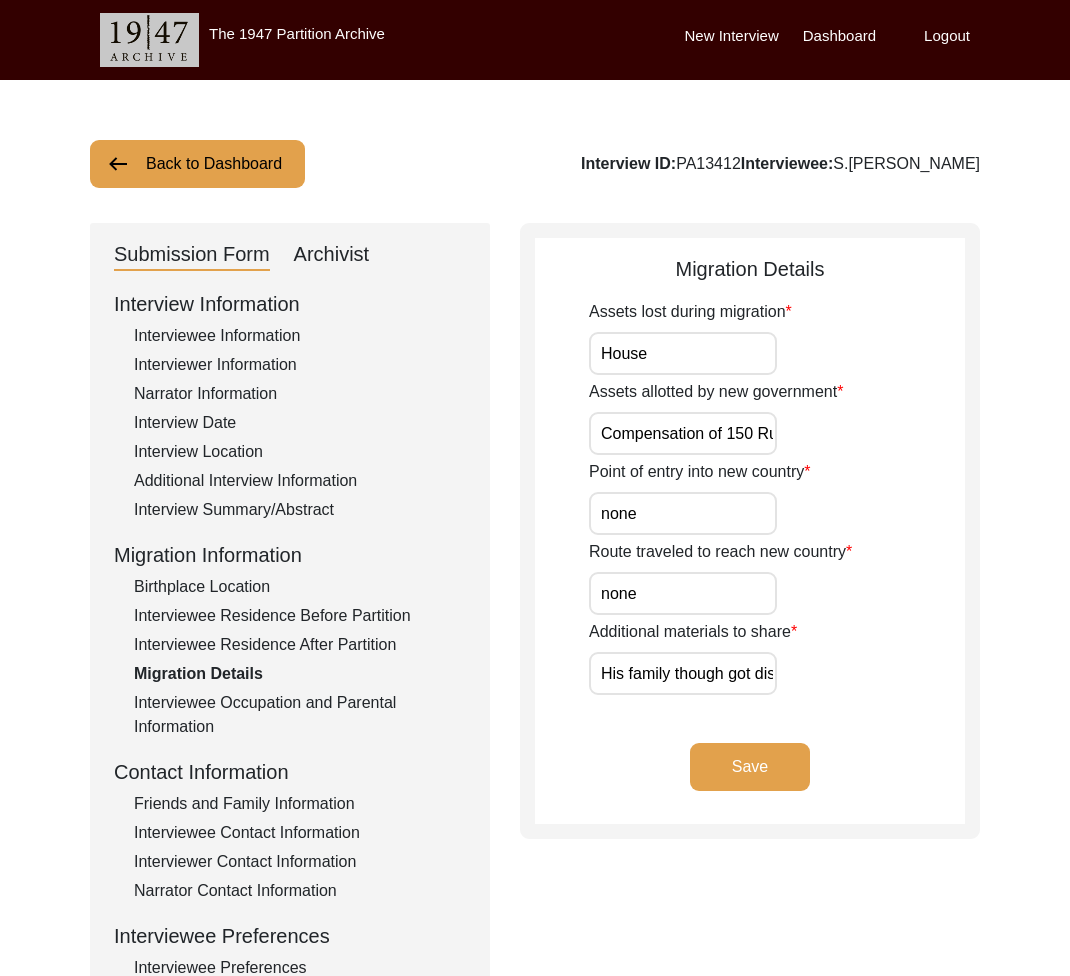 click on "Interviewee Occupation and Parental Information" 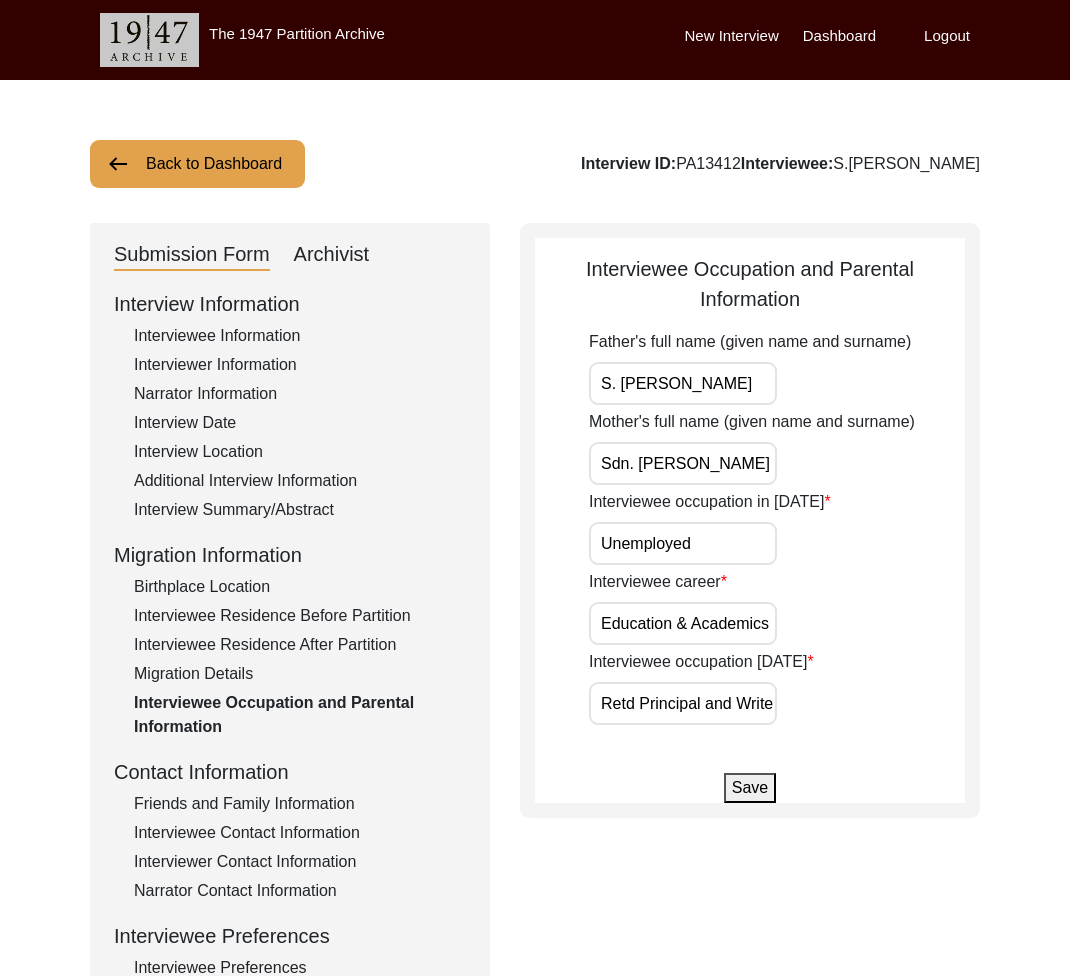 click on "Friends and Family Information" 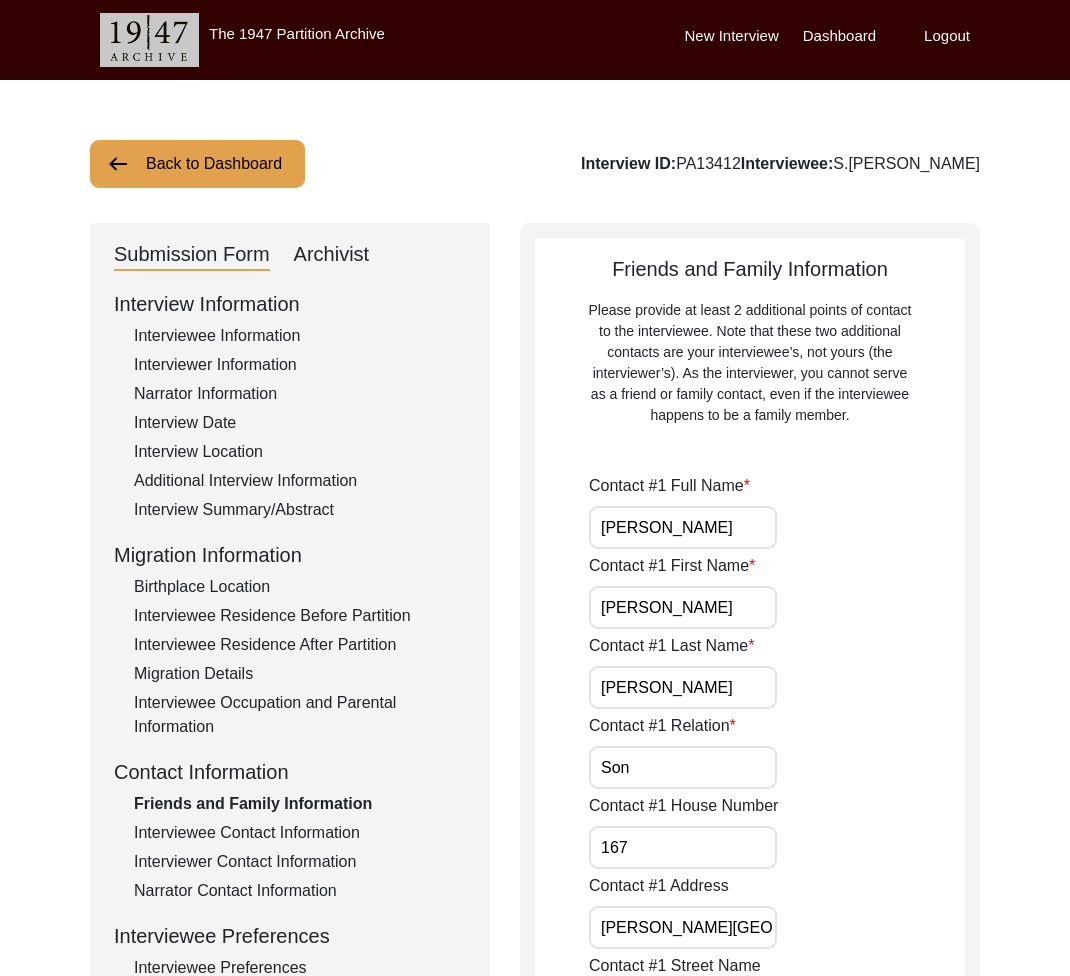 scroll, scrollTop: 249, scrollLeft: 0, axis: vertical 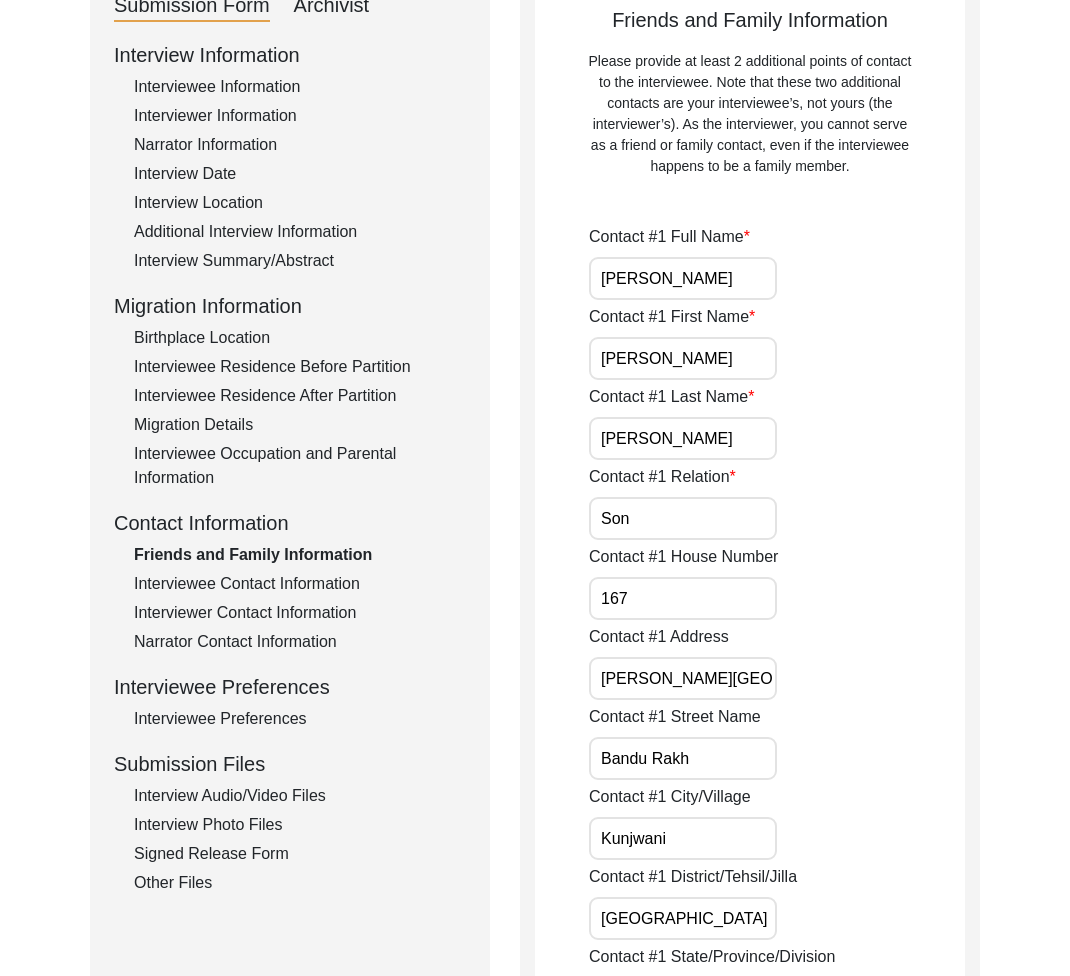 click on "Interviewee Contact Information" 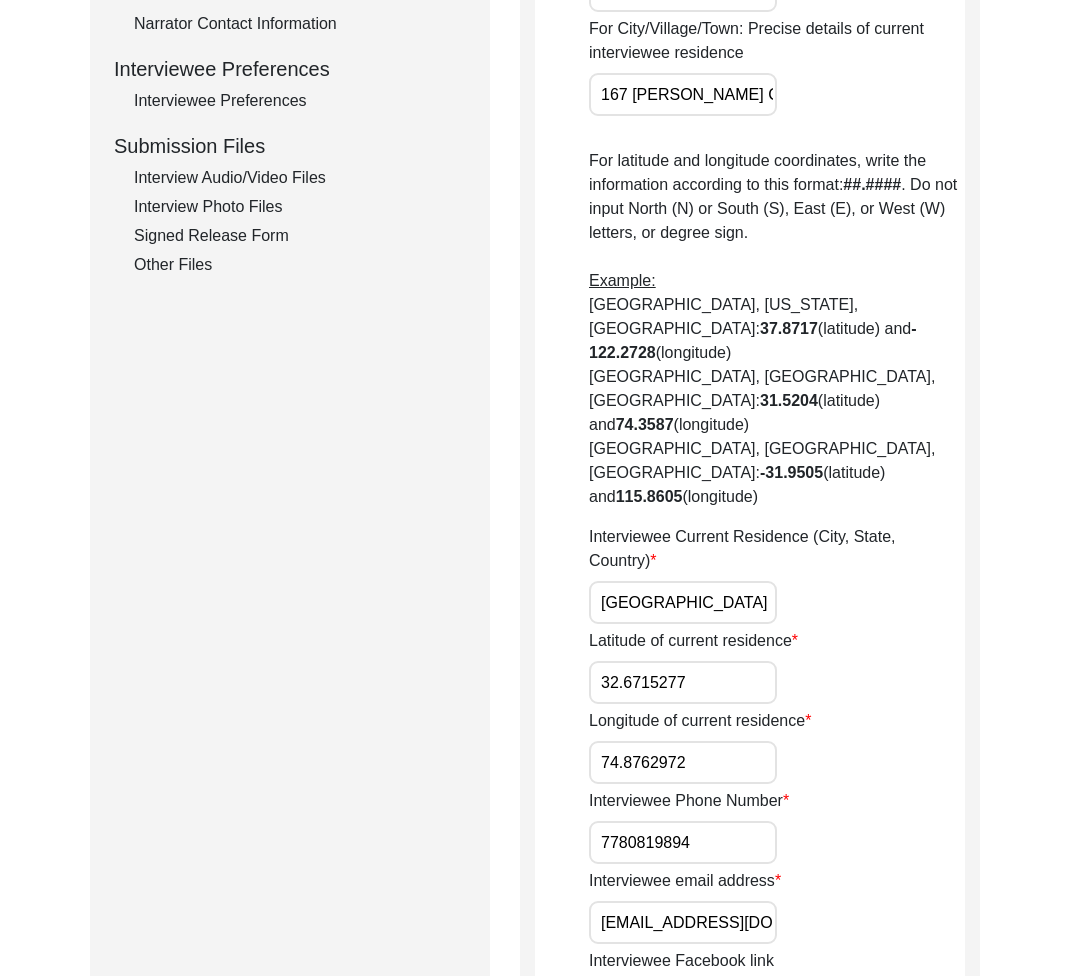 scroll, scrollTop: 0, scrollLeft: 0, axis: both 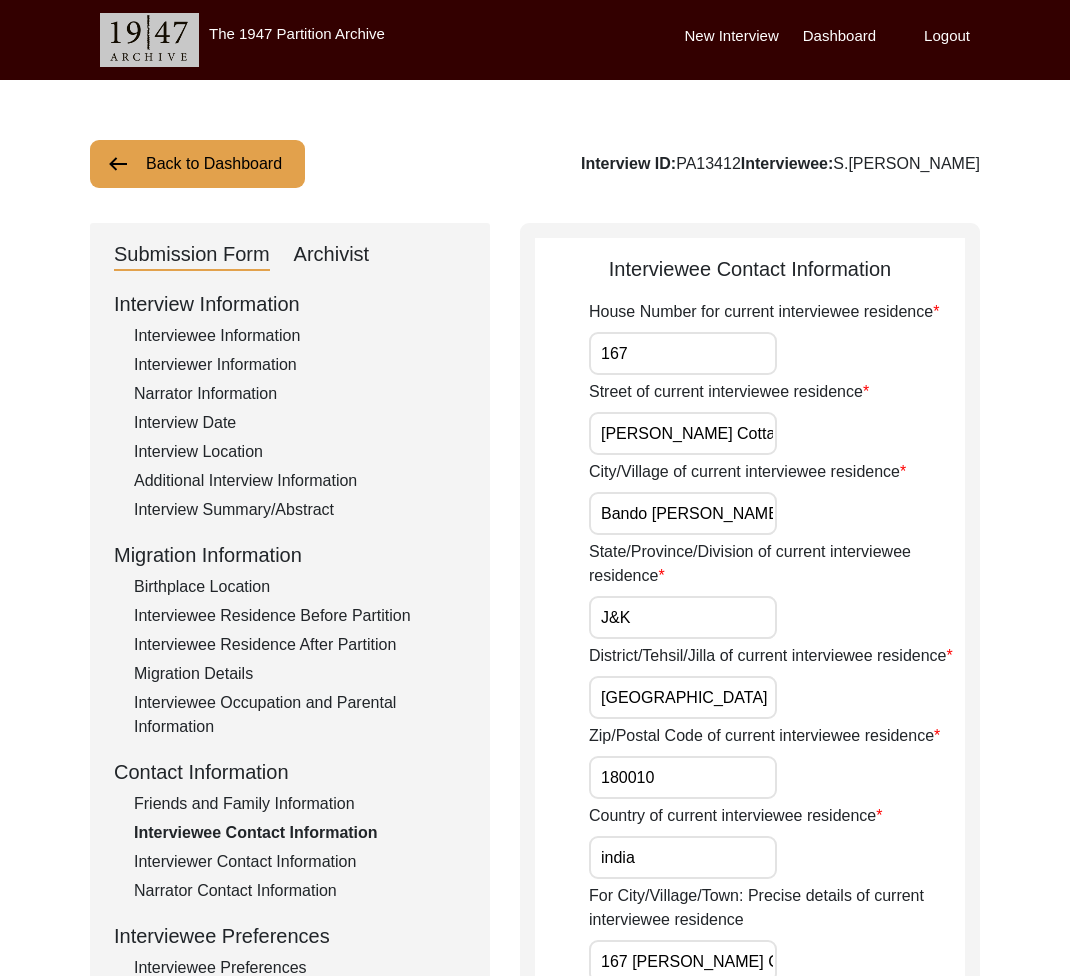 click on "Interviewer Contact Information" 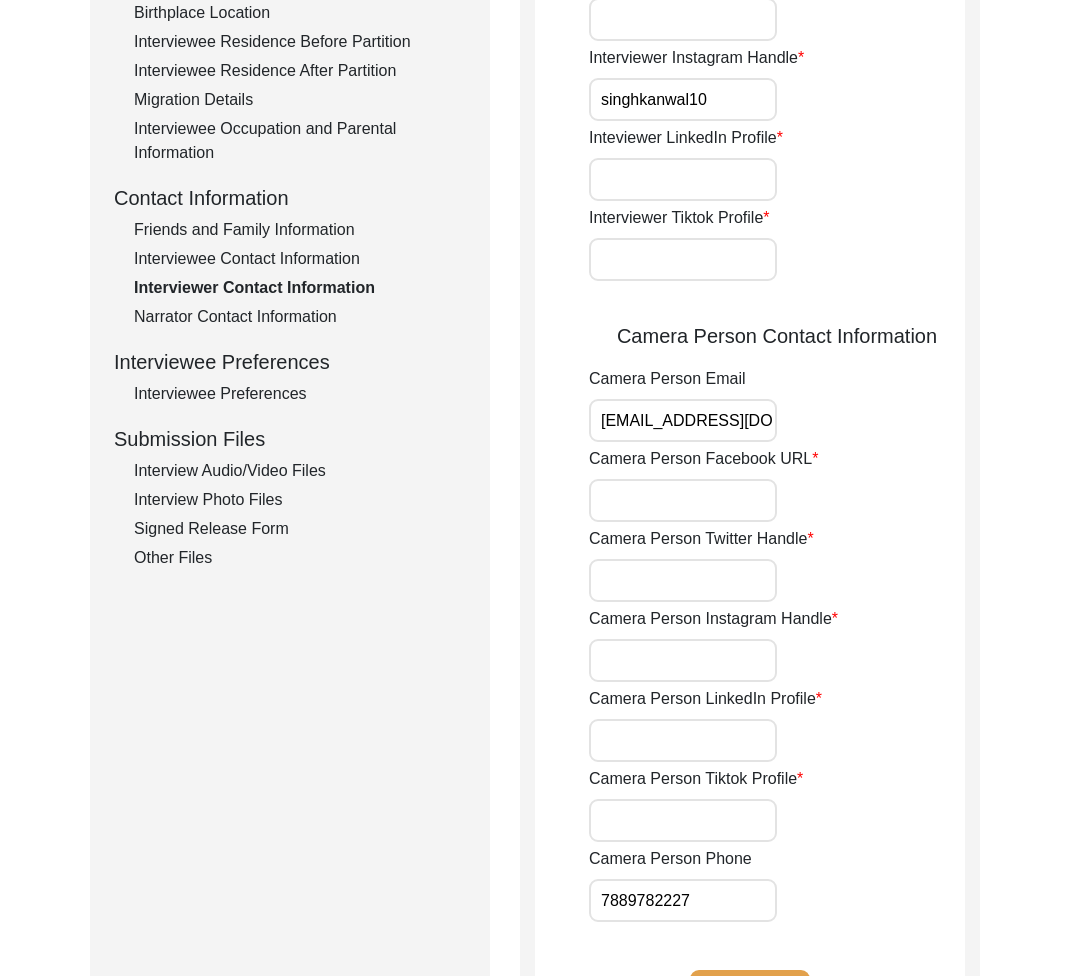 scroll, scrollTop: 525, scrollLeft: 0, axis: vertical 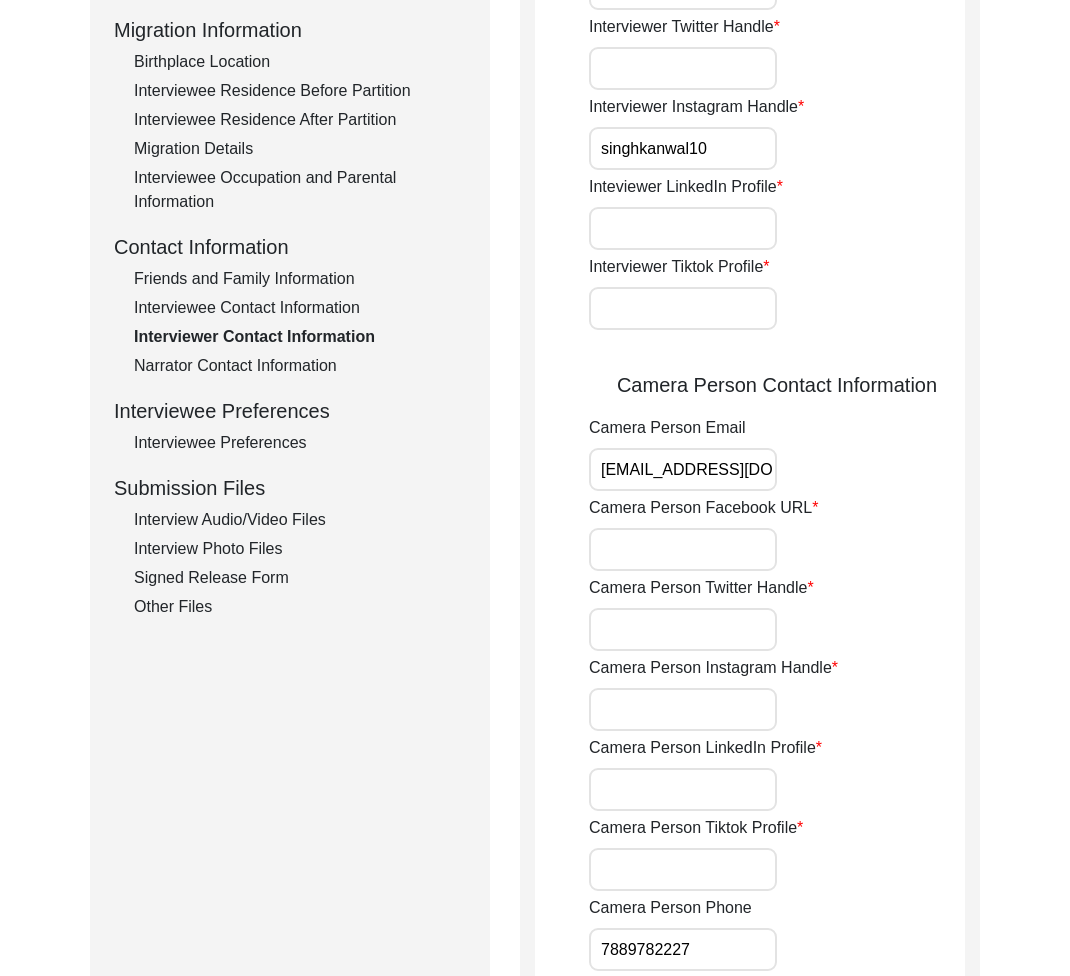 click on "Interview Information   Interviewee Information   Interviewer Information   Narrator Information   Interview Date   Interview Location   Additional Interview Information   Interview Summary/Abstract   Migration Information   Birthplace Location   Interviewee Residence Before Partition   Interviewee Residence After Partition   Migration Details   Interviewee Occupation and Parental Information   Contact Information   Friends and Family Information   Interviewee Contact Information   Interviewer Contact Information   Narrator Contact Information   Interviewee Preferences   Interviewee Preferences   Submission Files   Interview Audio/Video Files   Interview Photo Files   Signed Release Form   Other Files" 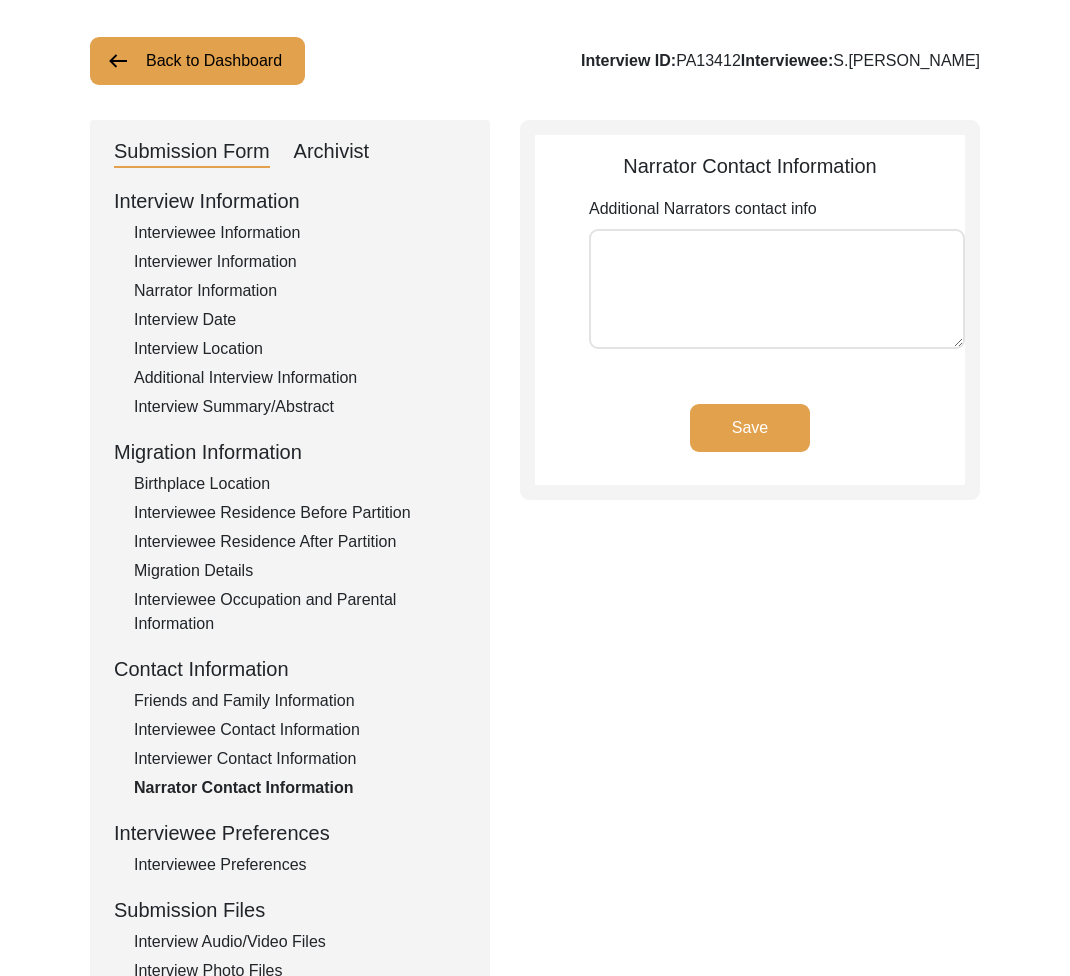 scroll, scrollTop: 229, scrollLeft: 0, axis: vertical 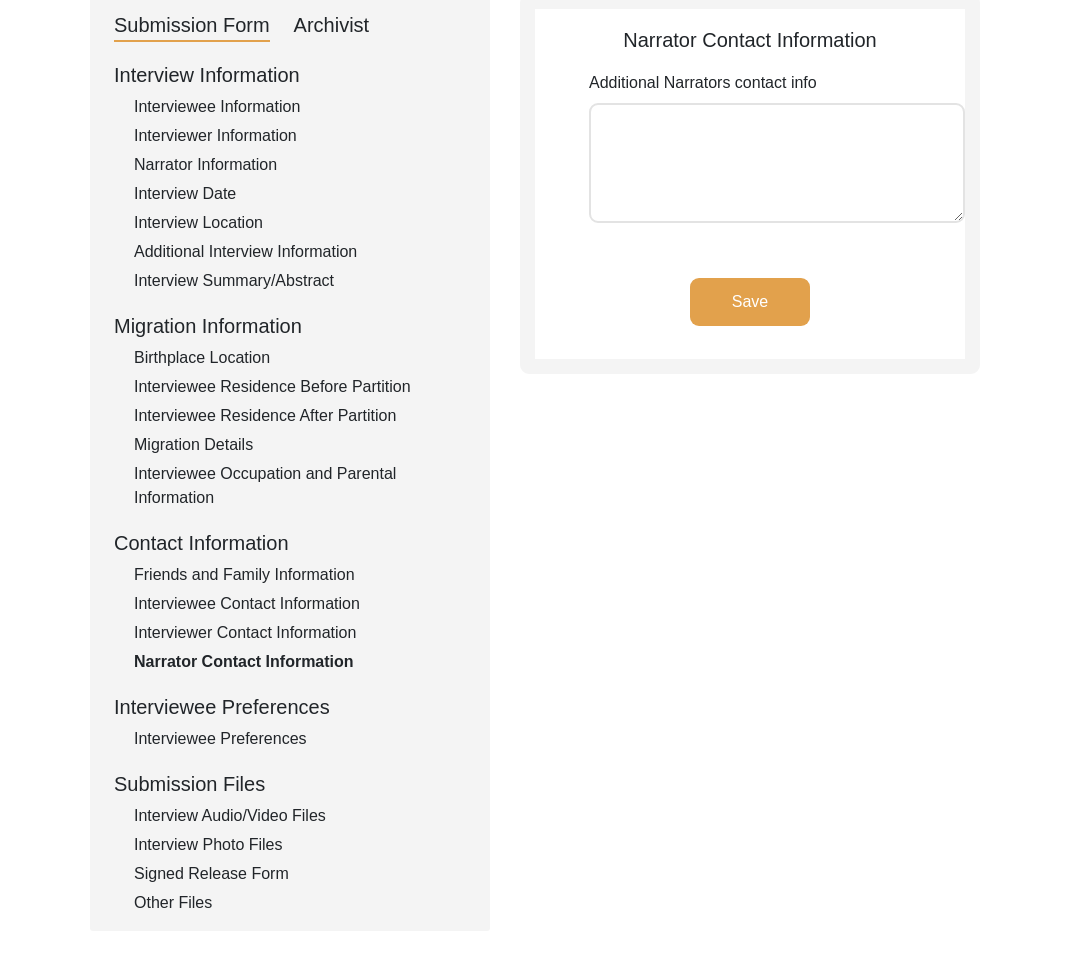 click on "Interviewee Preferences" 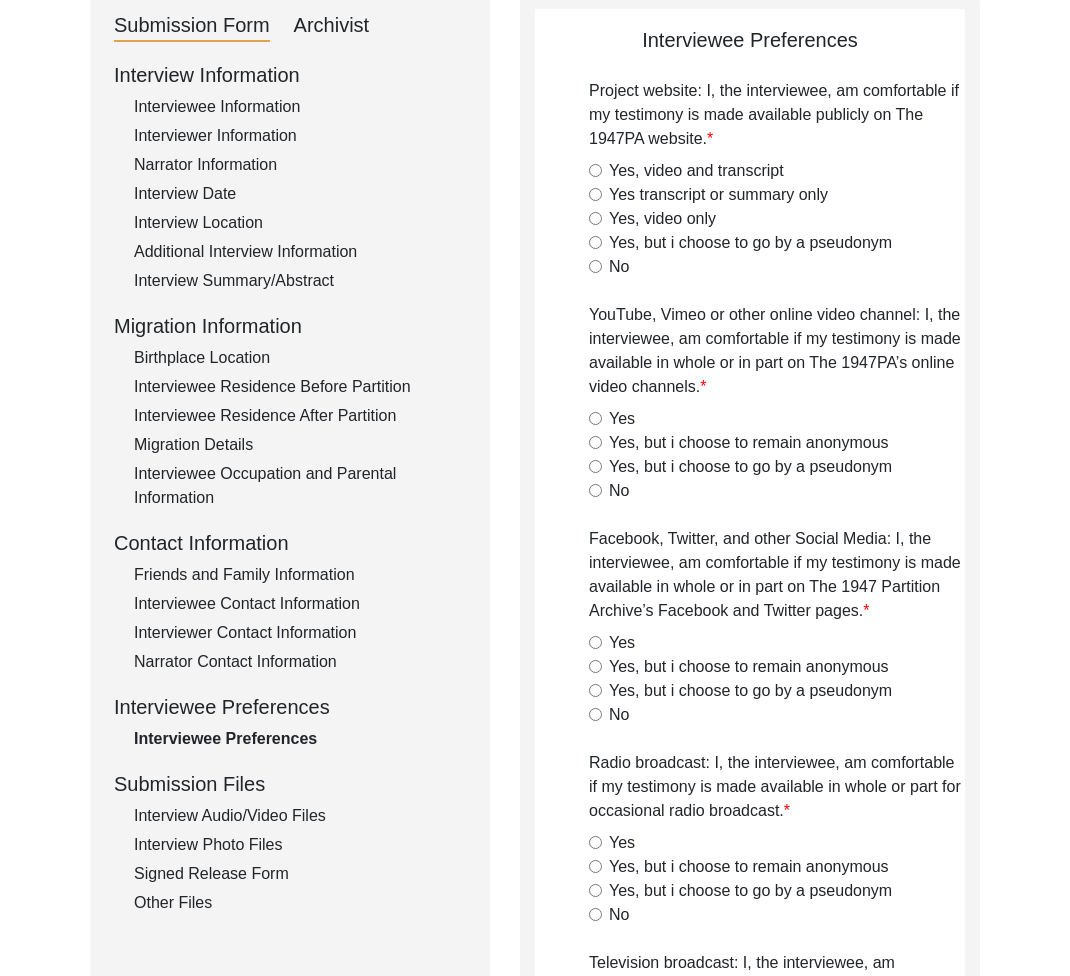 radio on "true" 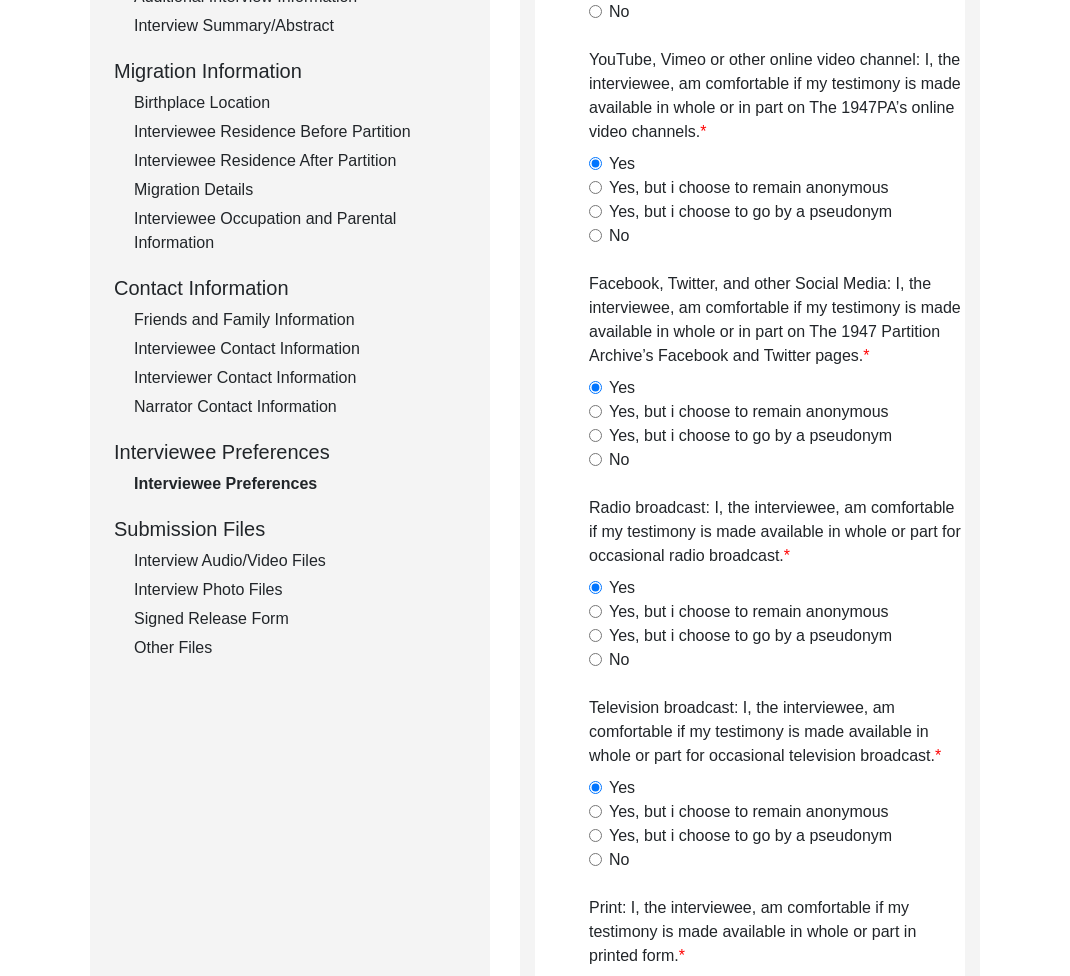 click on "Interview Audio/Video Files" 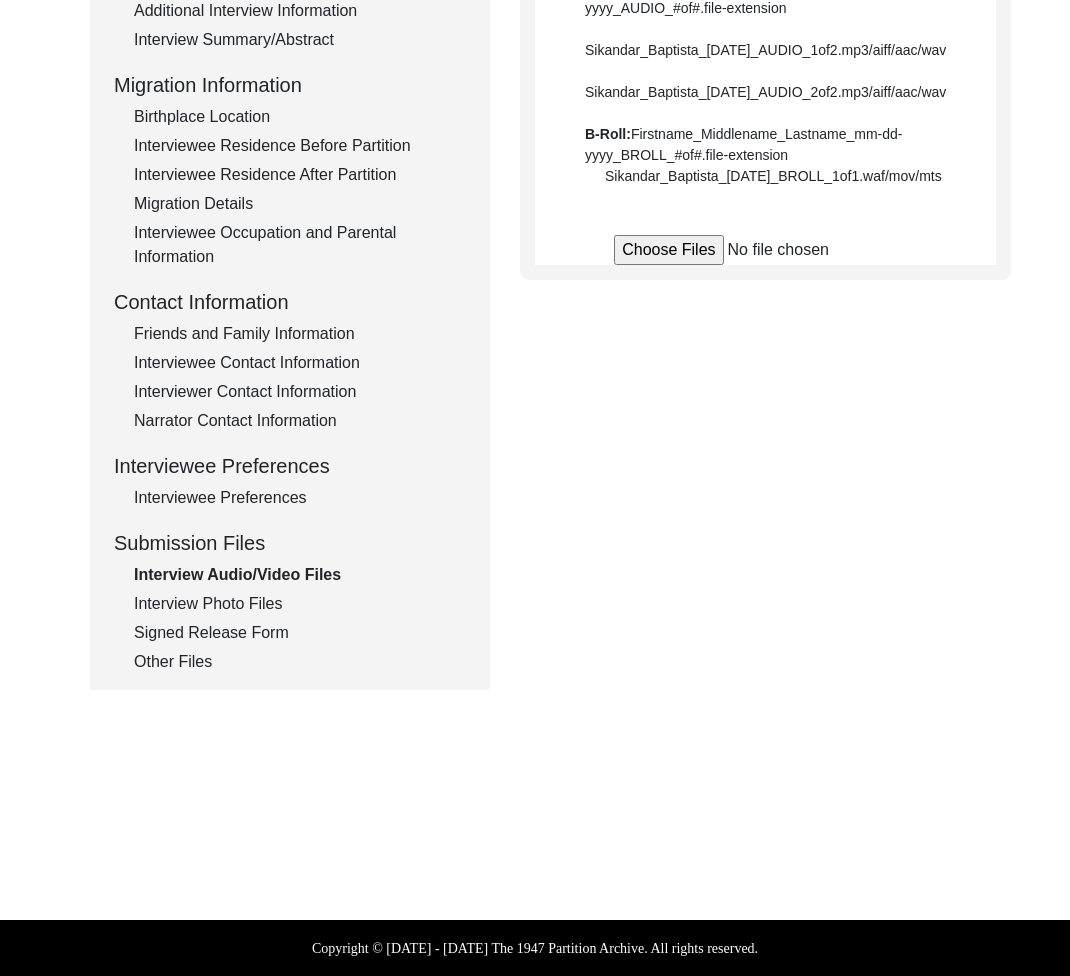 scroll, scrollTop: 470, scrollLeft: 0, axis: vertical 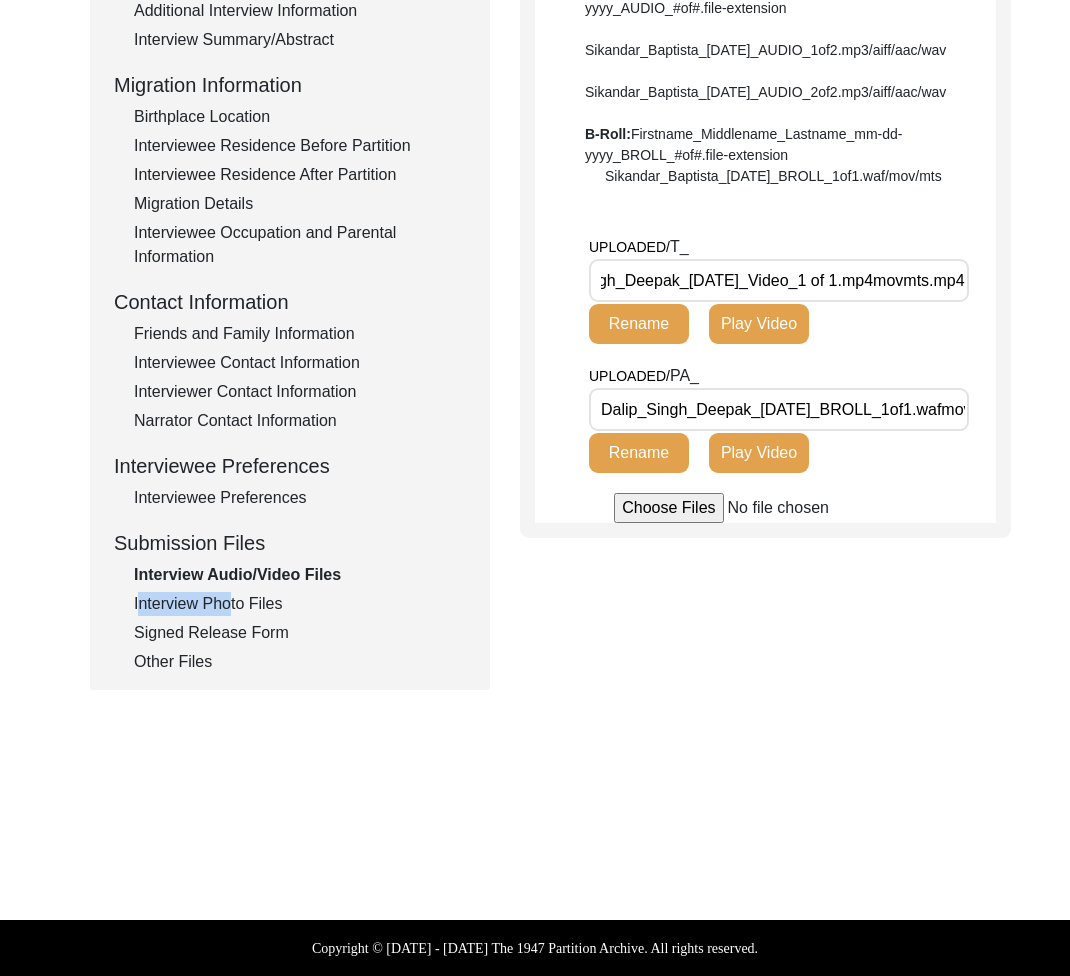 drag, startPoint x: 210, startPoint y: 591, endPoint x: 267, endPoint y: 606, distance: 58.940647 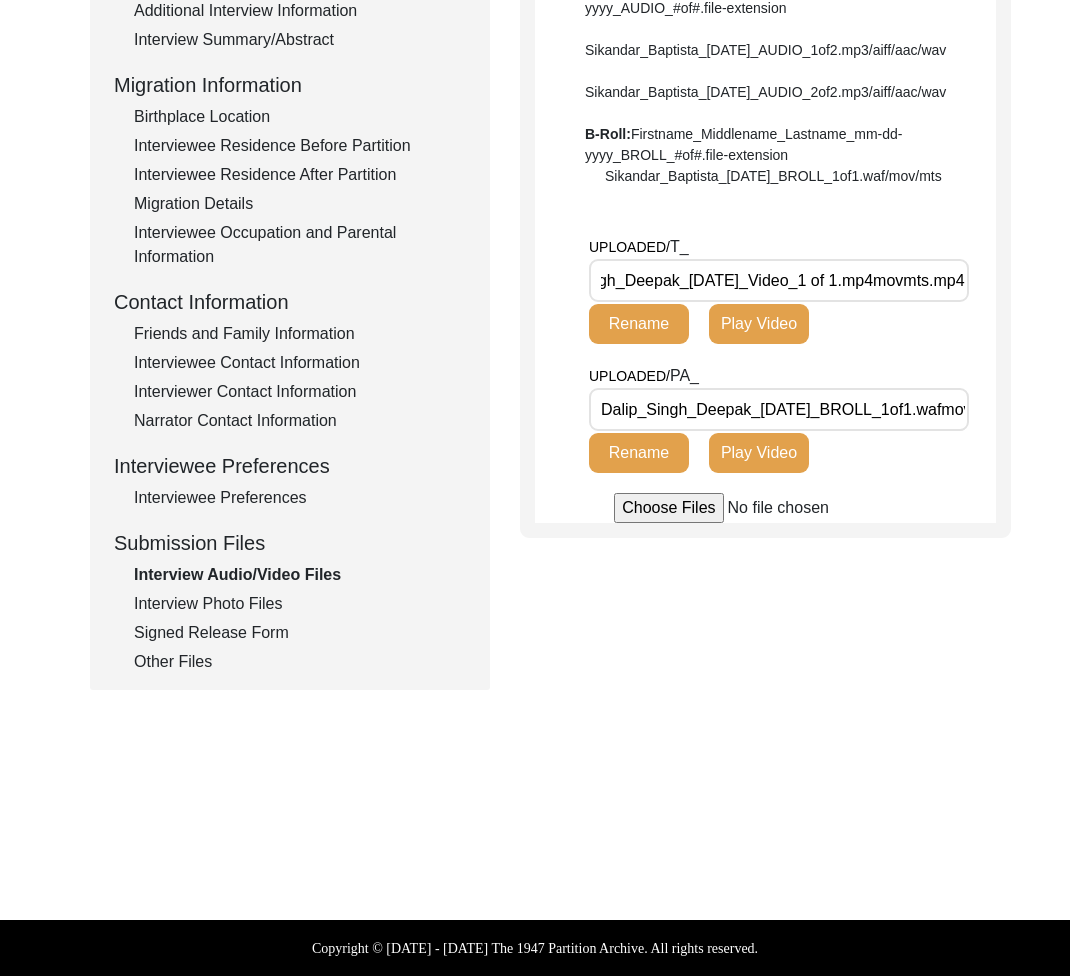 click on "Interview Photo Files" 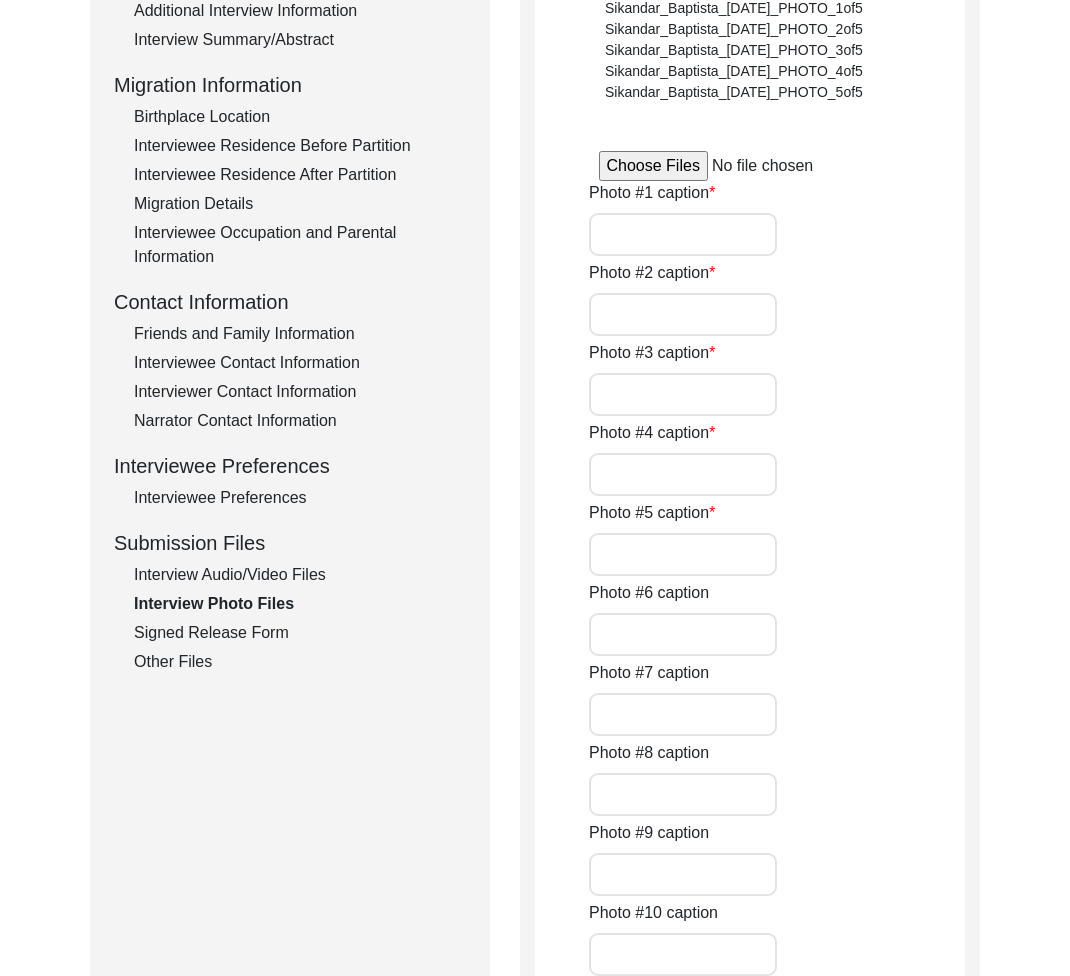 type on "S. [PERSON_NAME] holding the only known photograph of his late brother, S. [PERSON_NAME], who was killed in the Kabaili Raids. He discovered it by chance at Piyara Photographs, [PERSON_NAME], [GEOGRAPHIC_DATA], while searching for his brother’s memories" 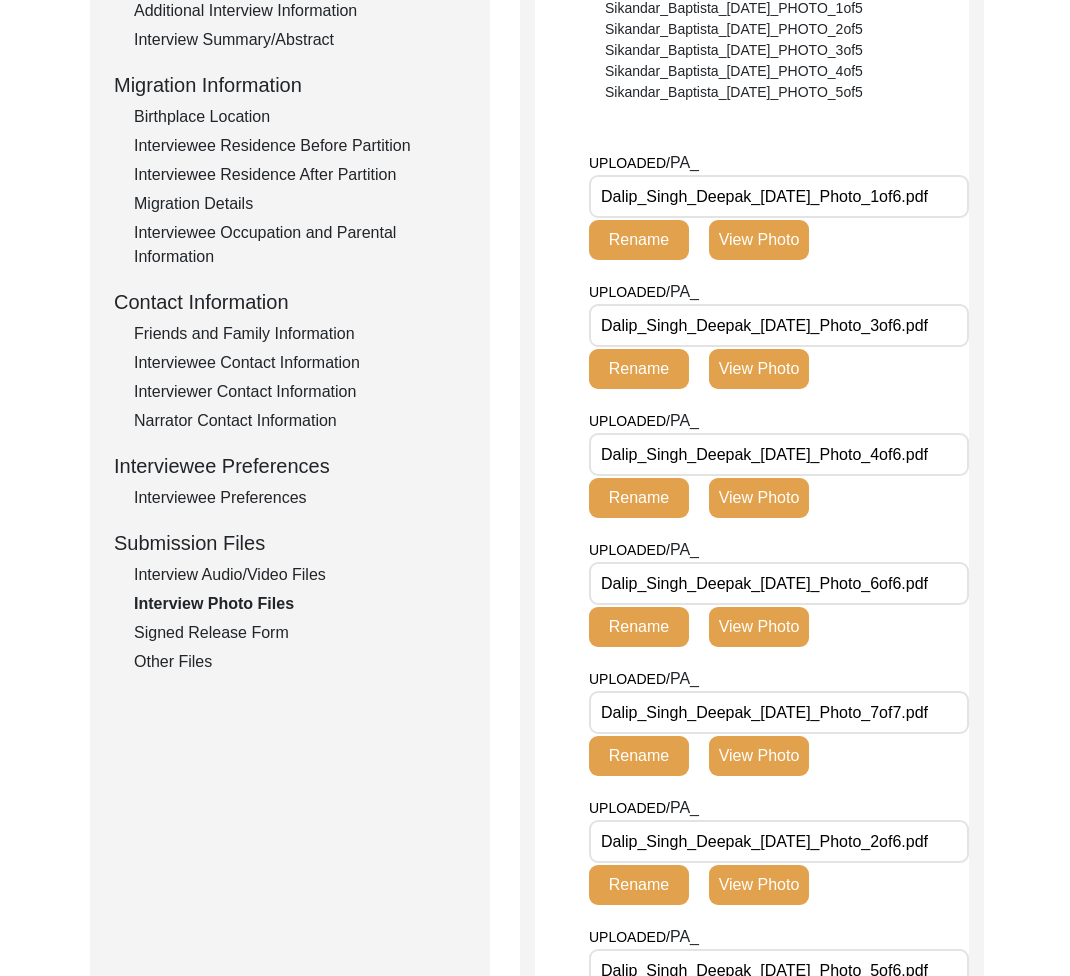 click on "Signed Release Form" 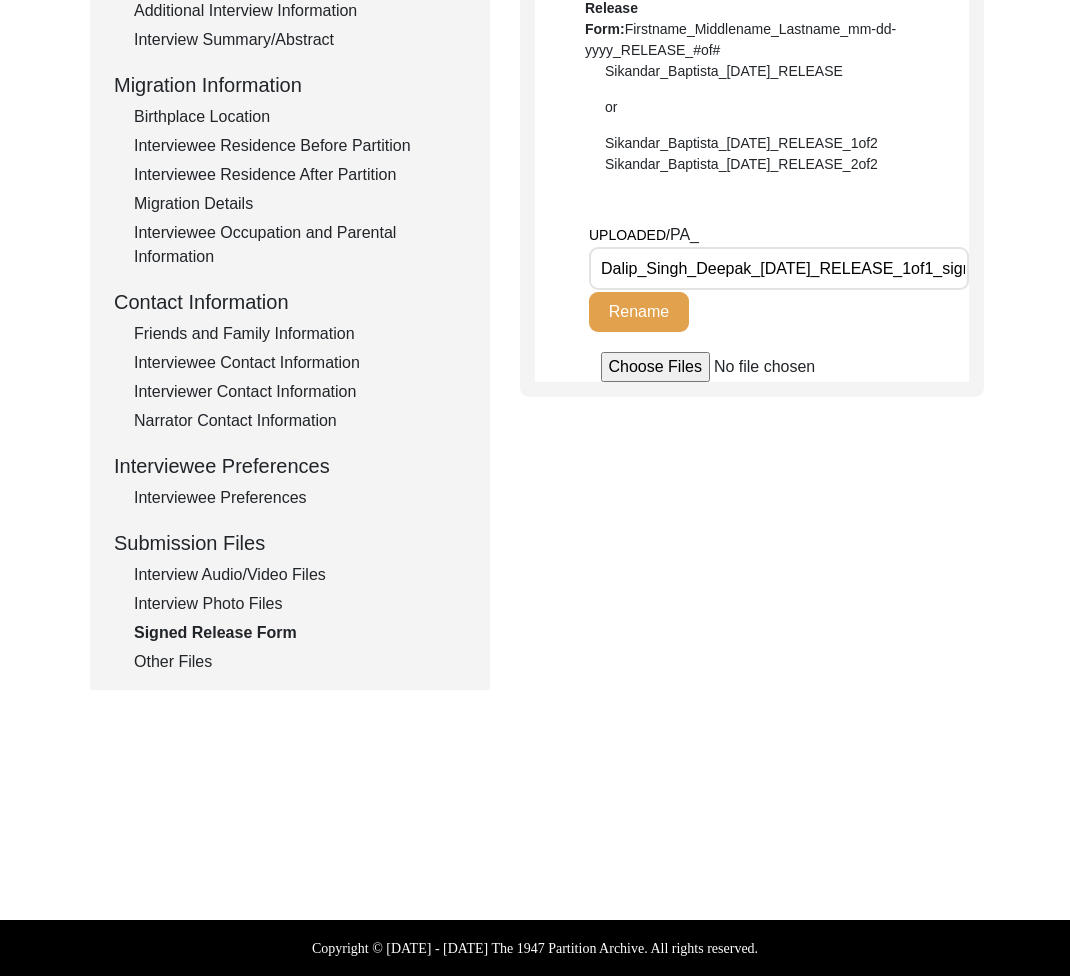 scroll, scrollTop: 0, scrollLeft: 82, axis: horizontal 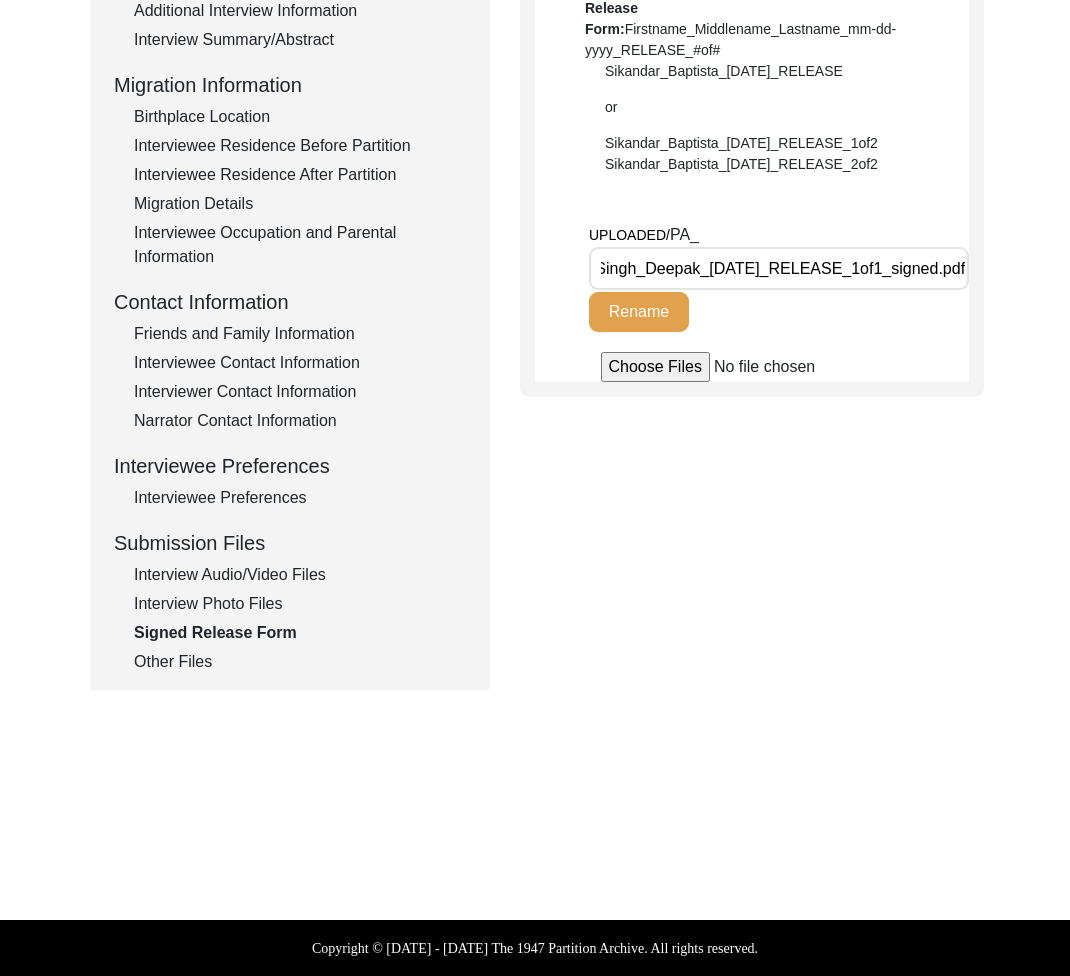 click on "Other Files" 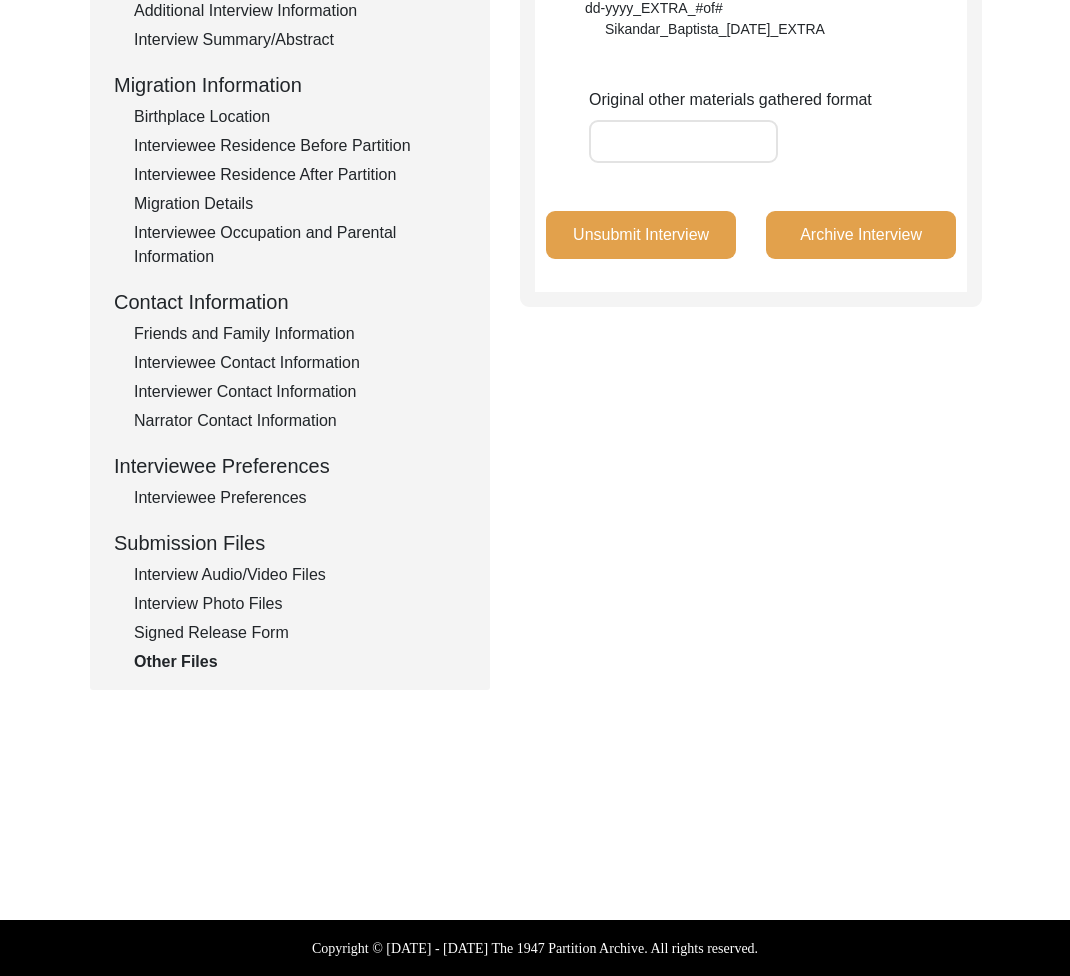 click on "Signed Release Form" 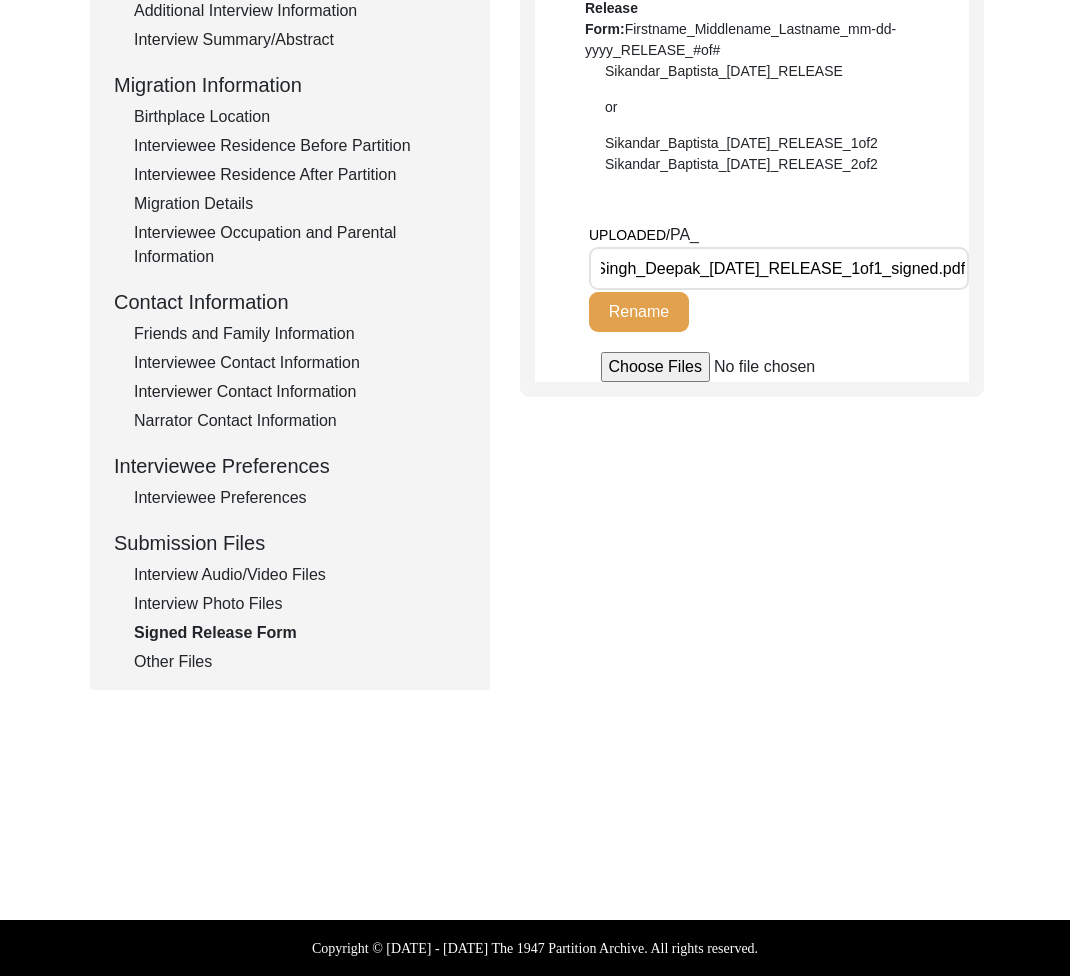 scroll, scrollTop: 0, scrollLeft: 0, axis: both 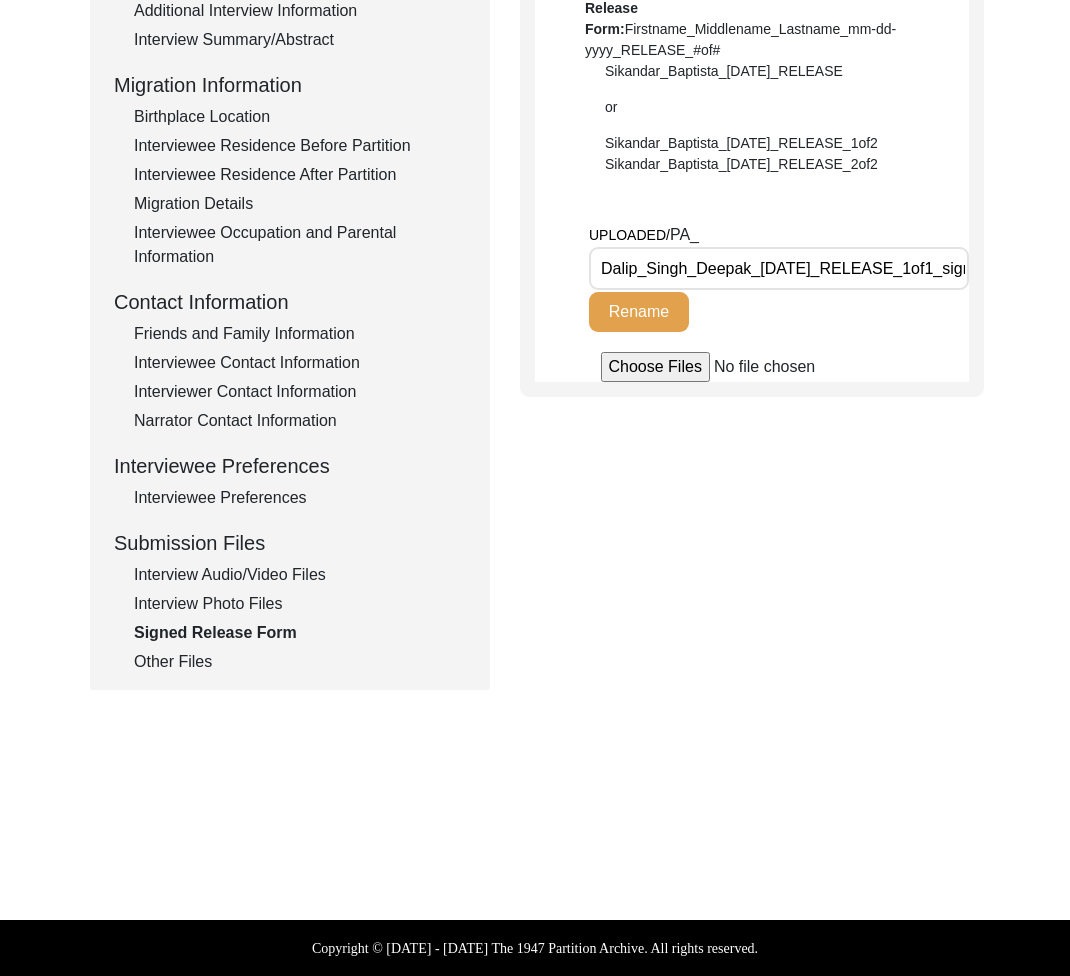 click on "Interview Audio/Video Files" 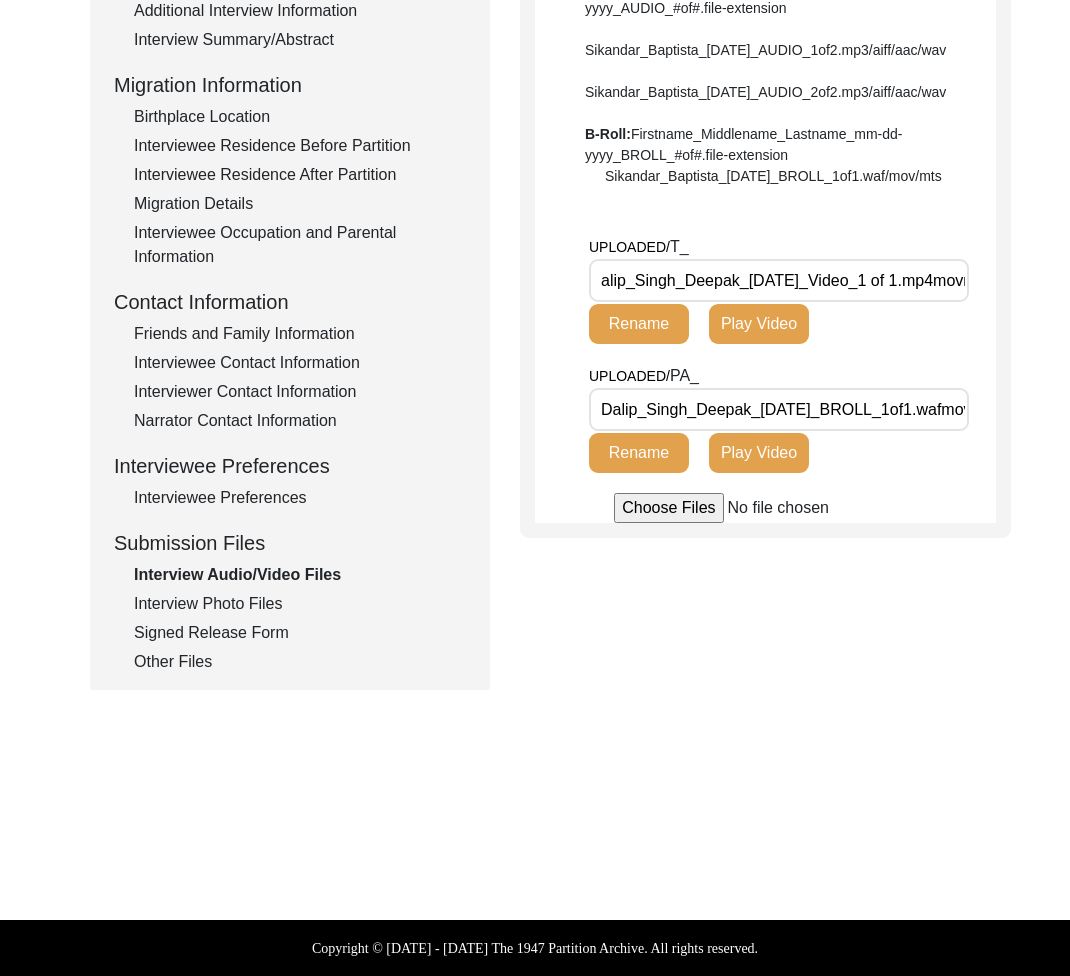 scroll, scrollTop: 0, scrollLeft: 91, axis: horizontal 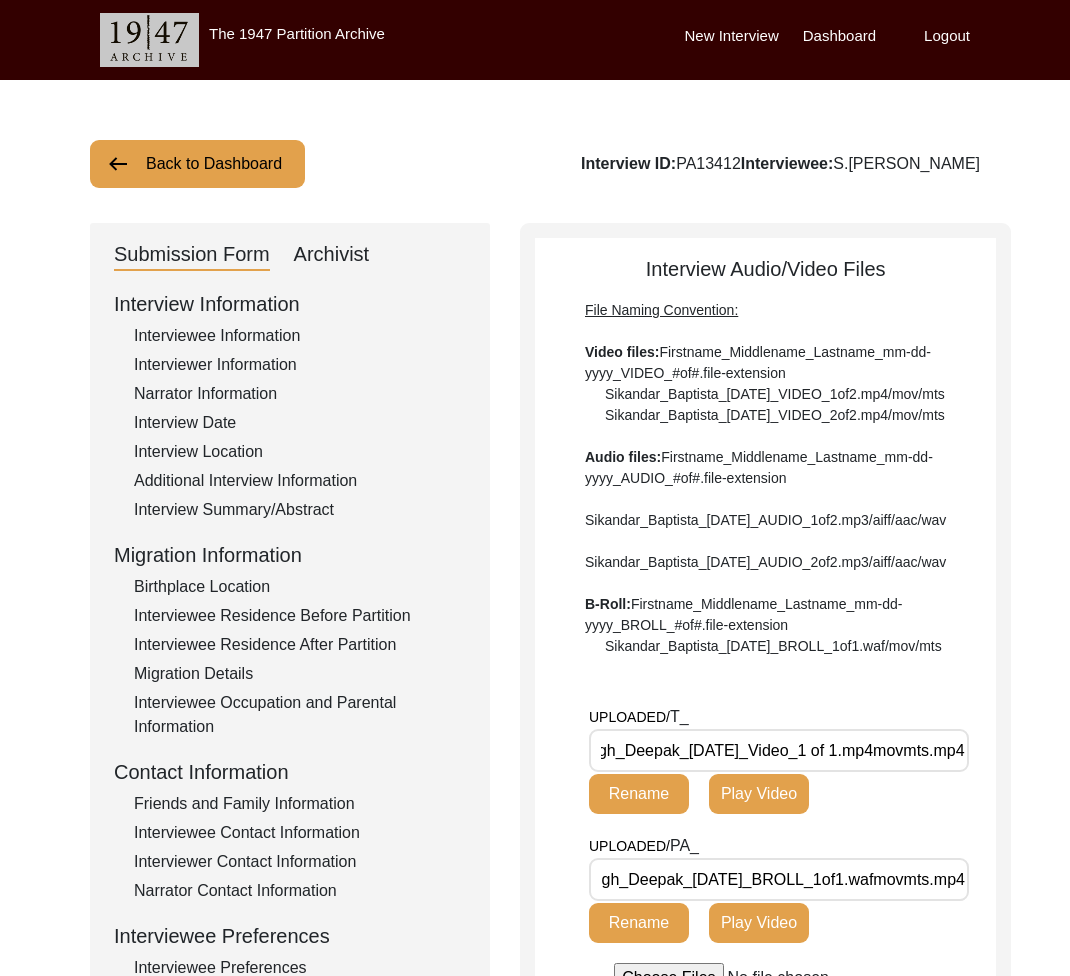 click on "Back to Dashboard" 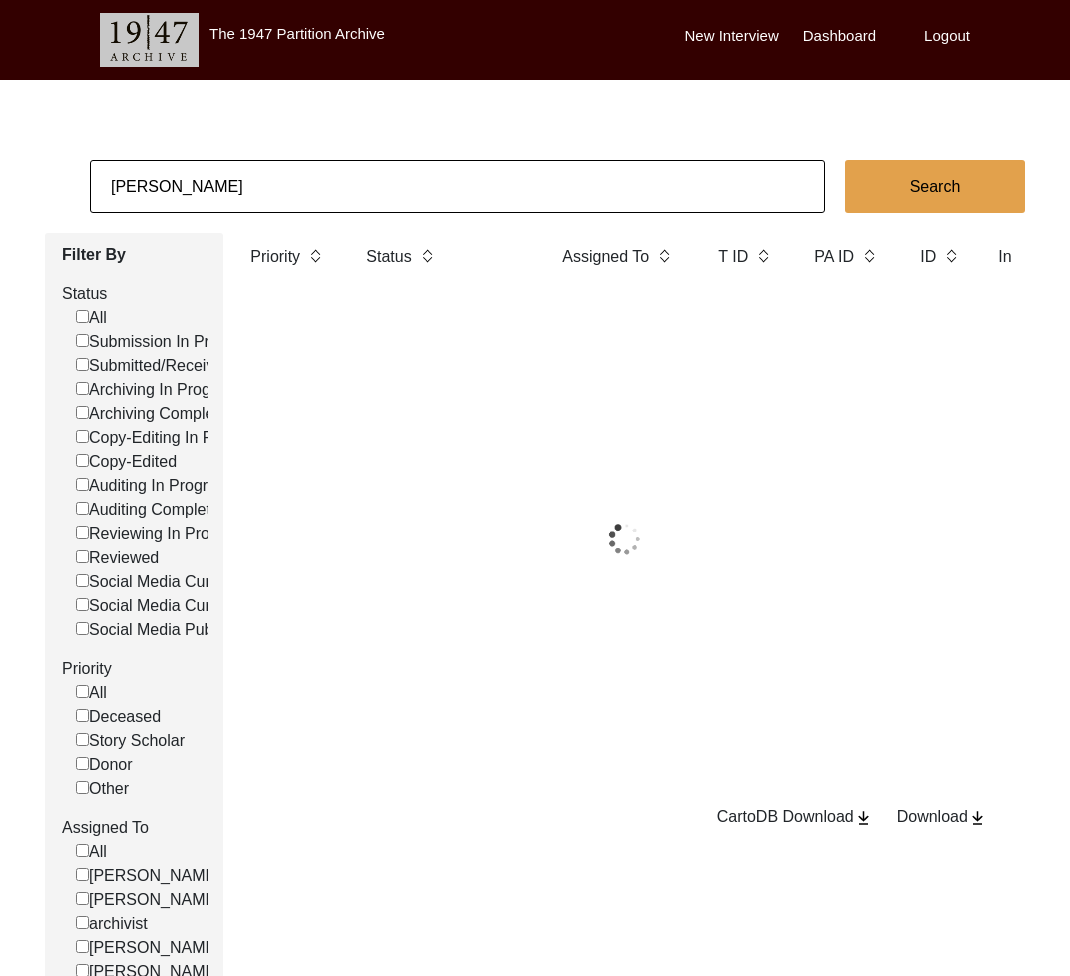 click on "[PERSON_NAME]" 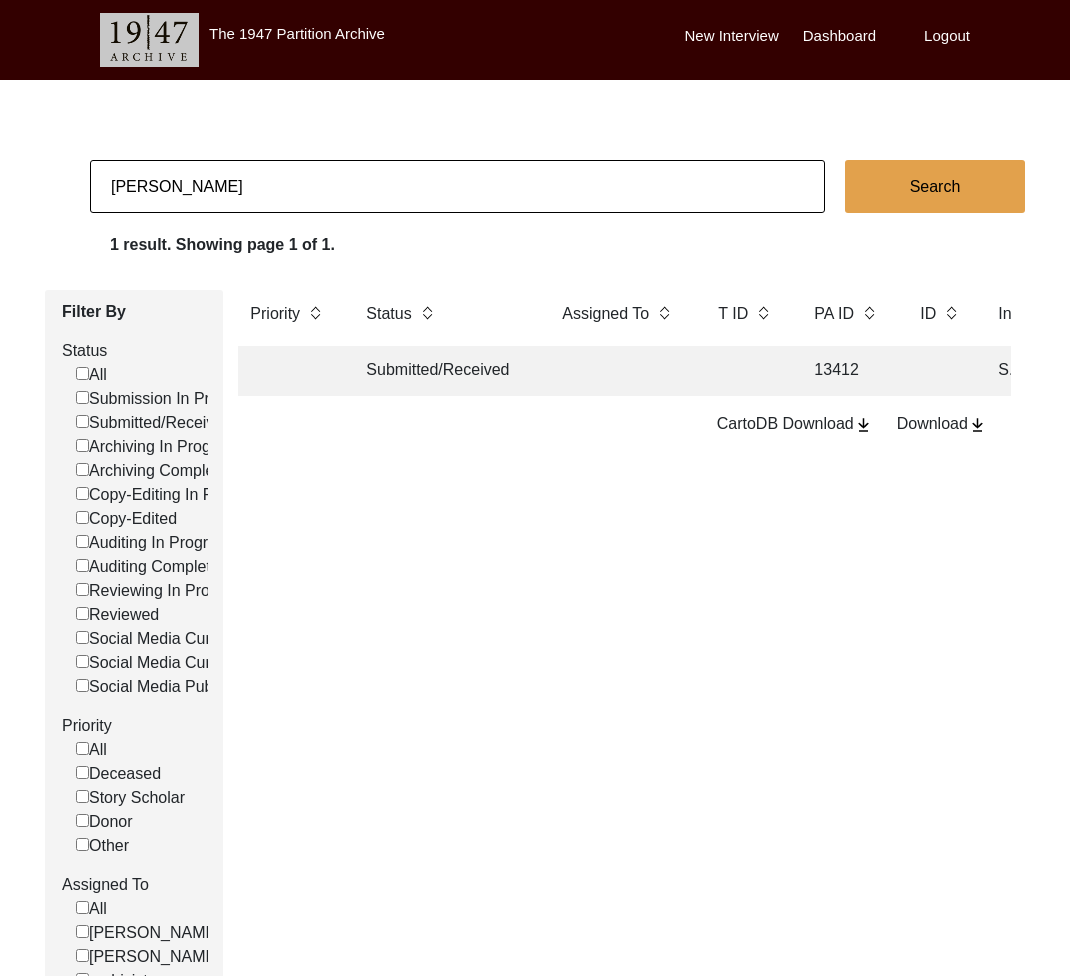 click on "[PERSON_NAME]" 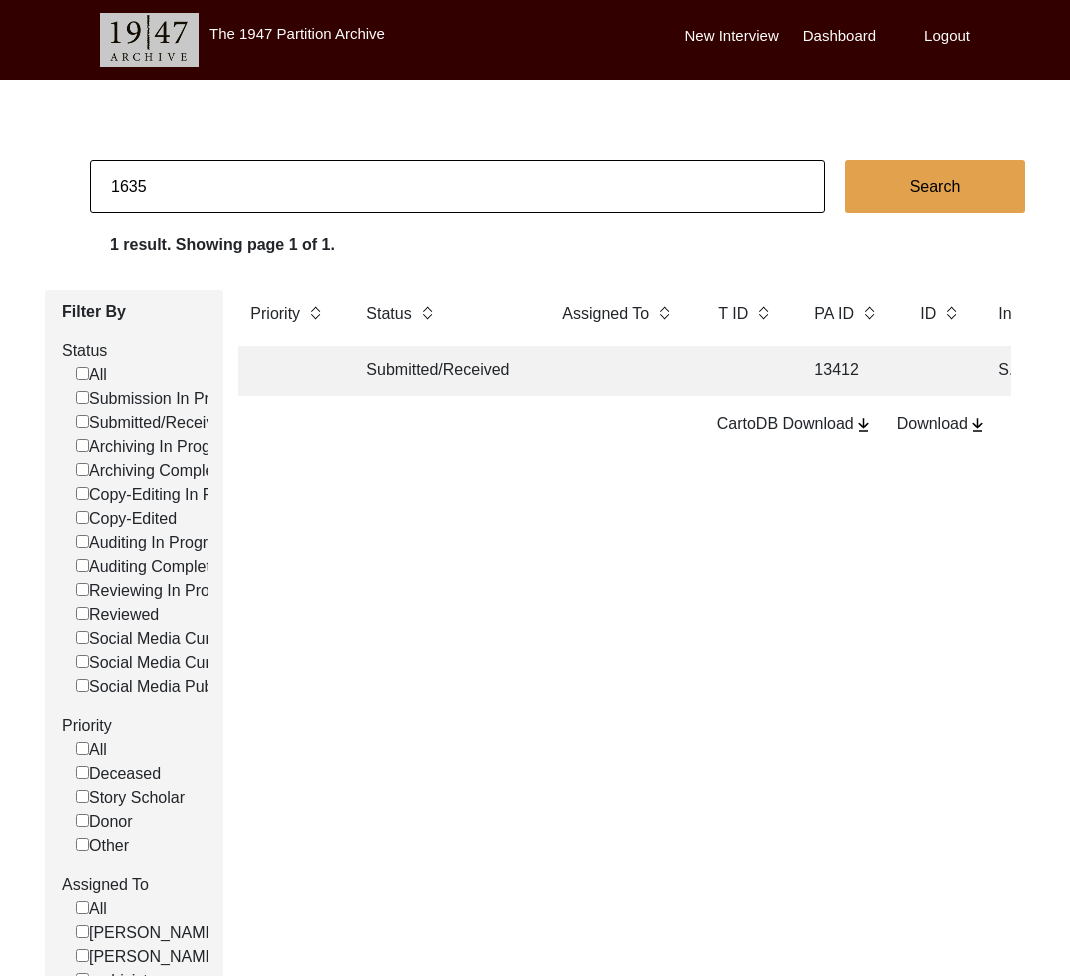 type on "1635" 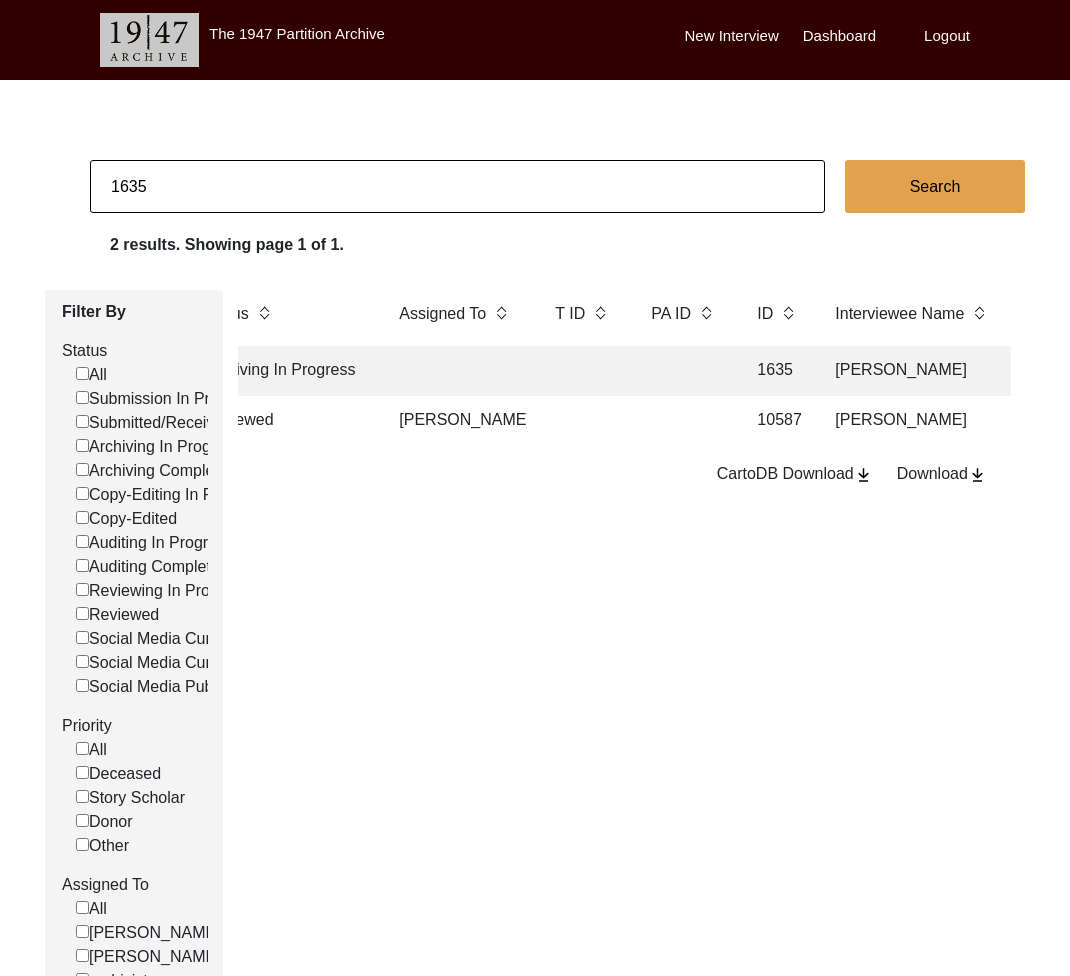 scroll, scrollTop: 0, scrollLeft: 187, axis: horizontal 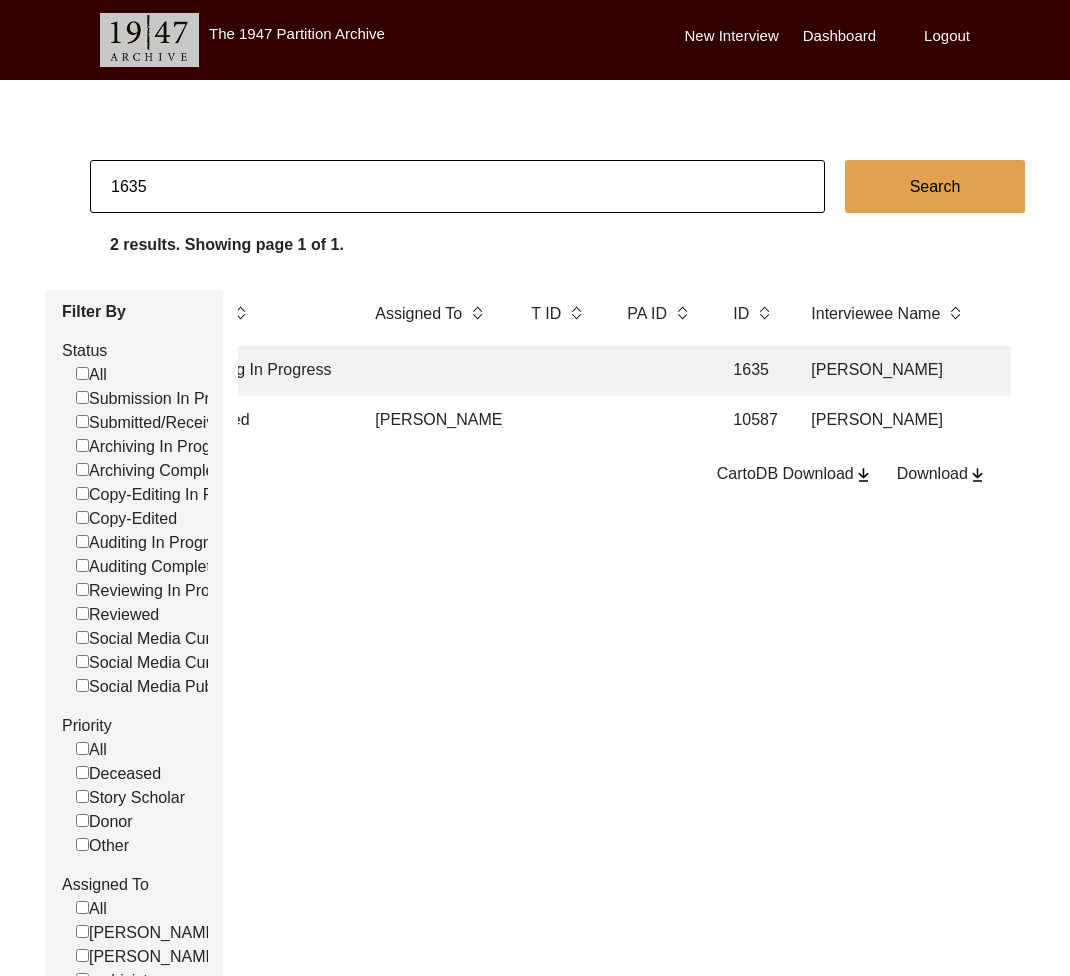 click on "Archiving In Progress 1635 Shamsunnahar Huq Farhana Afroz Hayward, California, USA 5/16/2015 Female 12/1/1932 Dhaka, Dhaka Division, Bangladesh Dhaka, Dhaka Division, Bangladesh yes none no" 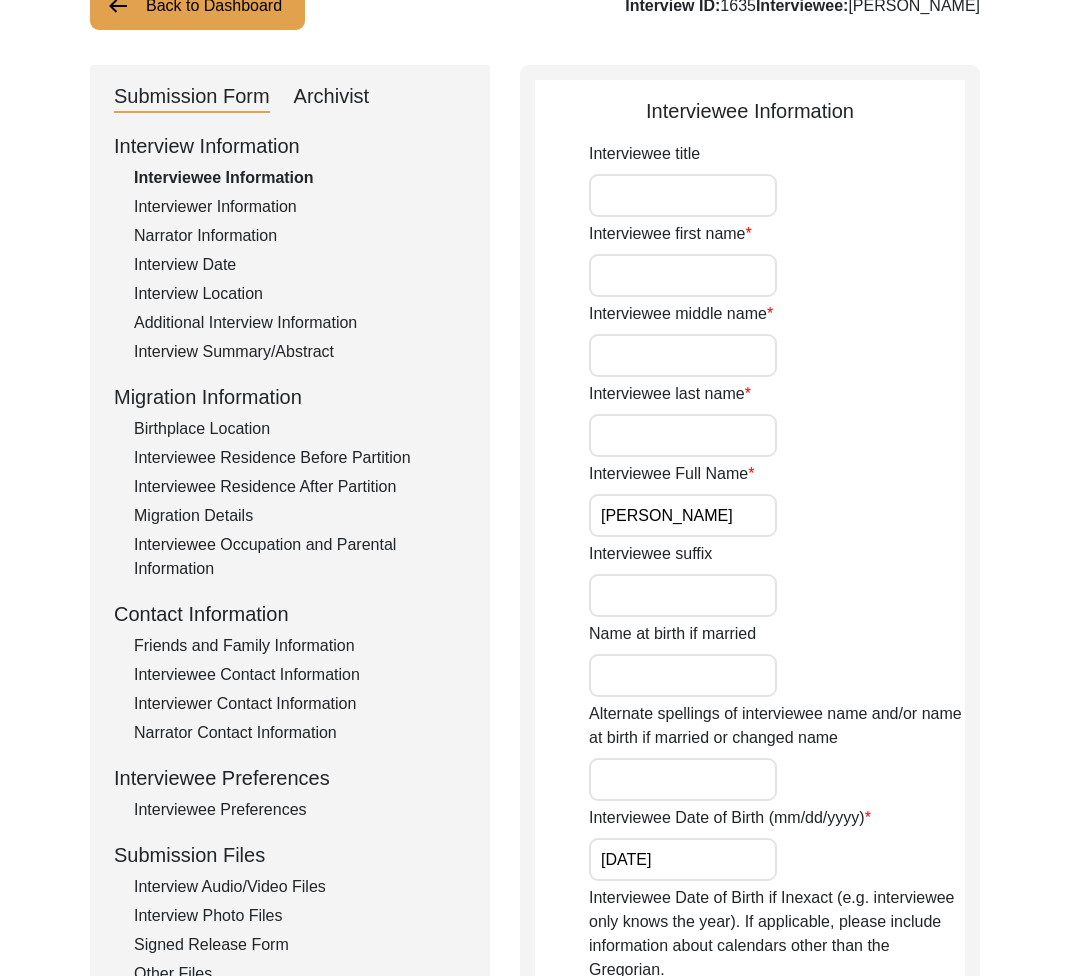 scroll, scrollTop: 133, scrollLeft: 0, axis: vertical 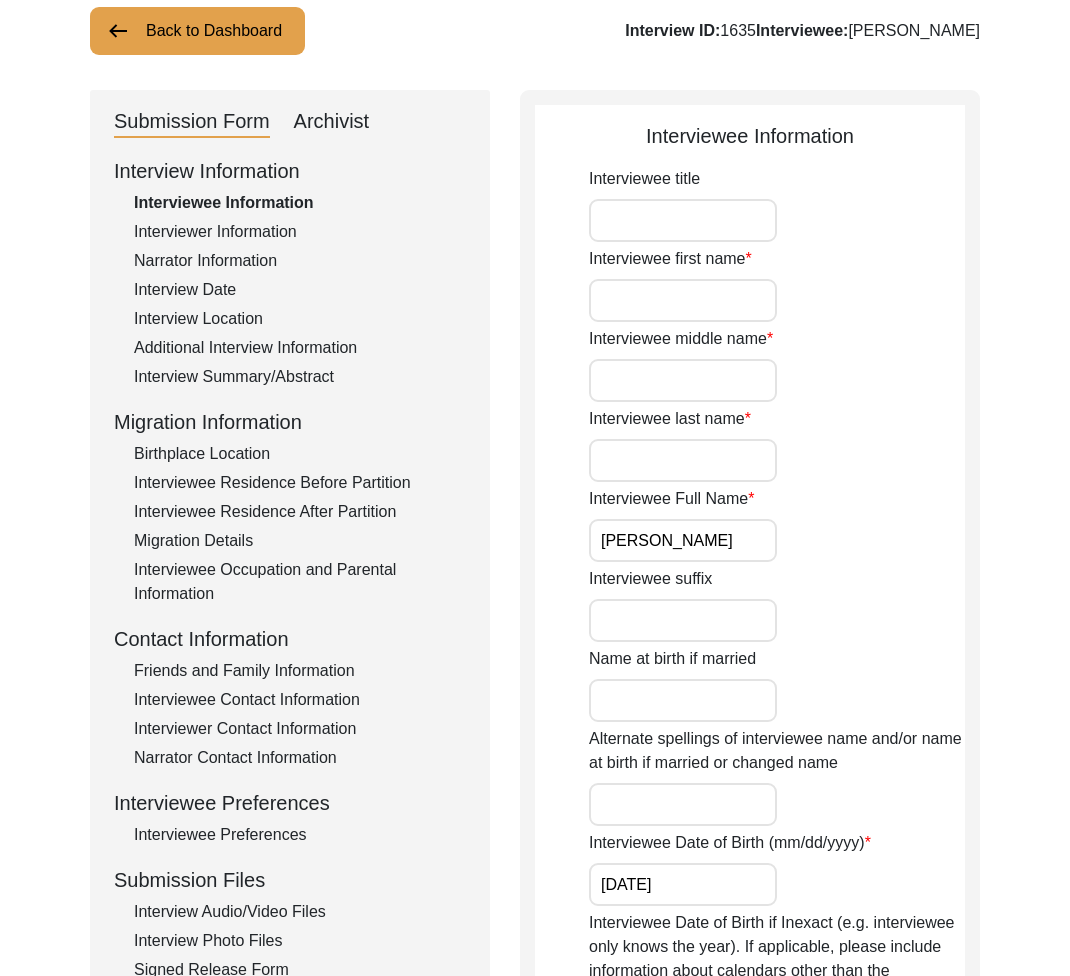 click on "Archivist" 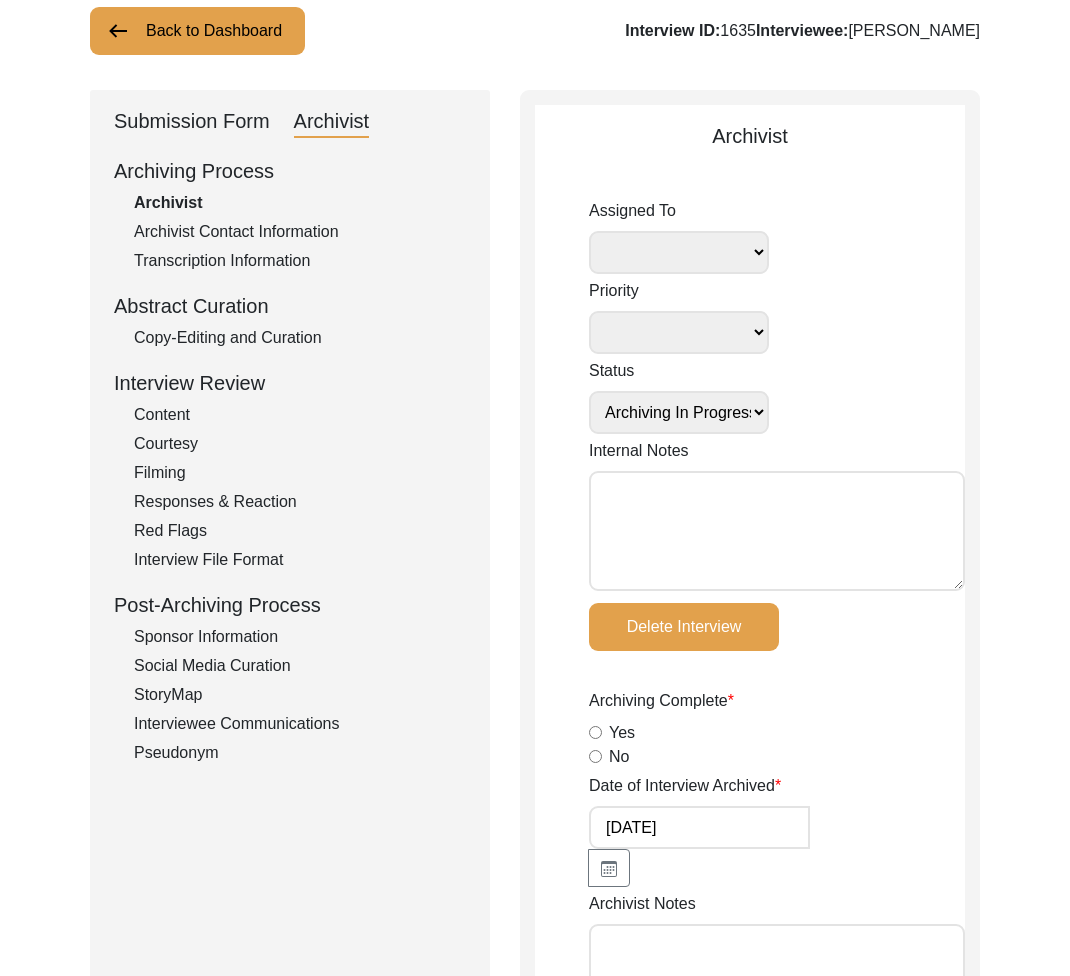 select 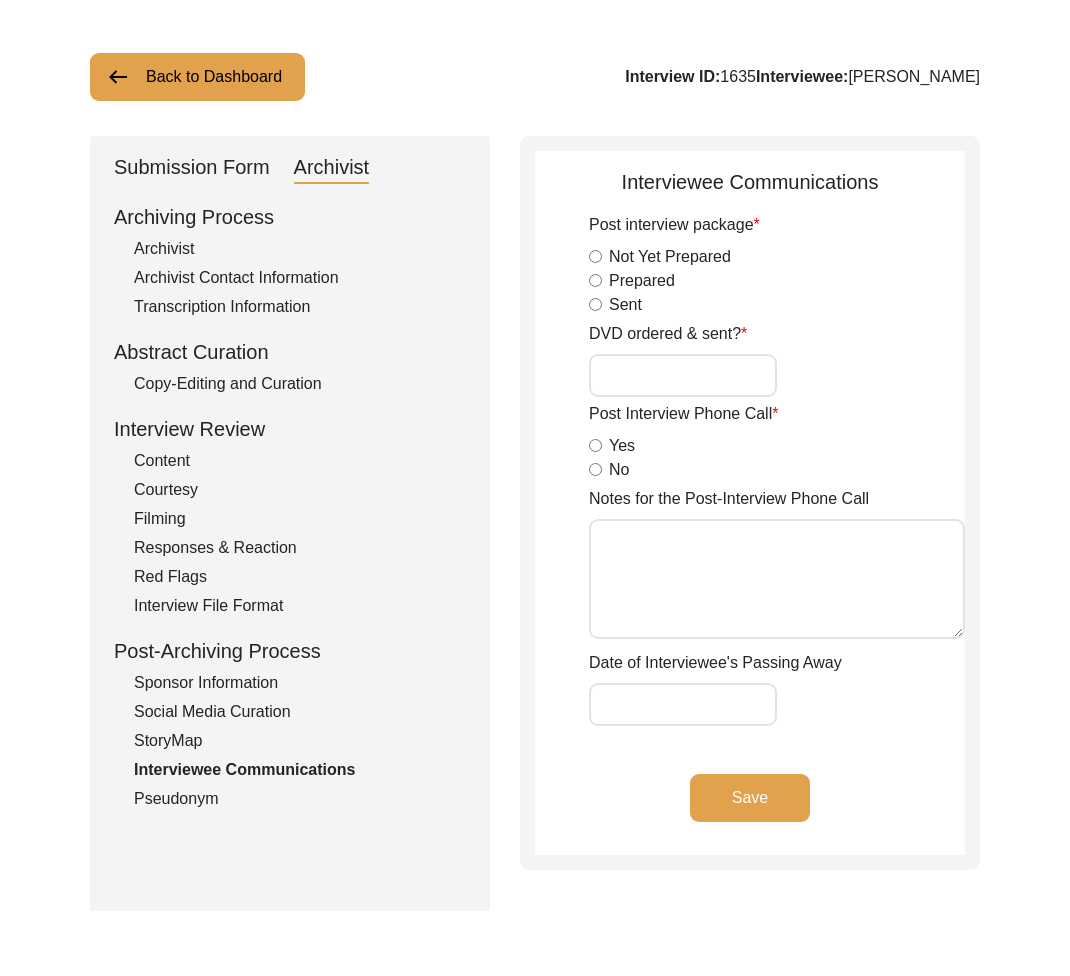 scroll, scrollTop: 26, scrollLeft: 0, axis: vertical 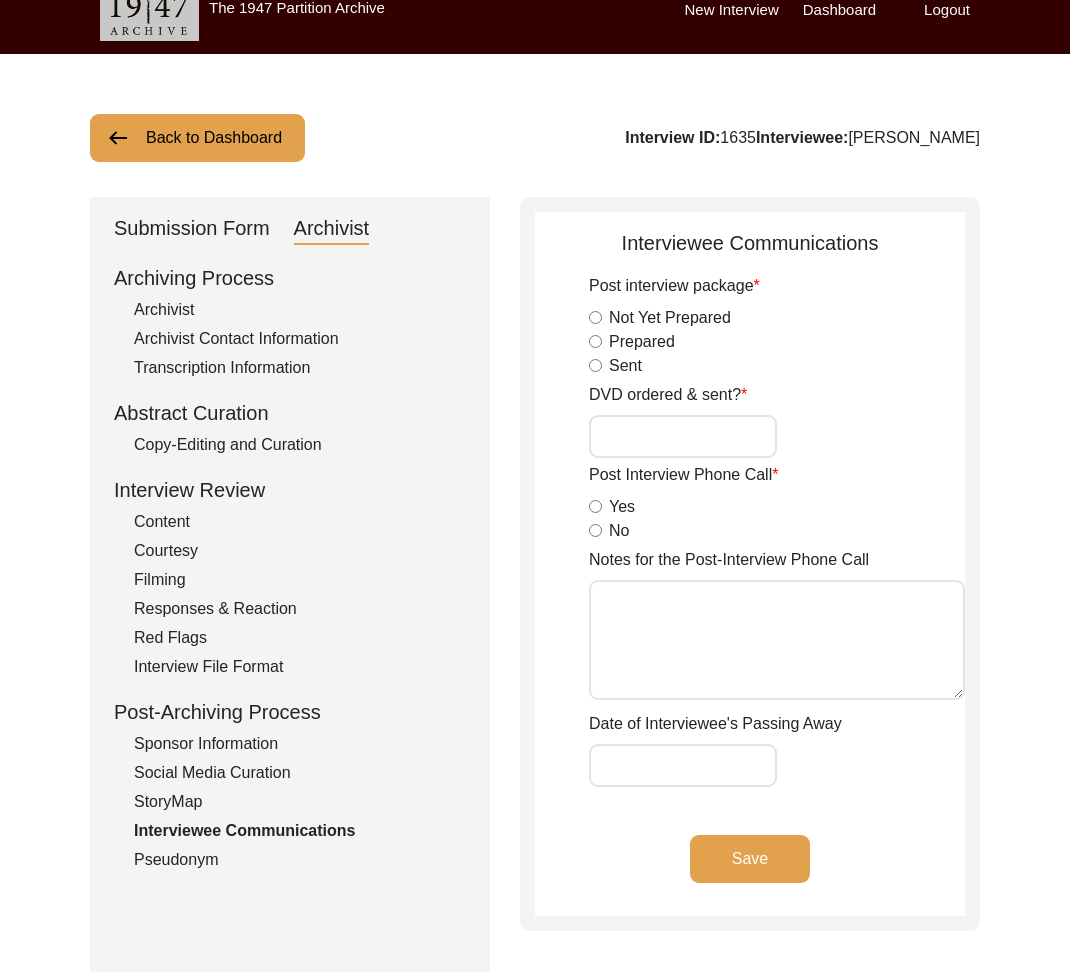 click on "Back to Dashboard  Interview ID:  1635  Interviewee:  Shamsunnahar Huq   Submission Form   Archivist   Archiving Process   Archivist   Archivist Contact Information   Transcription Information   Abstract Curation   Copy-Editing and Curation   Interview Review   Content   Courtesy   Filming   Responses & Reaction   Red Flags   Interview File Format   Post-Archiving Process   Sponsor Information   Social Media Curation   StoryMap   Interviewee Communications   Pseudonym   Interviewee Communications
Post interview package  Not Yet Prepared   Prepared   Sent  DVD ordered & sent? Post Interview Phone Call  Yes   No  Notes for the Post-Interview Phone Call      Date of Interviewee's Passing Away Save" 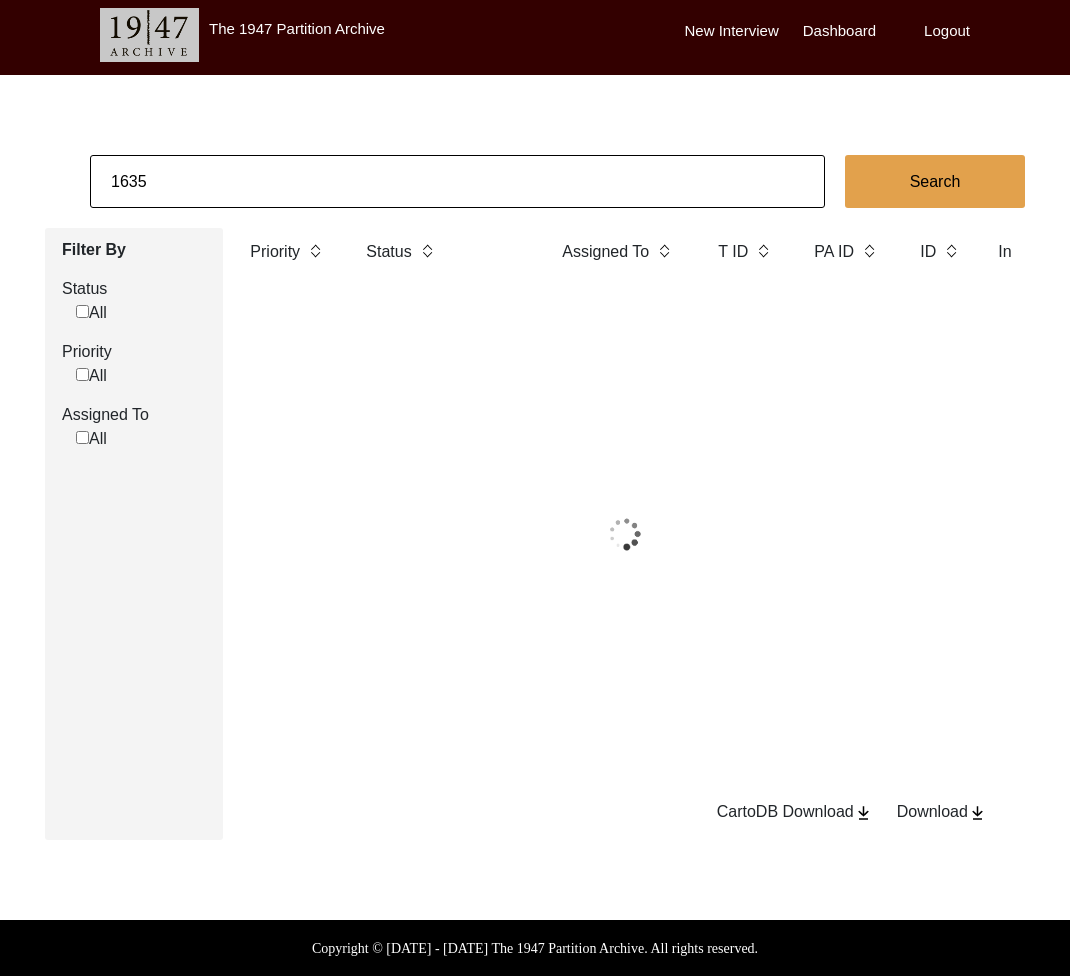scroll, scrollTop: 26, scrollLeft: 0, axis: vertical 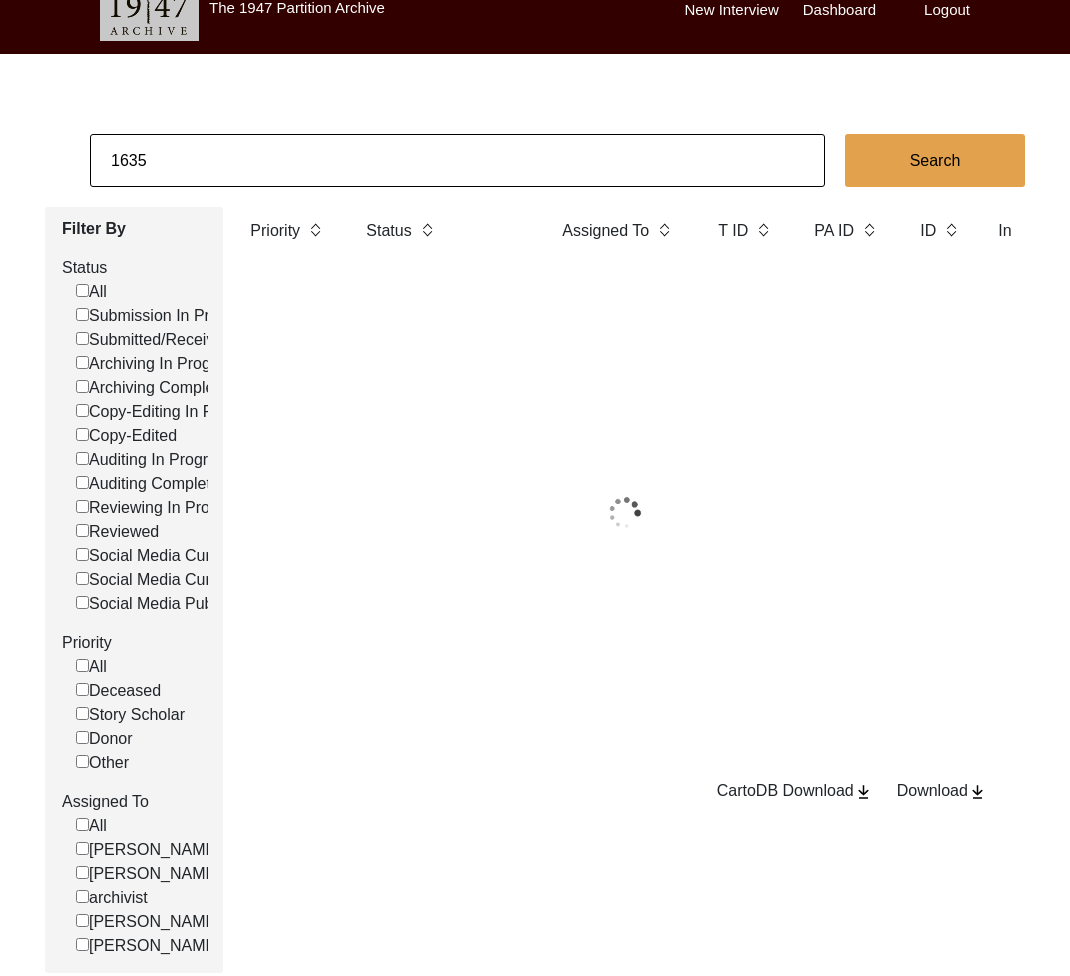 click on "1635" 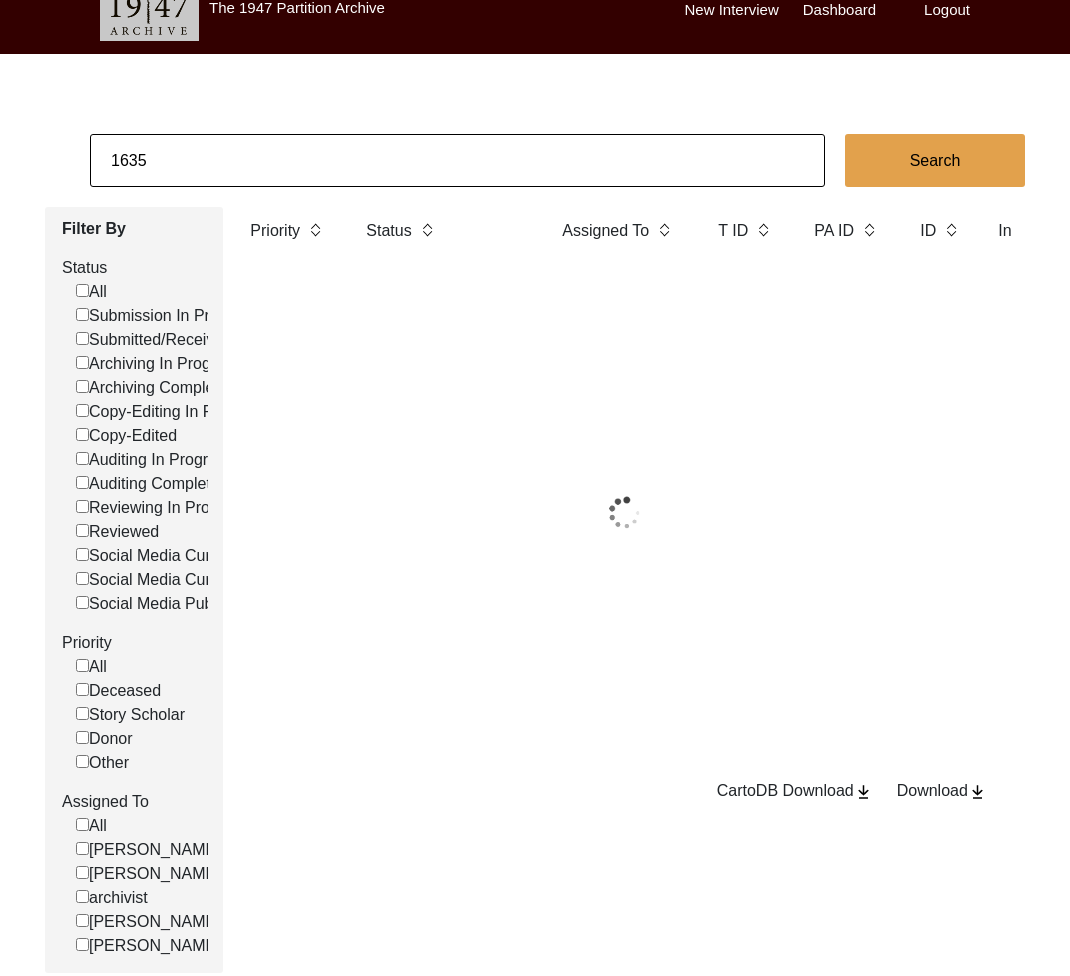 click on "1635" 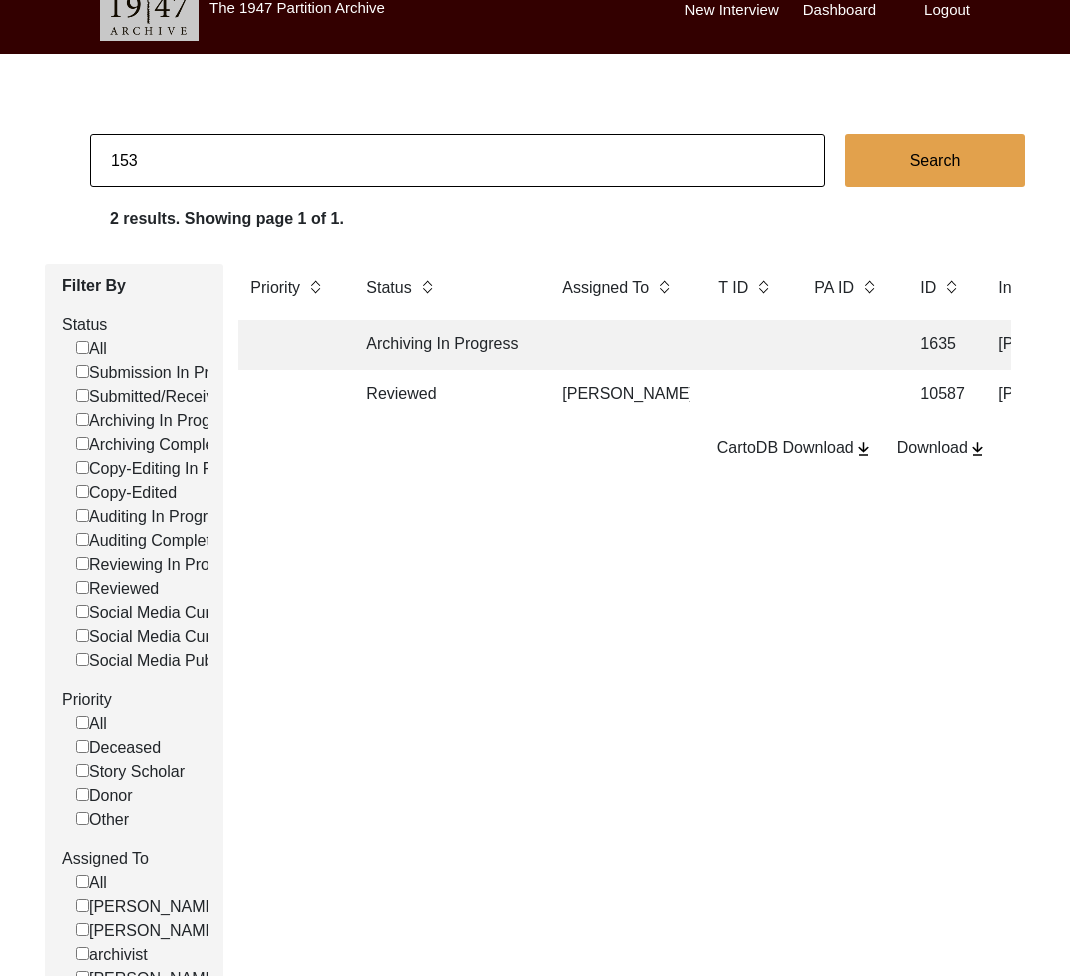 type on "153" 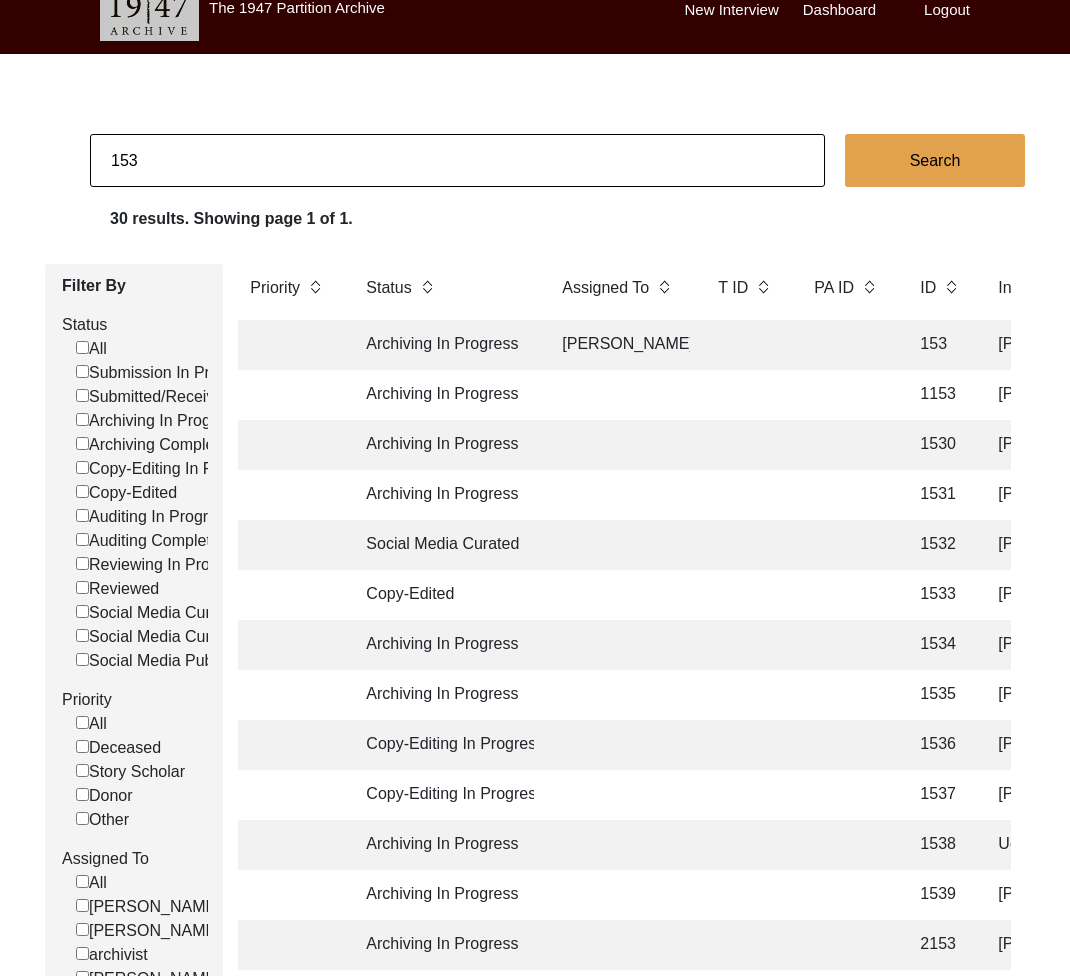 click on "Archiving In Progress" 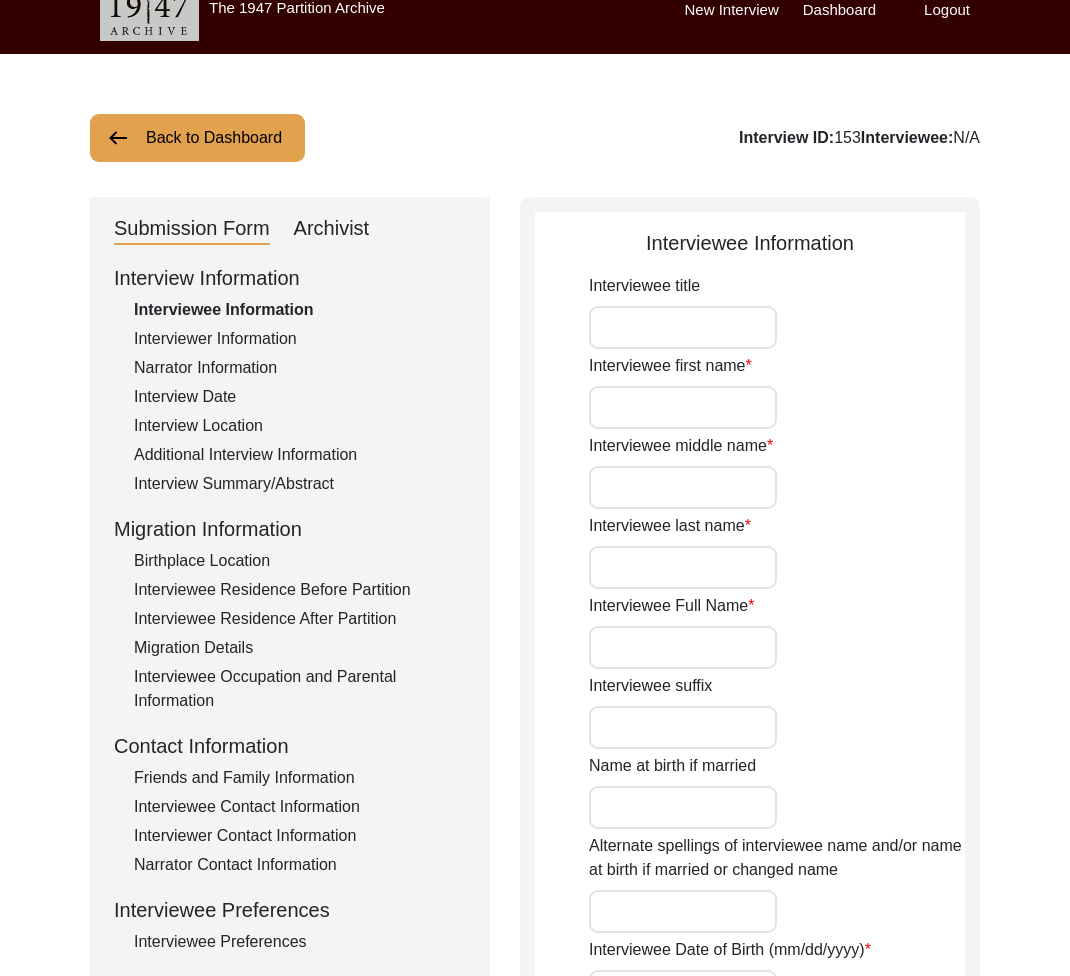 type on "Mr." 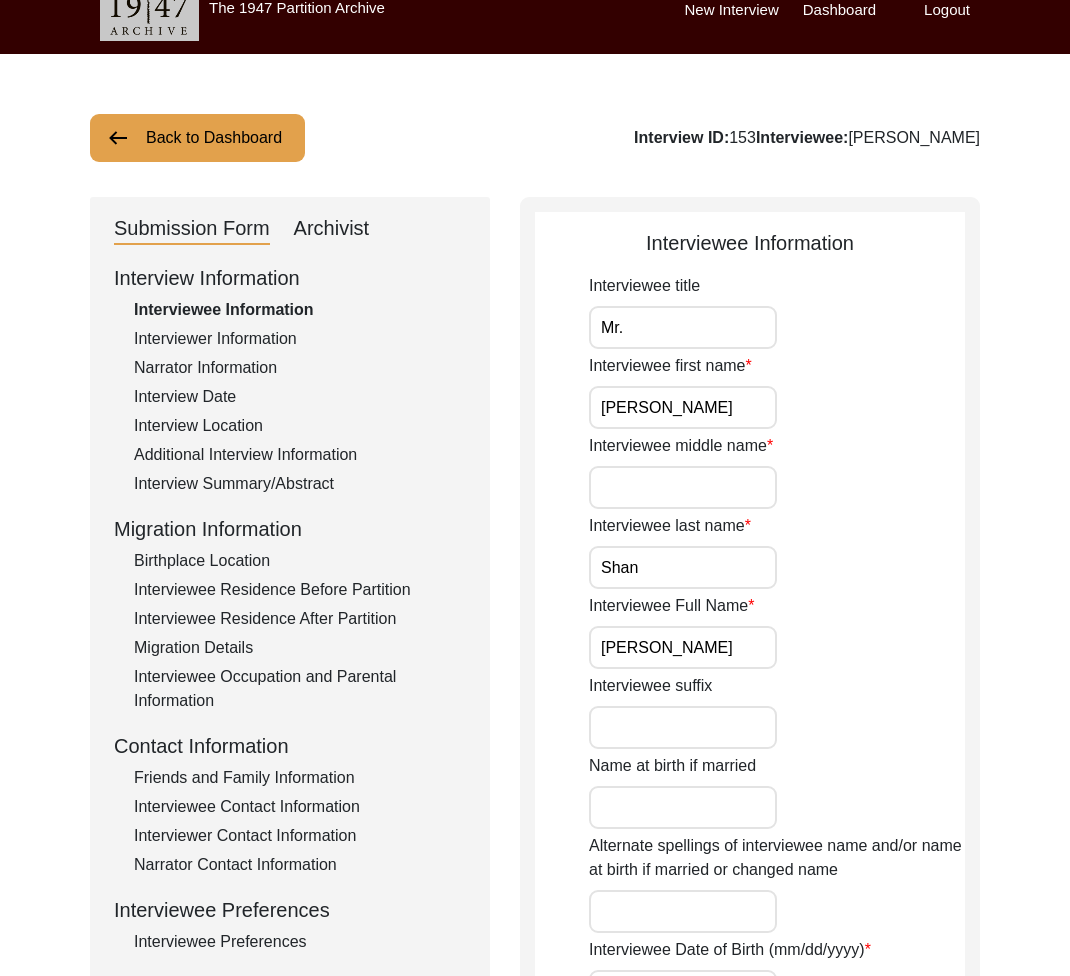 drag, startPoint x: 340, startPoint y: 217, endPoint x: 358, endPoint y: 241, distance: 30 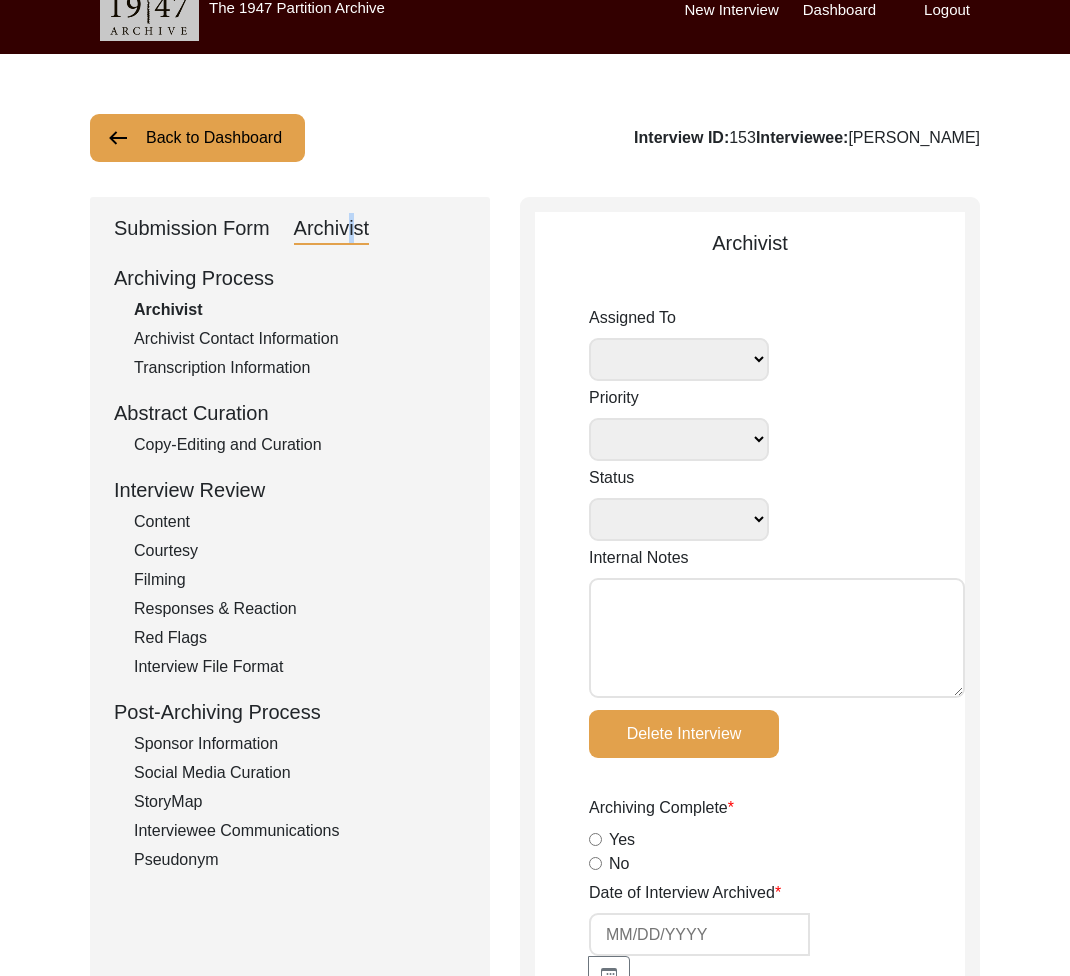 select 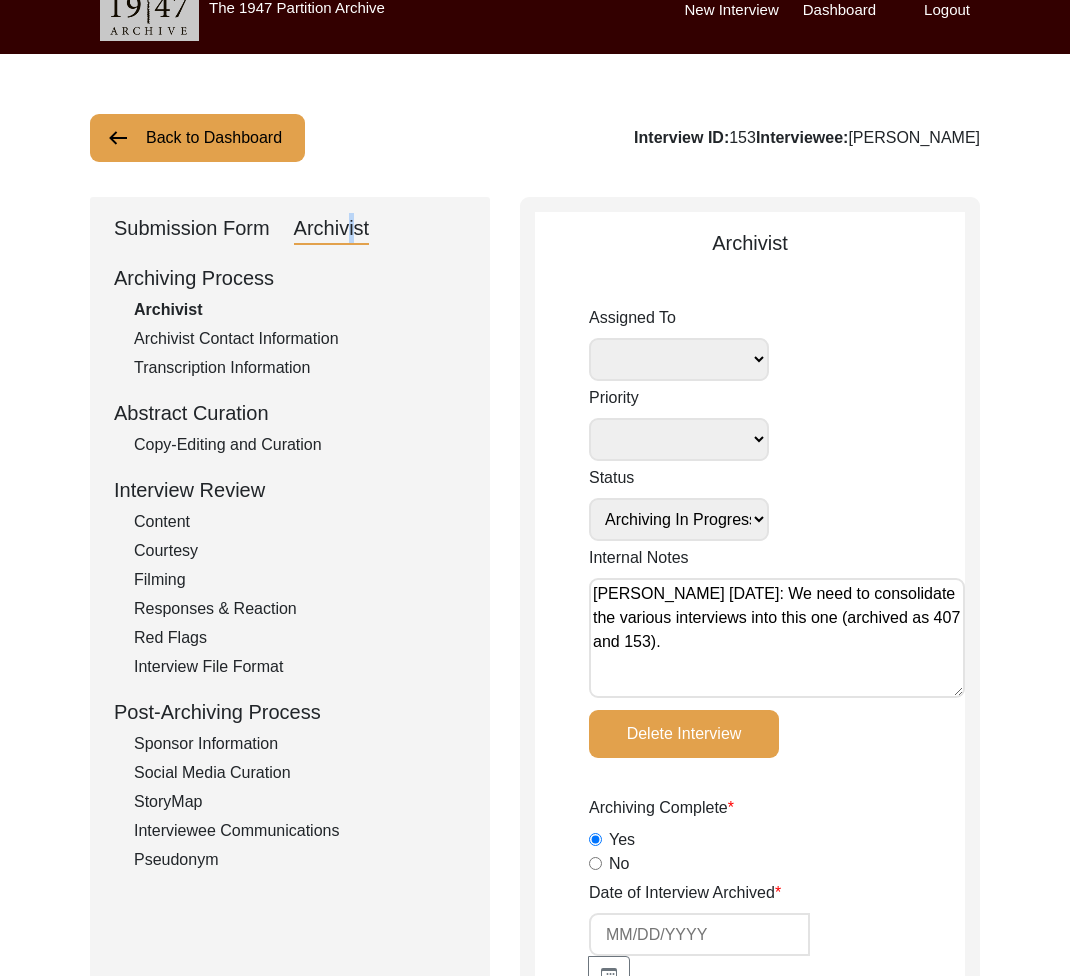 select 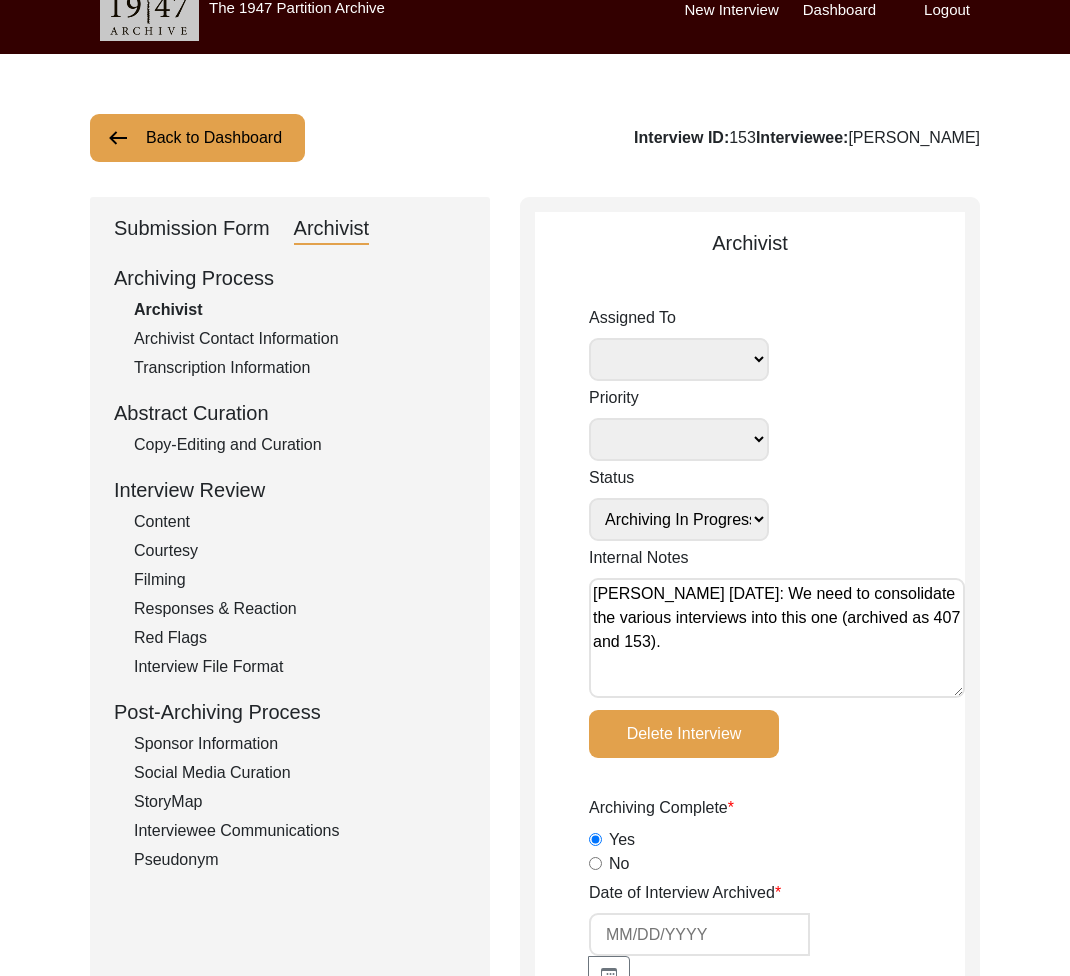 click on "Interviewee Communications" 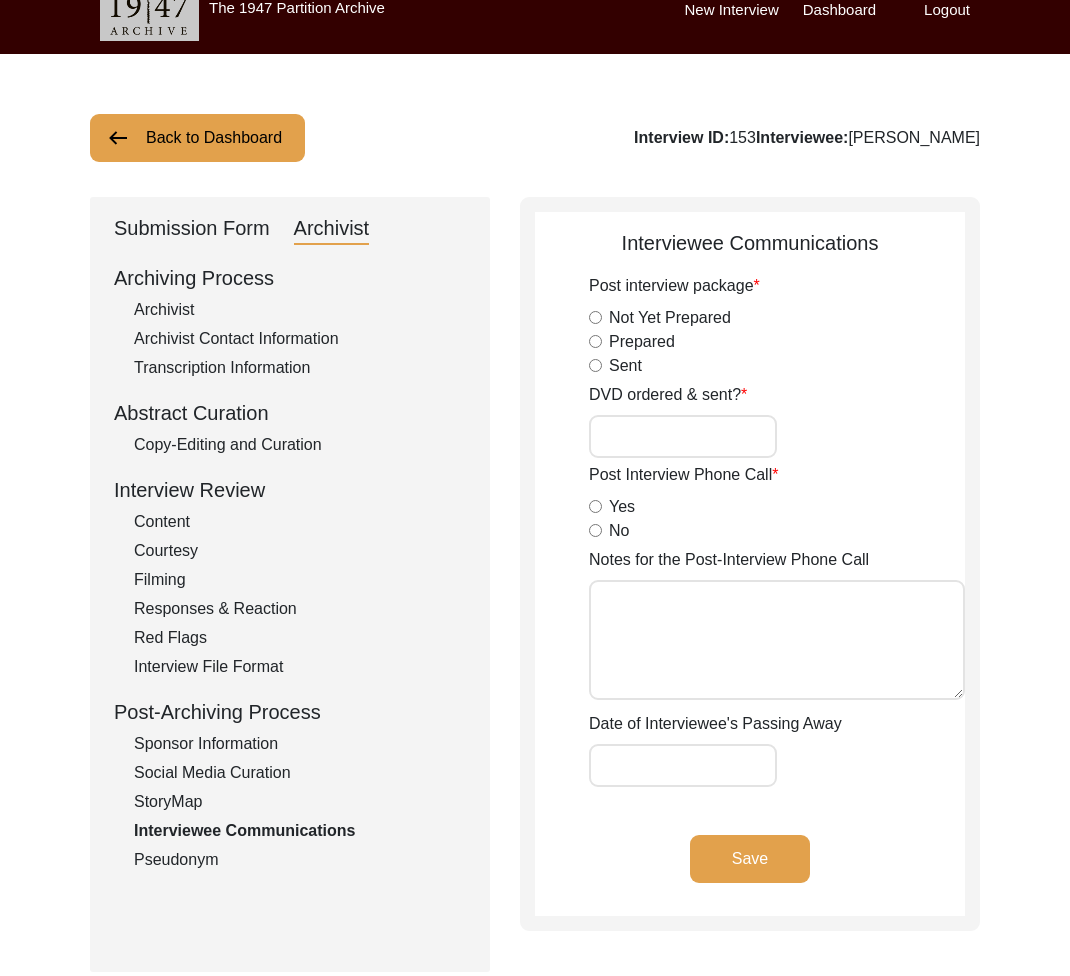 click on "Submission Form" 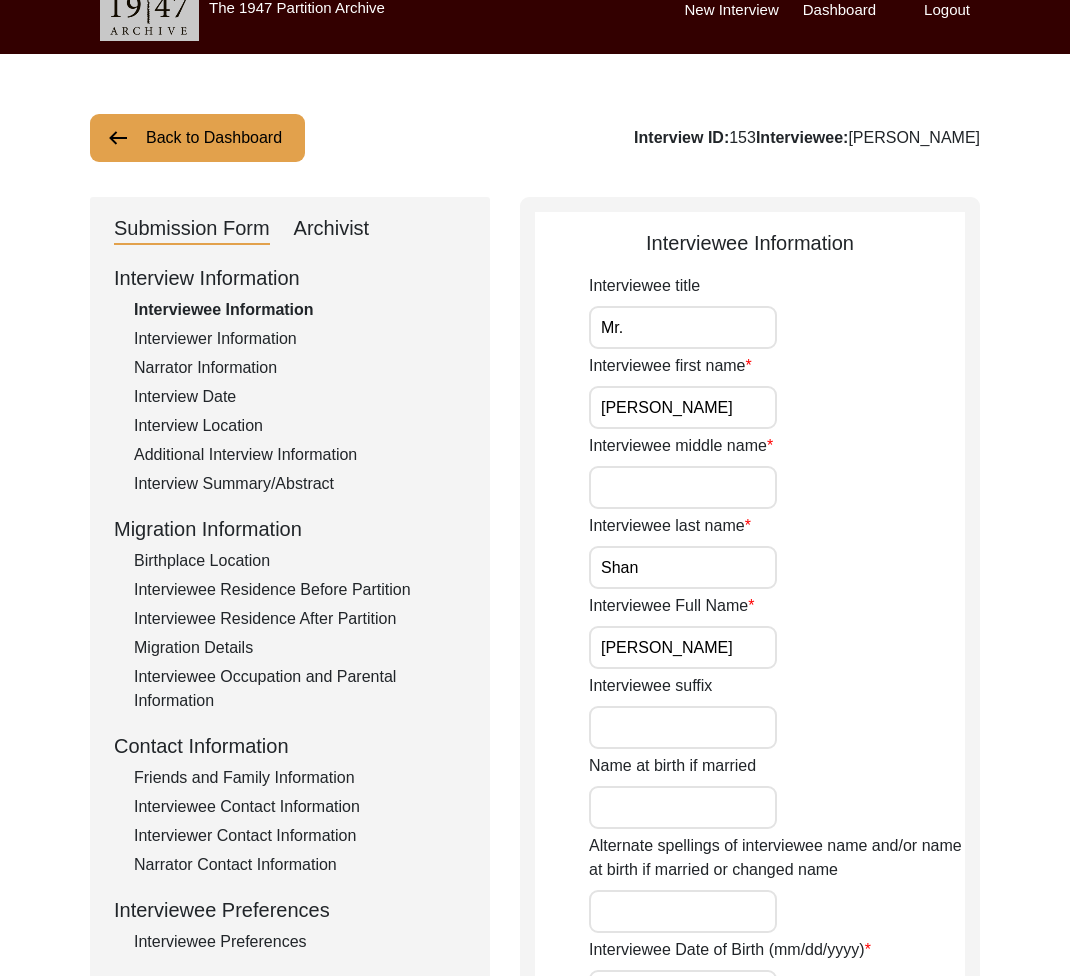 click on "Archivist" 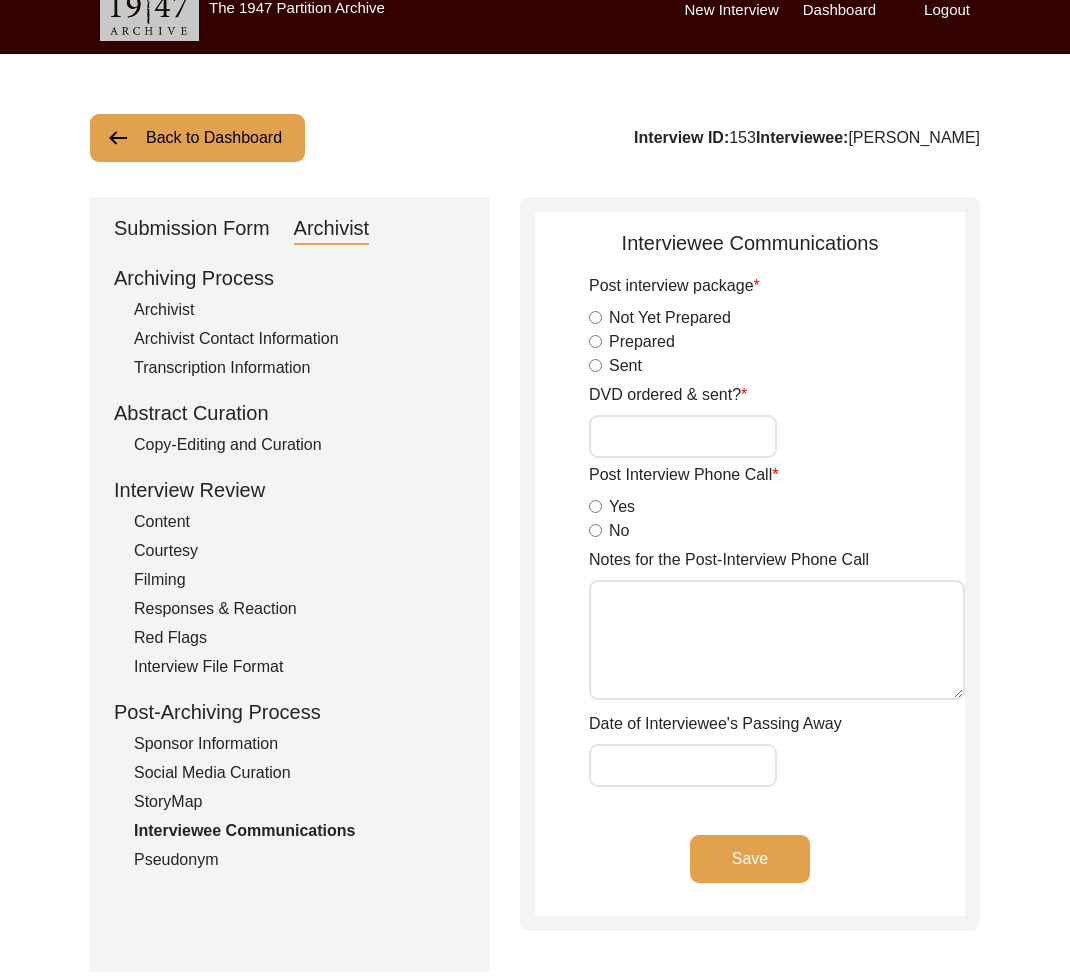 click on "Archivist" 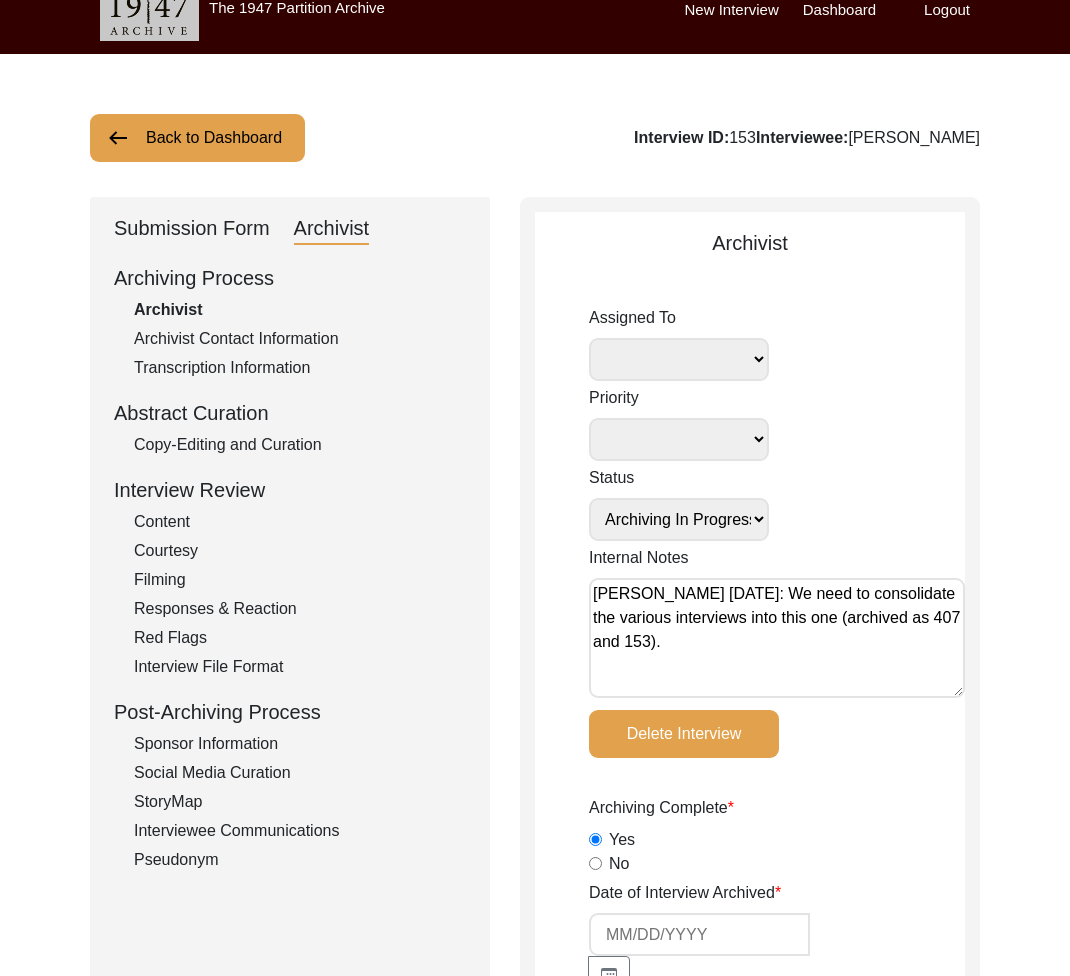 click on "Back to Dashboard" 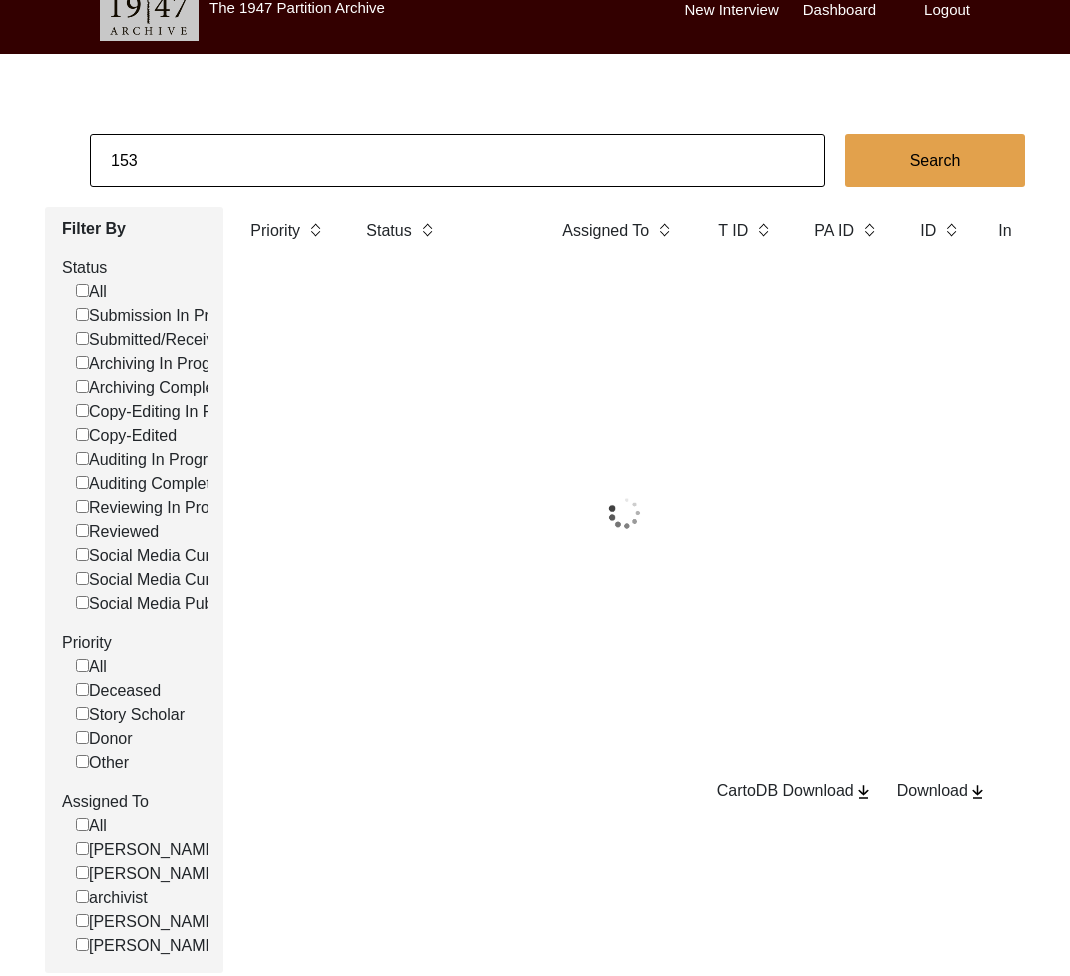 click on "153" 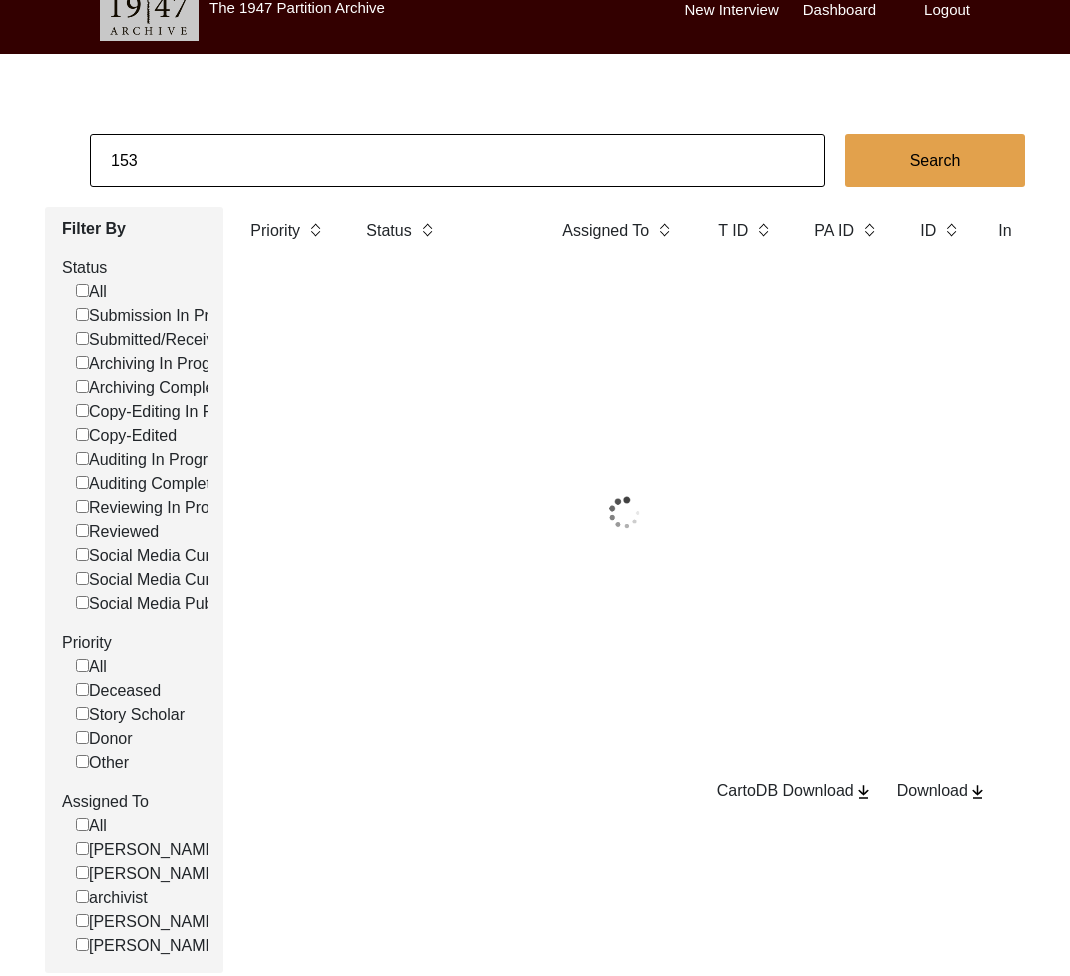 click on "153" 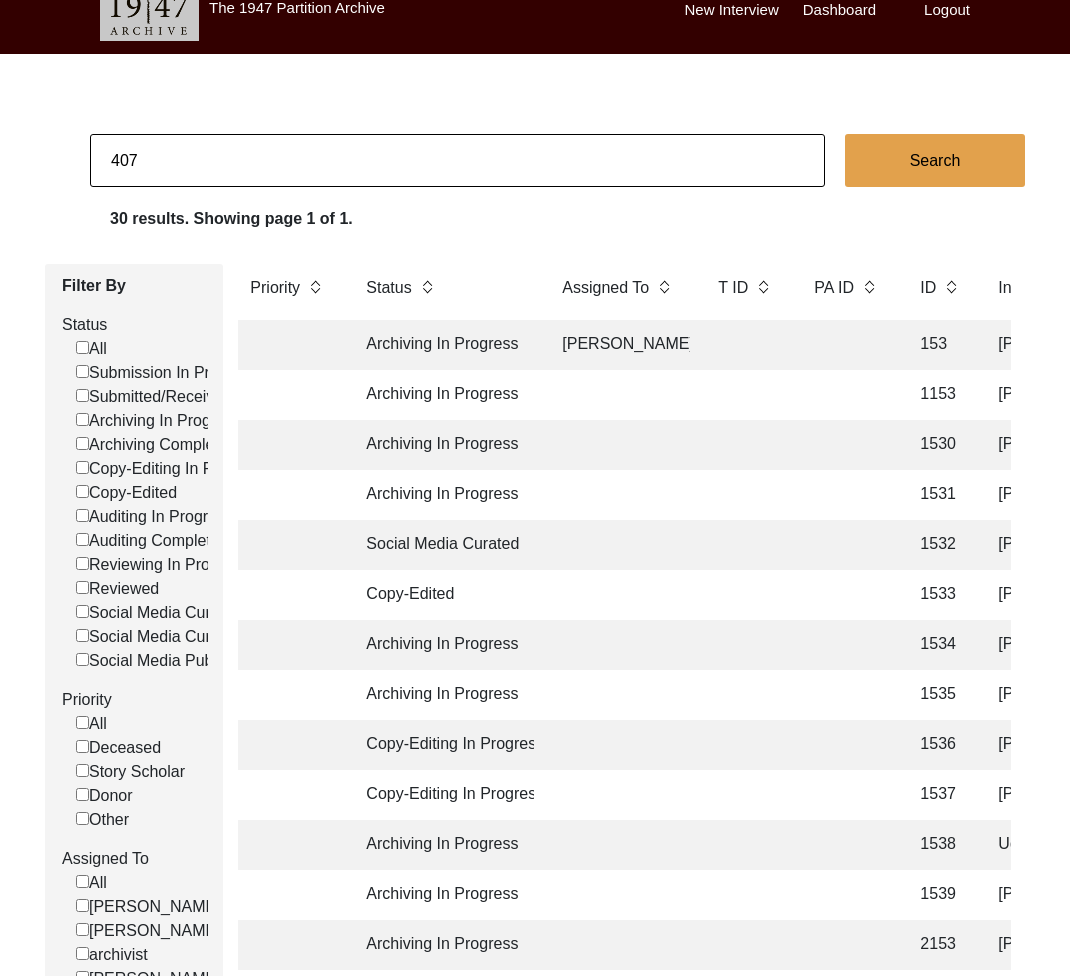 type on "407" 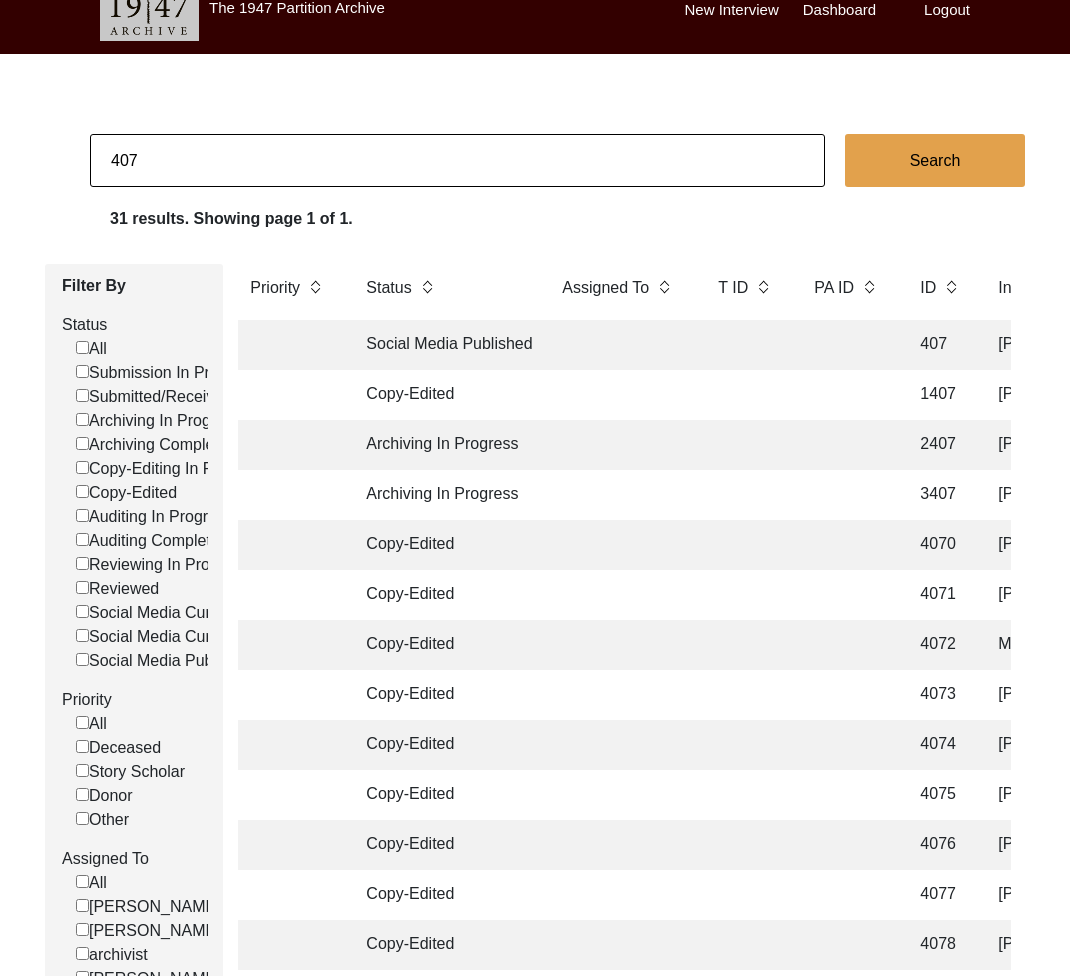 click 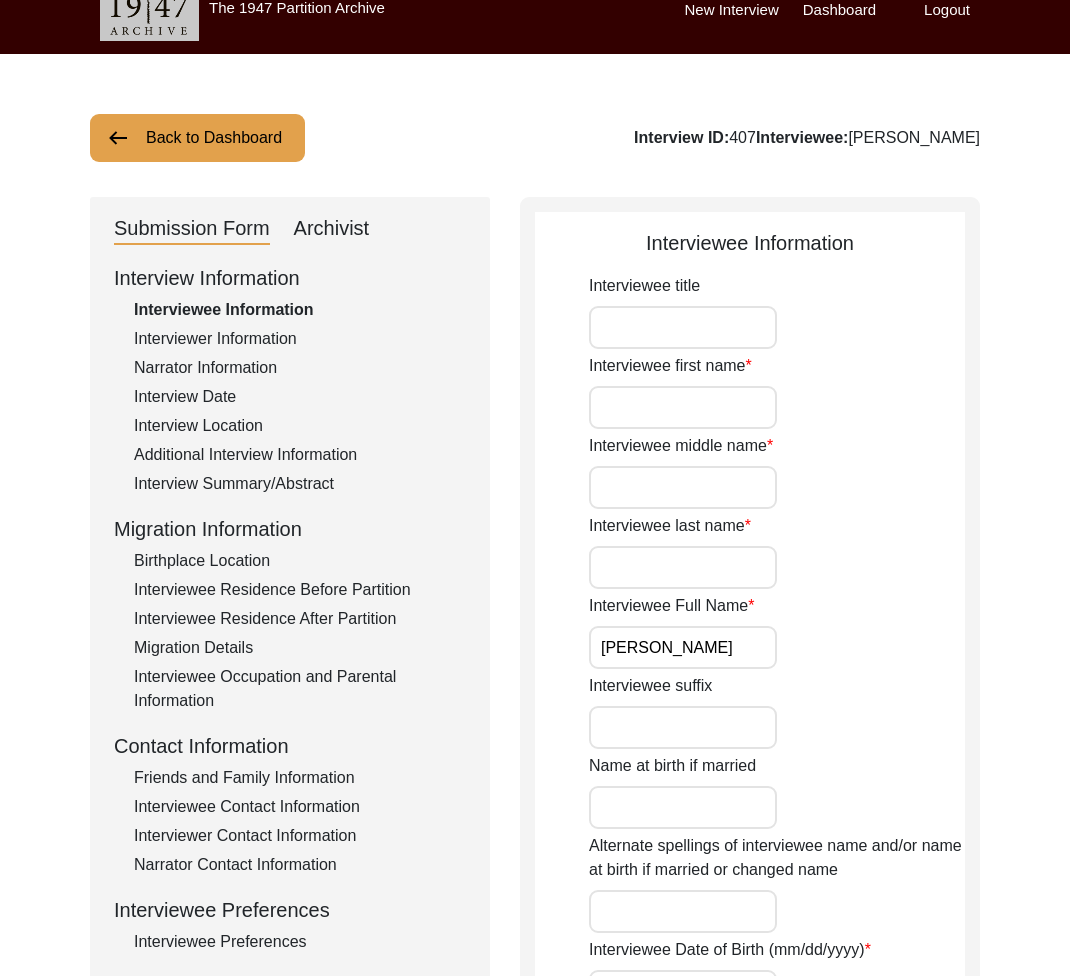 click on "Archivist" 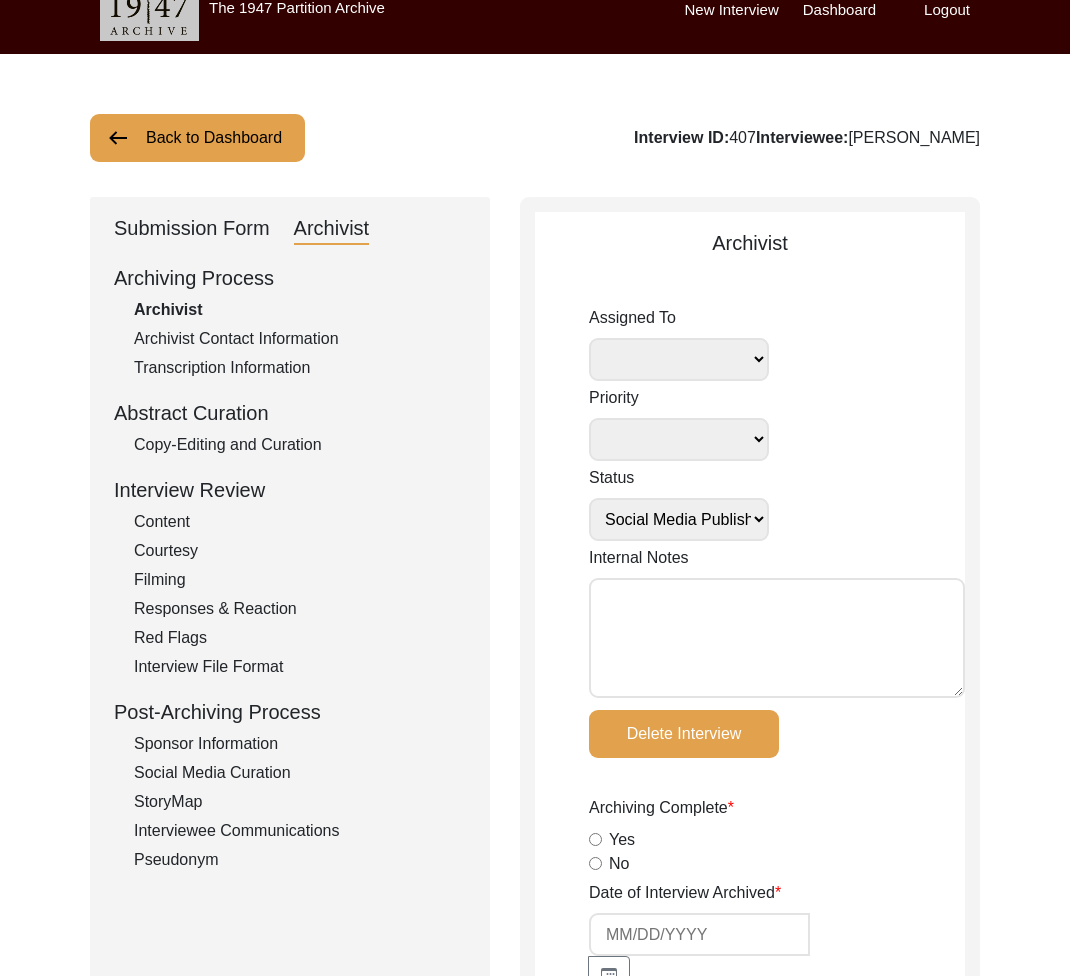 click on "Interviewee Communications" 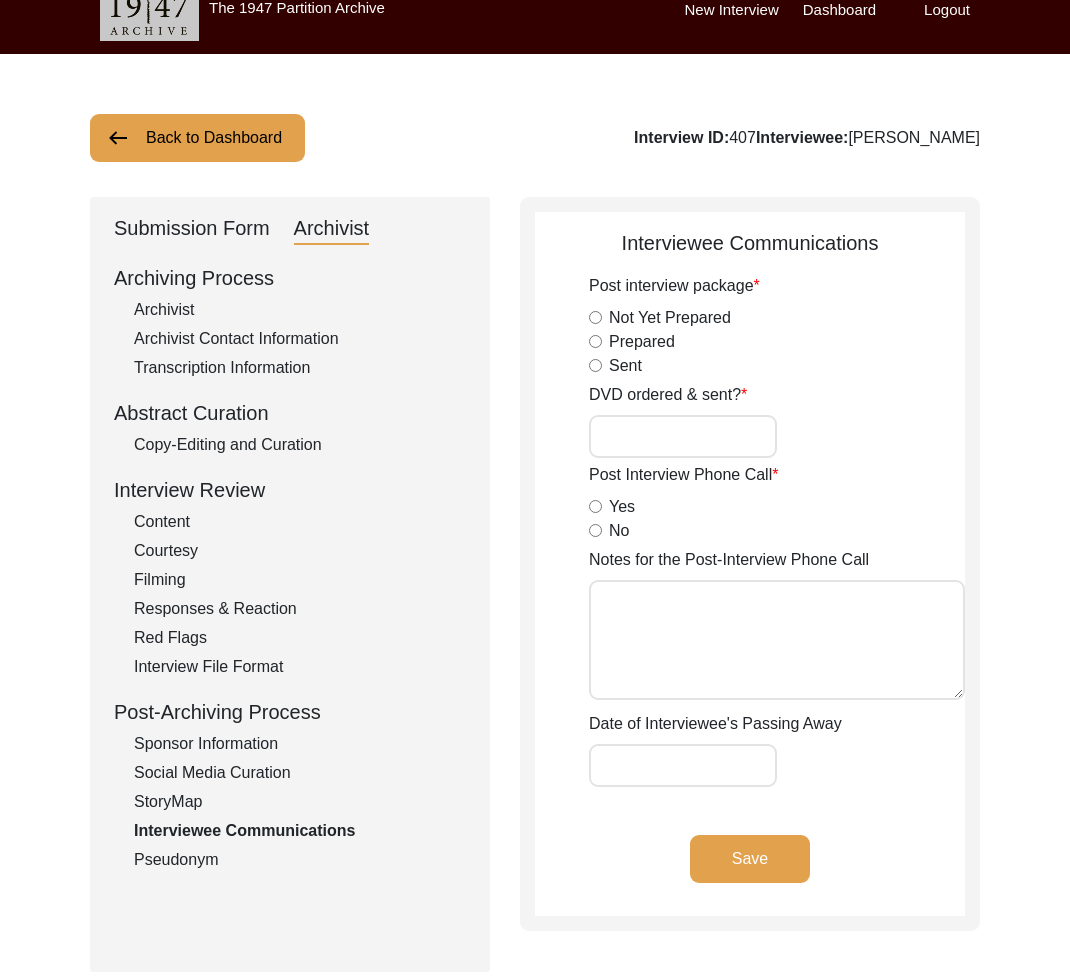 click on "Archivist" 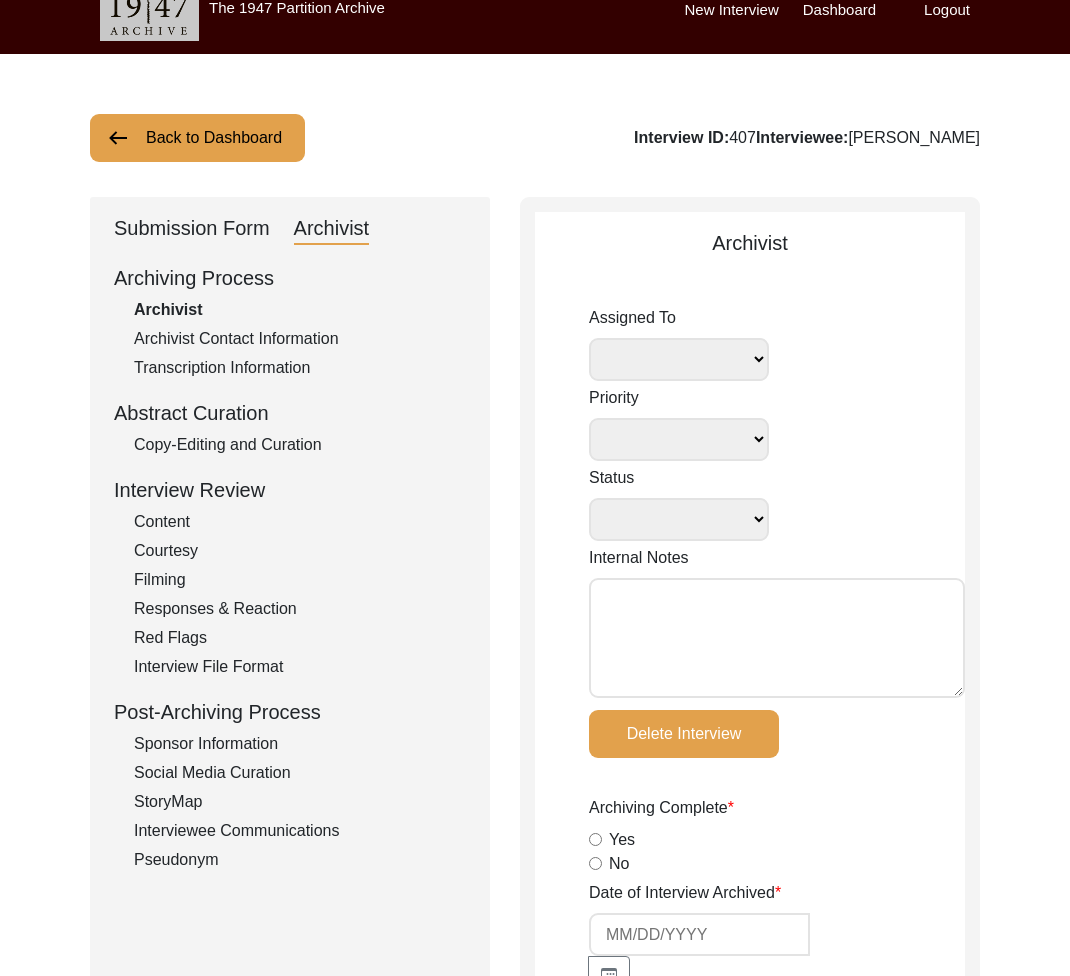 select 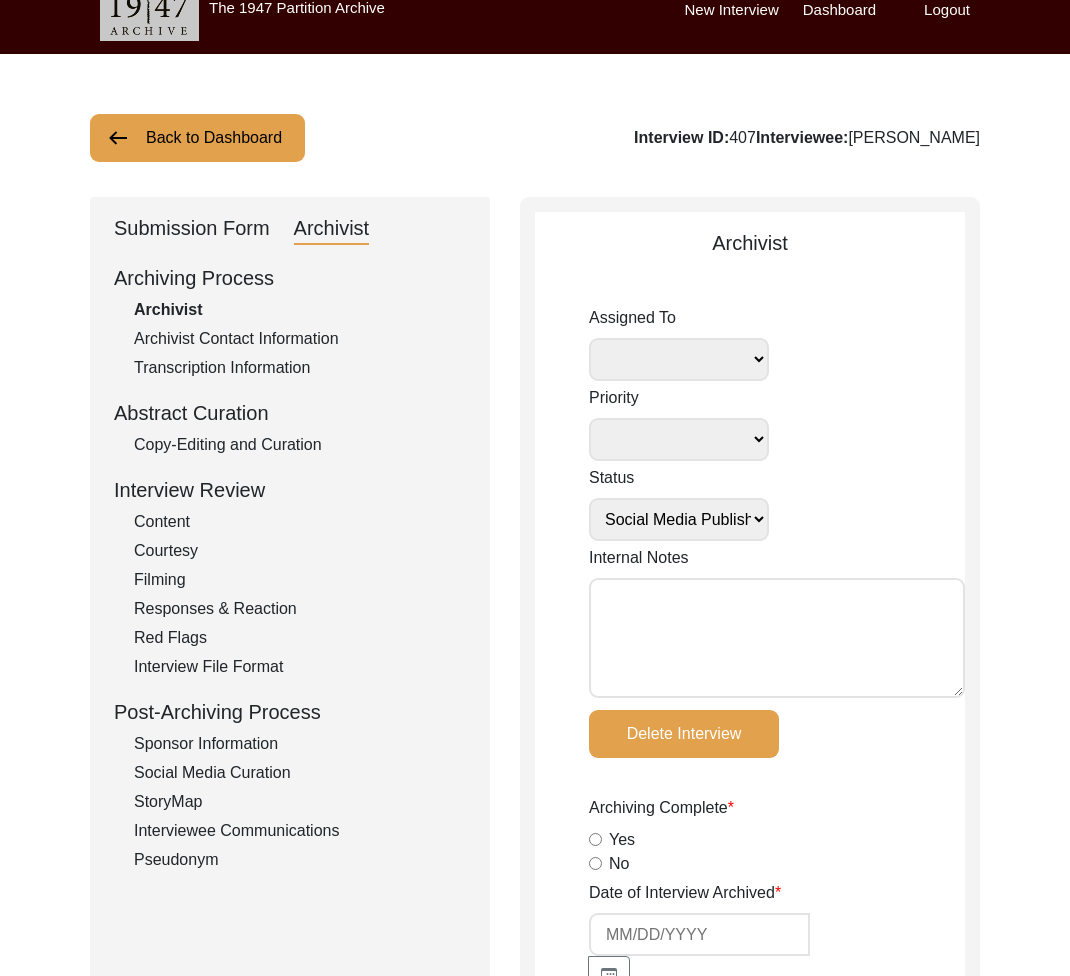 select 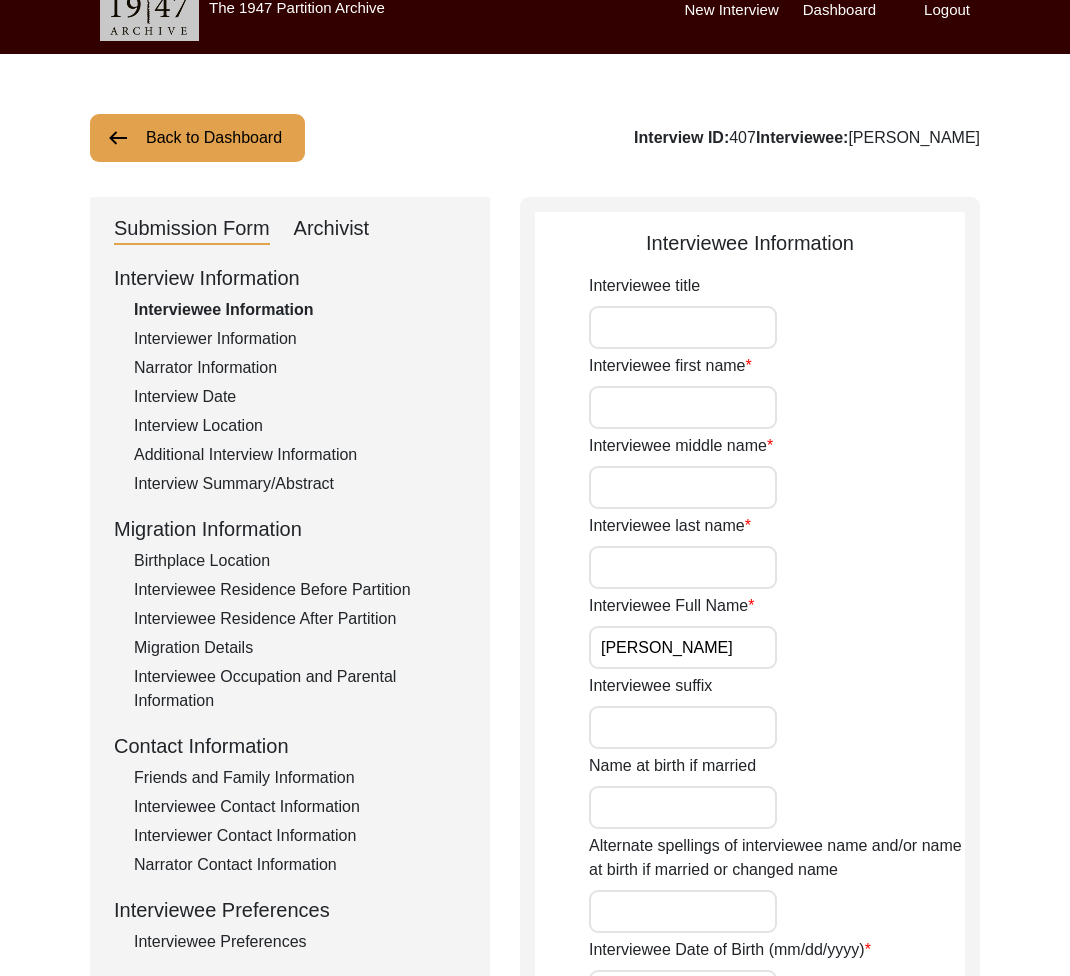 click on "Back to Dashboard" 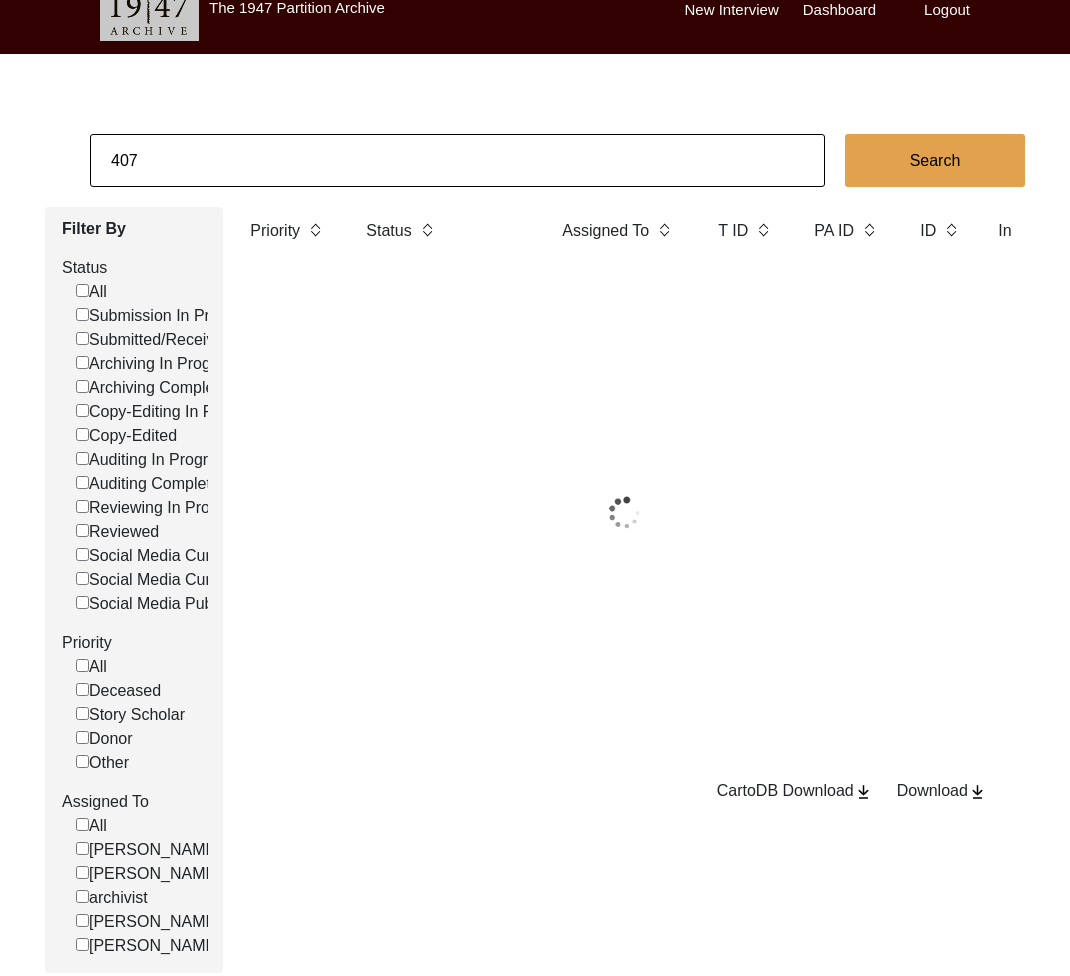 click on "407" 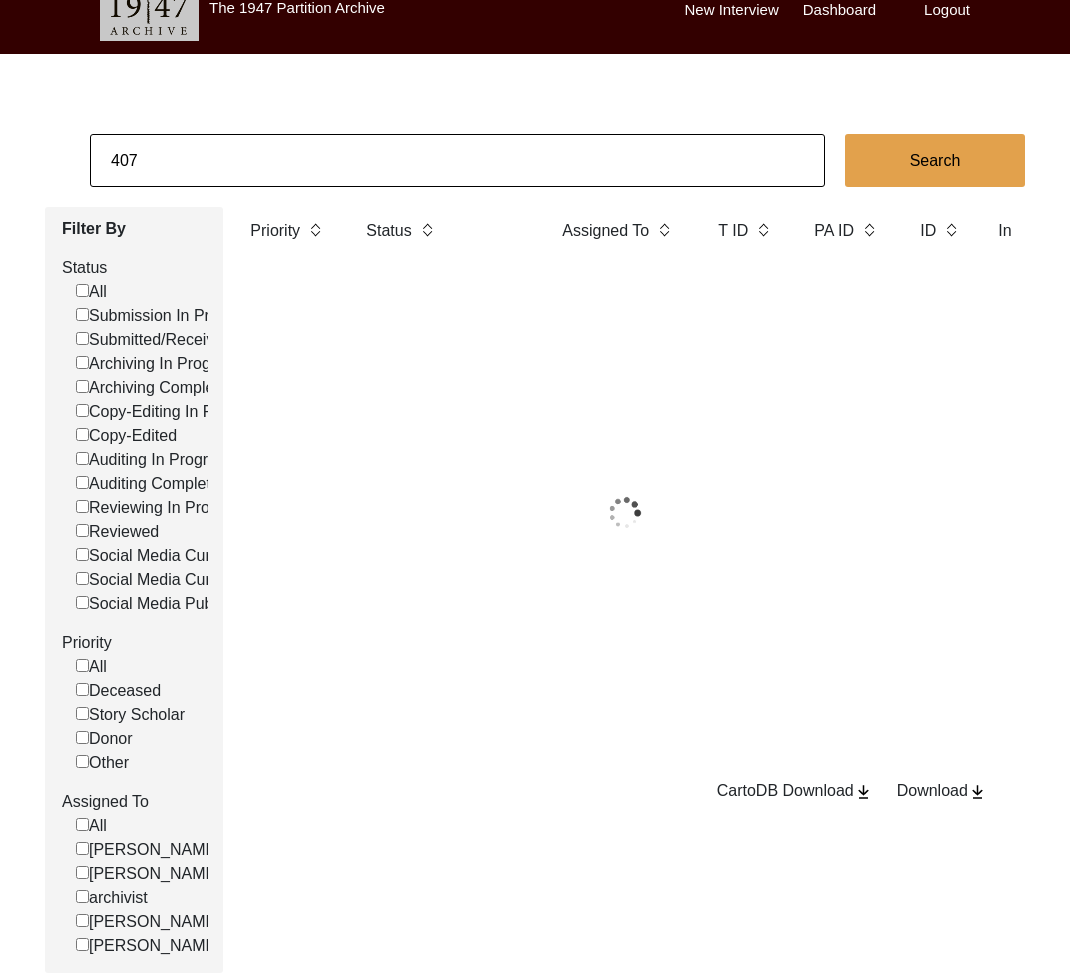 click on "407" 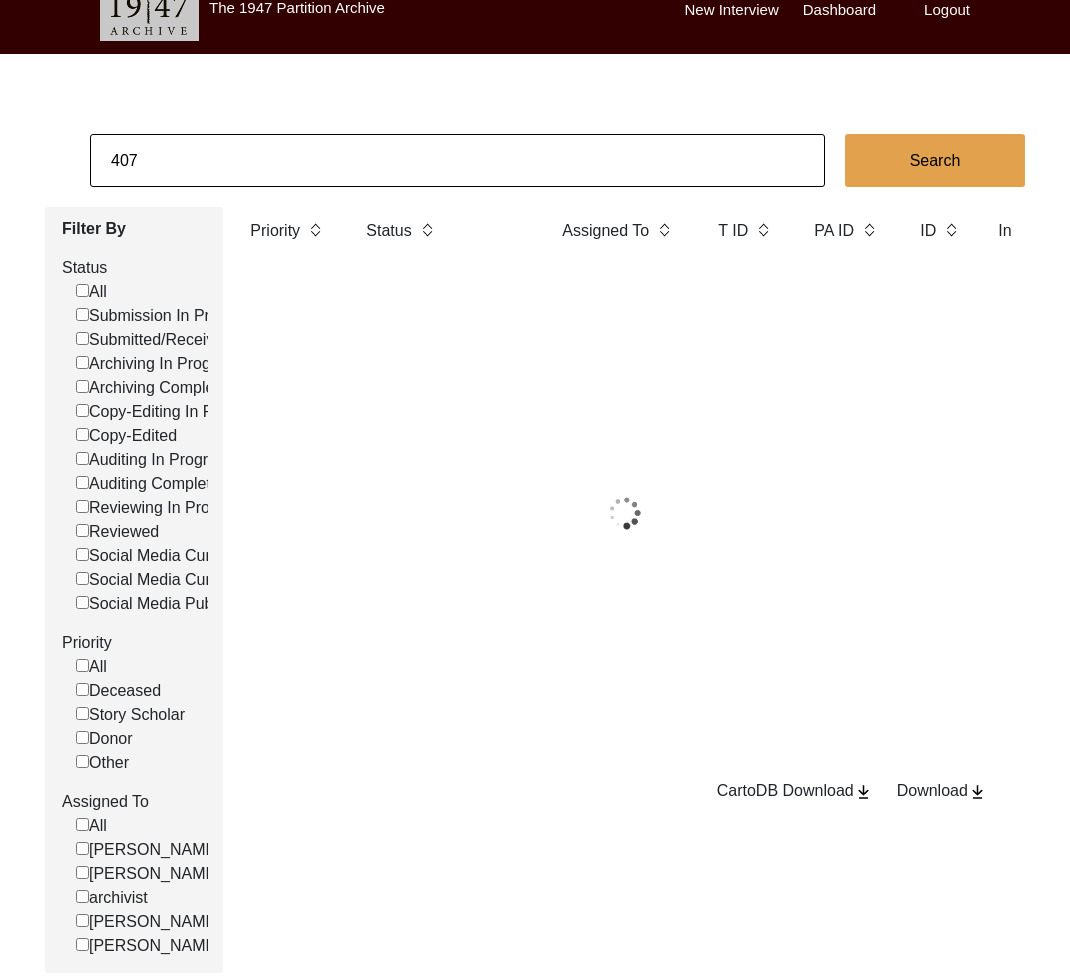 click on "407" 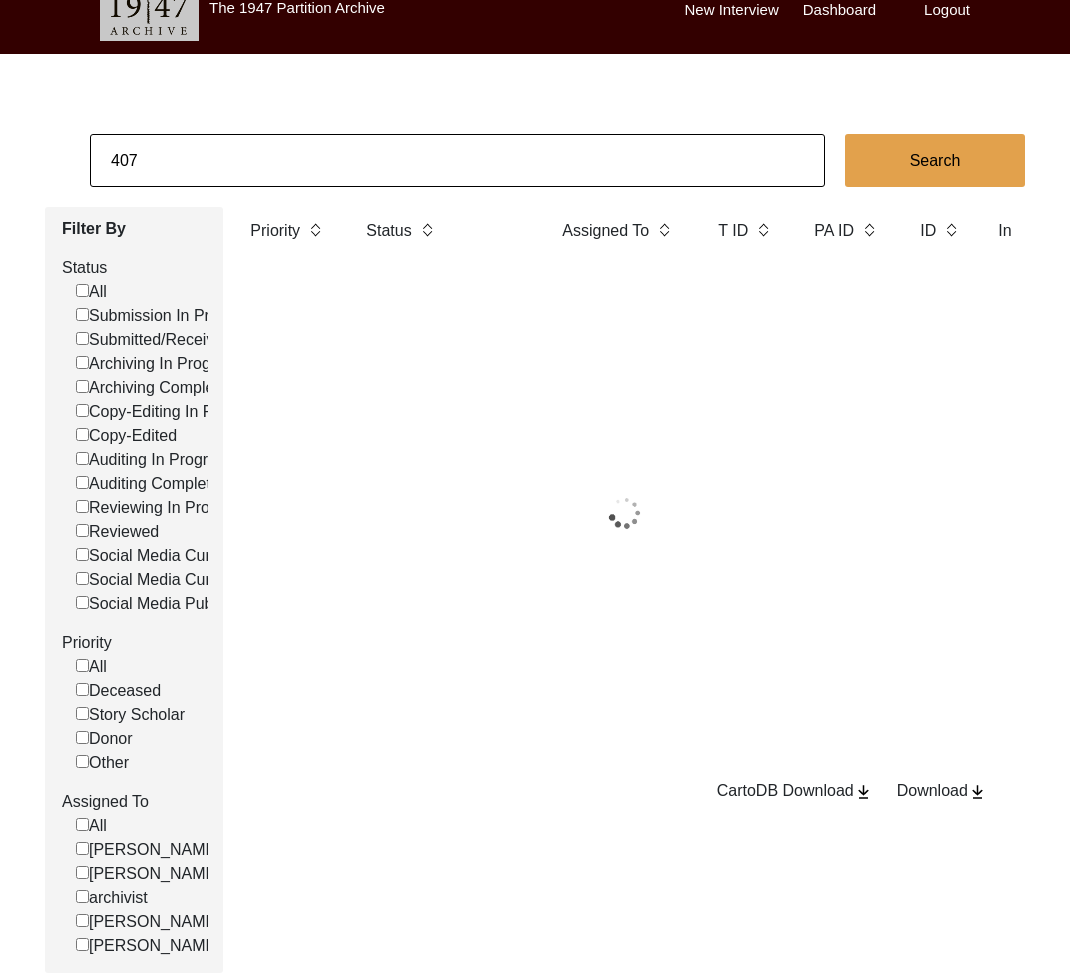 drag, startPoint x: 121, startPoint y: 165, endPoint x: 175, endPoint y: 171, distance: 54.33231 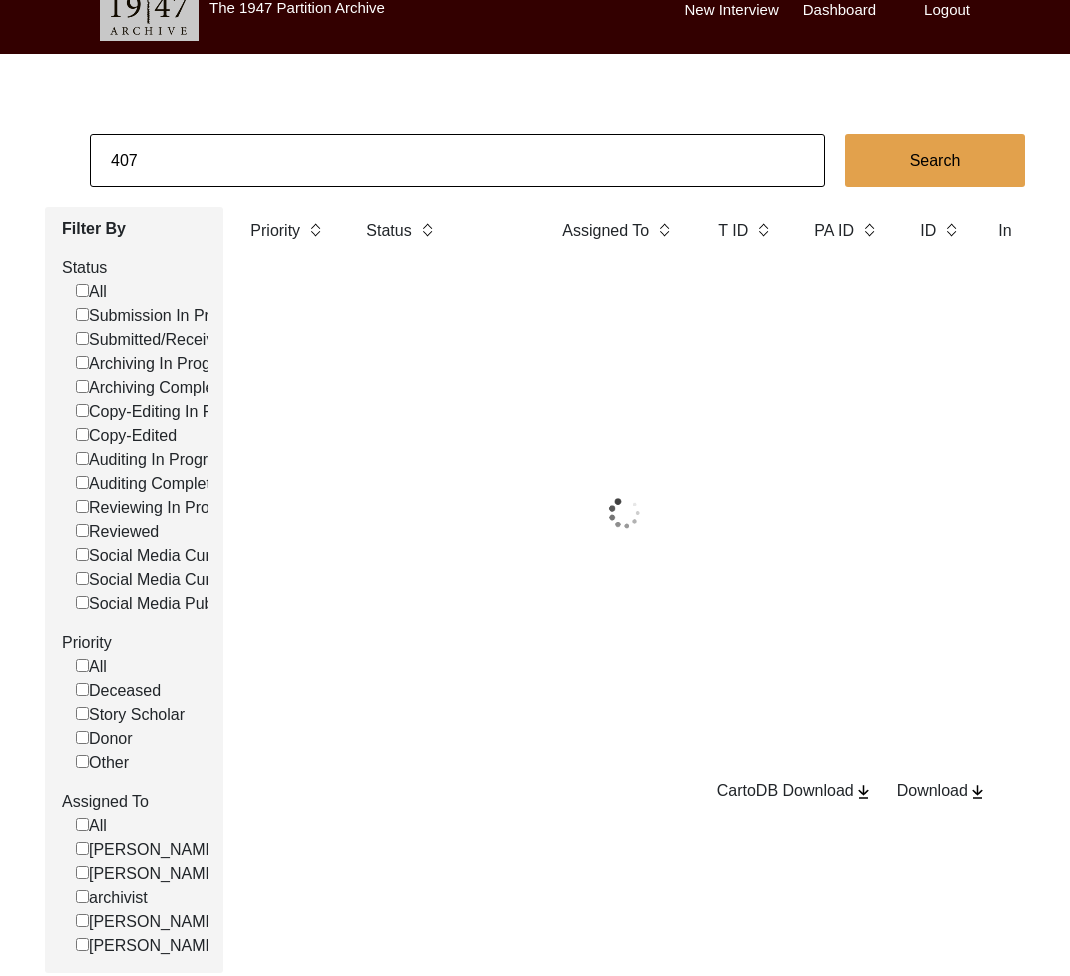 click on "407" 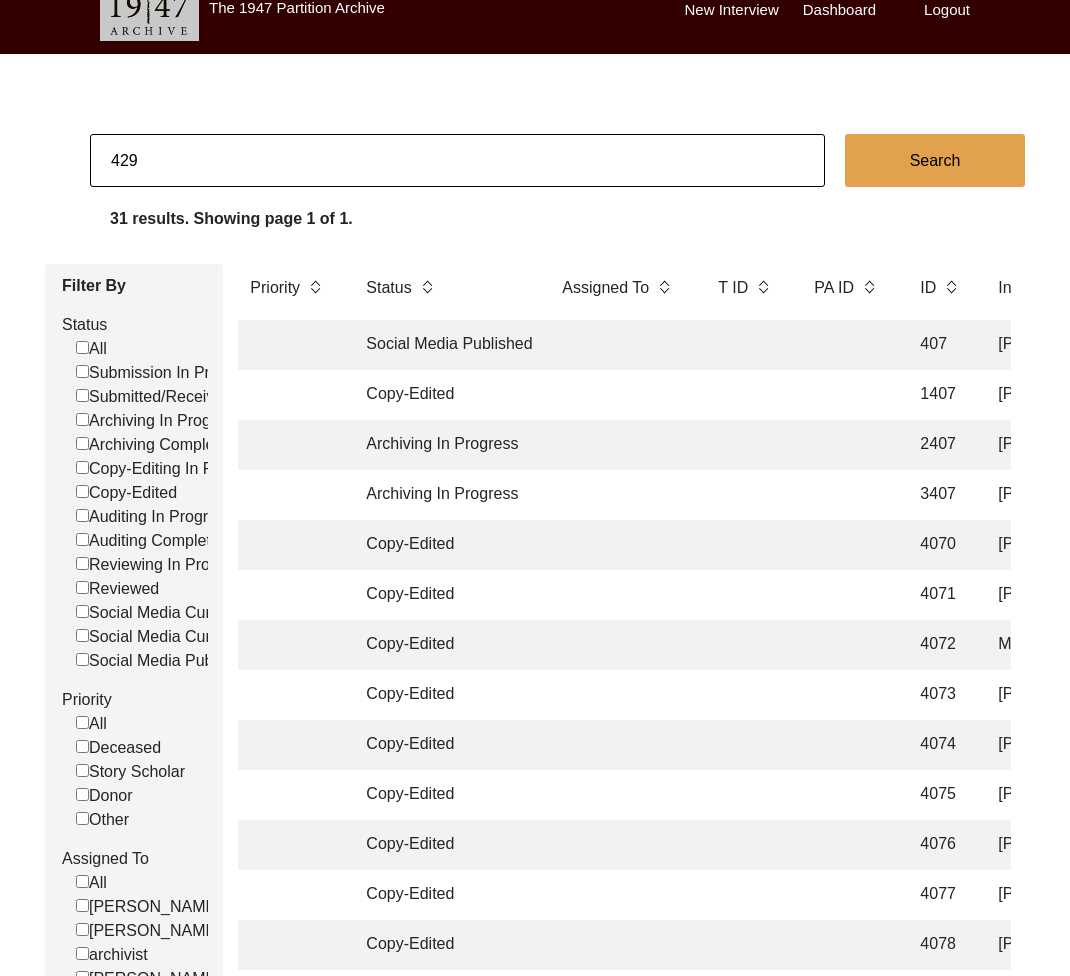 type on "429" 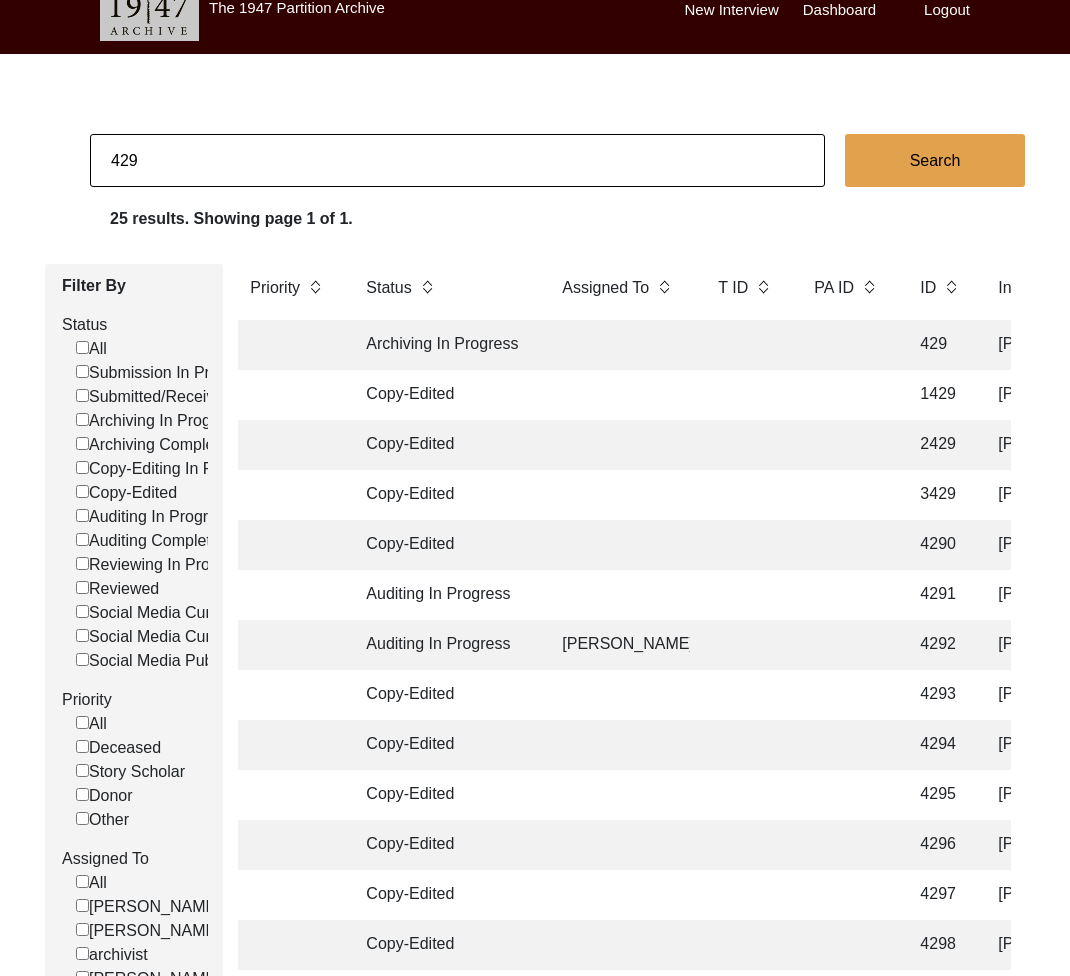 click 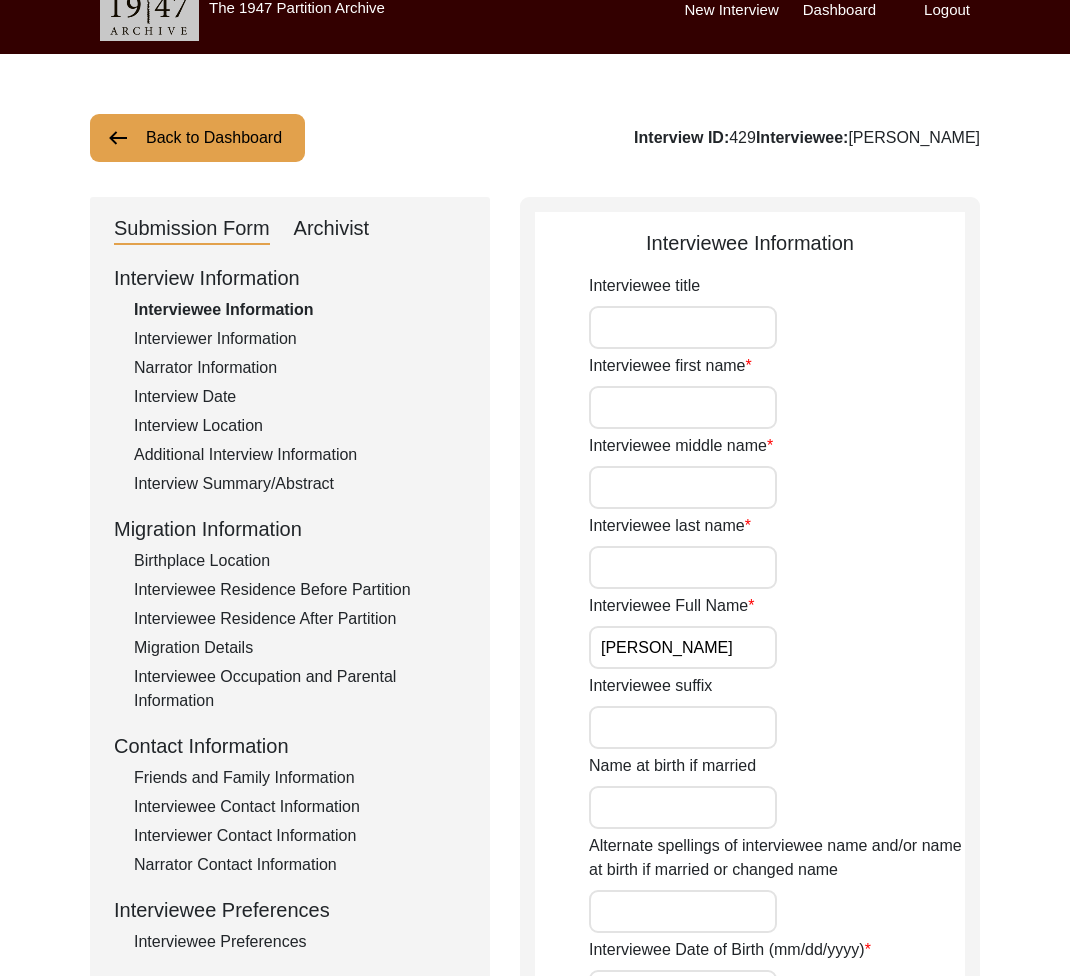click on "Archivist" 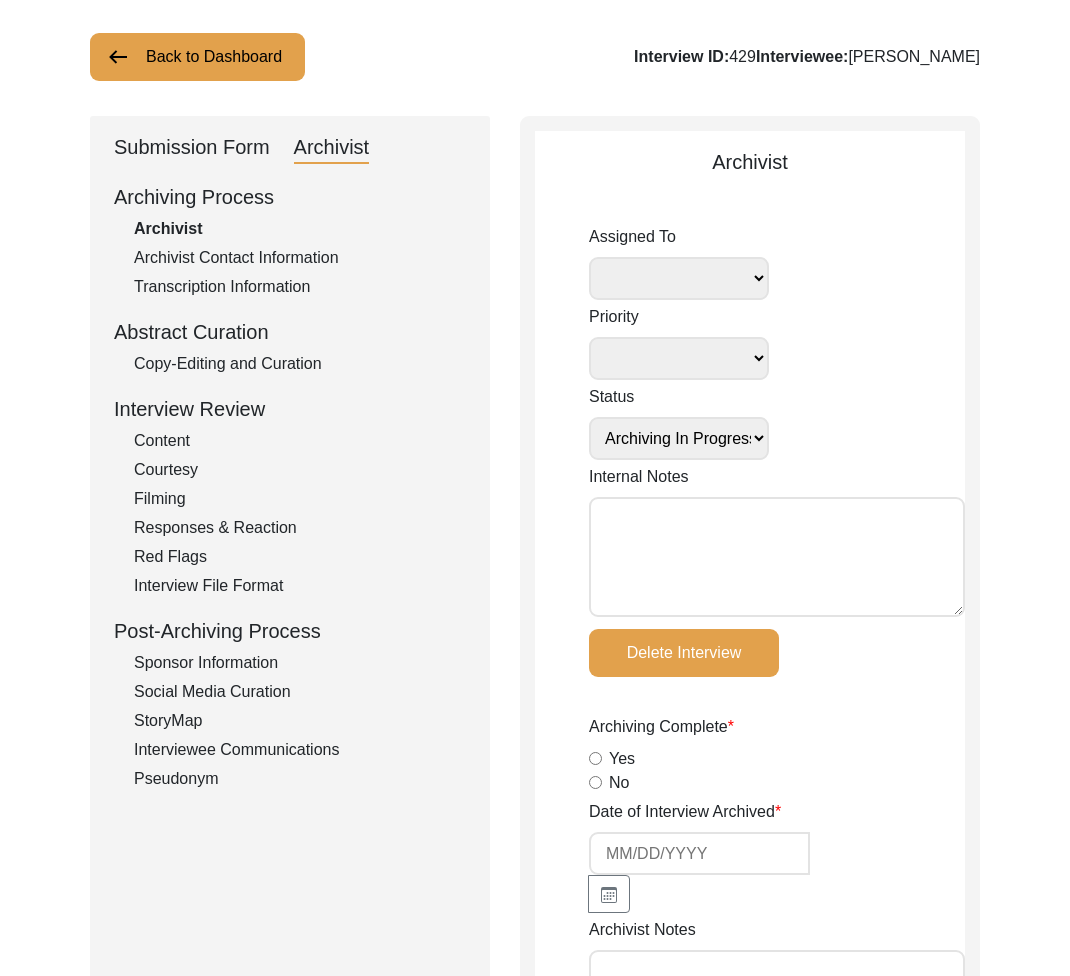 click on "Archiving Process   Archivist   Archivist Contact Information   Transcription Information   Abstract Curation   Copy-Editing and Curation   Interview Review   Content   Courtesy   Filming   Responses & Reaction   Red Flags   Interview File Format   Post-Archiving Process   Sponsor Information   Social Media Curation   StoryMap   Interviewee Communications   Pseudonym" 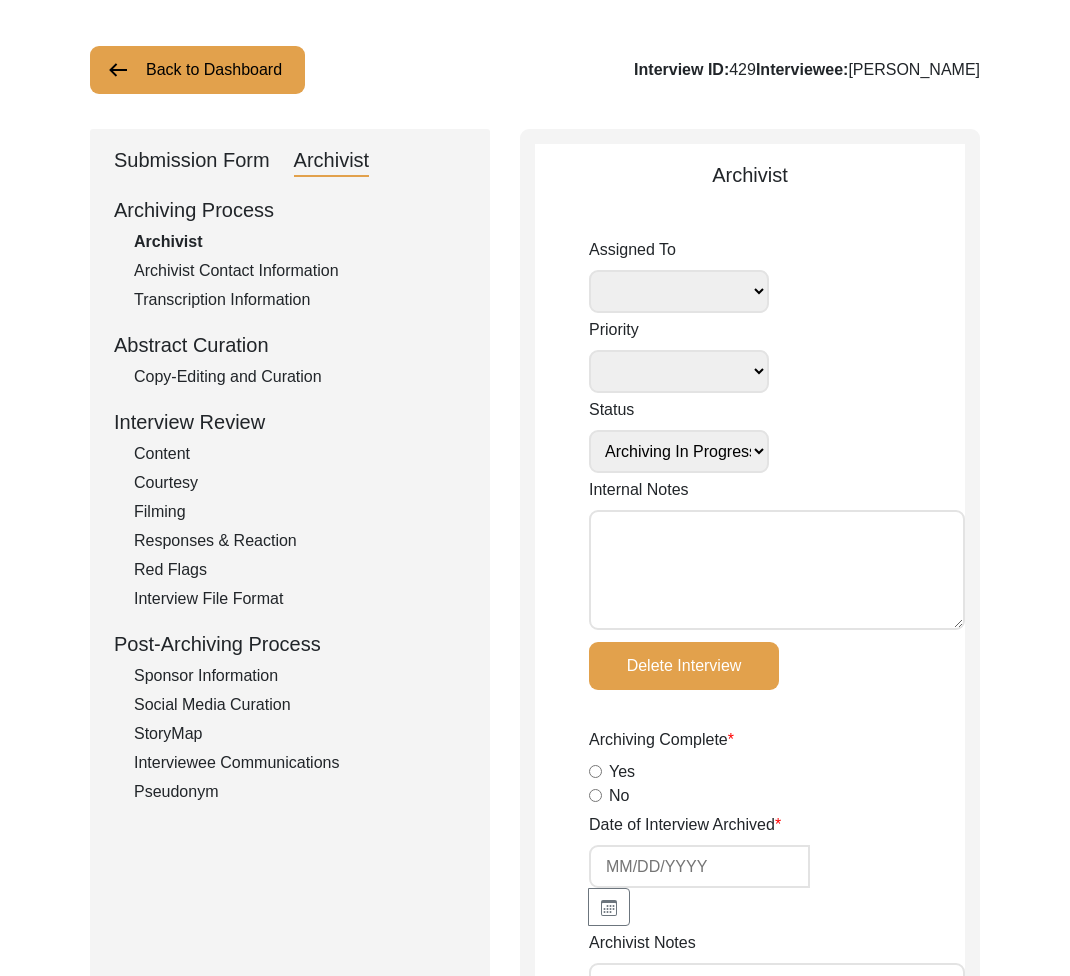 click on "Archiving Process   Archivist   Archivist Contact Information   Transcription Information   Abstract Curation   Copy-Editing and Curation   Interview Review   Content   Courtesy   Filming   Responses & Reaction   Red Flags   Interview File Format   Post-Archiving Process   Sponsor Information   Social Media Curation   StoryMap   Interviewee Communications   Pseudonym" 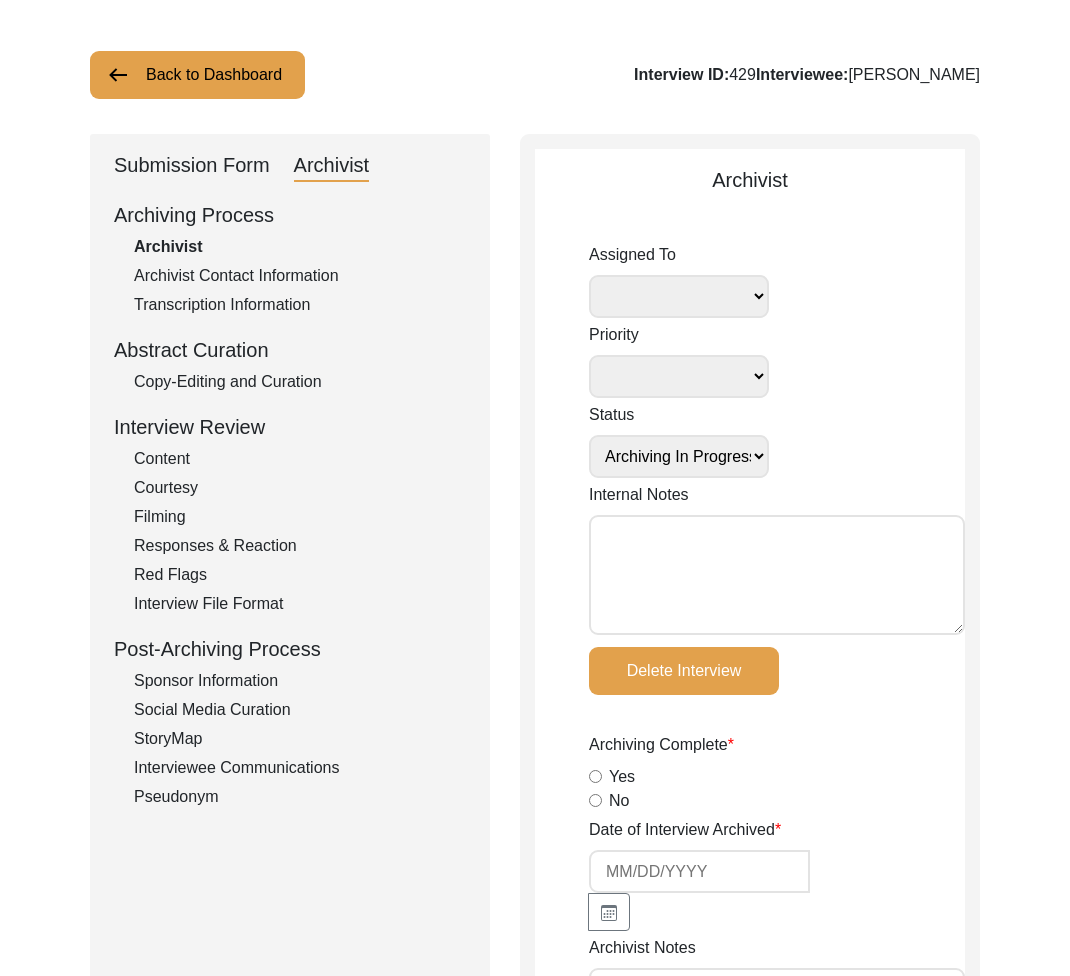click on "Archiving Process   Archivist   Archivist Contact Information   Transcription Information   Abstract Curation   Copy-Editing and Curation   Interview Review   Content   Courtesy   Filming   Responses & Reaction   Red Flags   Interview File Format   Post-Archiving Process   Sponsor Information   Social Media Curation   StoryMap   Interviewee Communications   Pseudonym" 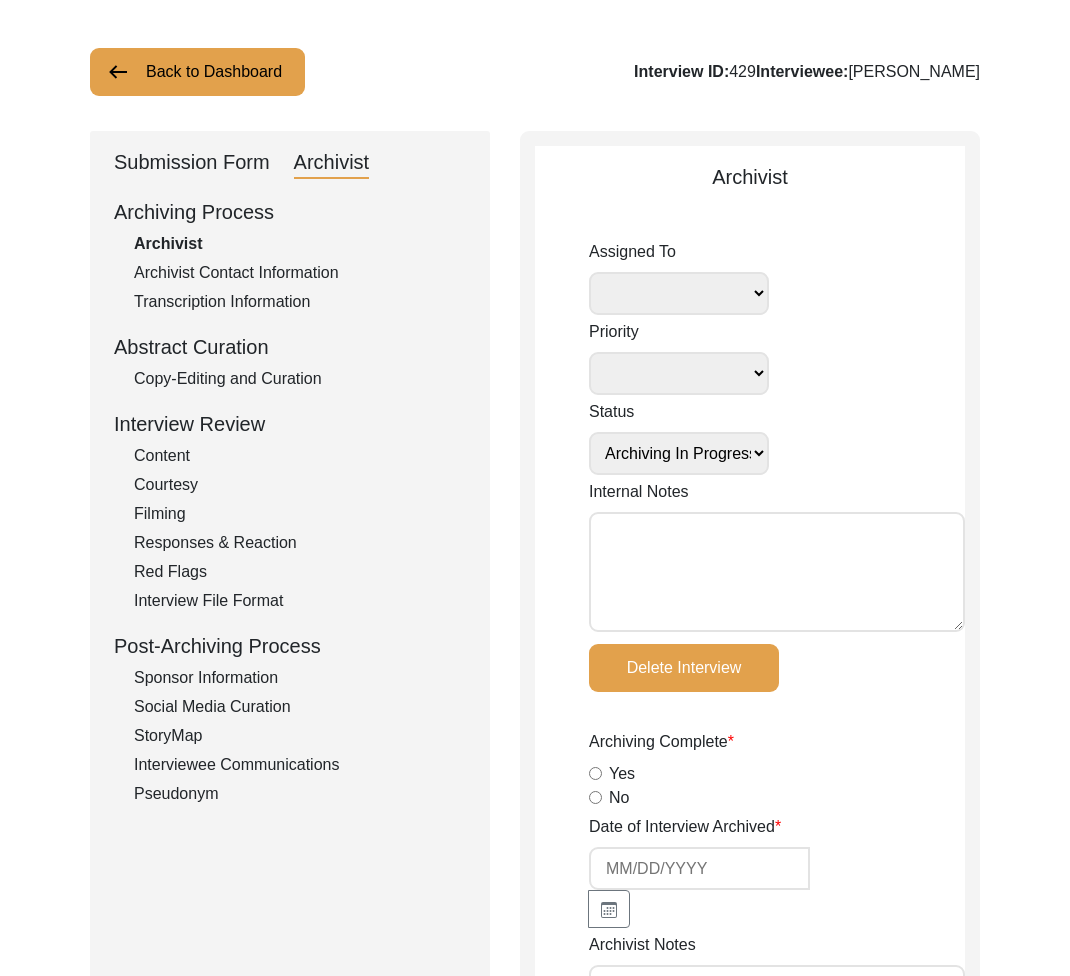 click on "Interviewee Communications" 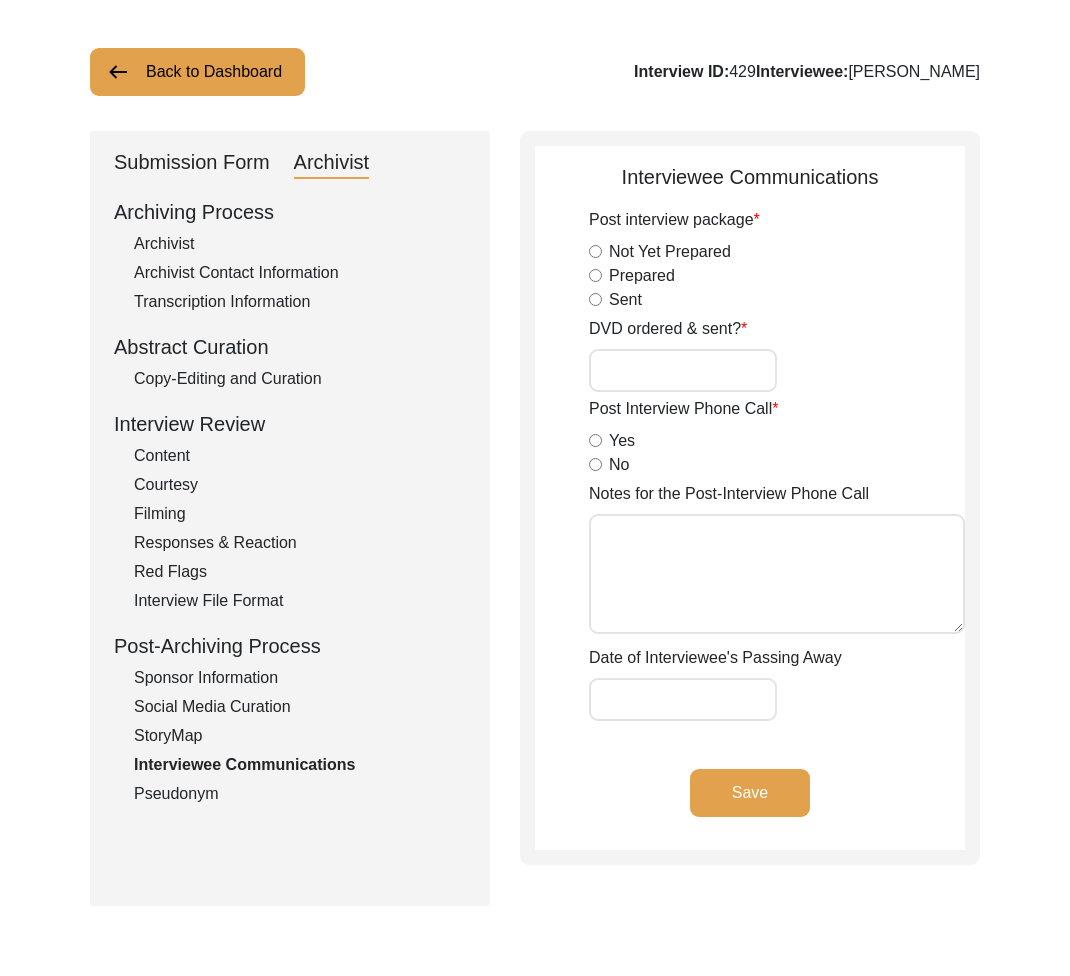 click on "Submission Form" 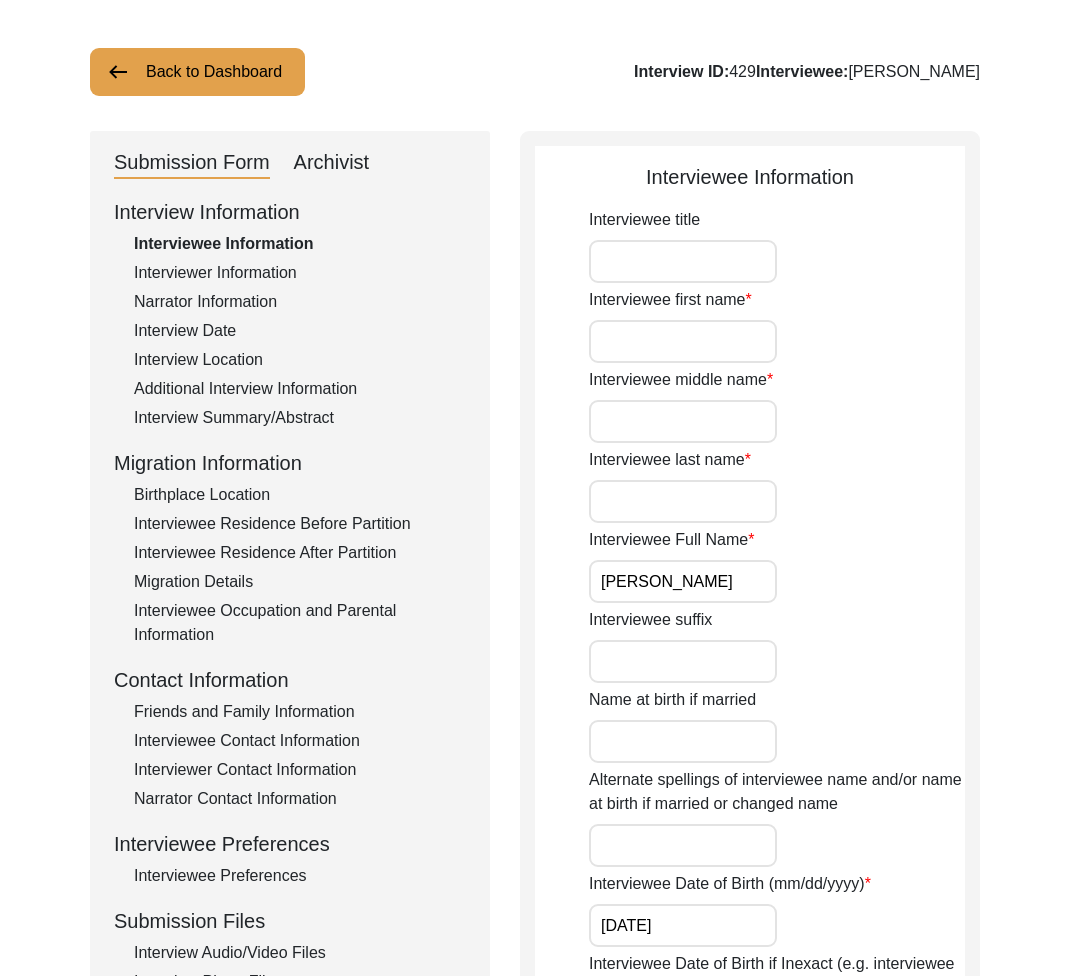 click on "Back to Dashboard" 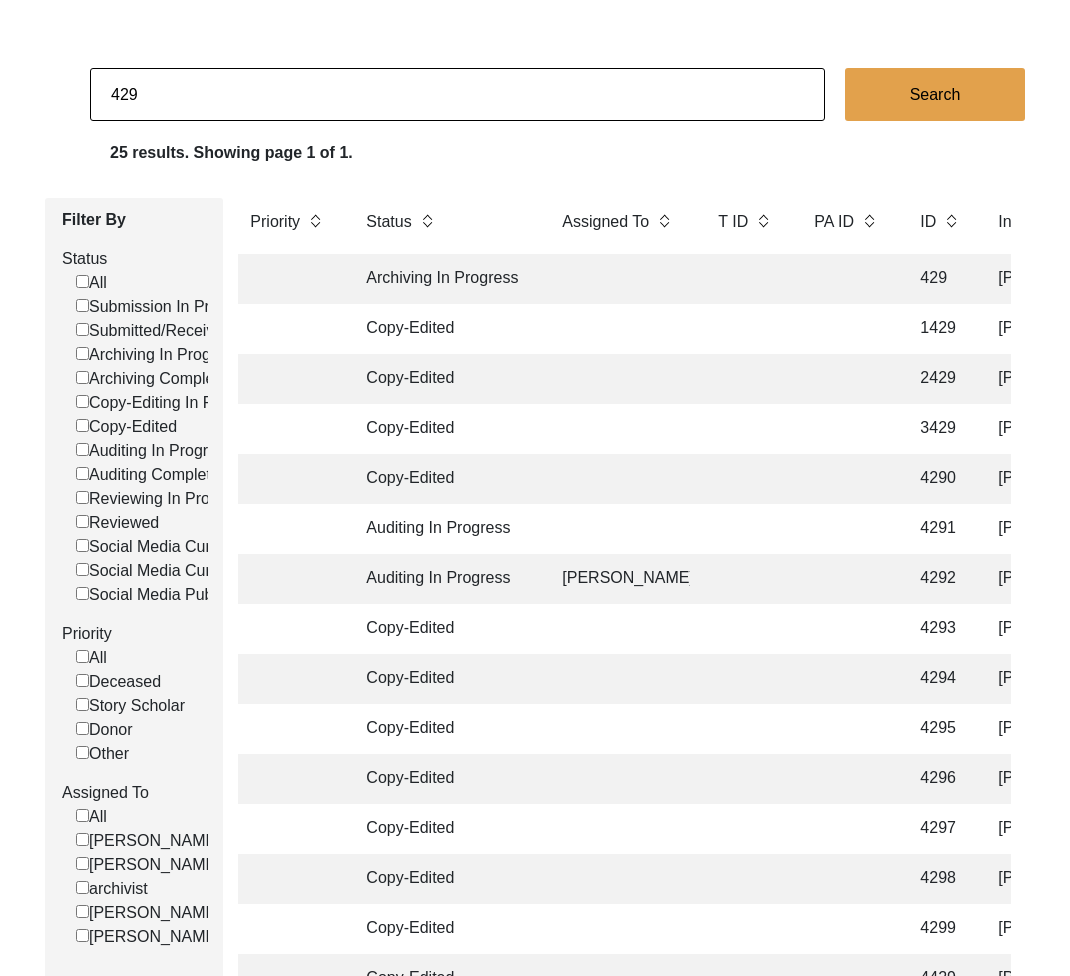 click on "429" 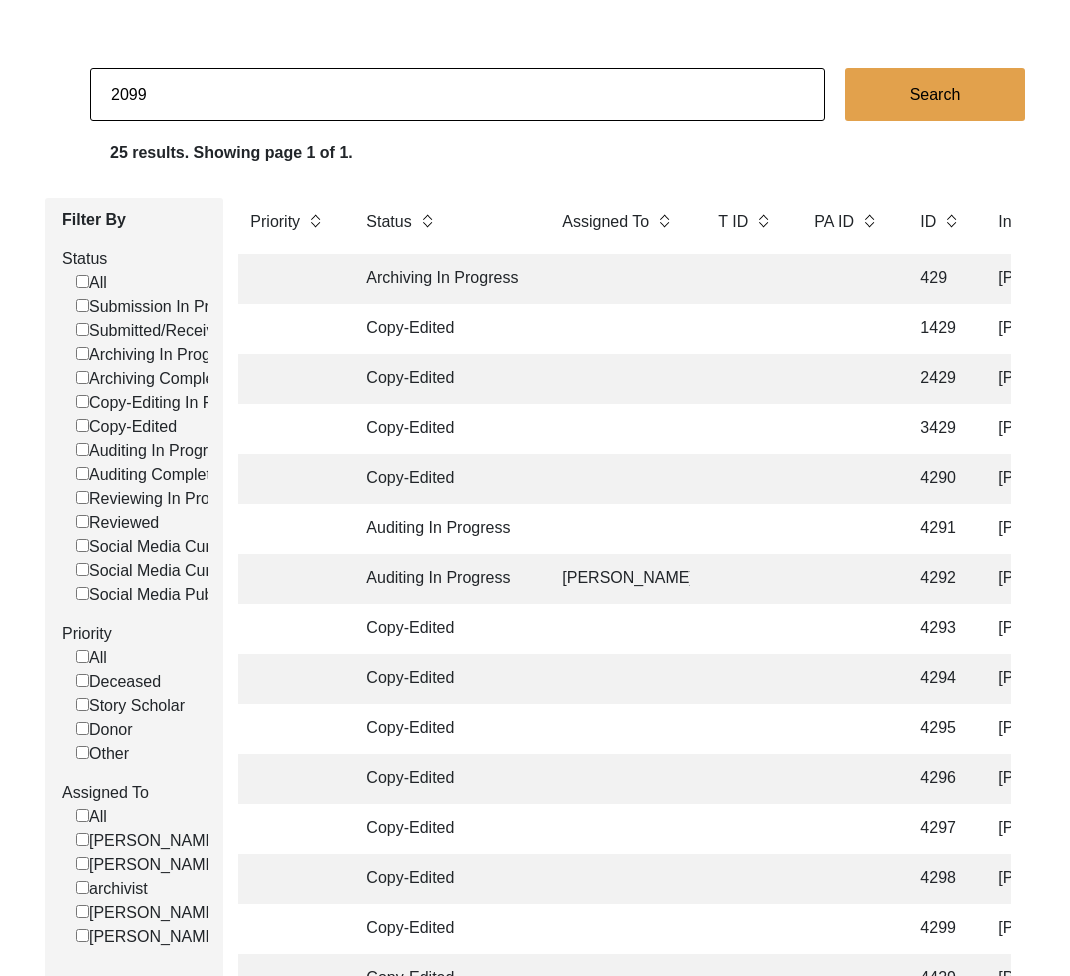 type on "2099" 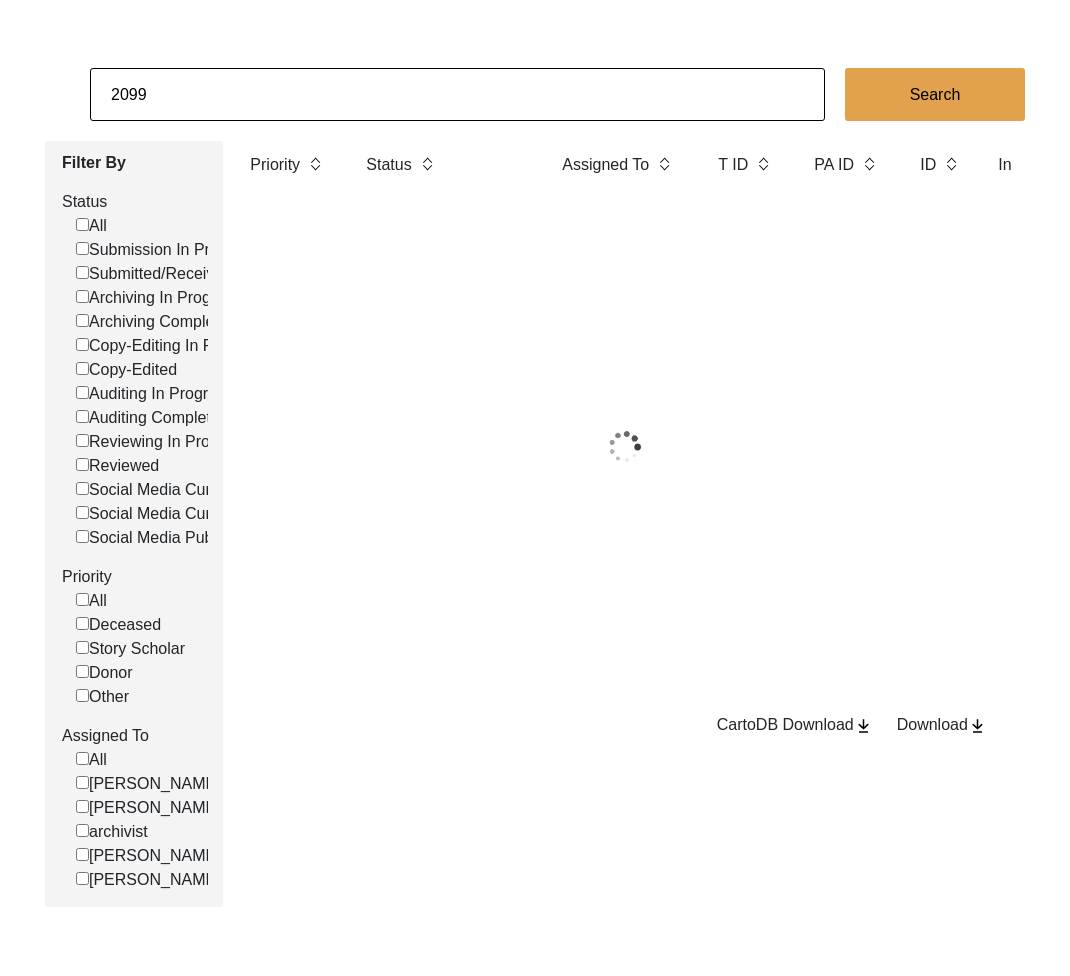 scroll, scrollTop: 108, scrollLeft: 0, axis: vertical 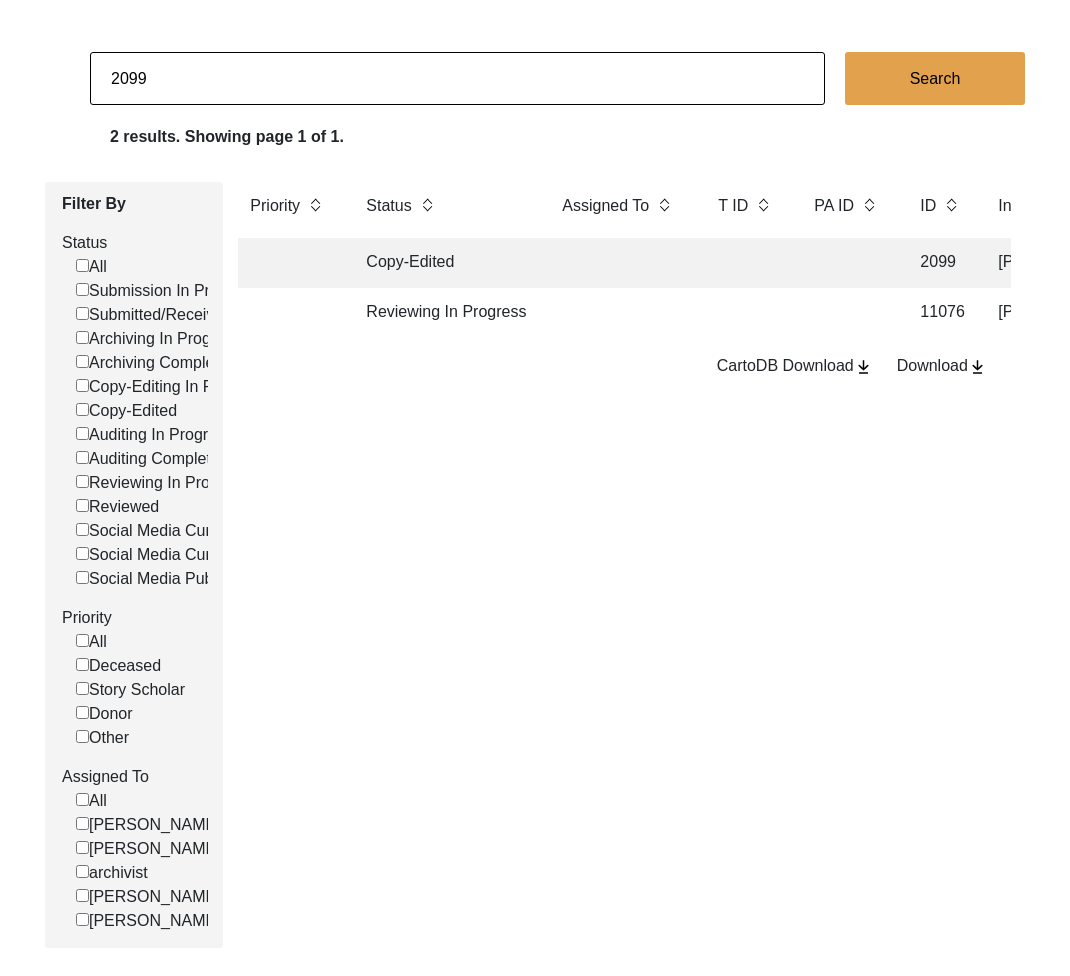 click 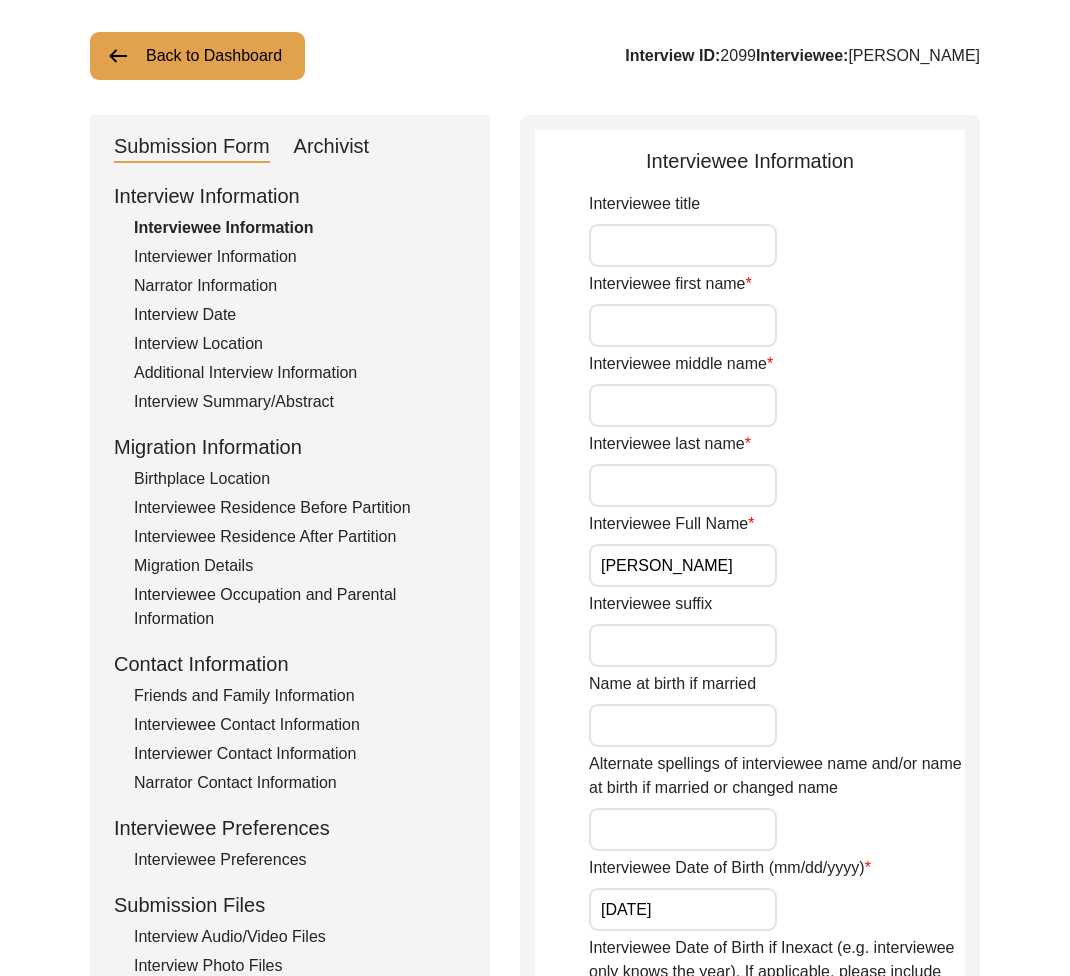 click on "Archivist" 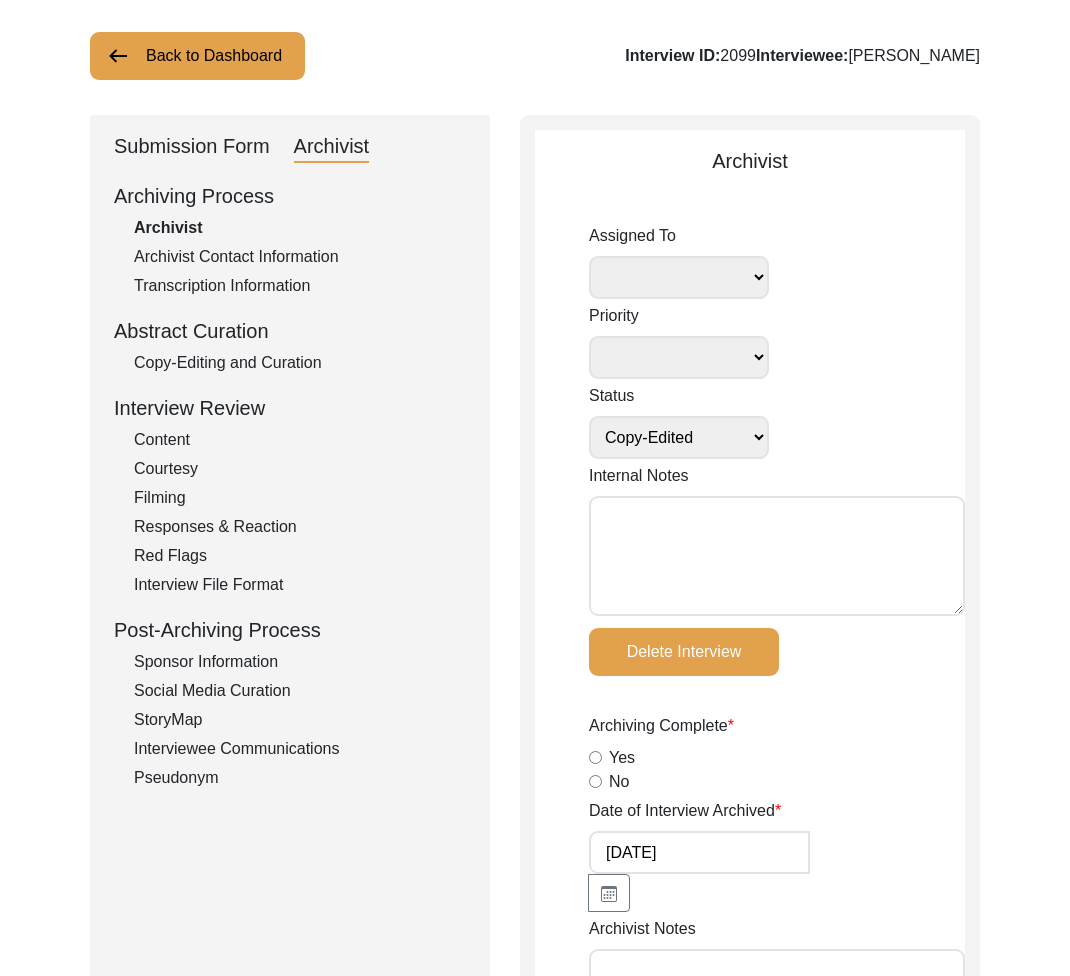click on "Interviewee Communications" 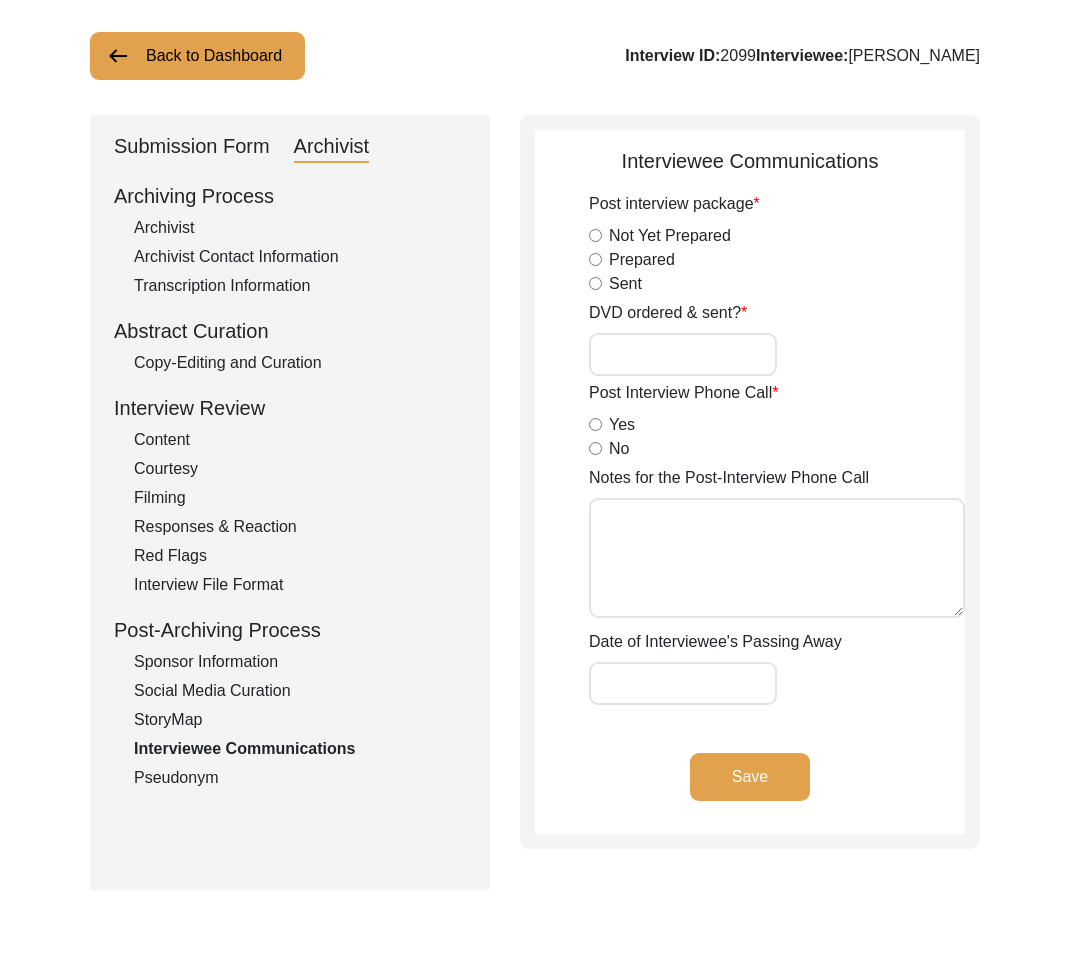 click on "Submission Form" 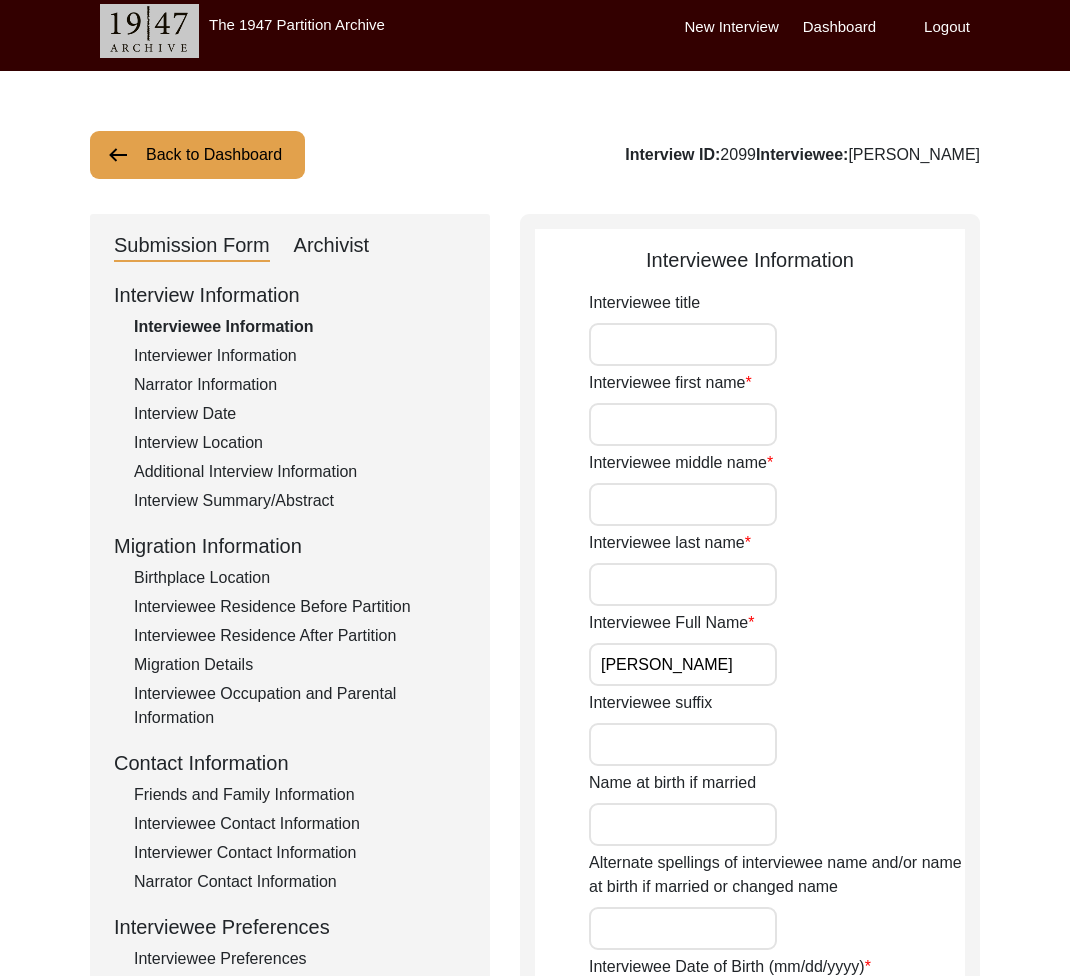 scroll, scrollTop: 0, scrollLeft: 0, axis: both 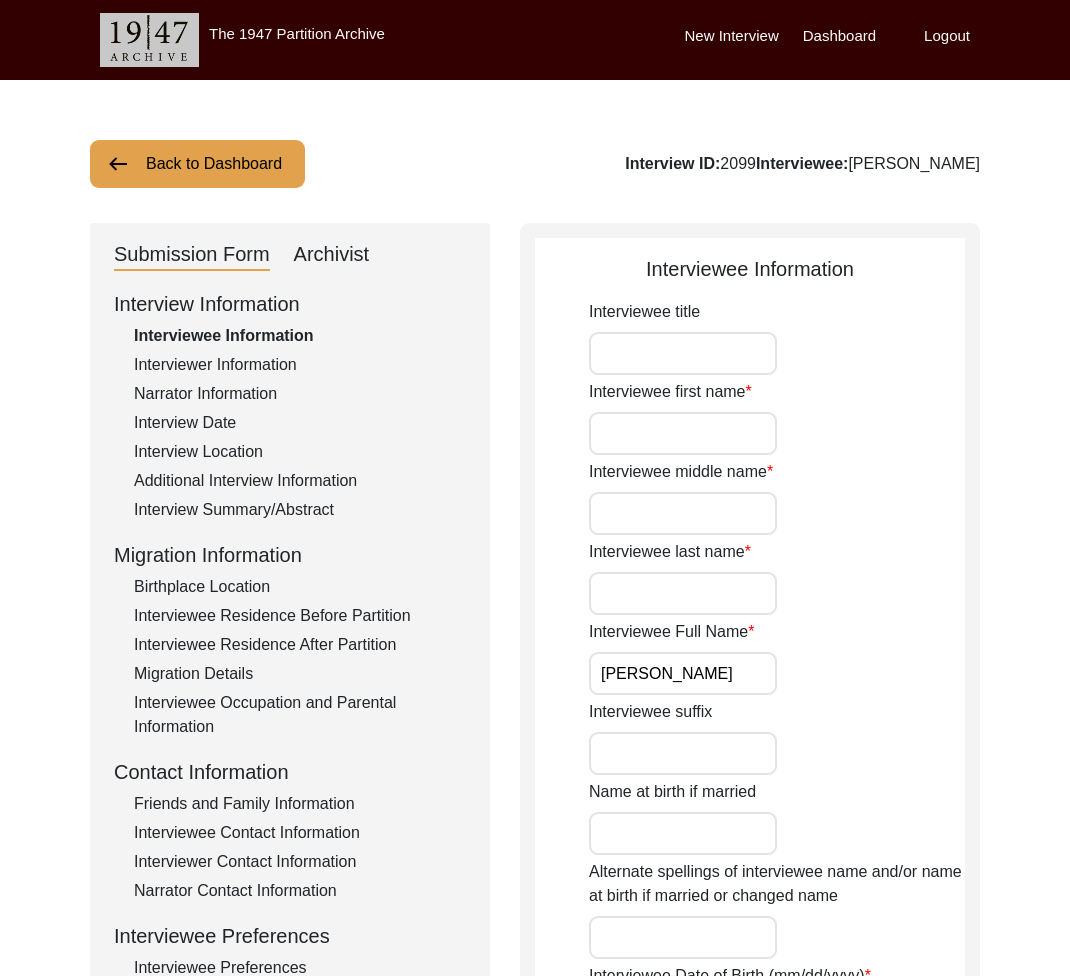 click on "Interview Date" 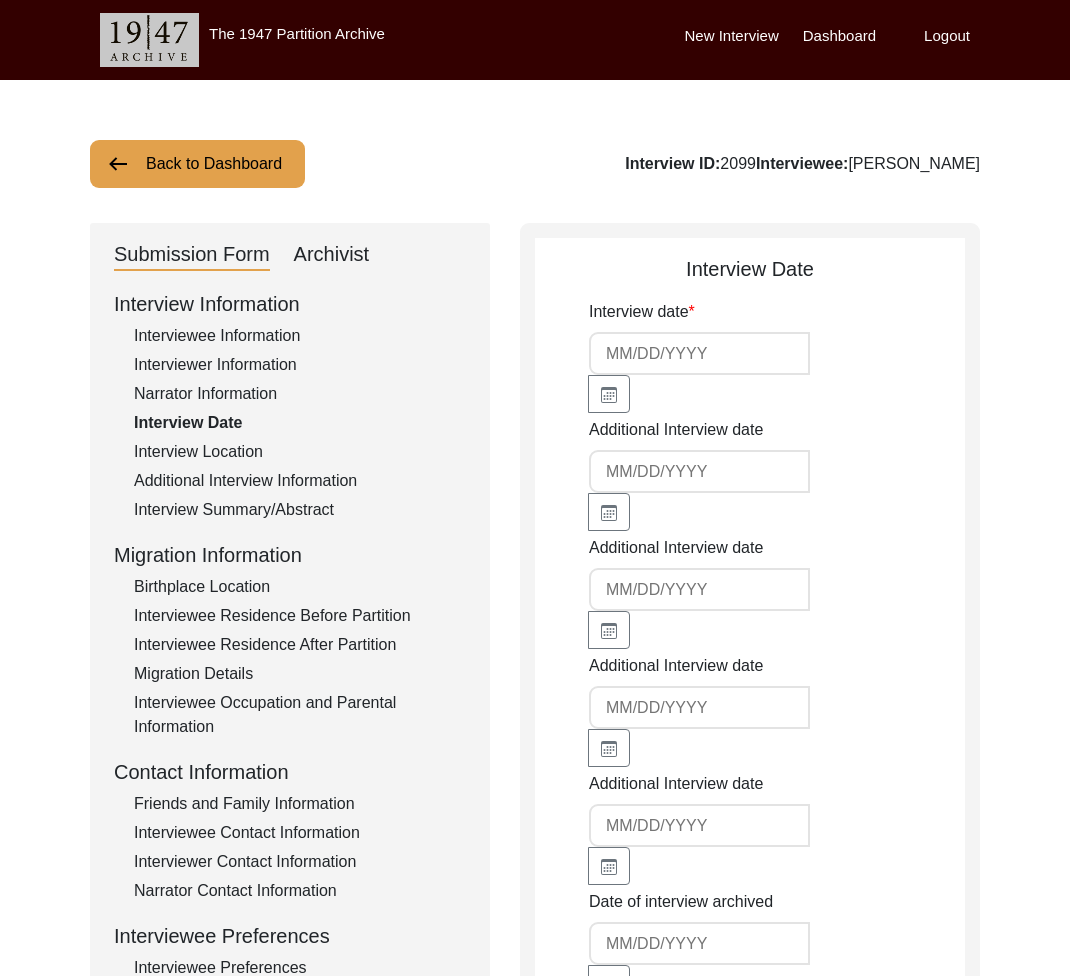 type 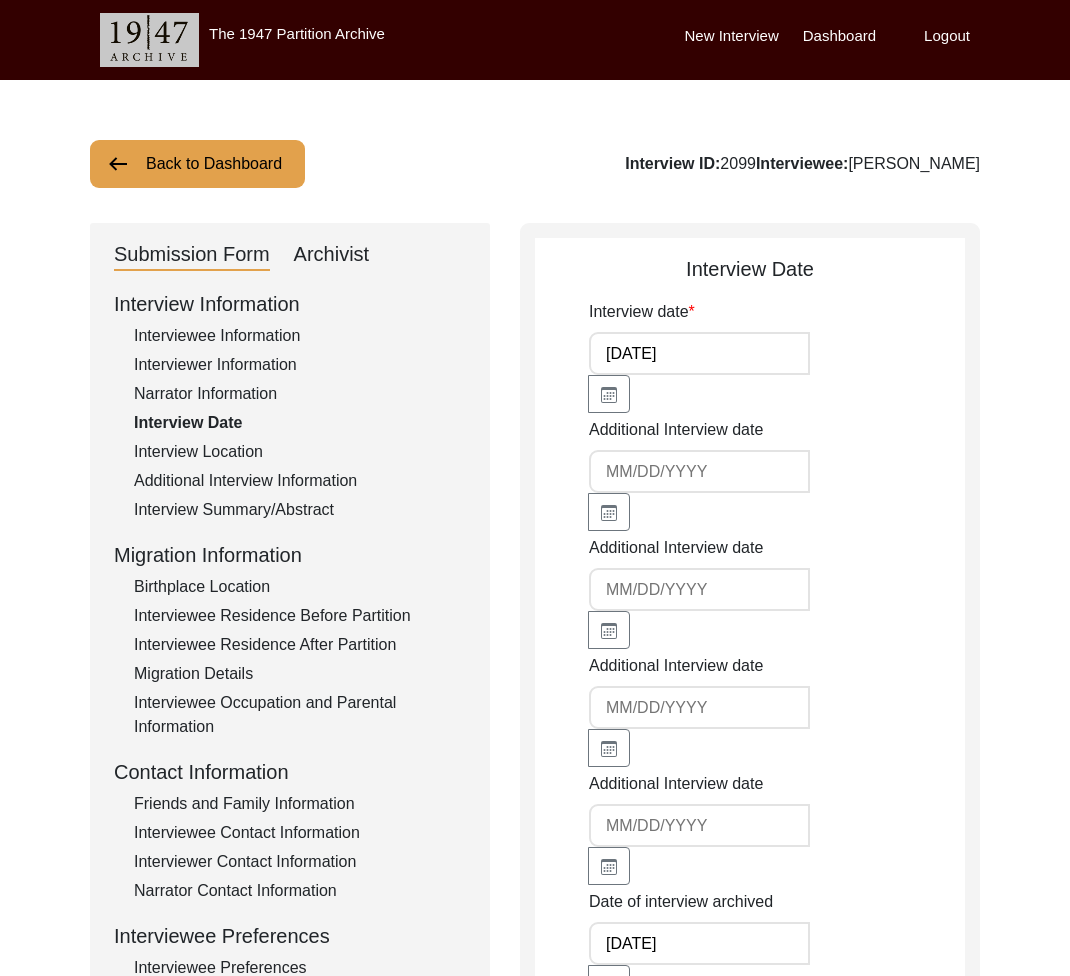click on "Back to Dashboard" 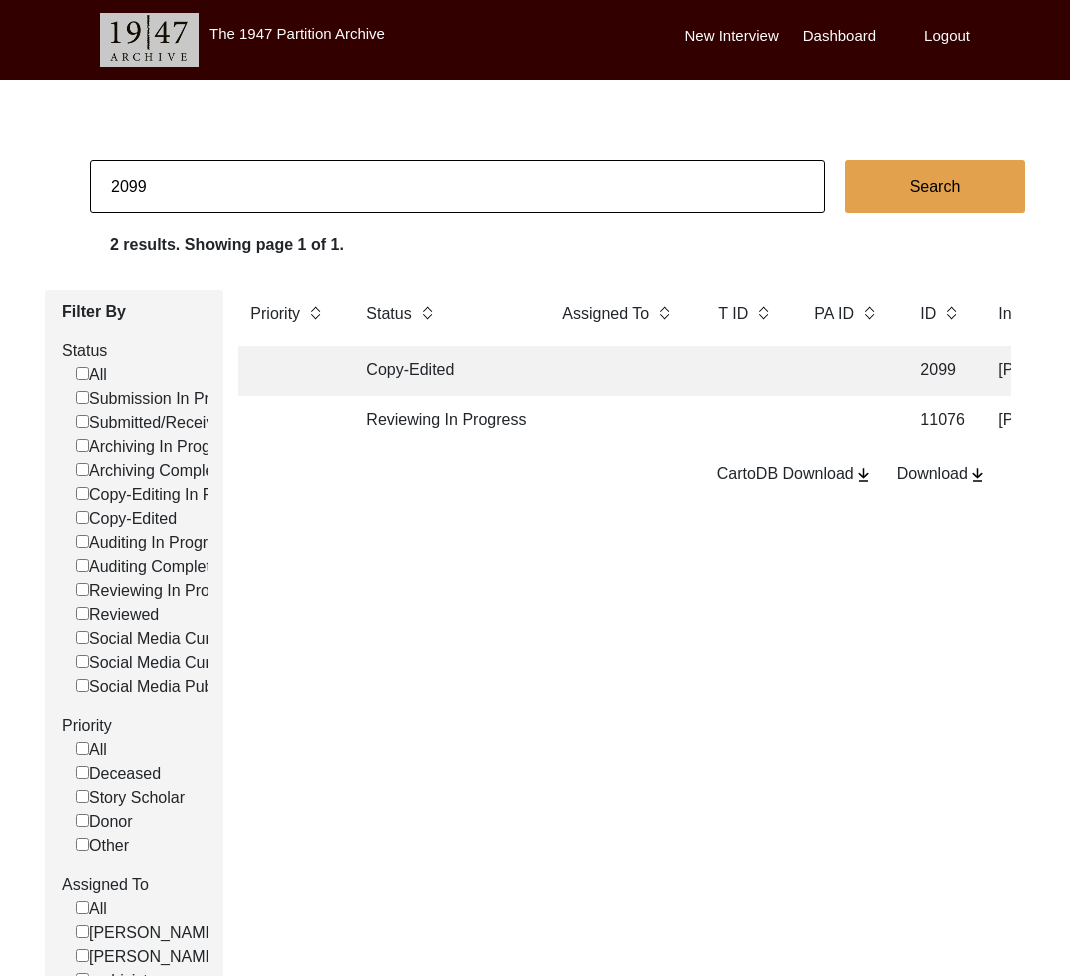 click on "2099" 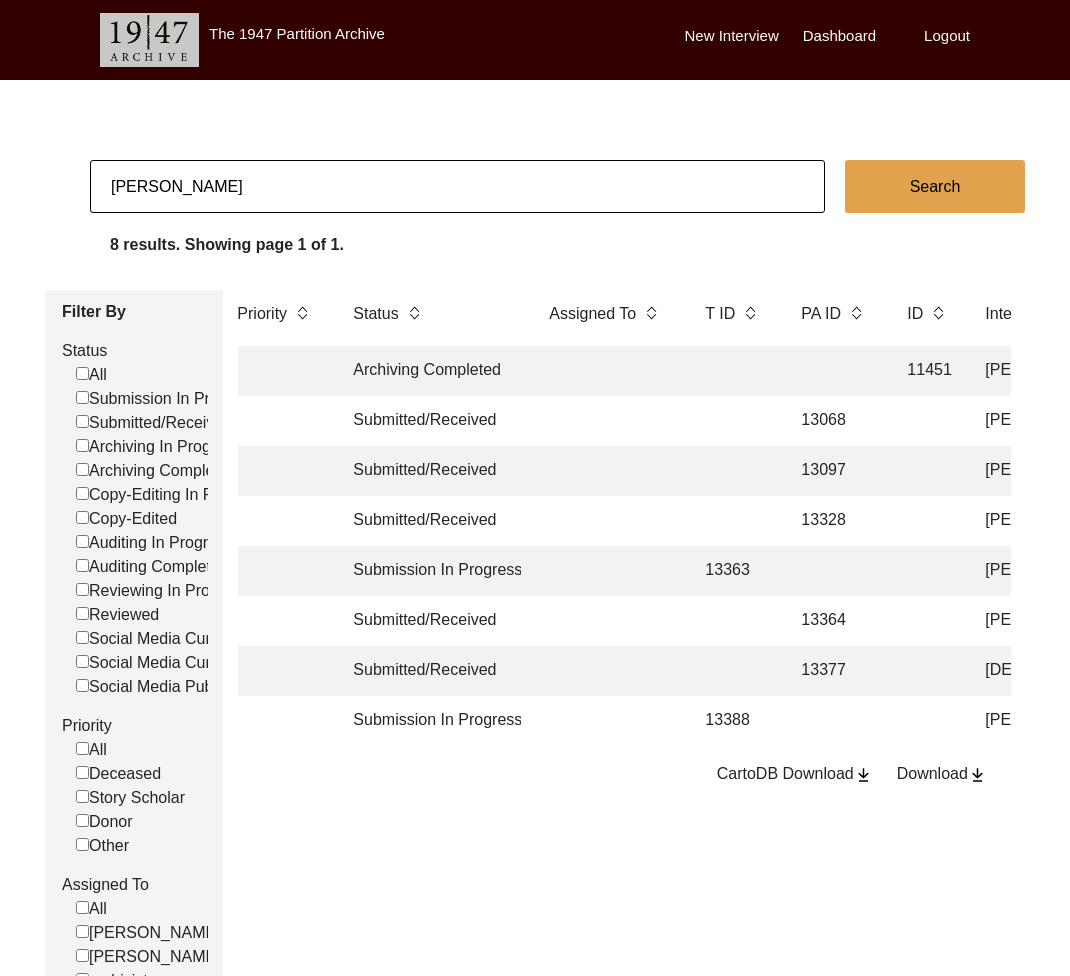 scroll, scrollTop: 0, scrollLeft: 0, axis: both 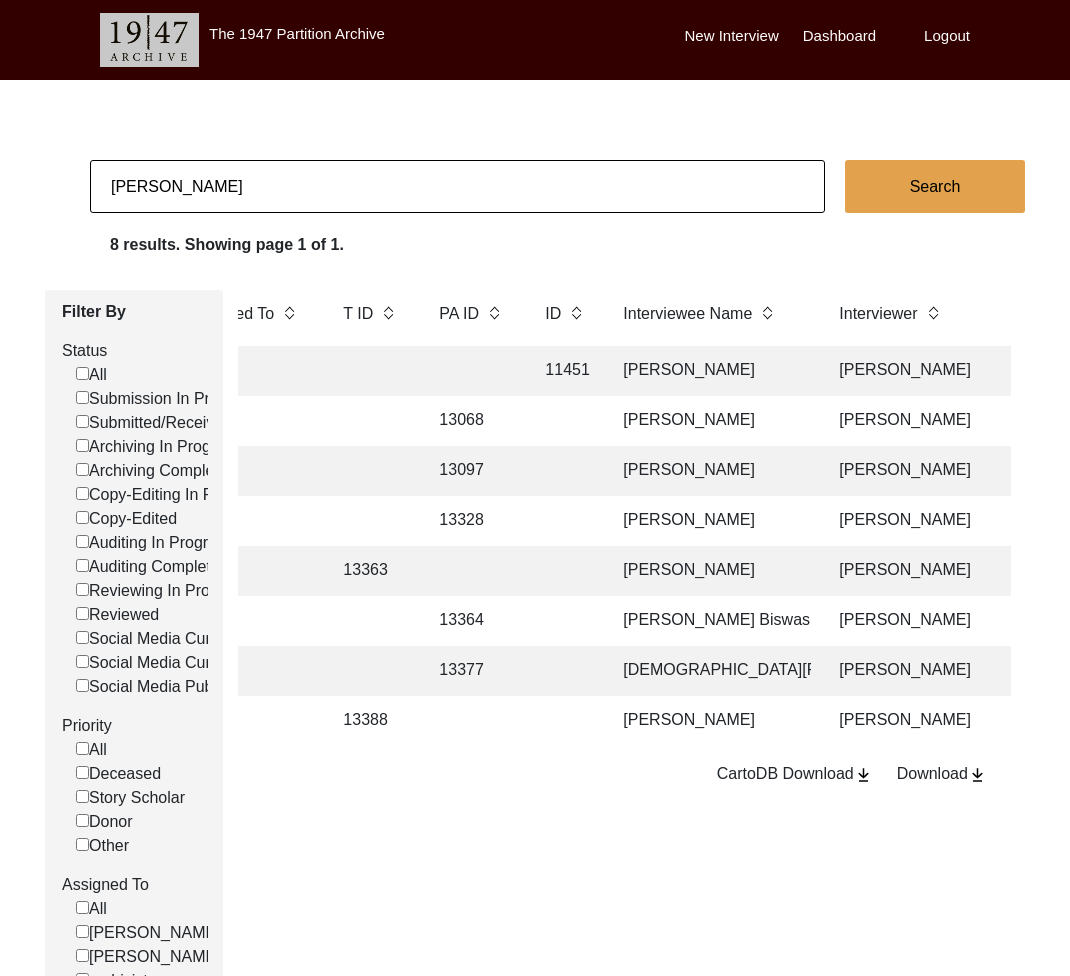 click on "Chirantan Banik" 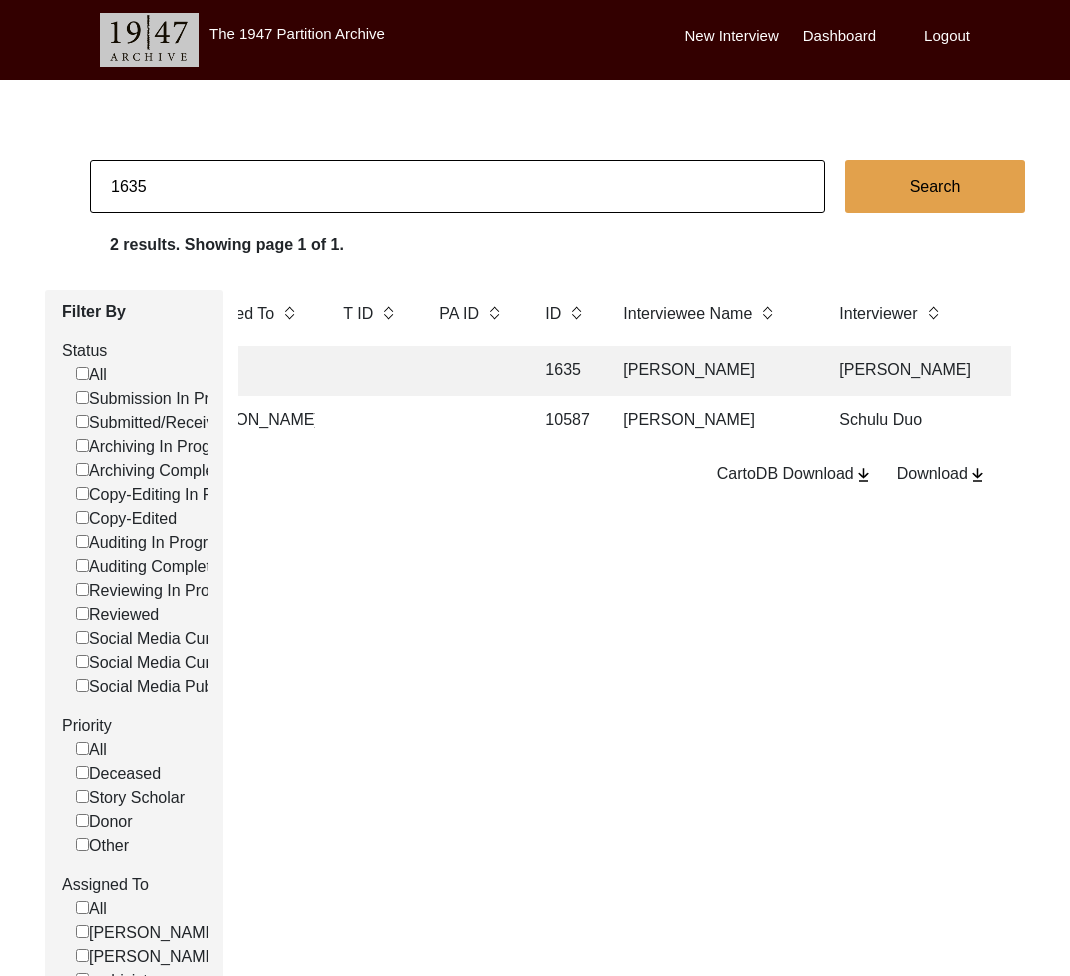 click 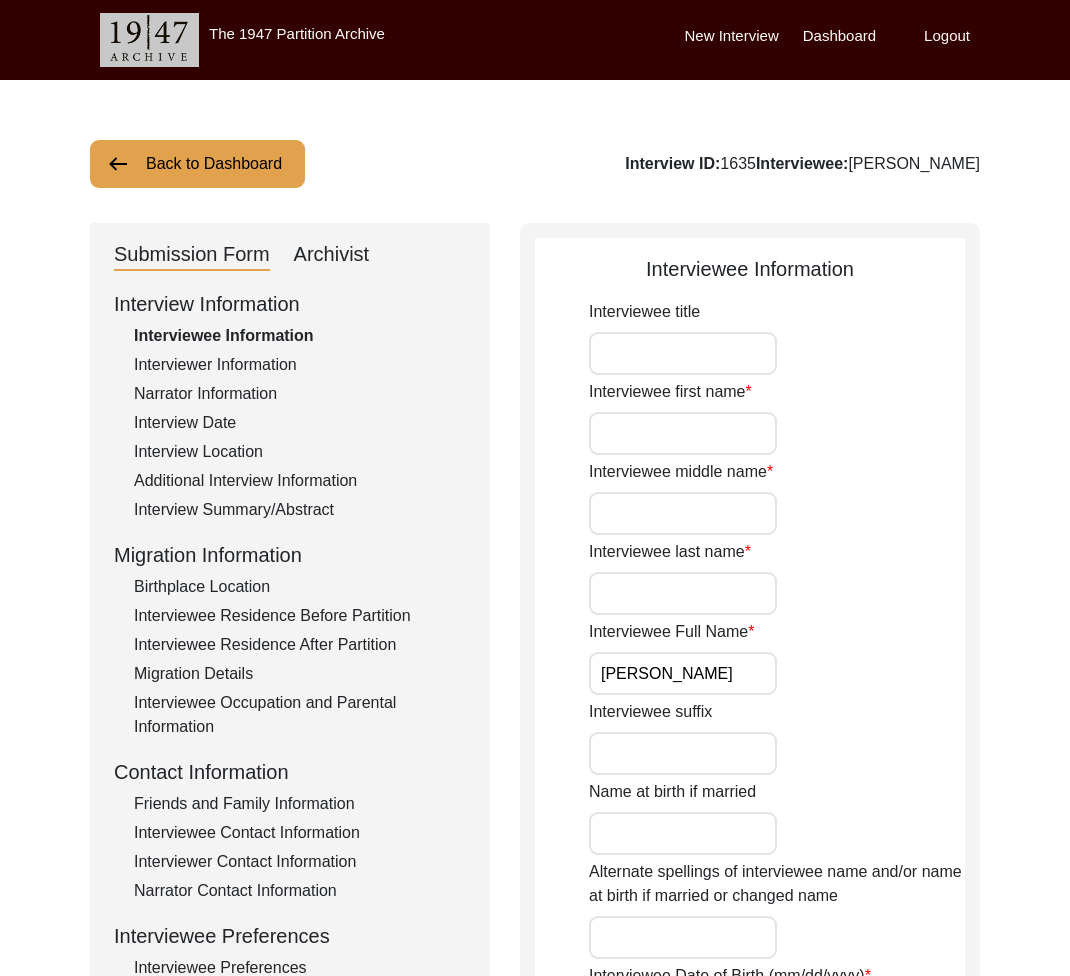 click on "Archivist" 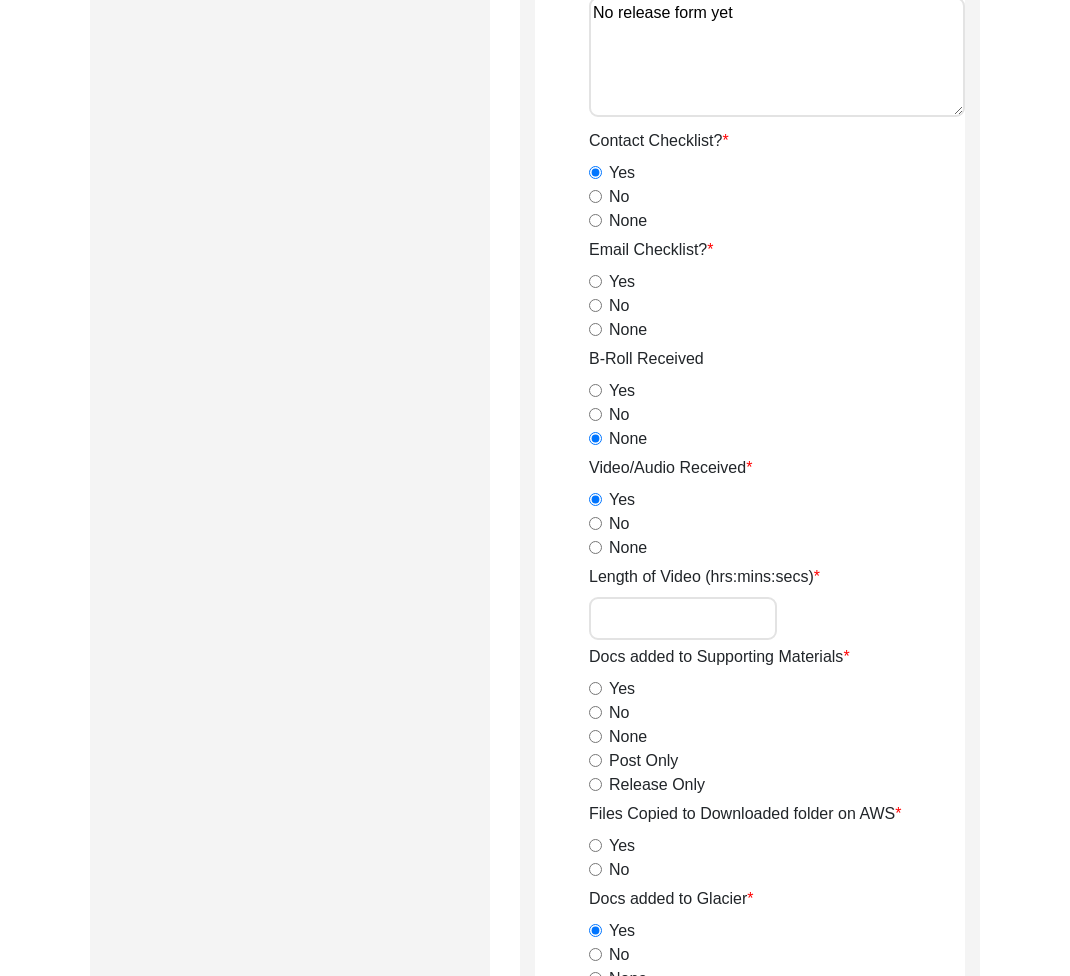 scroll, scrollTop: 0, scrollLeft: 0, axis: both 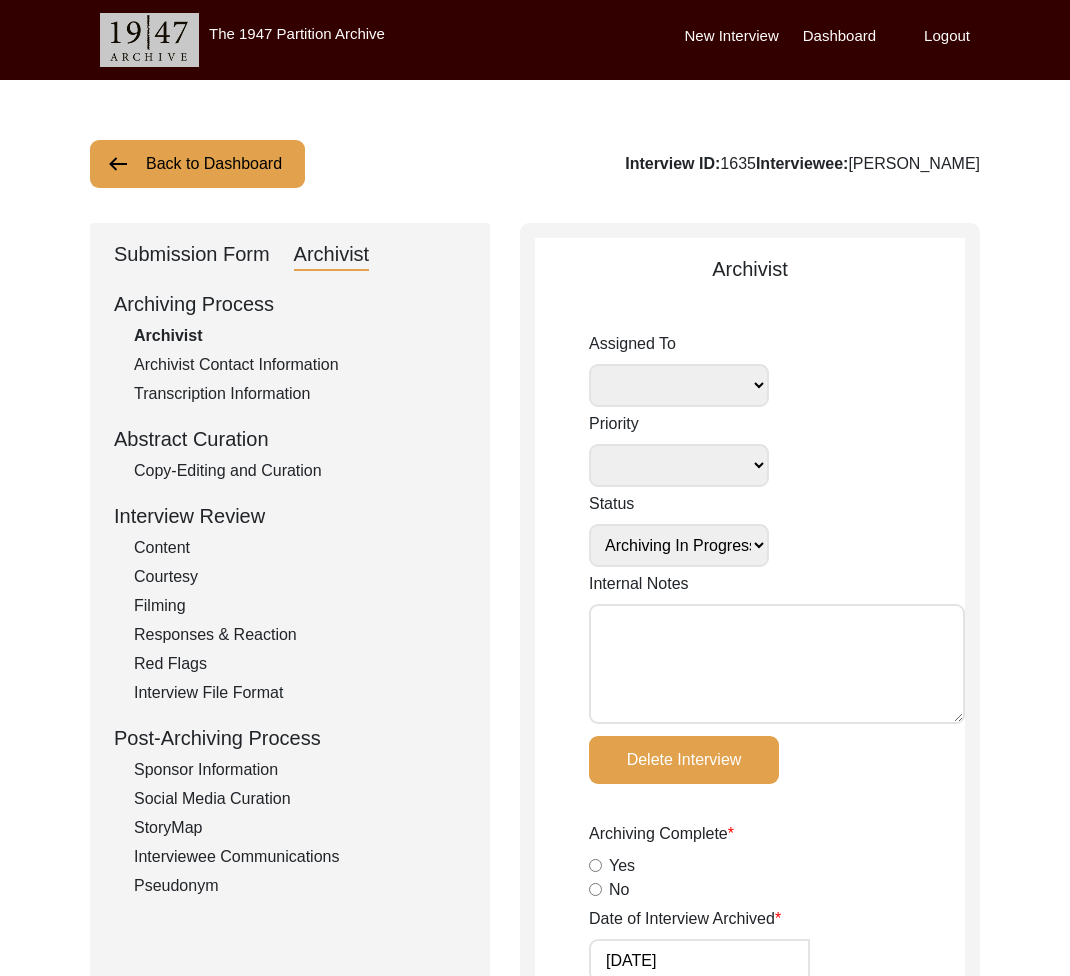 click on "Back to Dashboard" 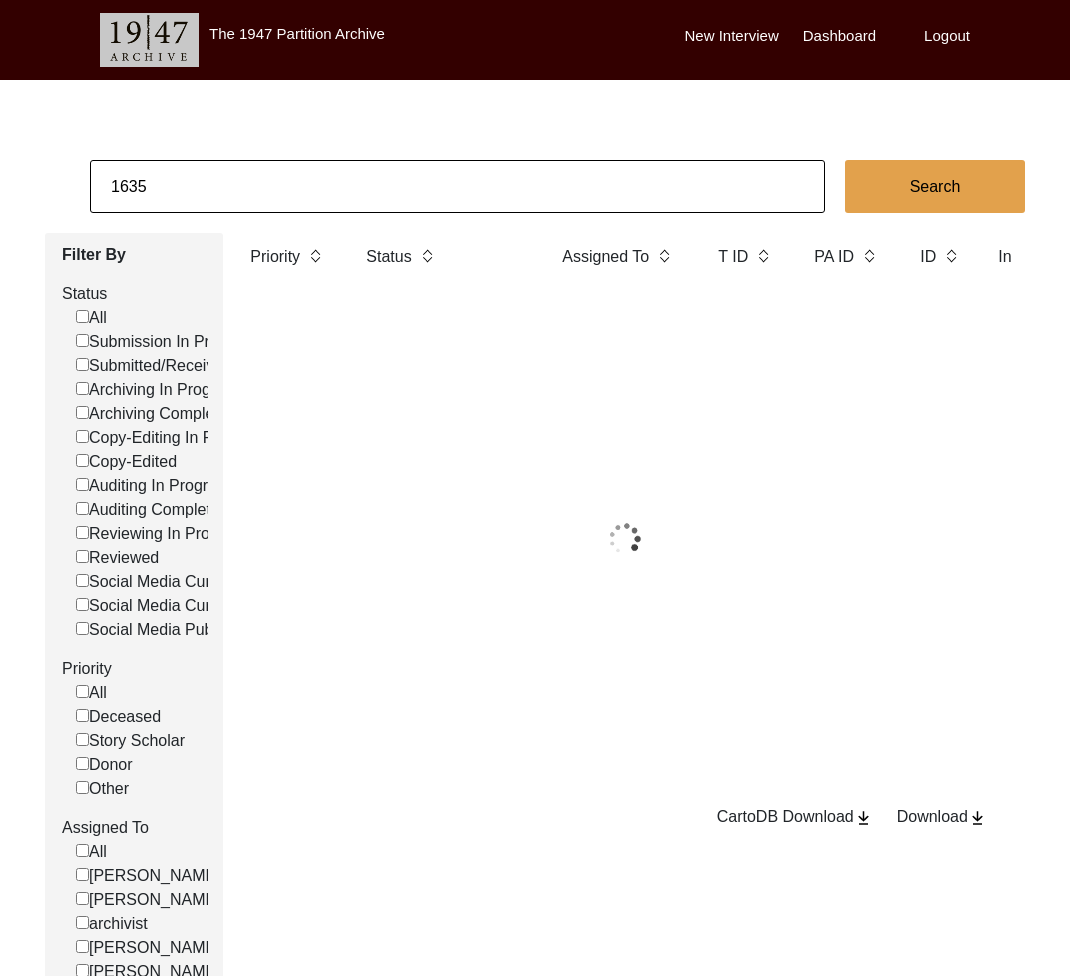 click on "1635" 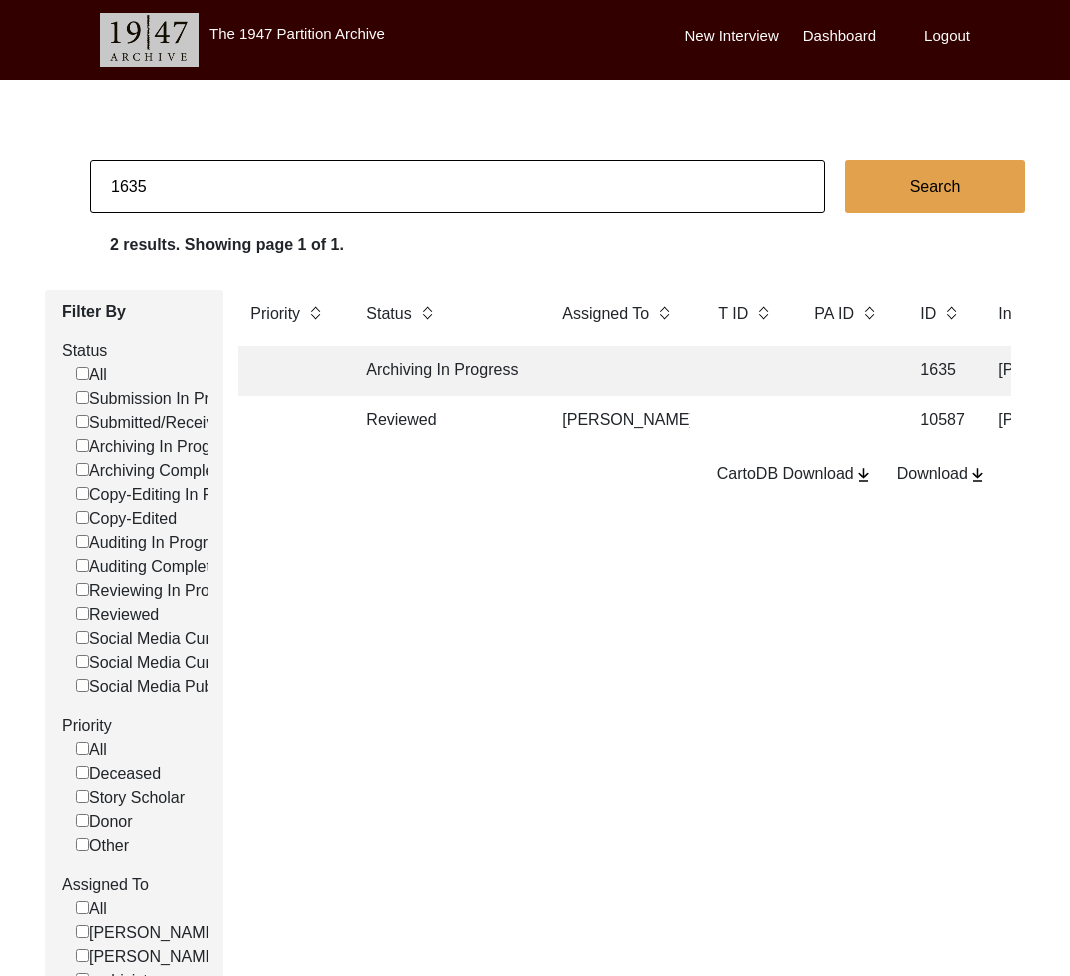 click on "1635" 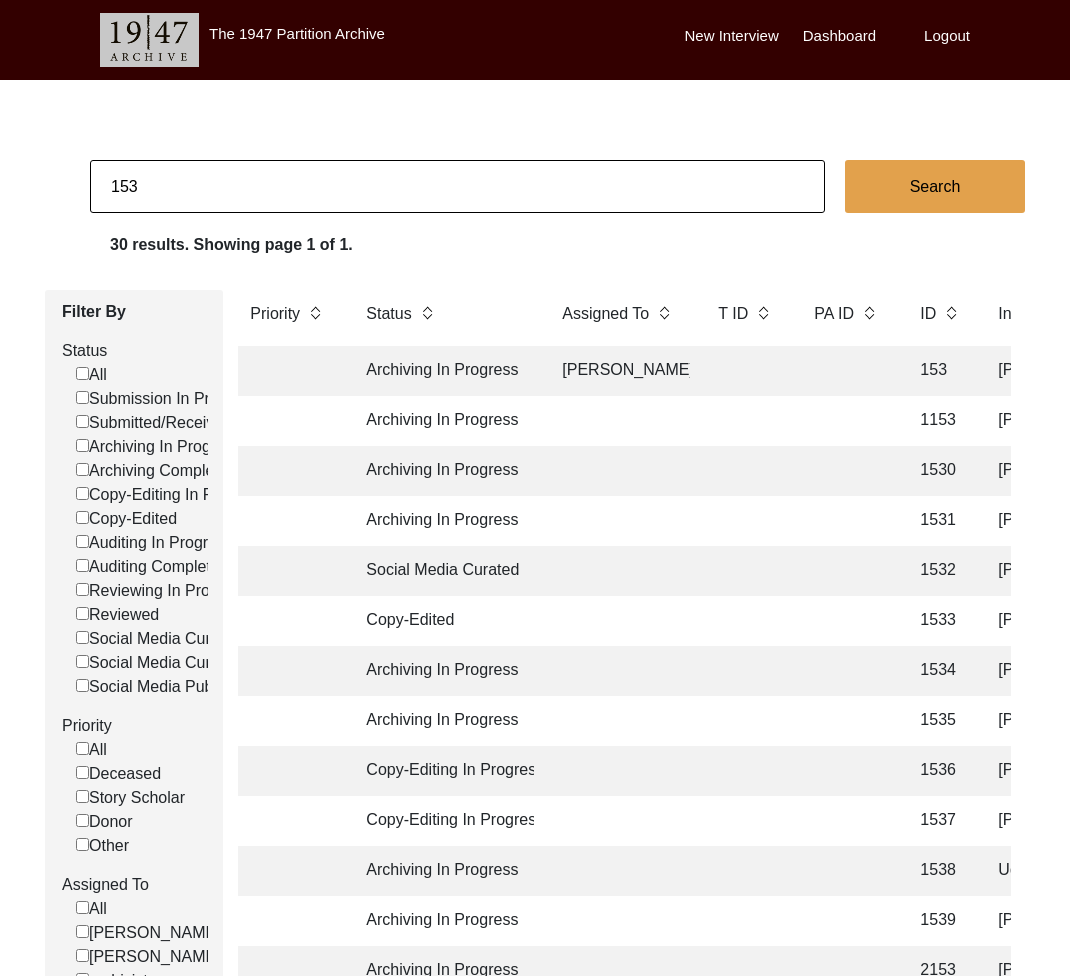 click on "Emily Pelster" 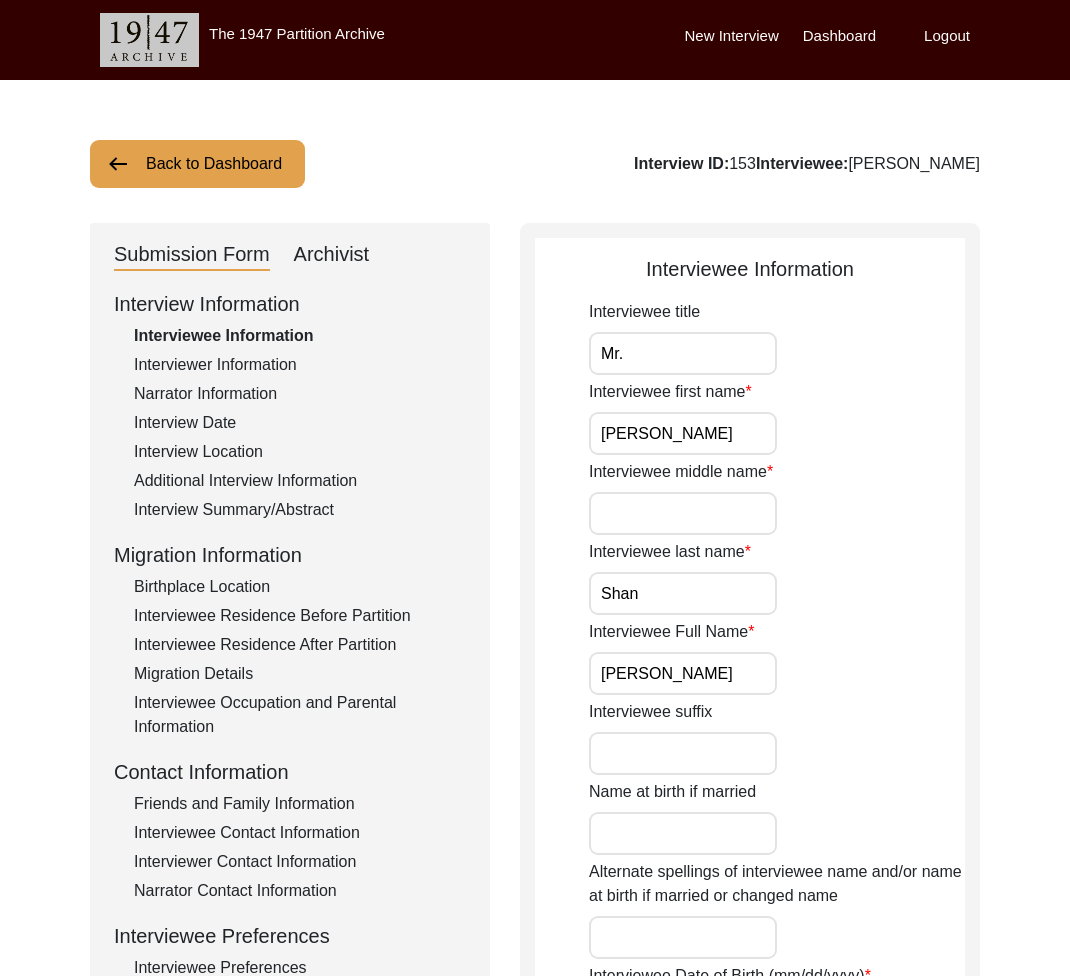 click on "Archivist" 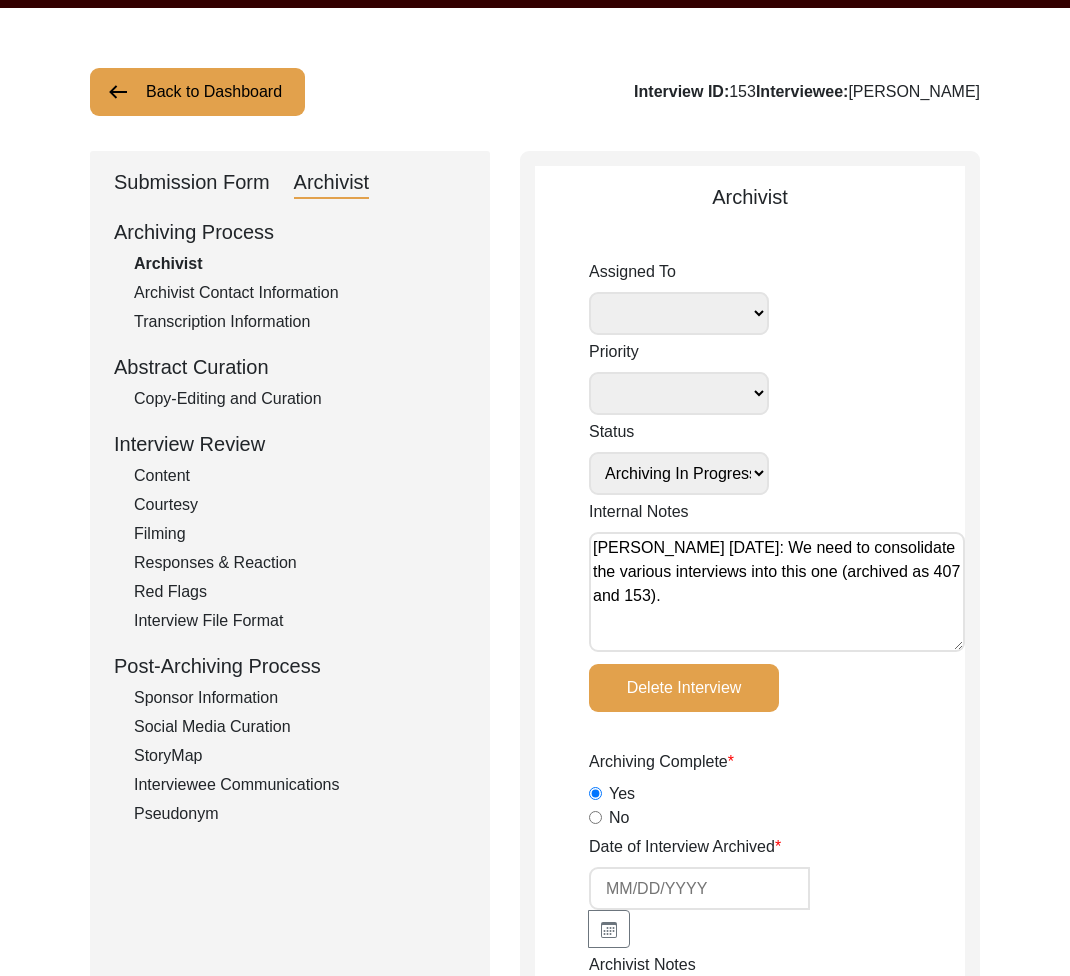 scroll, scrollTop: 74, scrollLeft: 0, axis: vertical 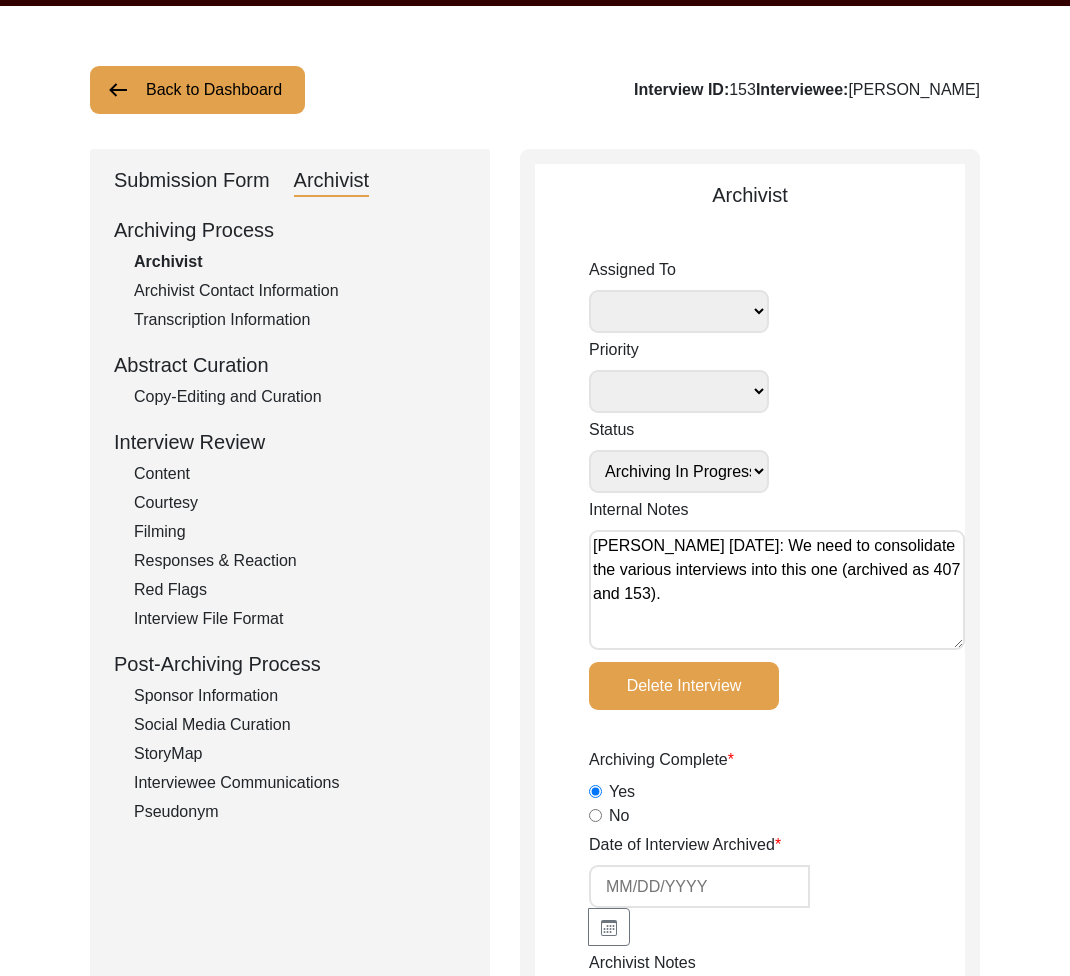 click on "Back to Dashboard" 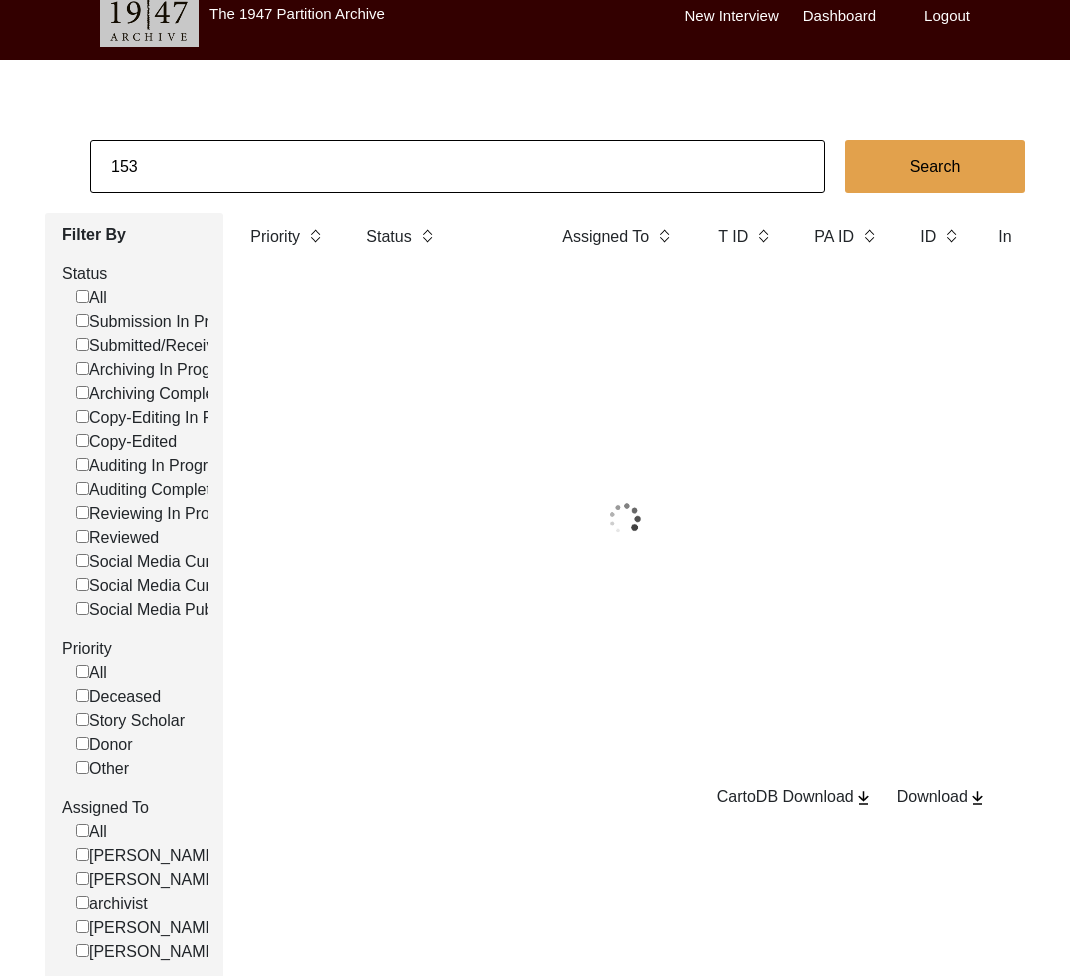 scroll, scrollTop: 74, scrollLeft: 0, axis: vertical 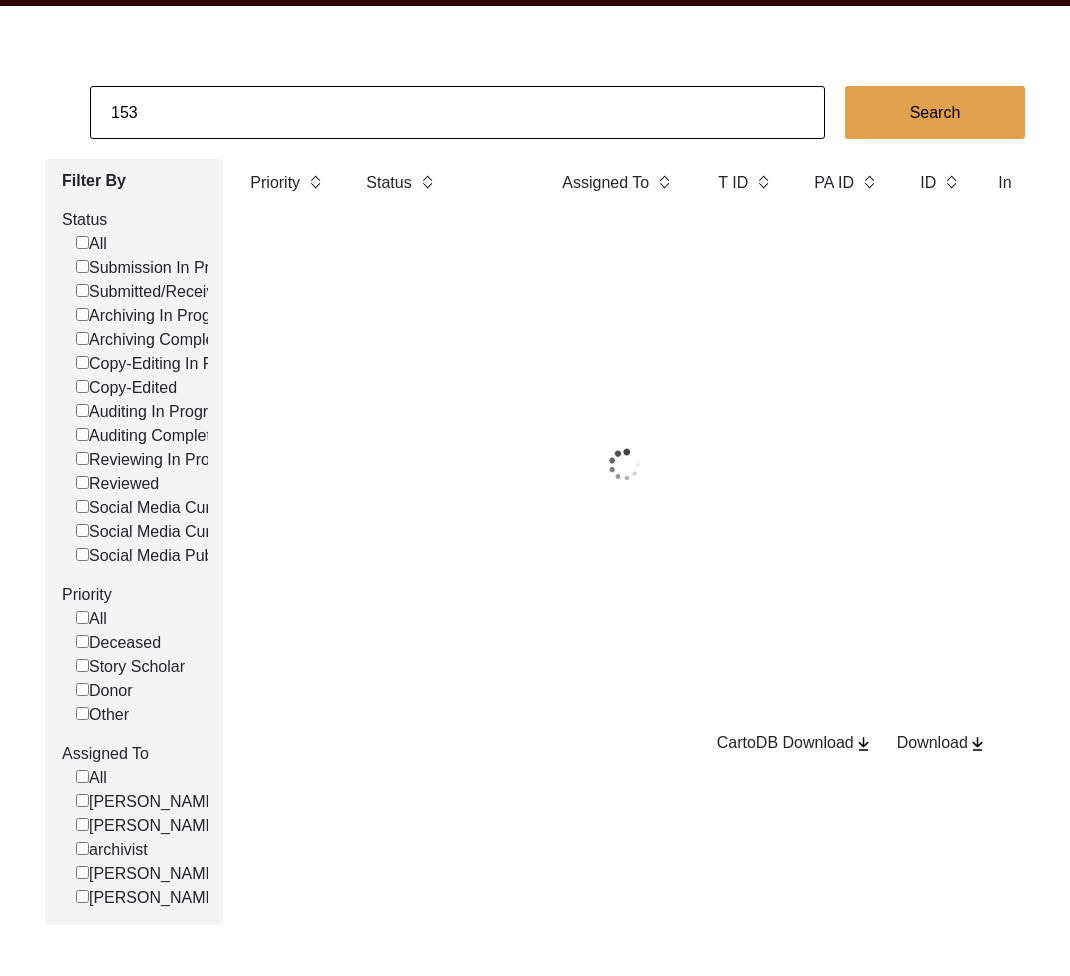 drag, startPoint x: 214, startPoint y: 121, endPoint x: 225, endPoint y: 147, distance: 28.231188 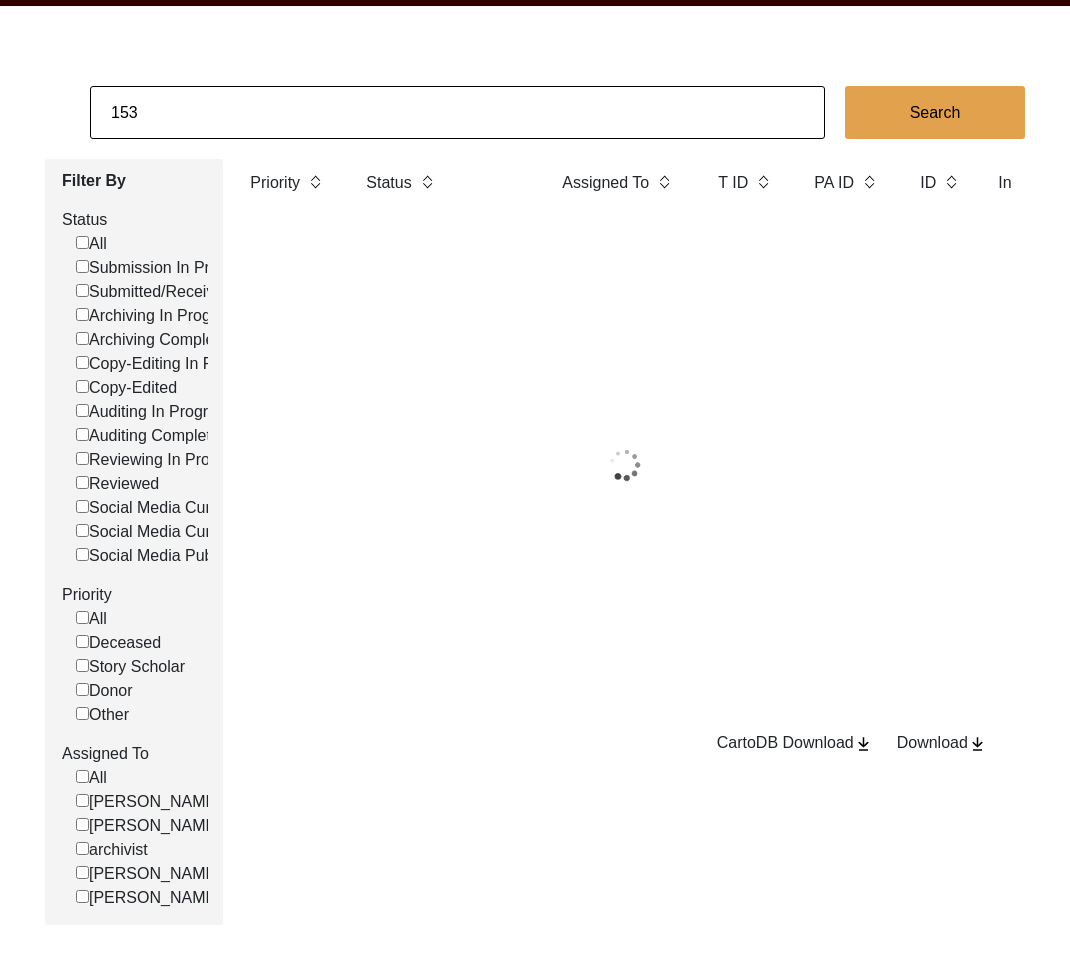 click on "153" 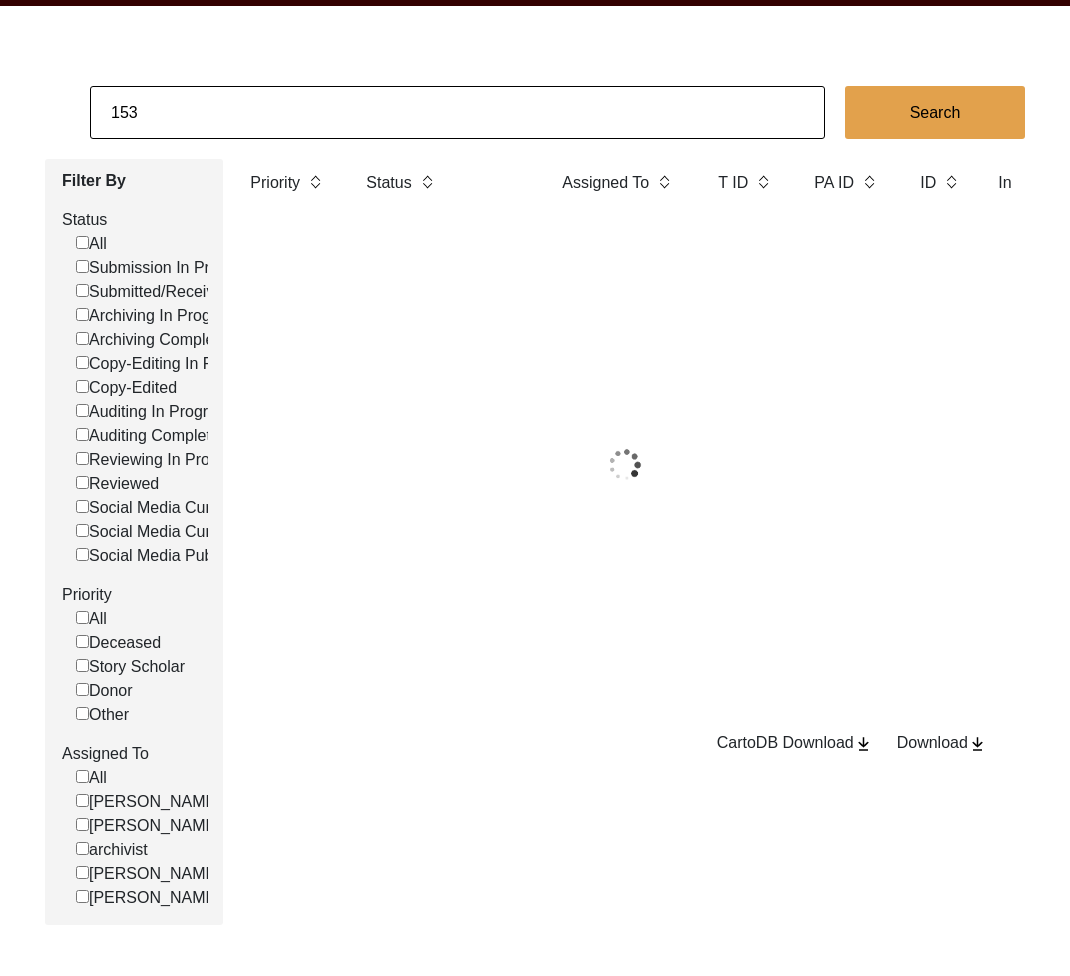 click on "153" 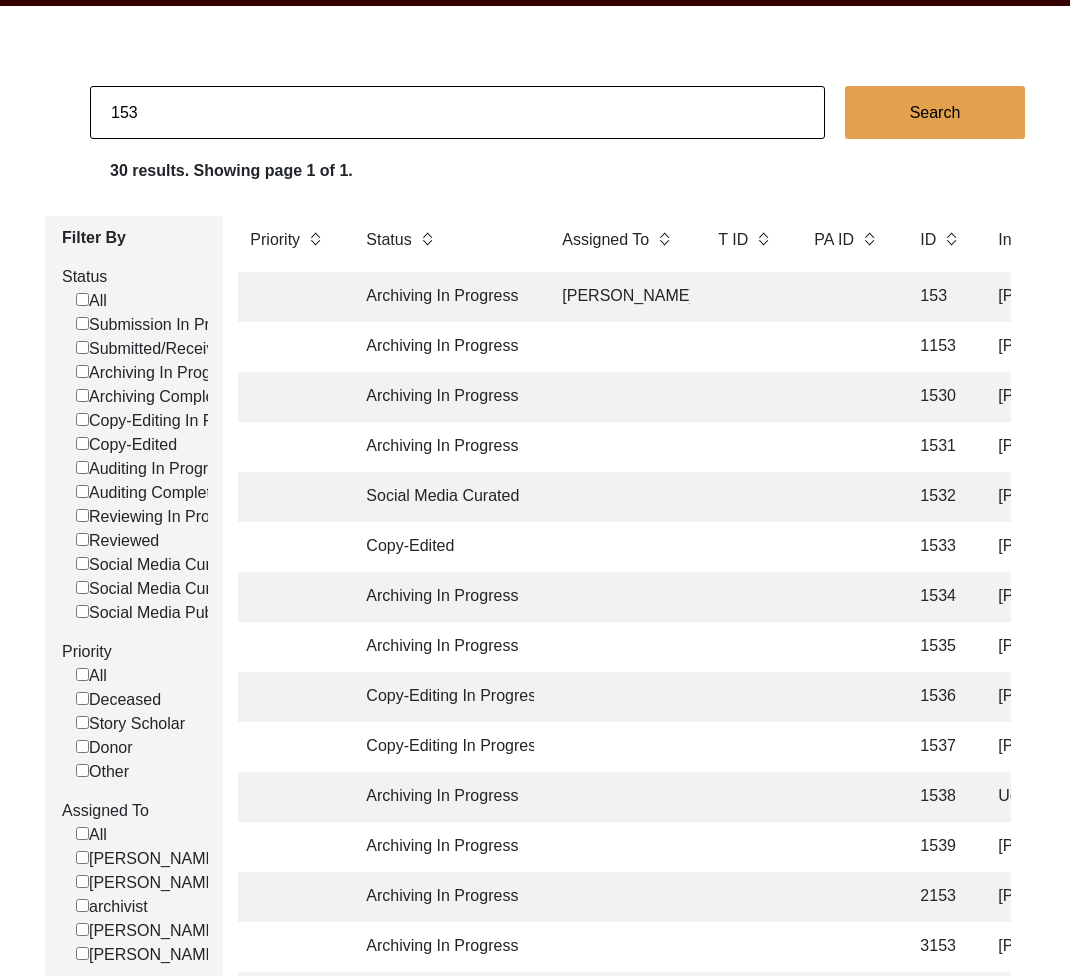 click on "153" 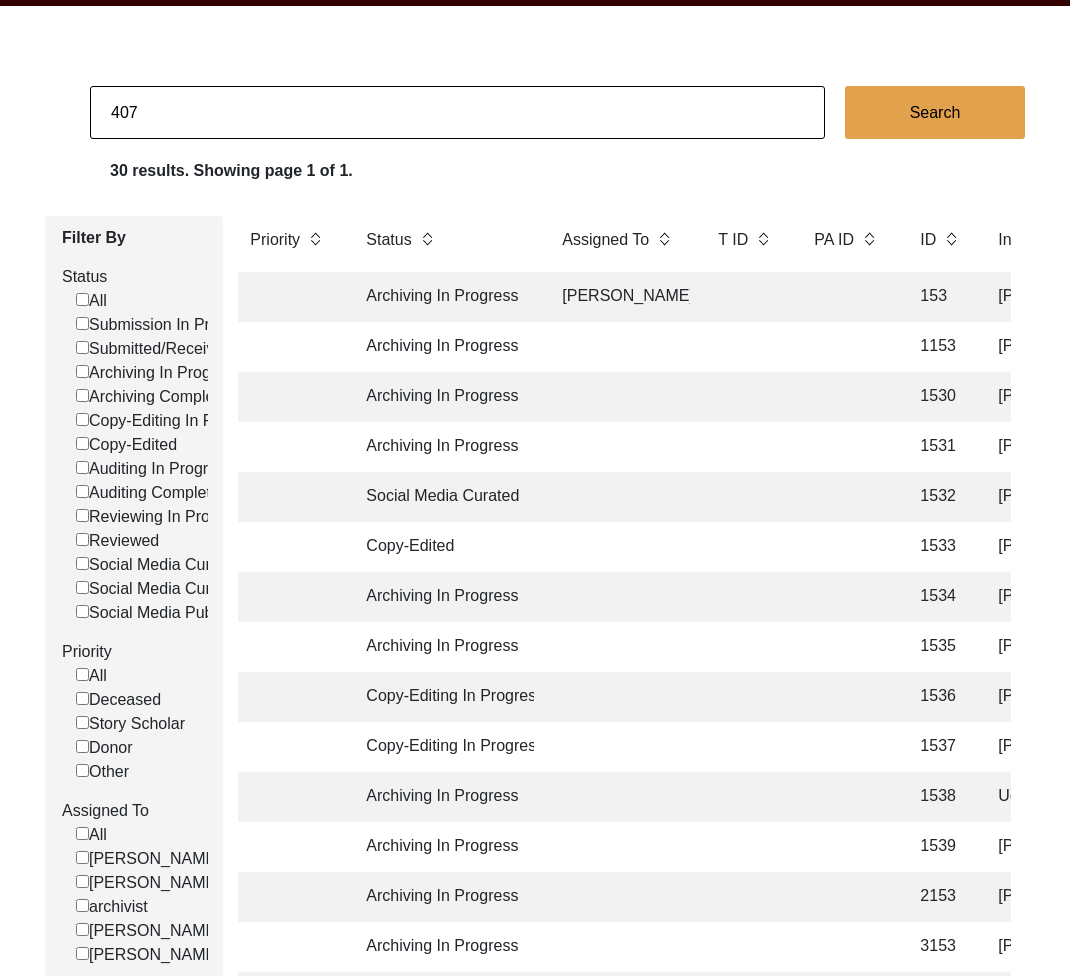 scroll, scrollTop: 74, scrollLeft: 0, axis: vertical 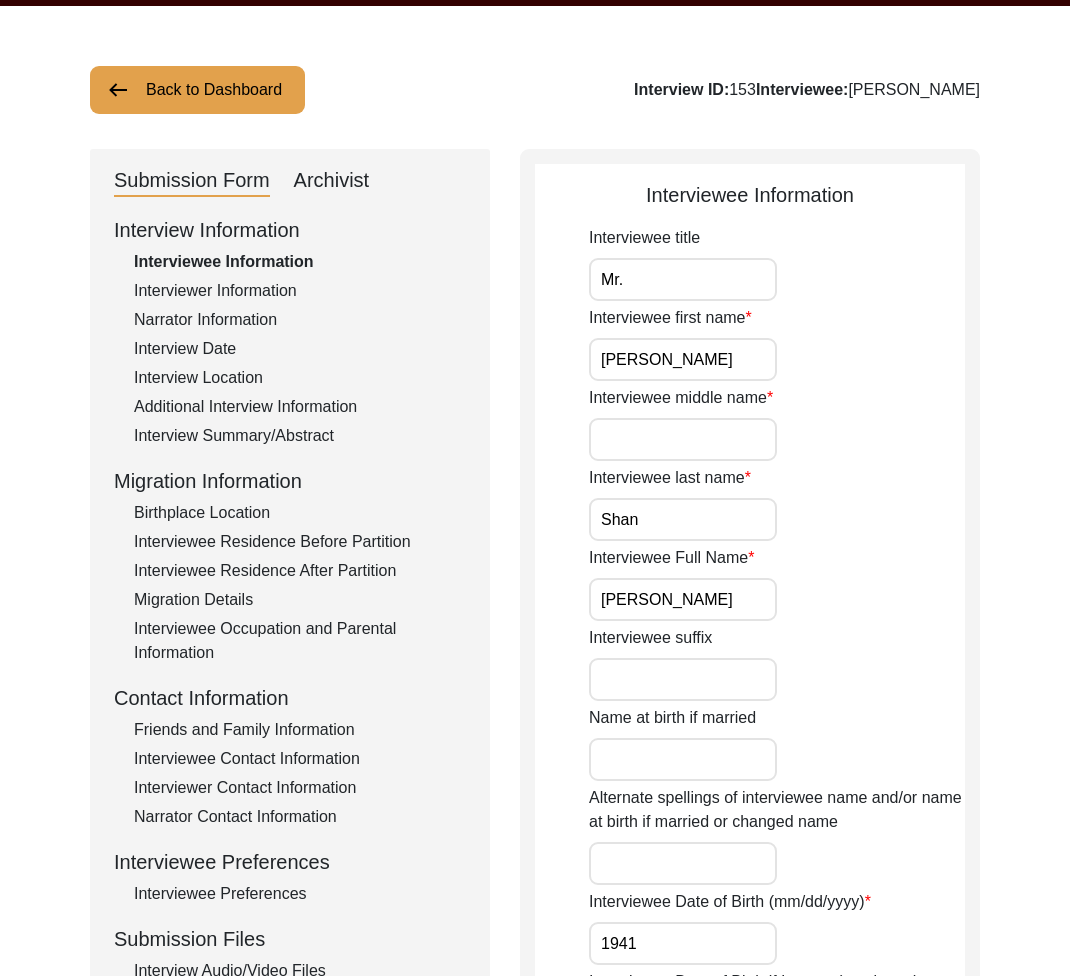 click on "Back to Dashboard" 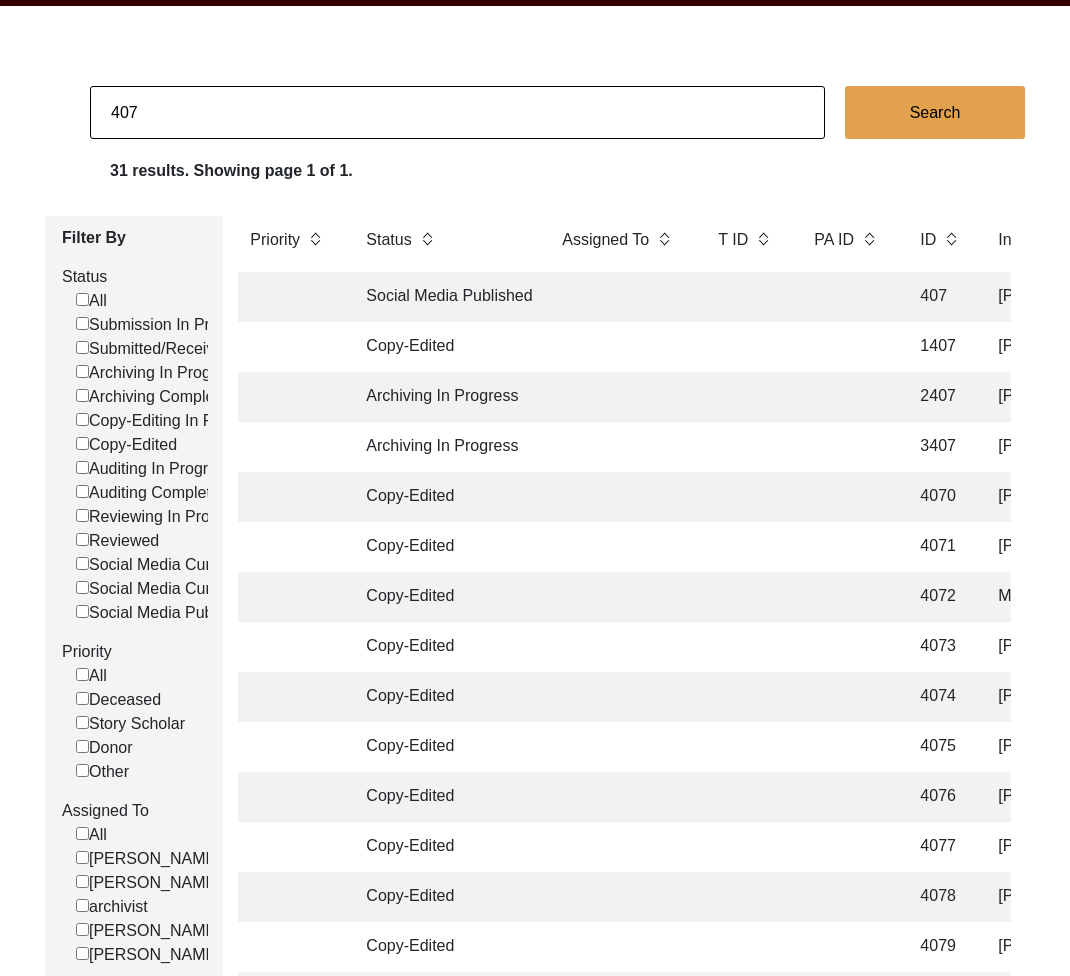 click on "407" 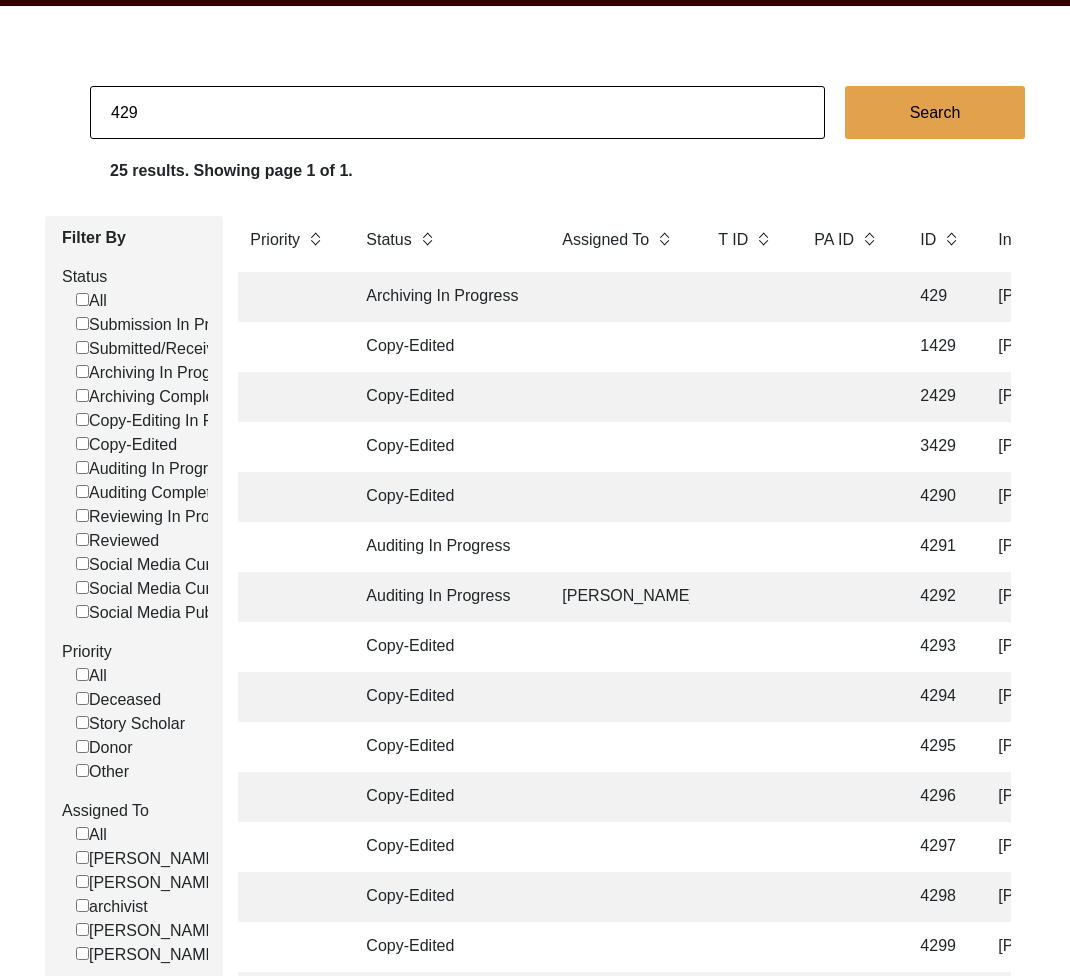 click on "Archiving In Progress 429 Mohammed Rashid Khan Farhana Afroz Fremont, California, USA 10/21/2012 Male 1/1/1936 Hyderabad, Sindh, Pakistan Karachi, Sindh, Pakistan yes no no" 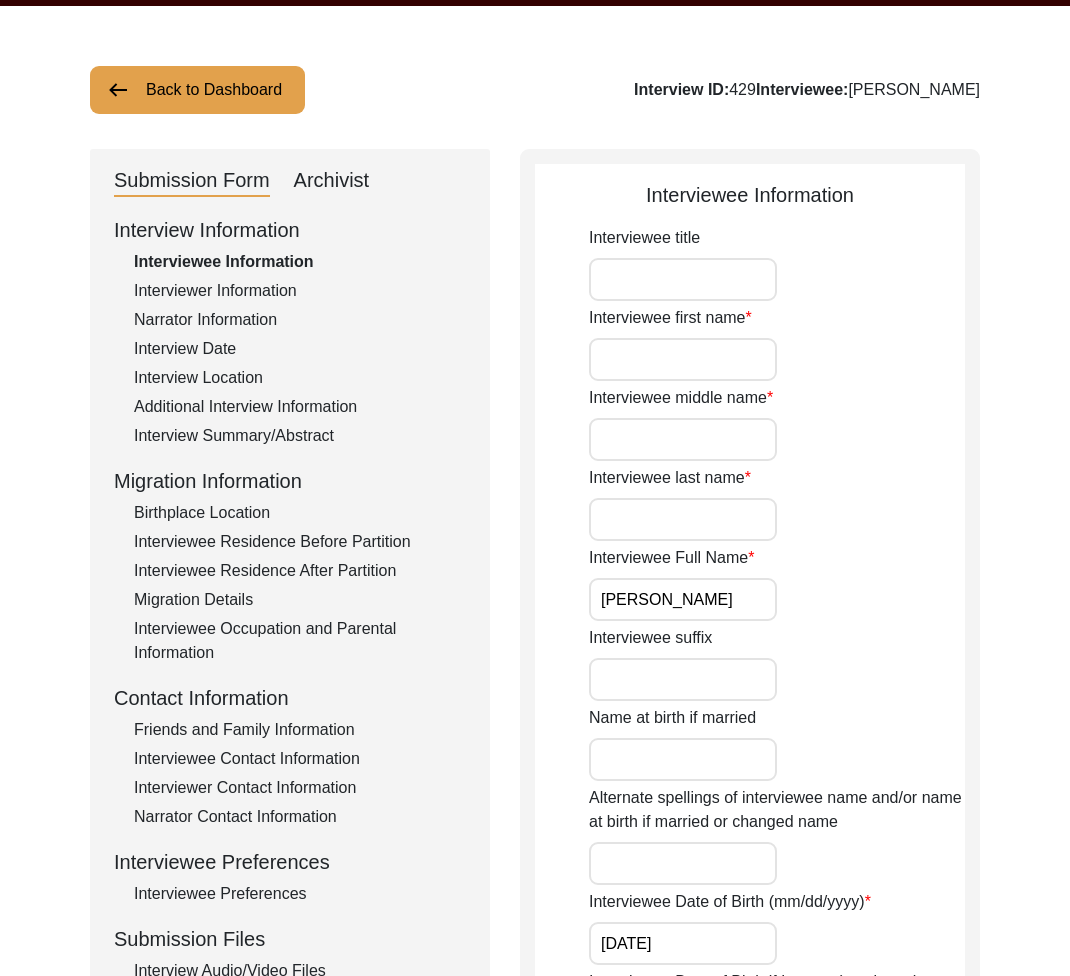 click on "Archivist" 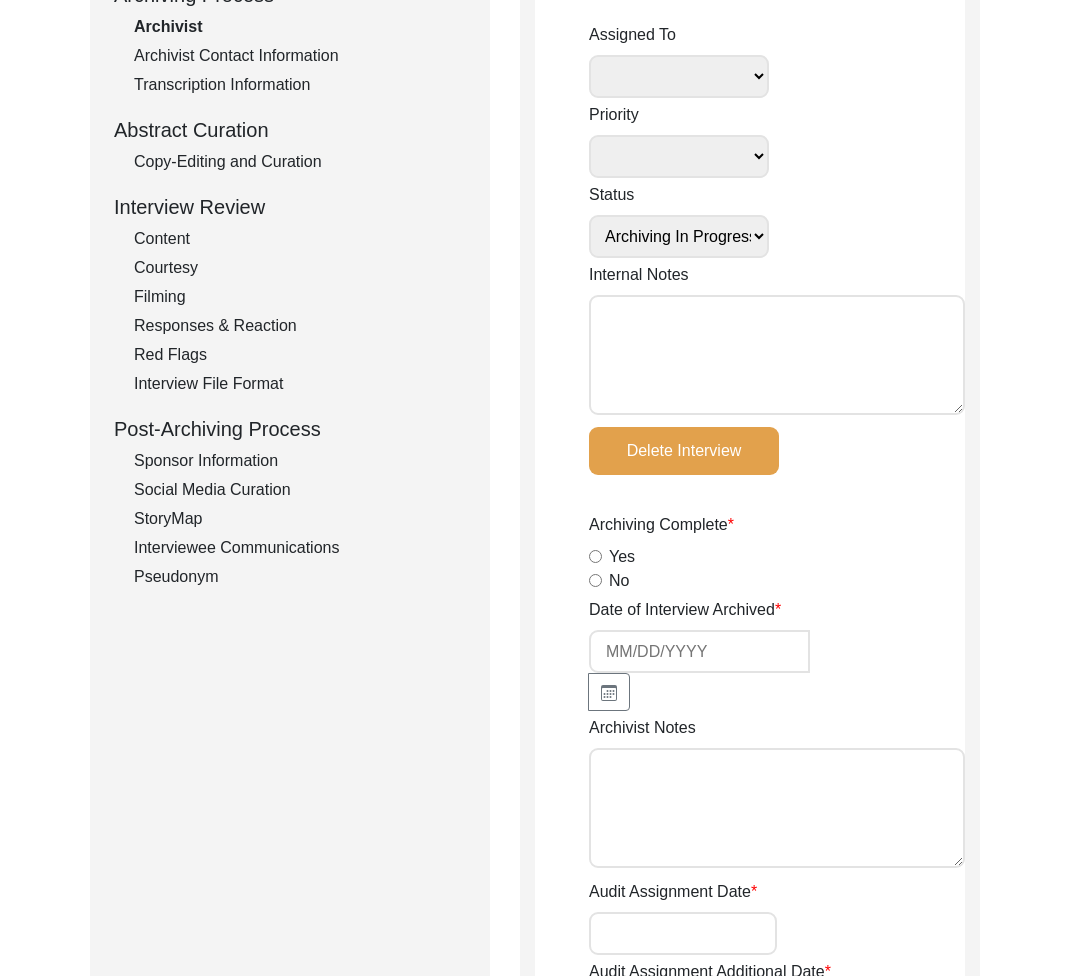 scroll, scrollTop: 0, scrollLeft: 0, axis: both 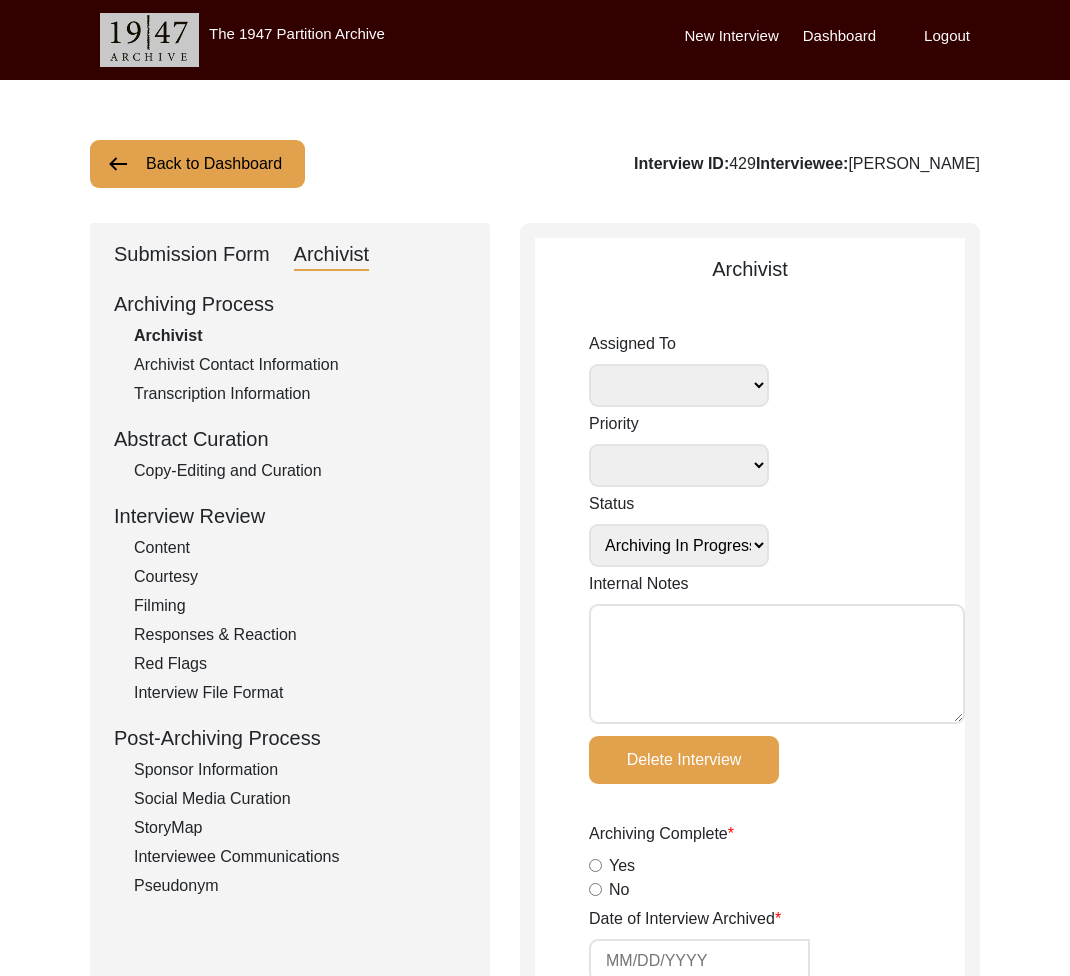 click on "Back to Dashboard" 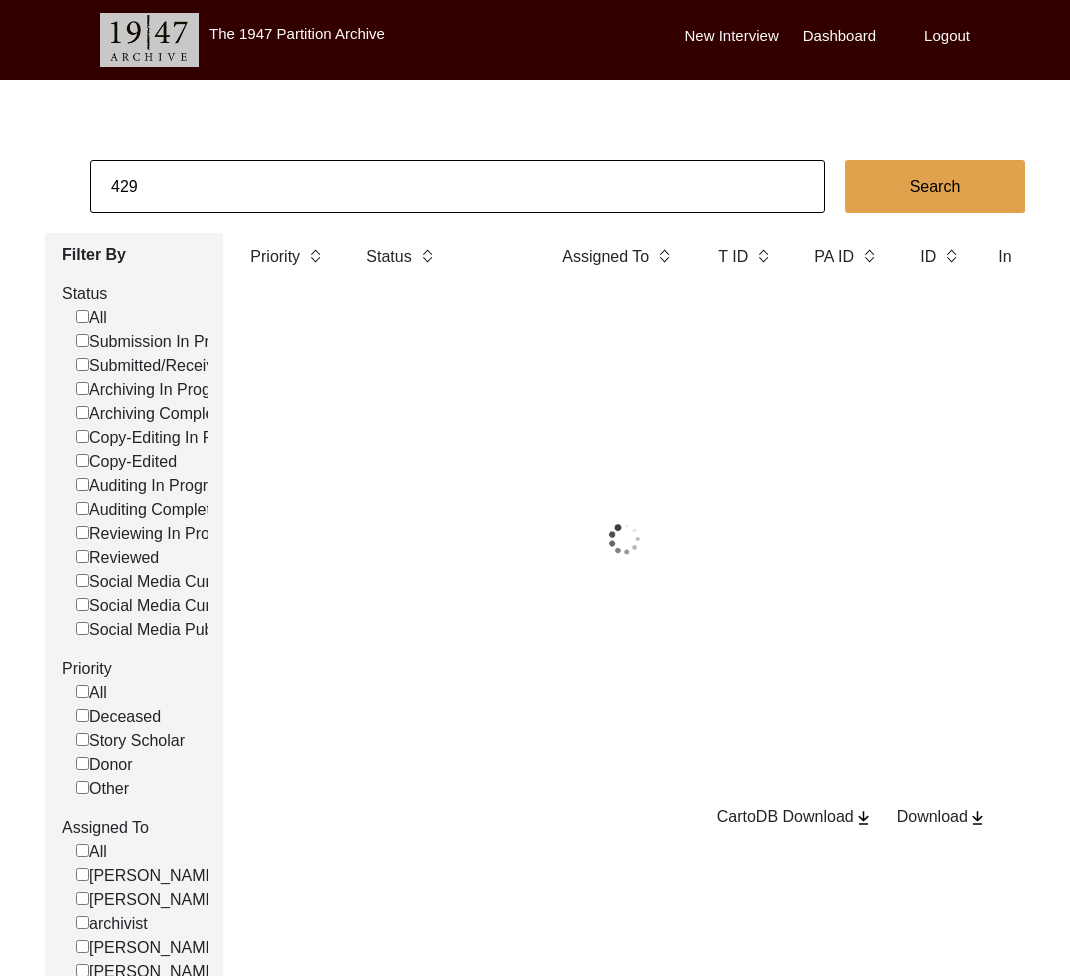 click on "429" 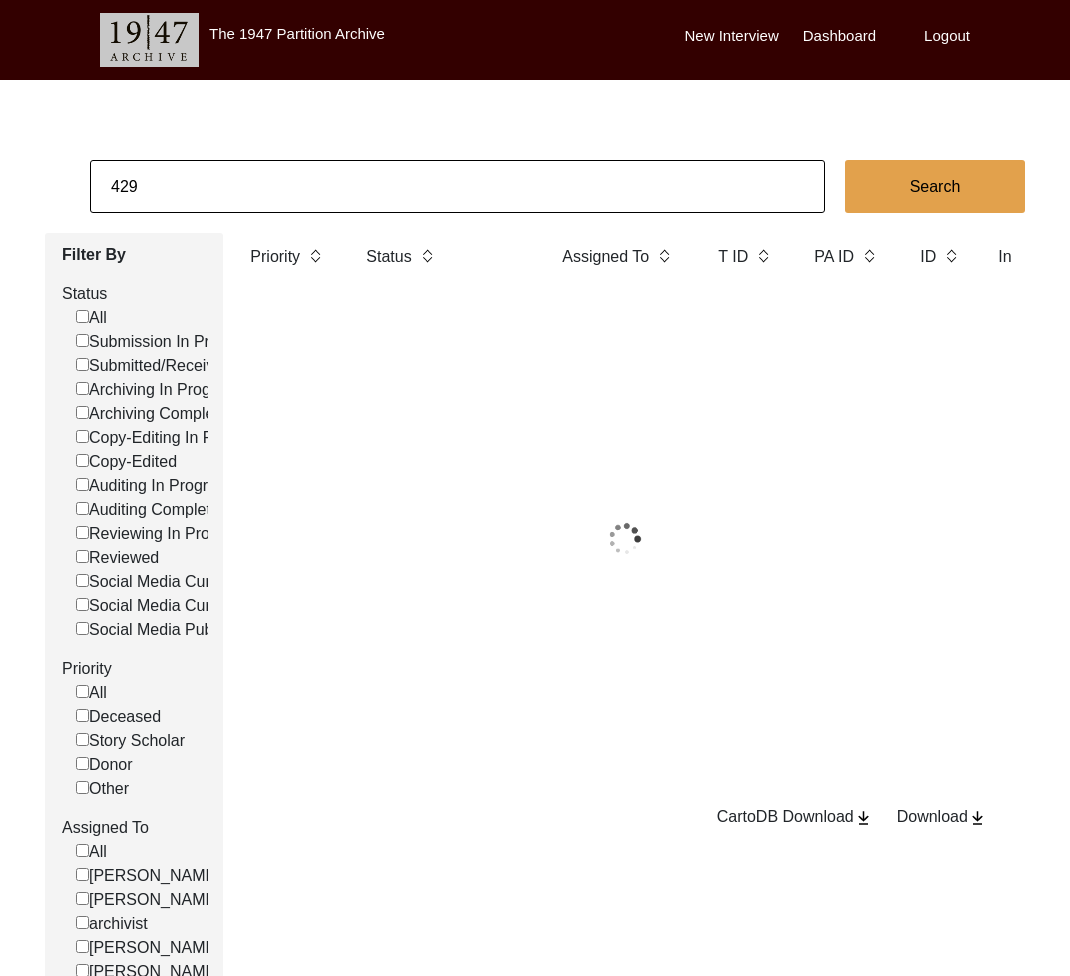 click on "429" 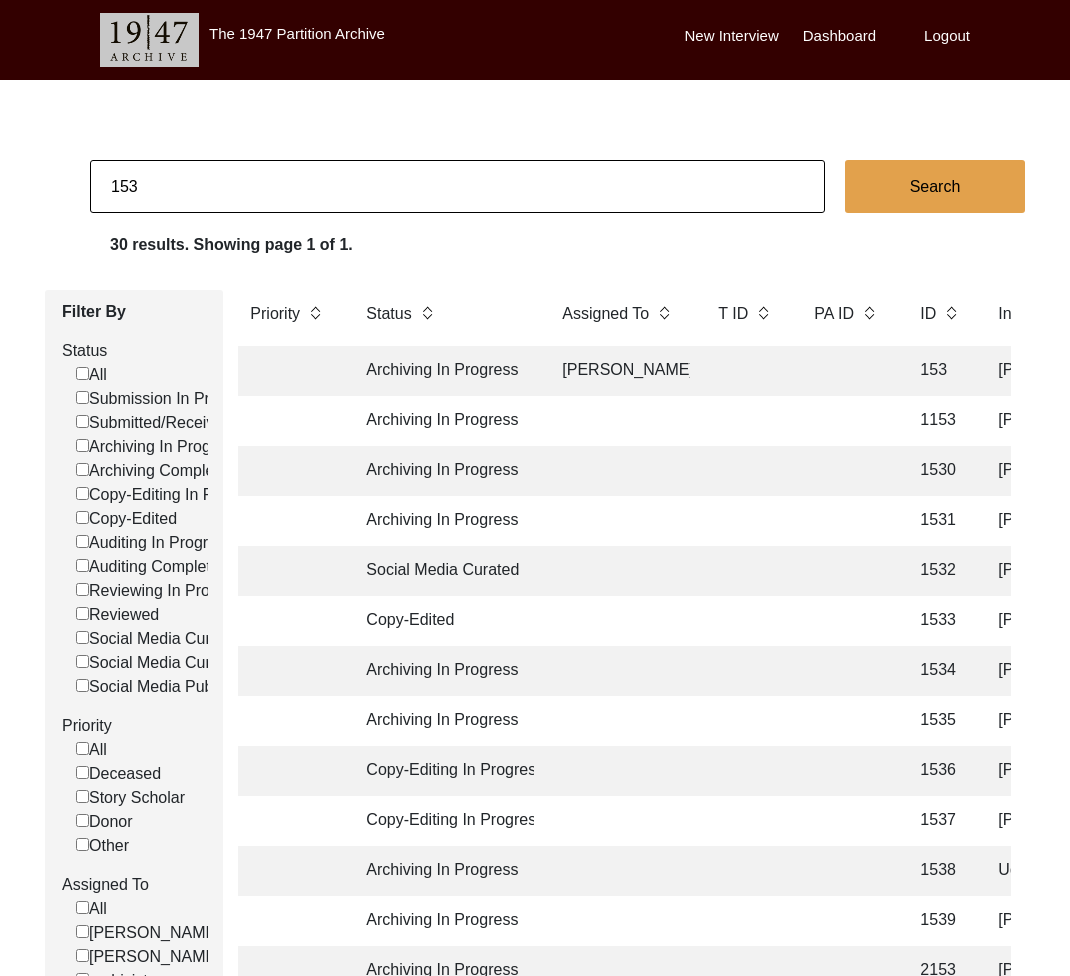 click on "Archiving In Progress Emily Pelster 153 Ali Shan Guneeta Singh Bhalla Fremont, California, USA 8/21/2011 Male 1941 Islam English Jarahan, Punjab, India Kasur, Punjab, Pakistan yes no yes" 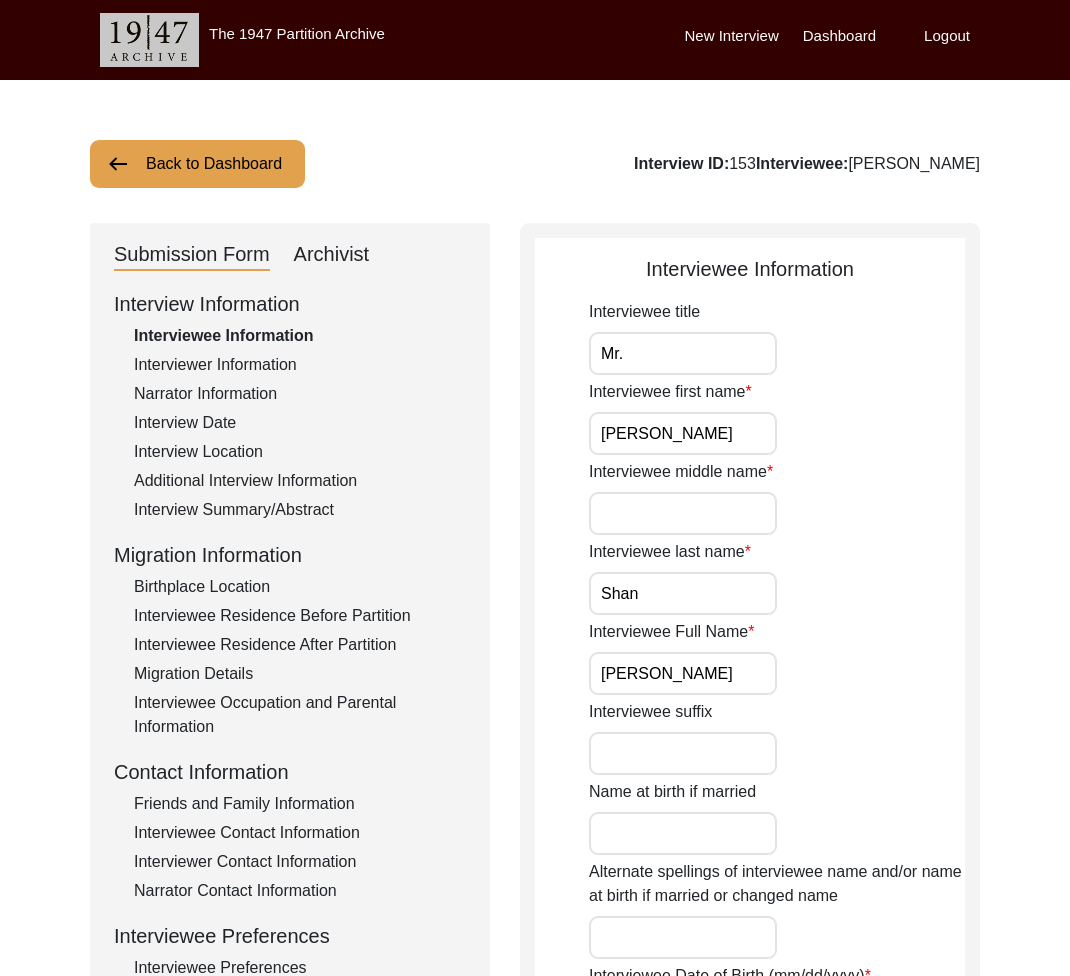 click on "Archivist" 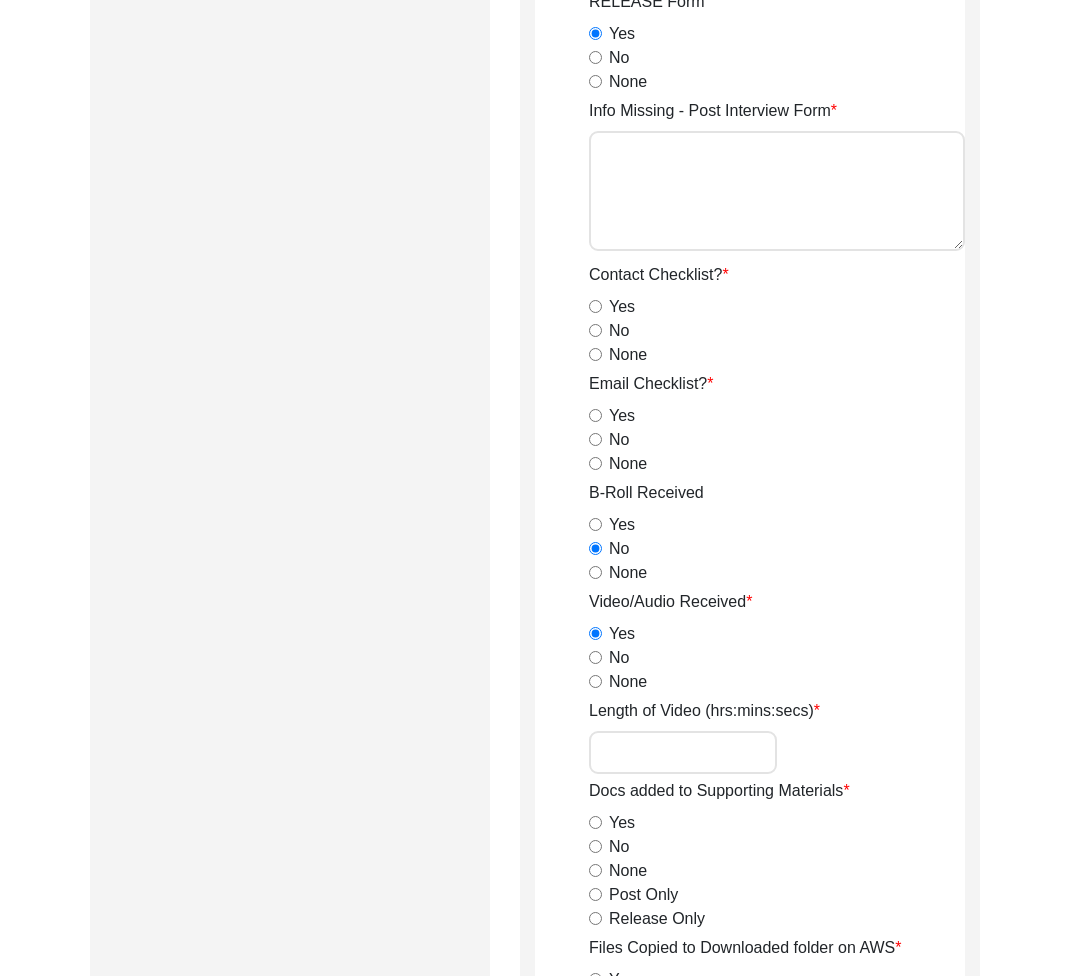 scroll, scrollTop: 0, scrollLeft: 0, axis: both 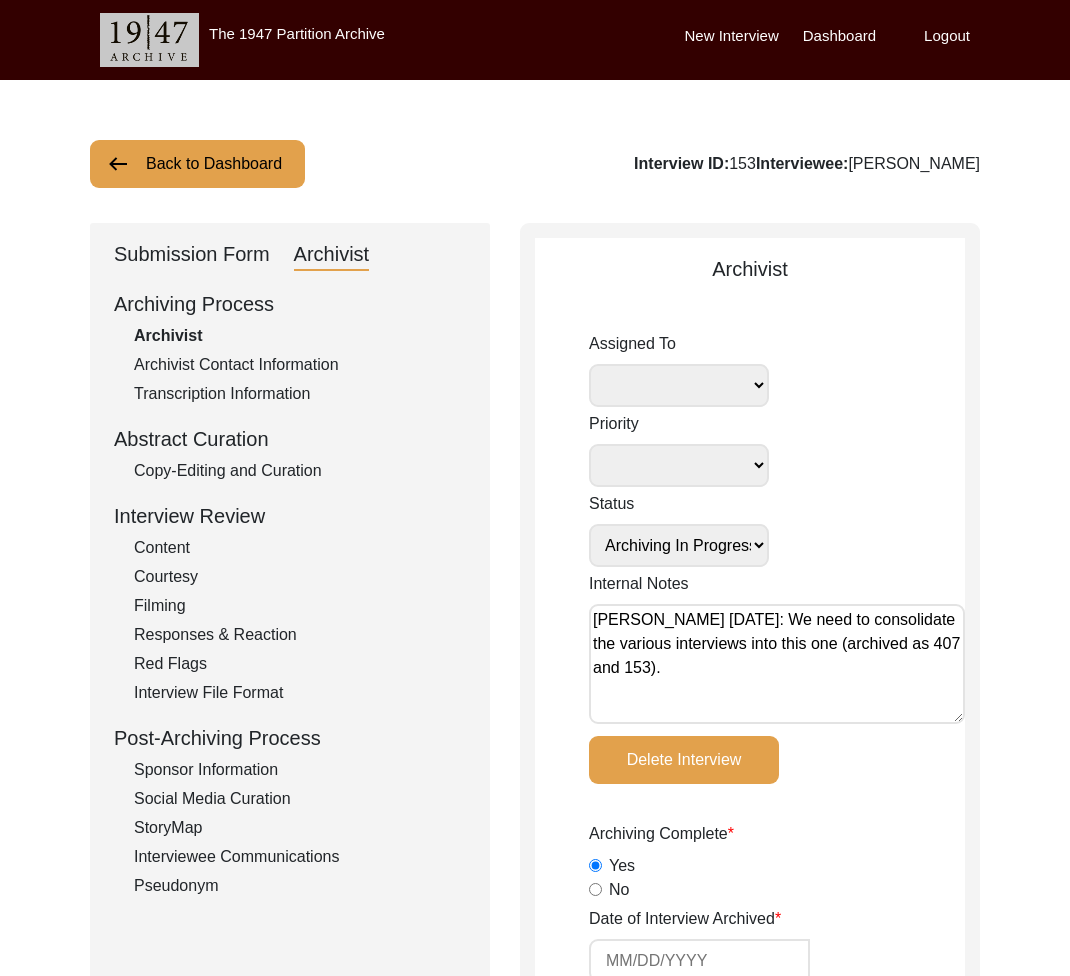 click on "Back to Dashboard" 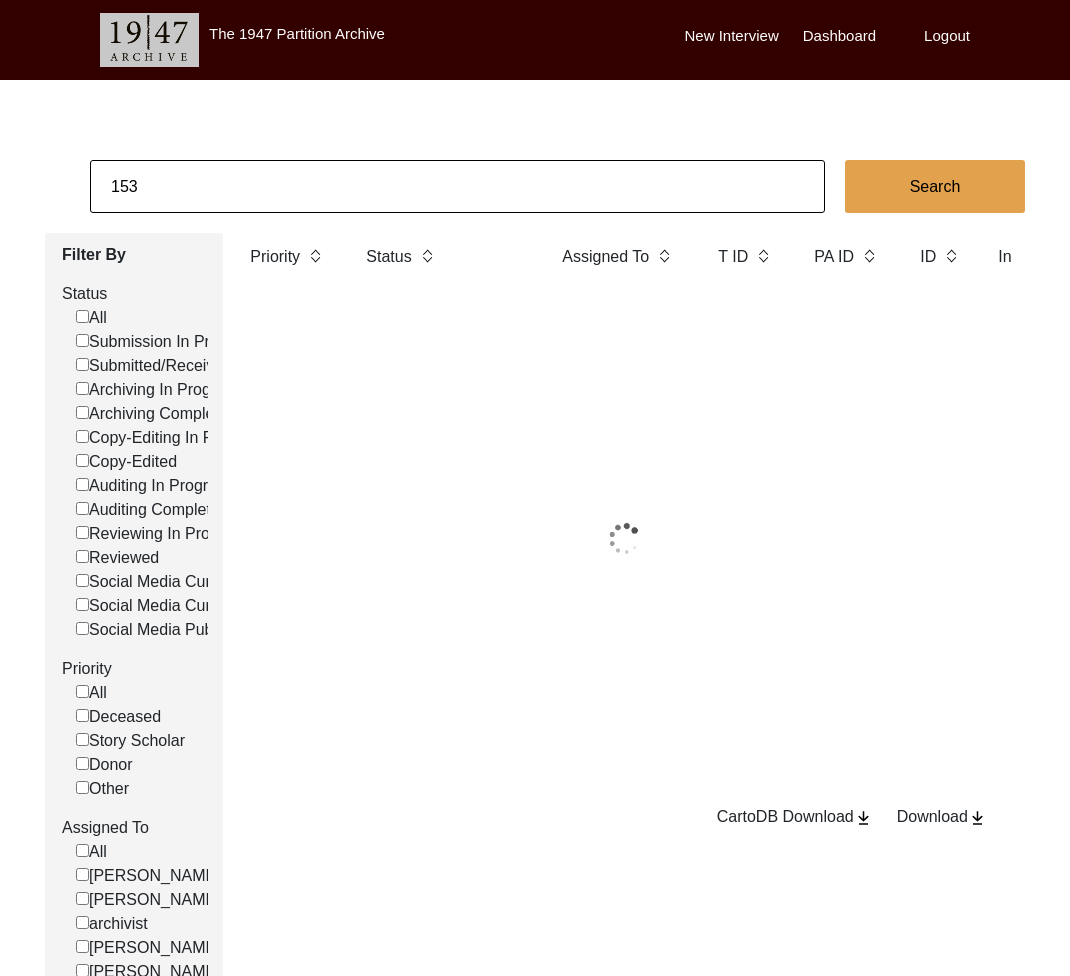 click on "153" 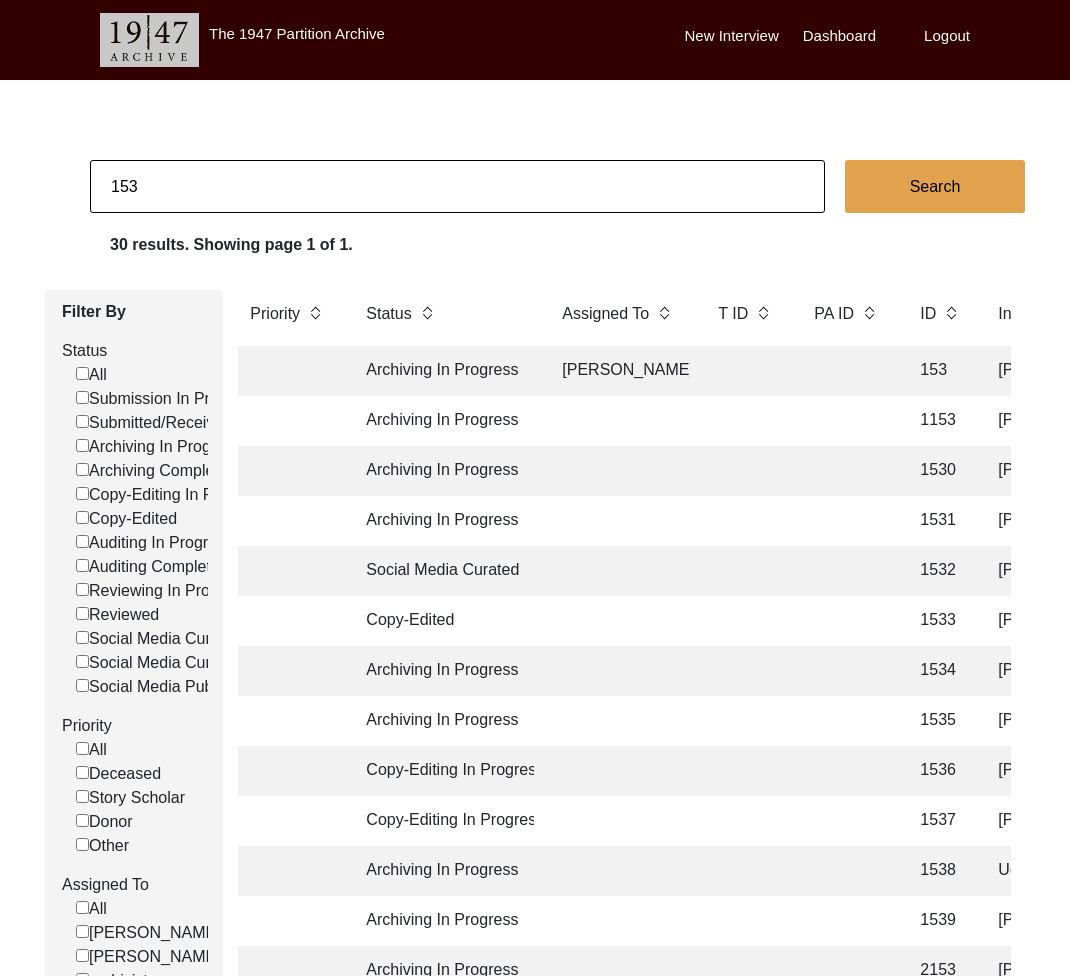 click on "153" 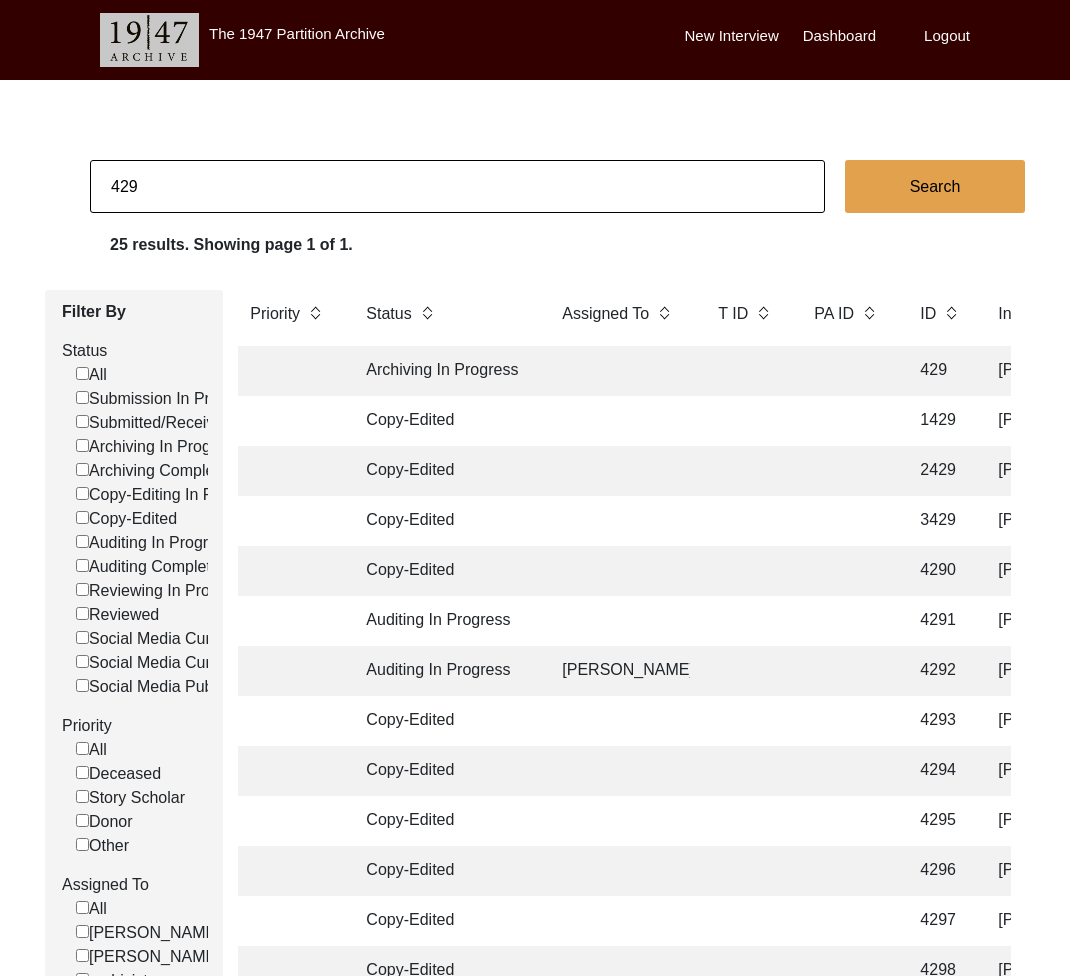 click on "Archiving In Progress" 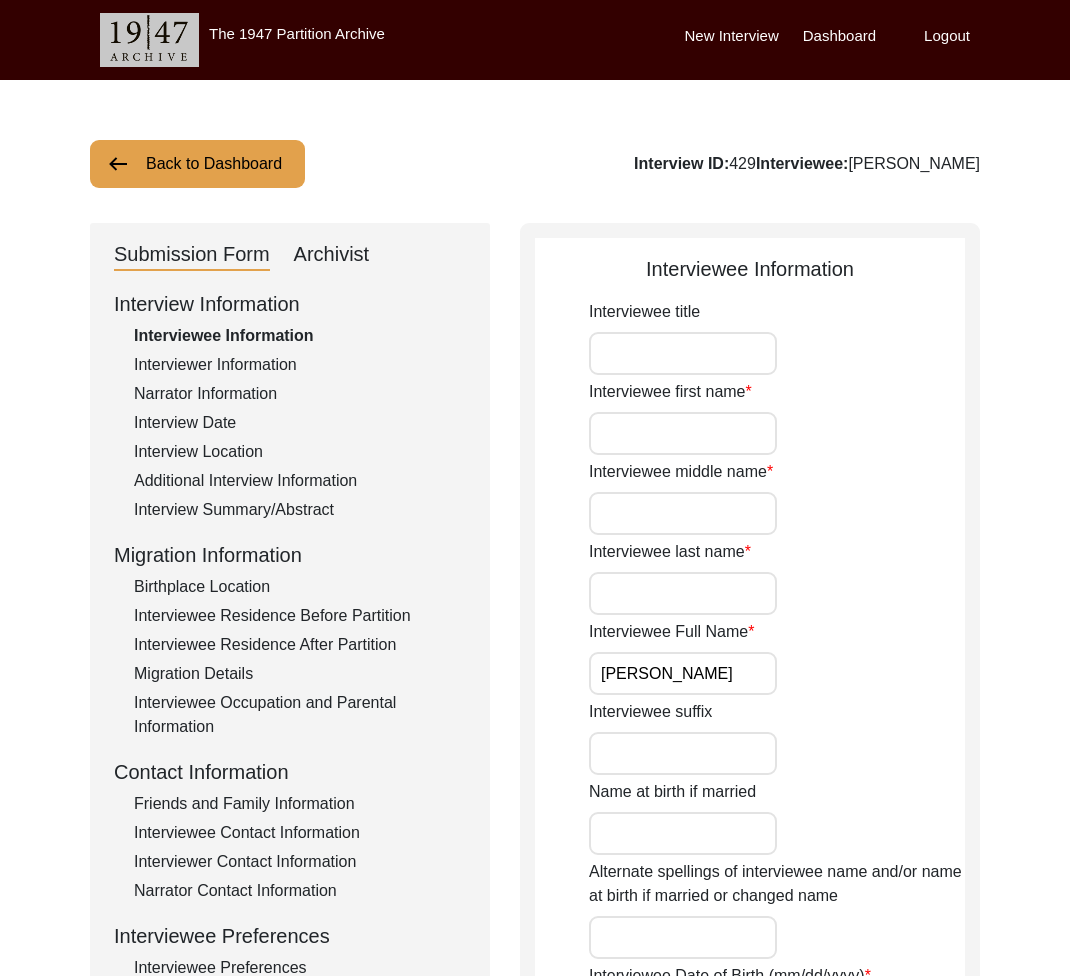 click on "Archivist" 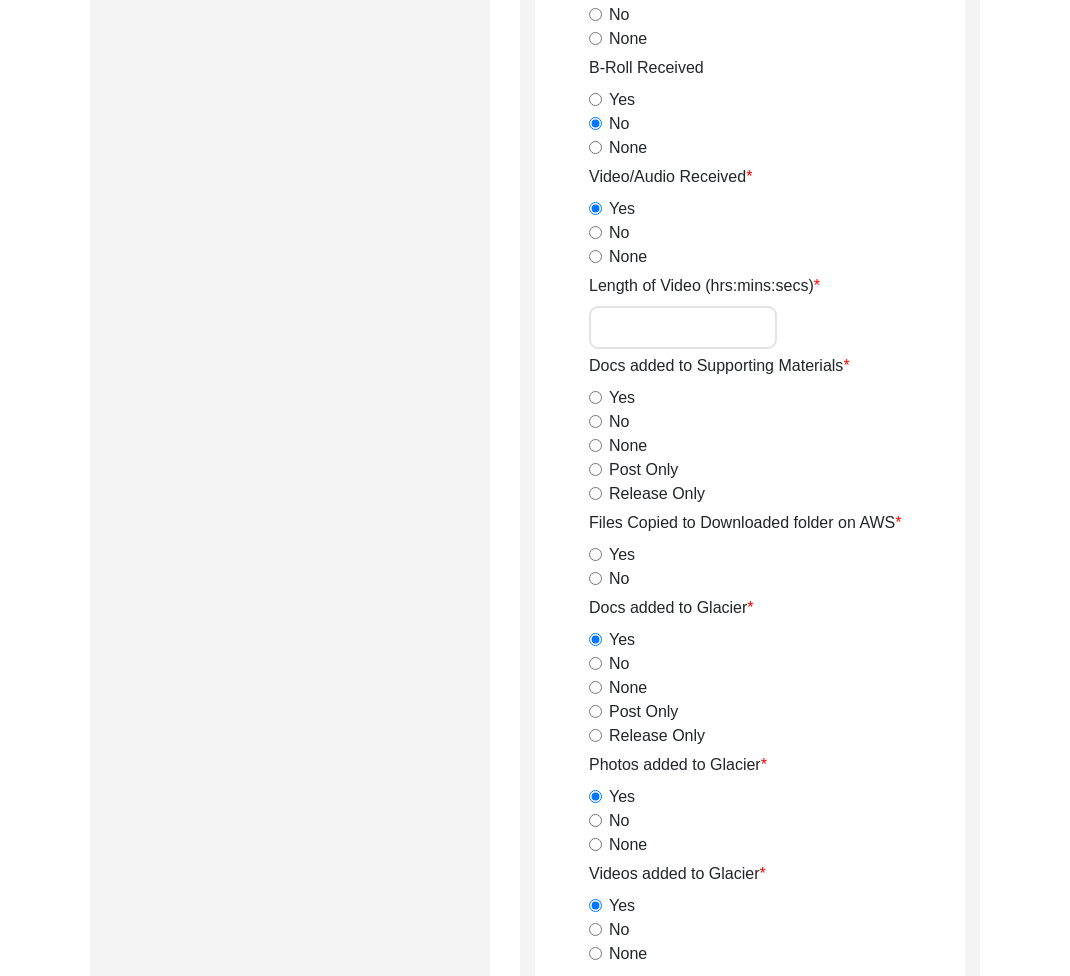 scroll, scrollTop: 0, scrollLeft: 0, axis: both 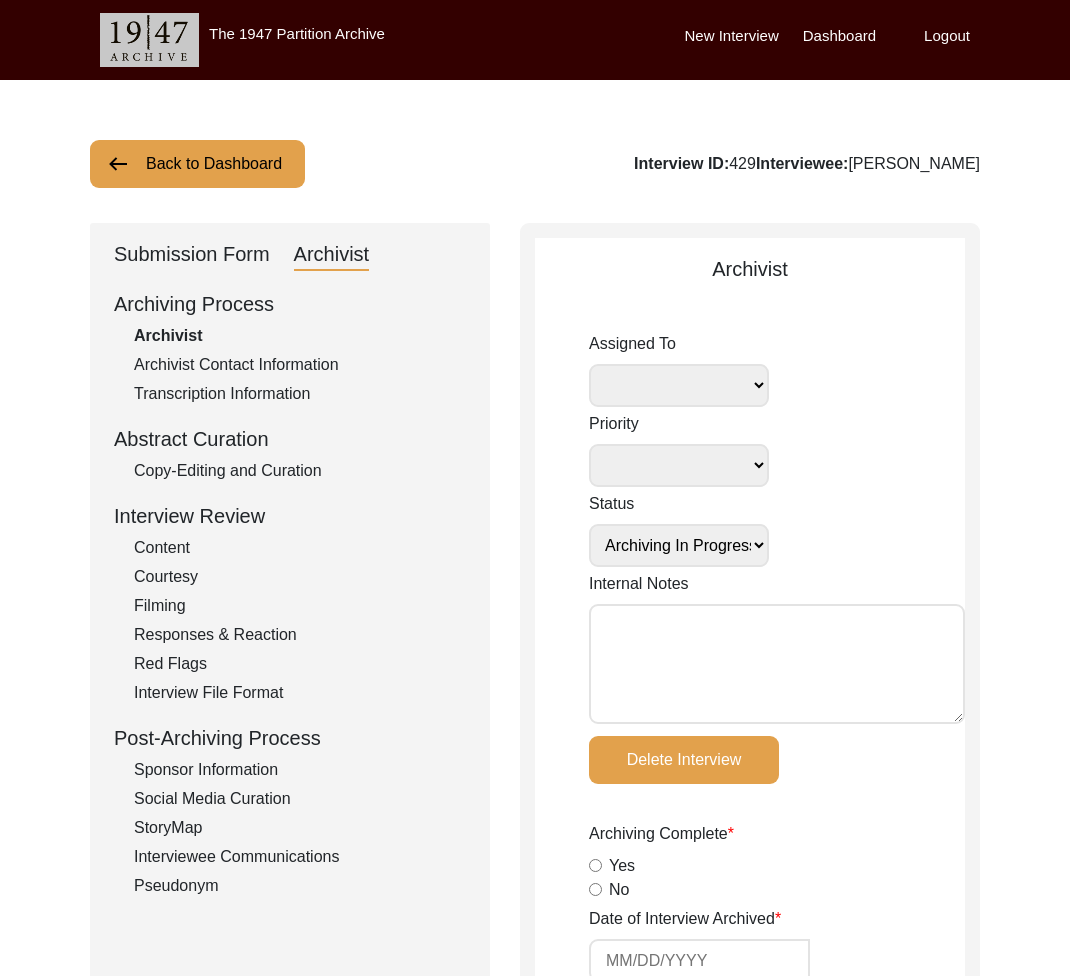 click on "Back to Dashboard" 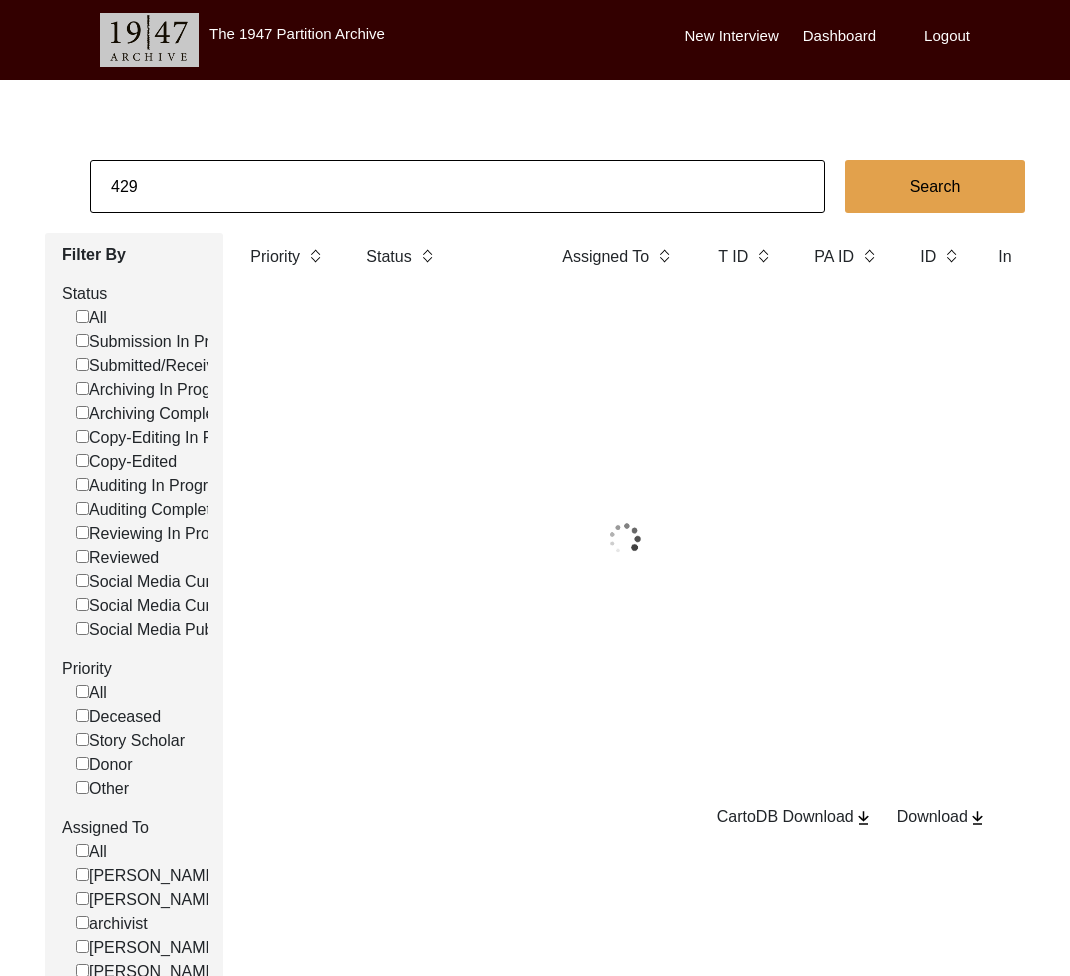 drag, startPoint x: 197, startPoint y: 161, endPoint x: 207, endPoint y: 167, distance: 11.661903 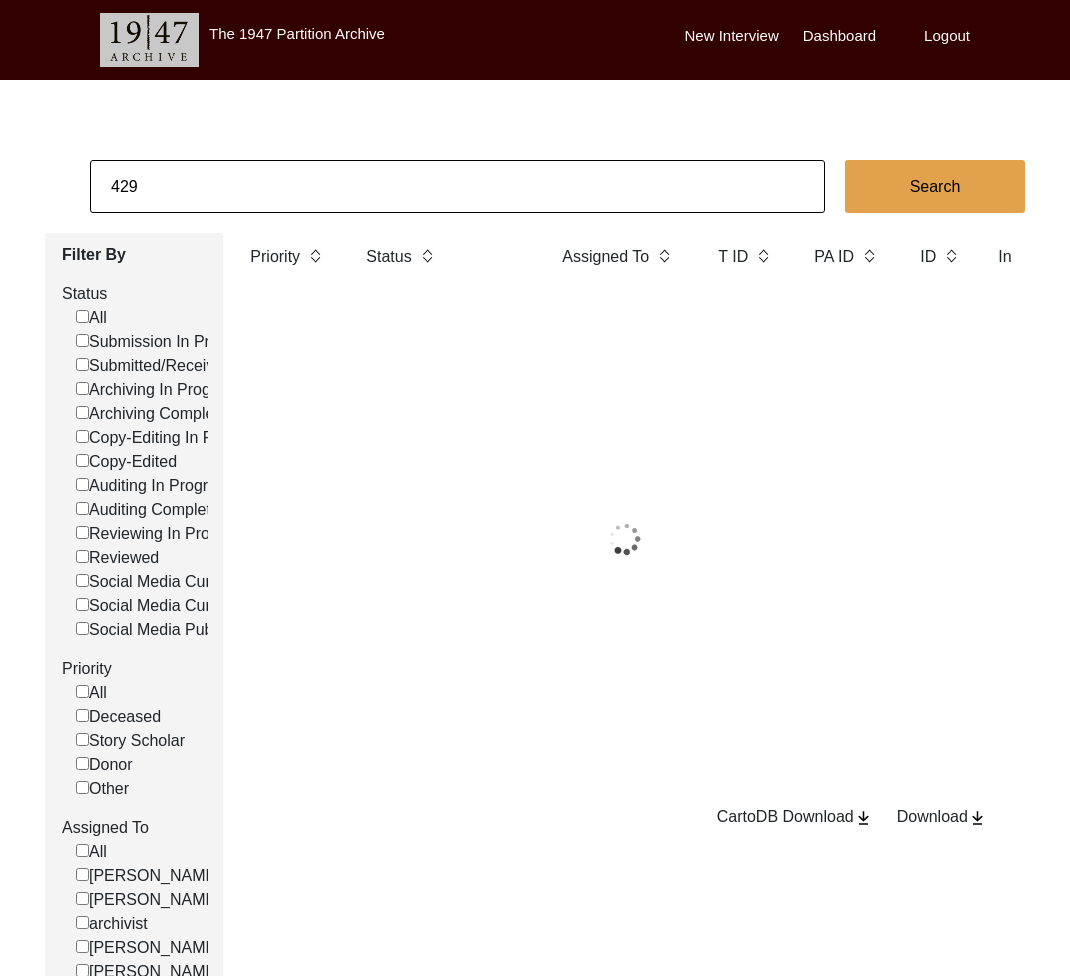 click on "429" 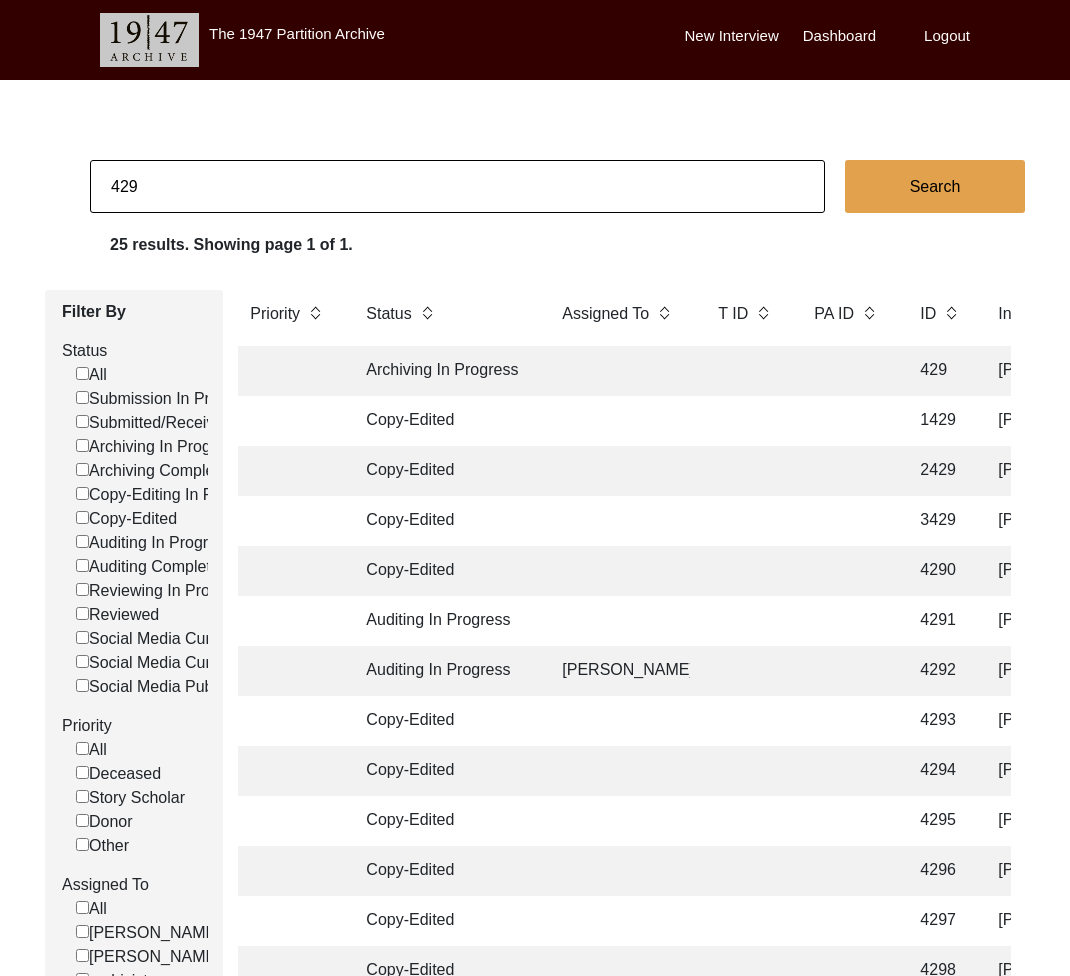 click on "429" 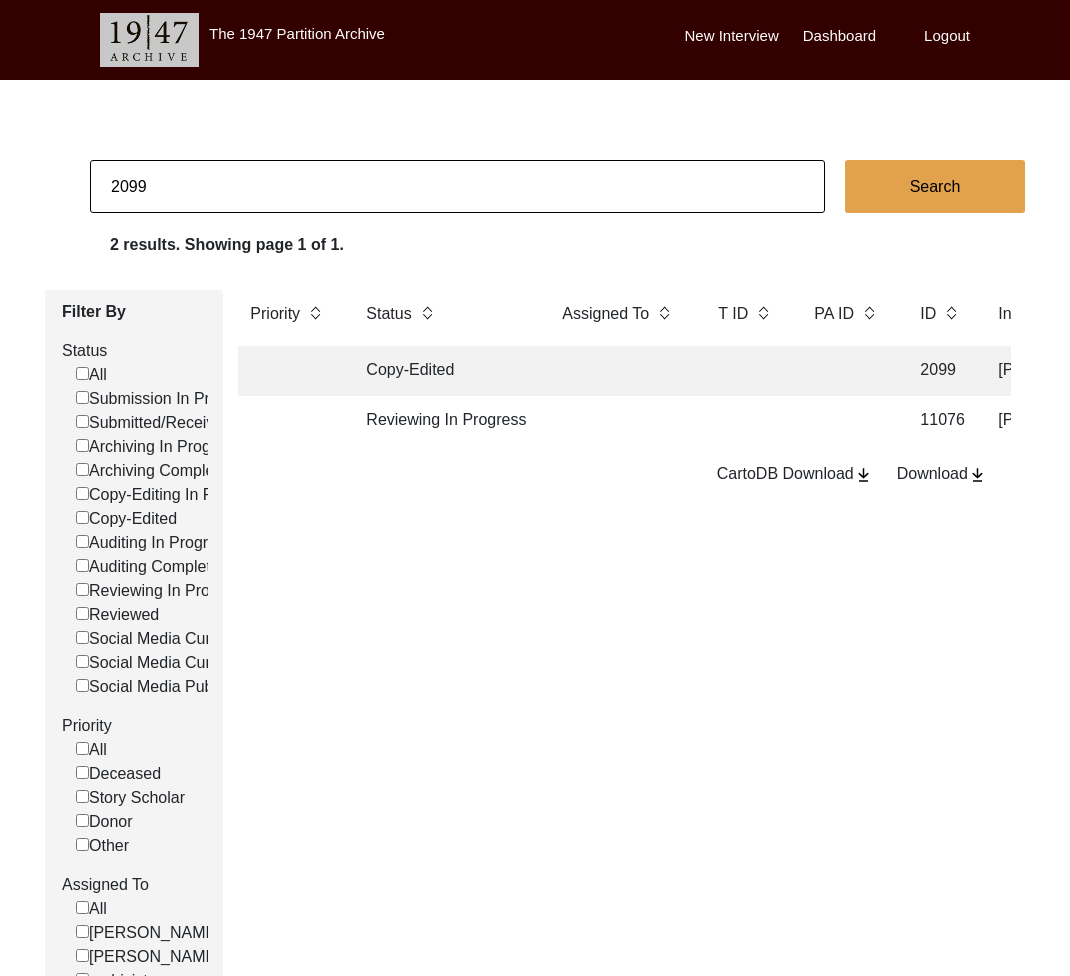 click on "Copy-Edited" 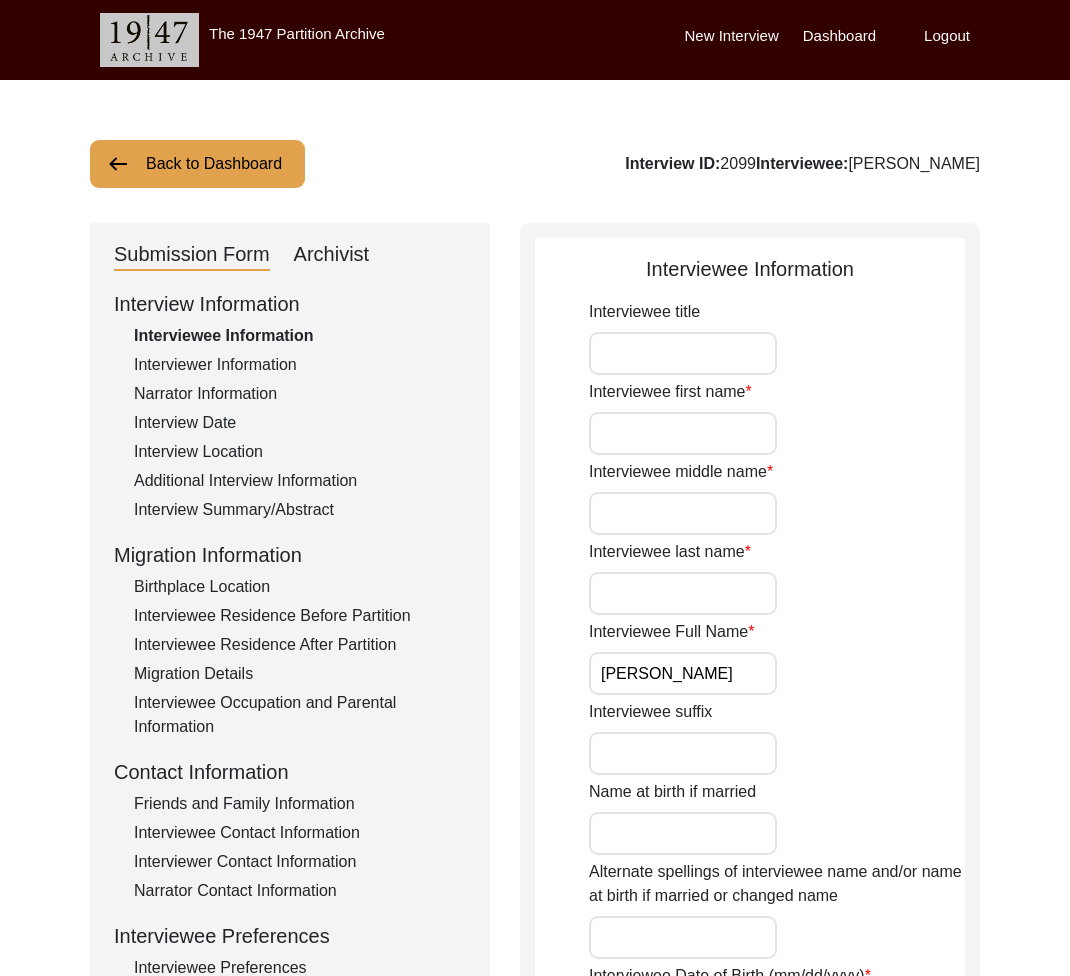 drag, startPoint x: 339, startPoint y: 252, endPoint x: 346, endPoint y: 260, distance: 10.630146 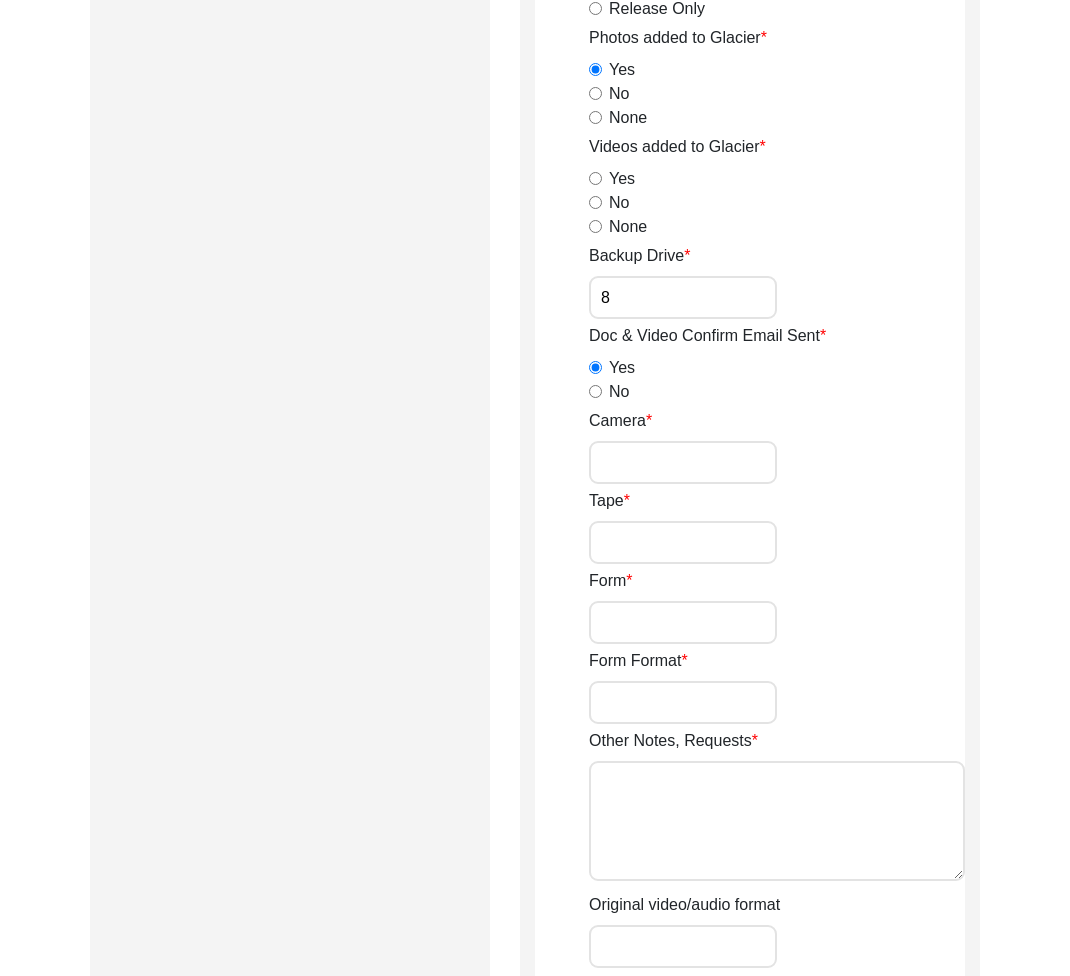 scroll, scrollTop: 2823, scrollLeft: 0, axis: vertical 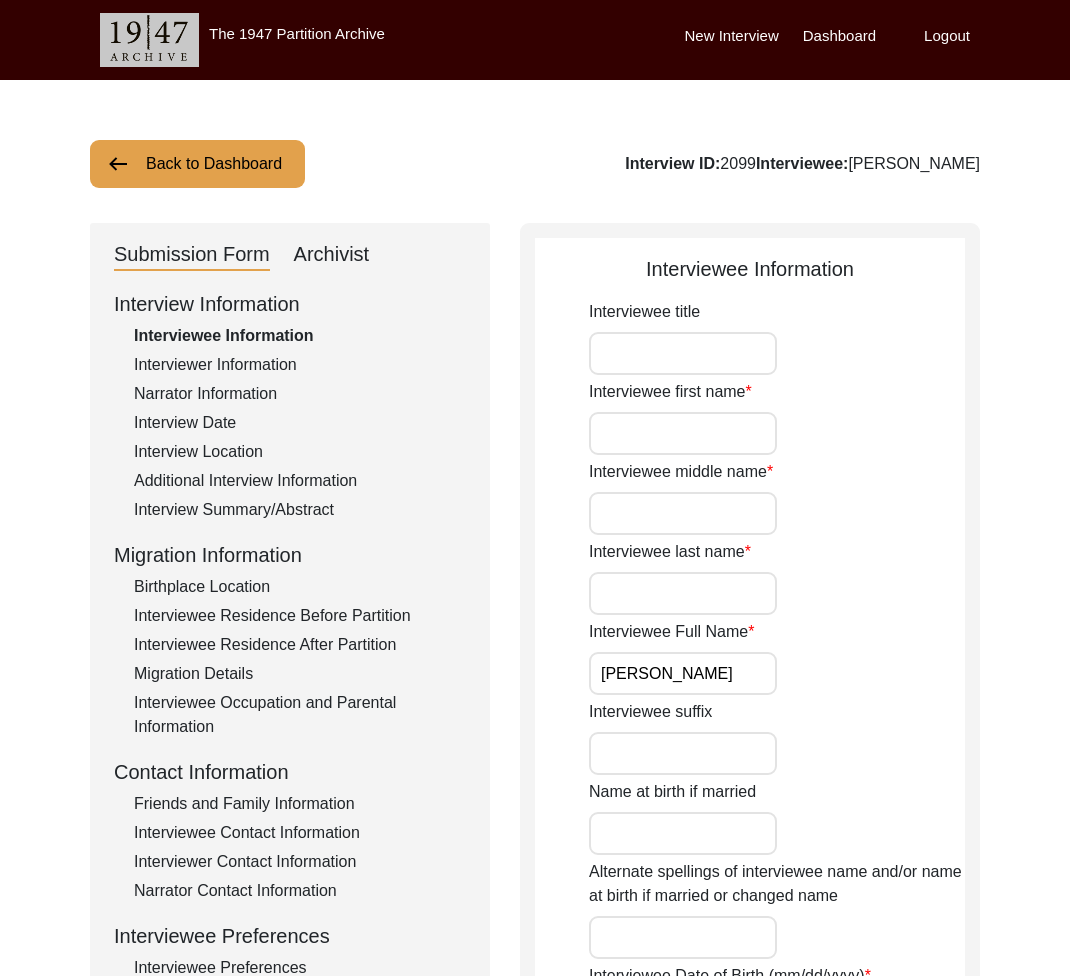click on "Back to Dashboard" 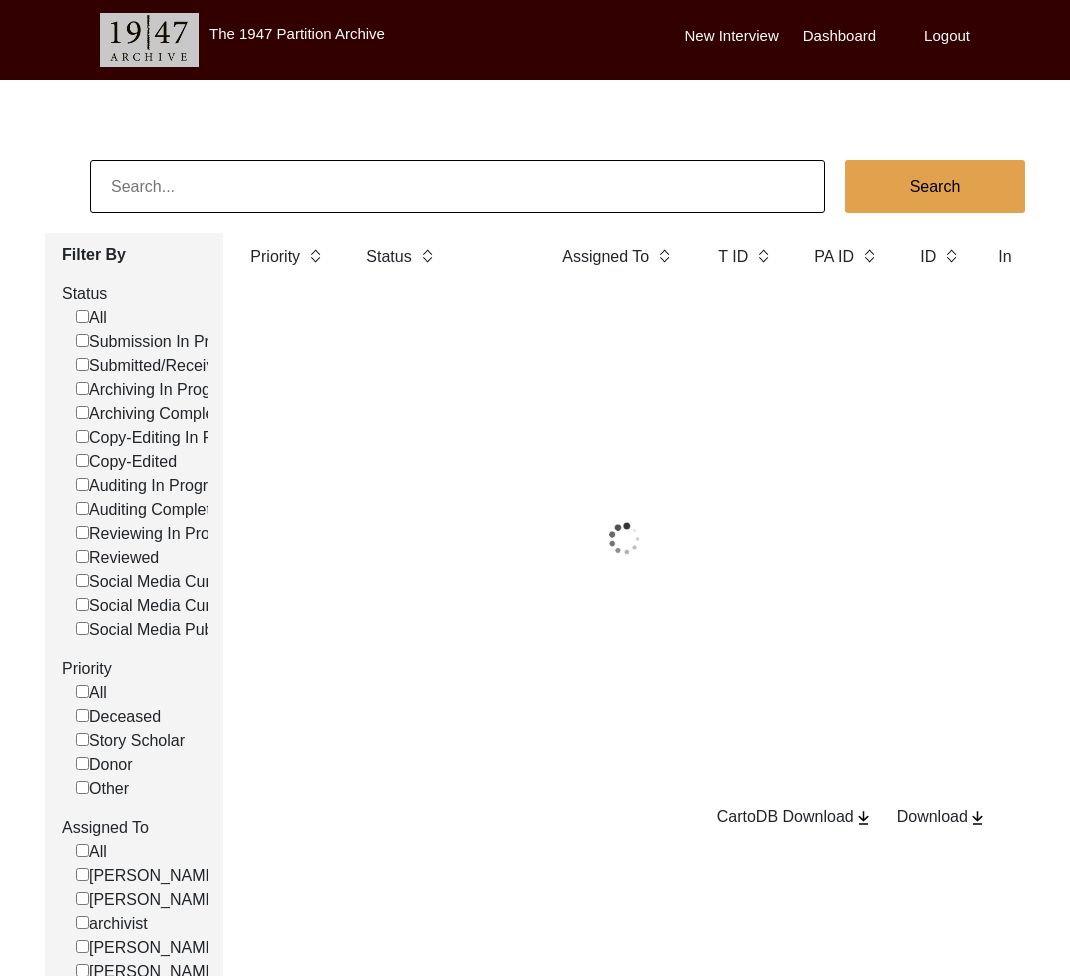 click 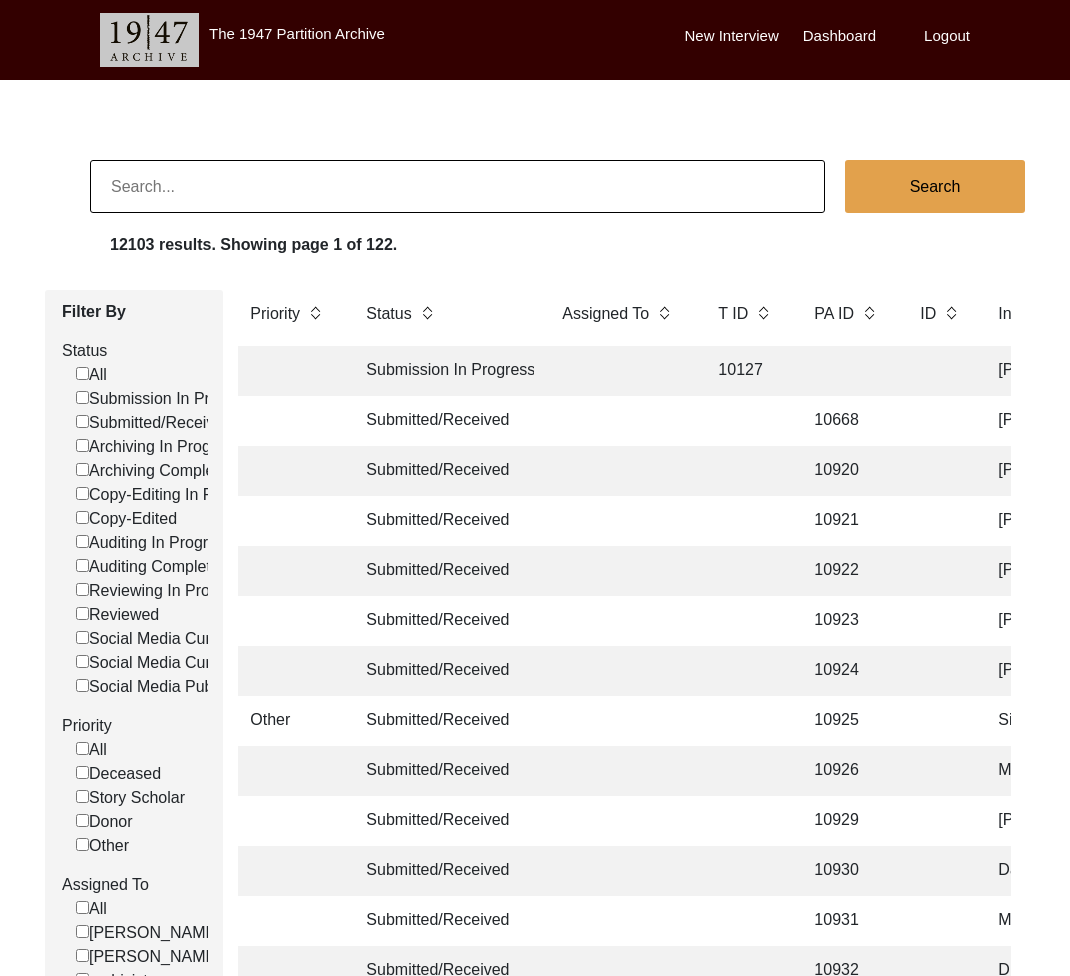 click 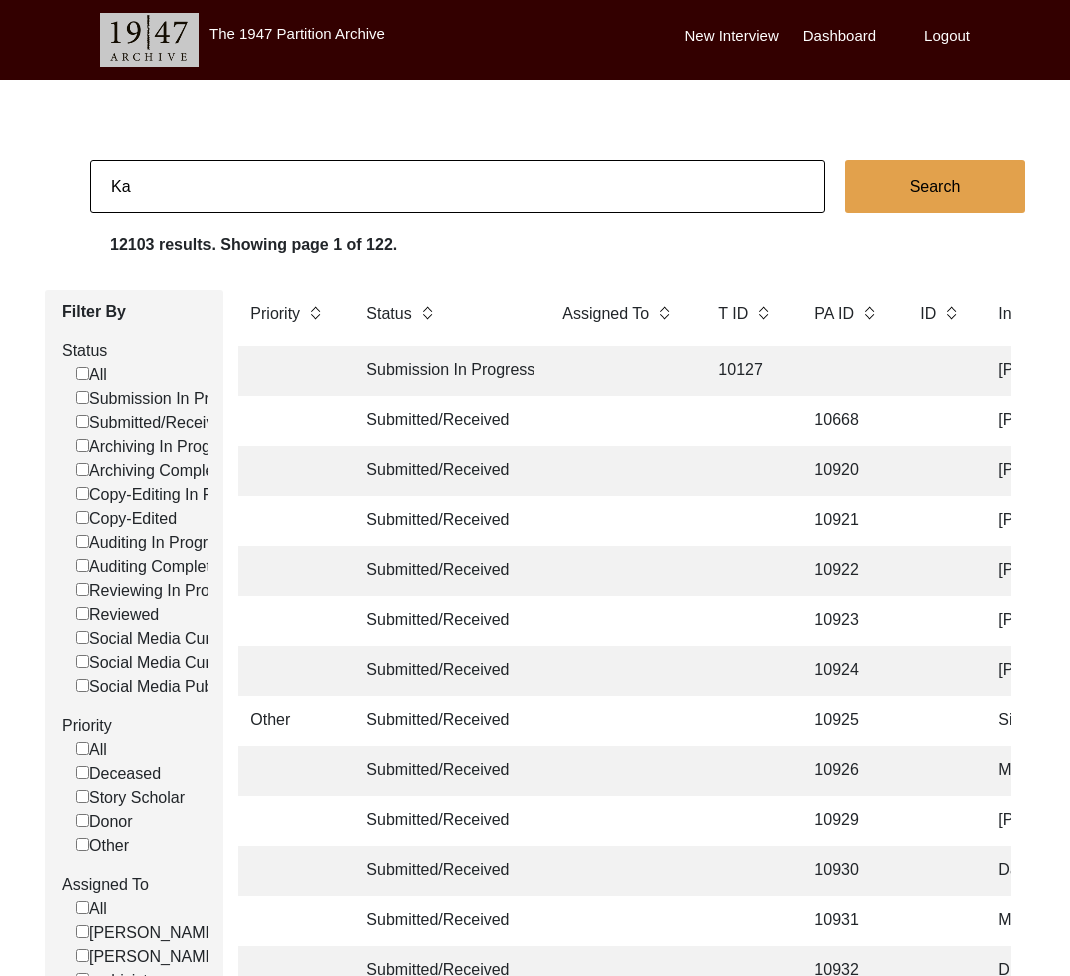 type on "[PERSON_NAME]" 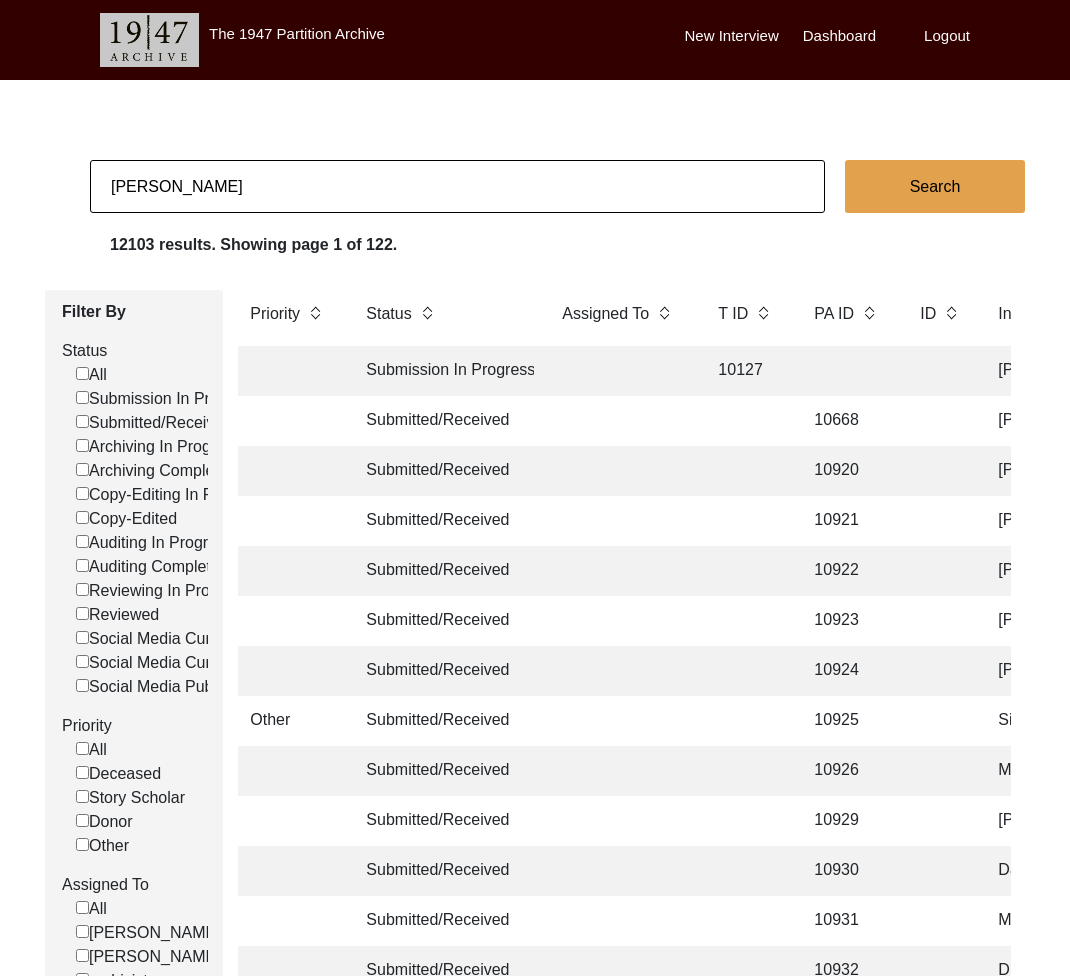 checkbox on "false" 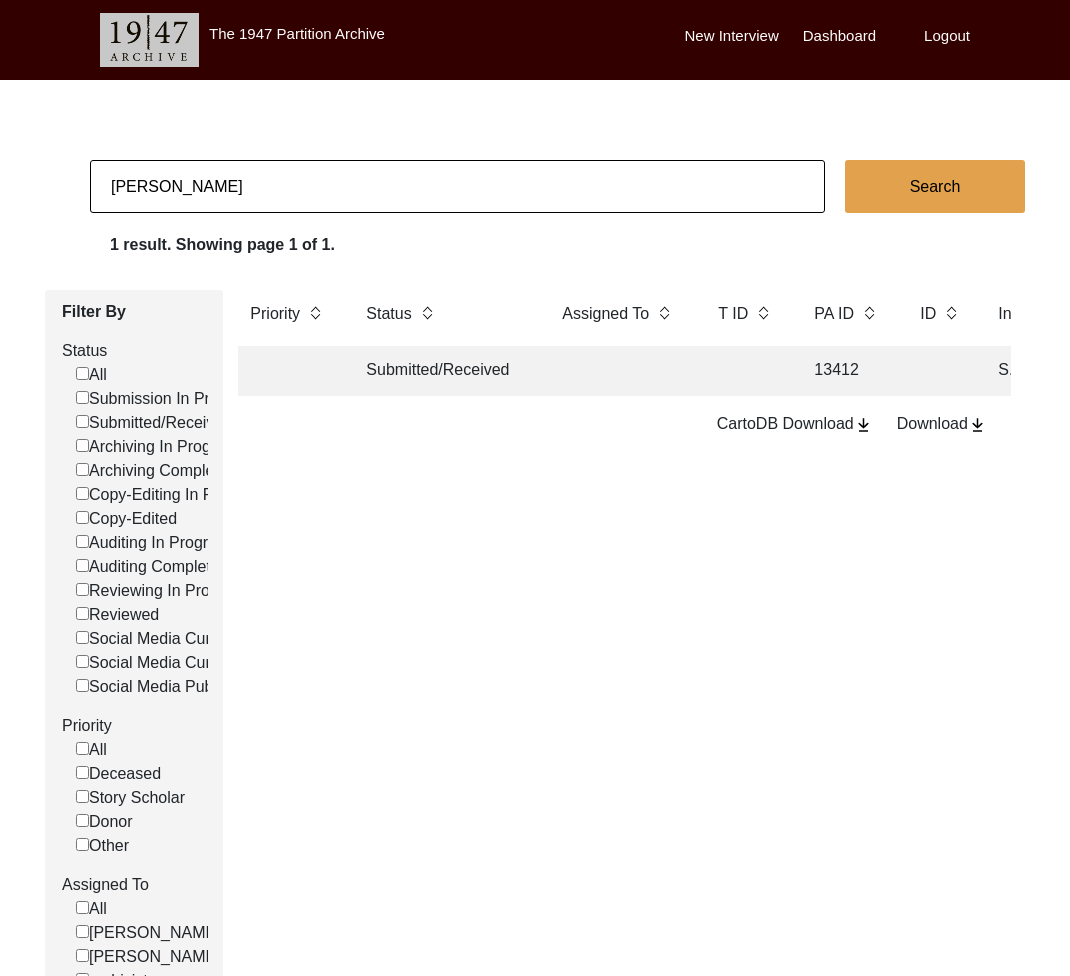 click on "Submitted/Received" 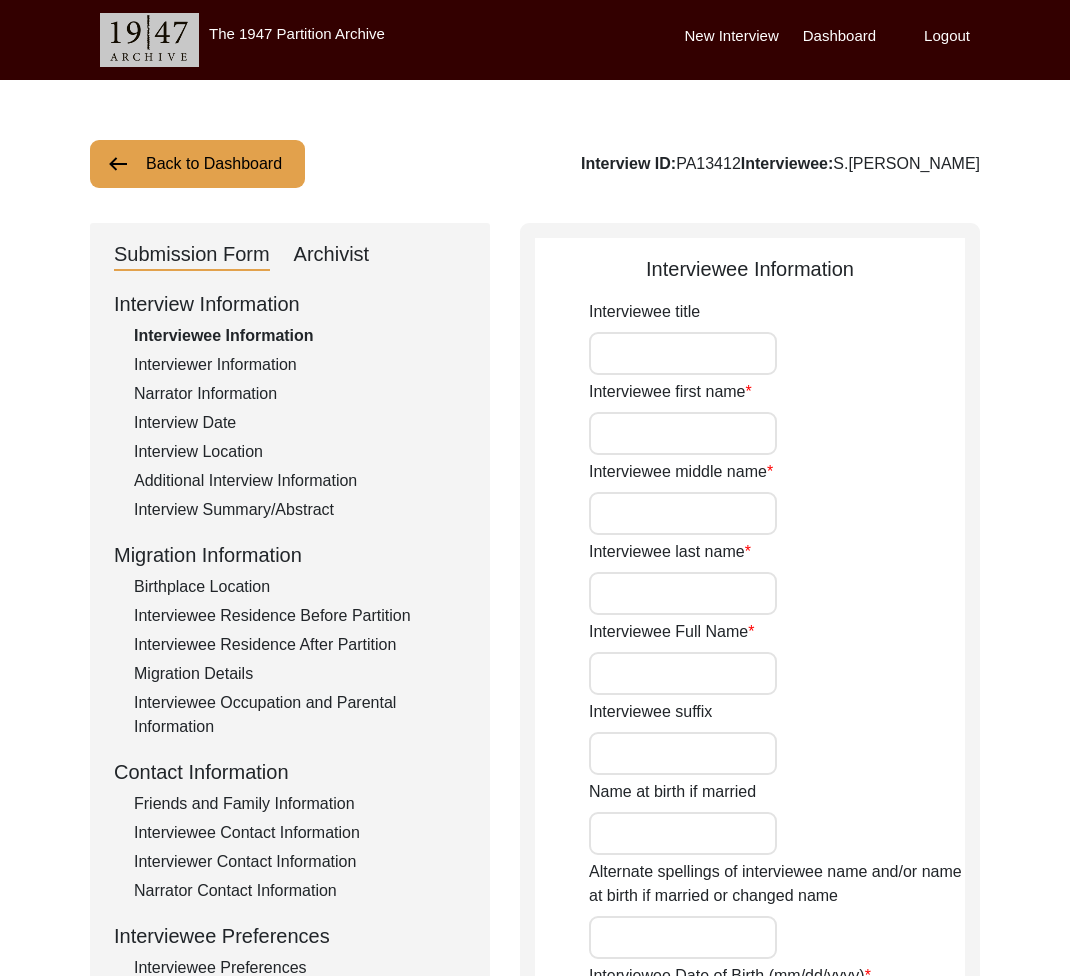 type on "Sardar" 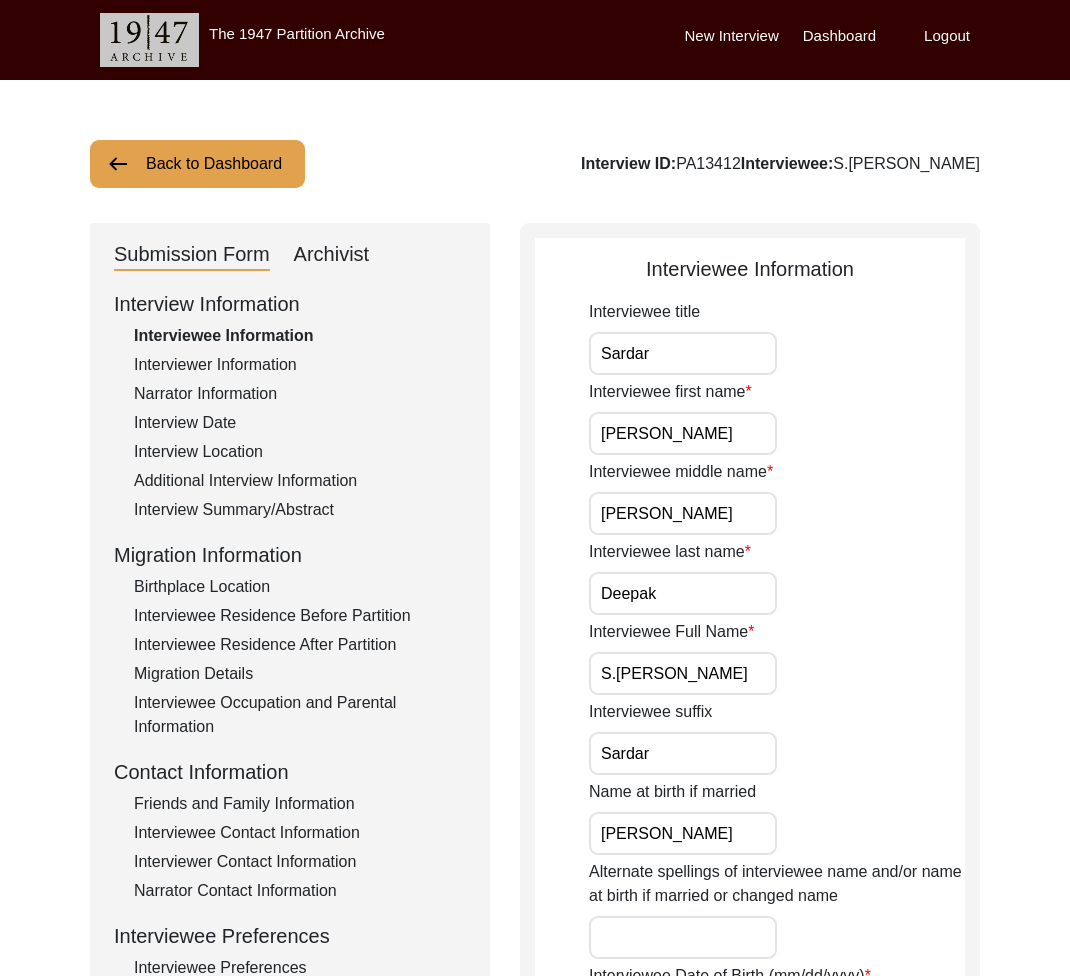 click on "Interviewee Information" 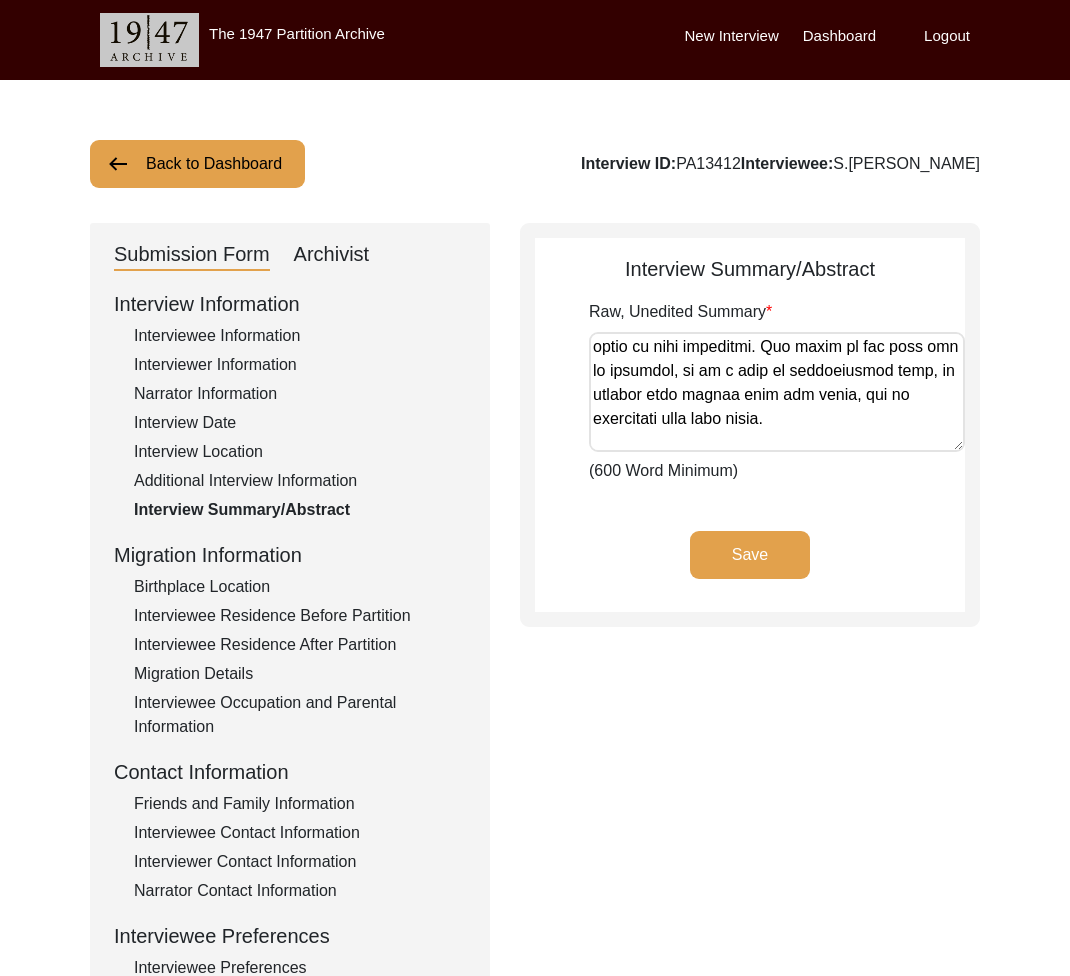 scroll, scrollTop: 0, scrollLeft: 0, axis: both 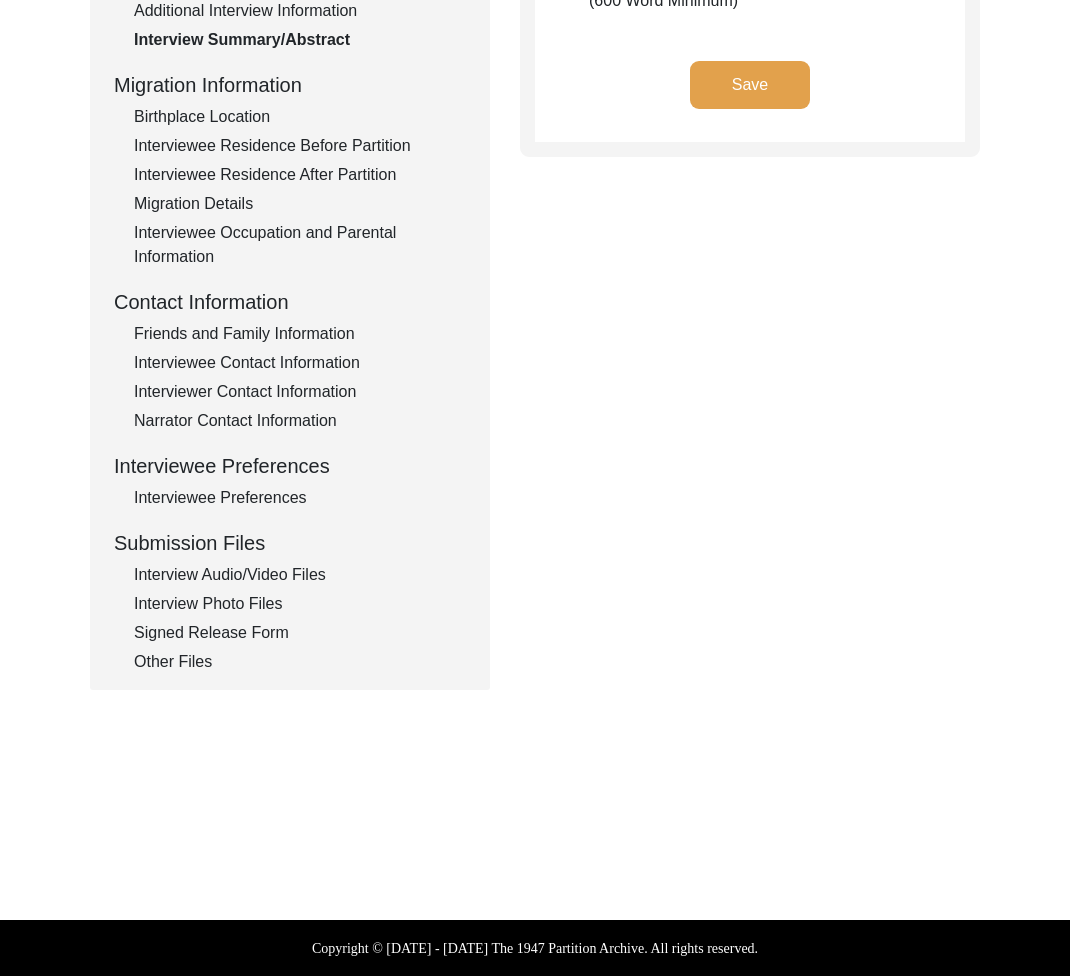 click on "Interview Audio/Video Files" 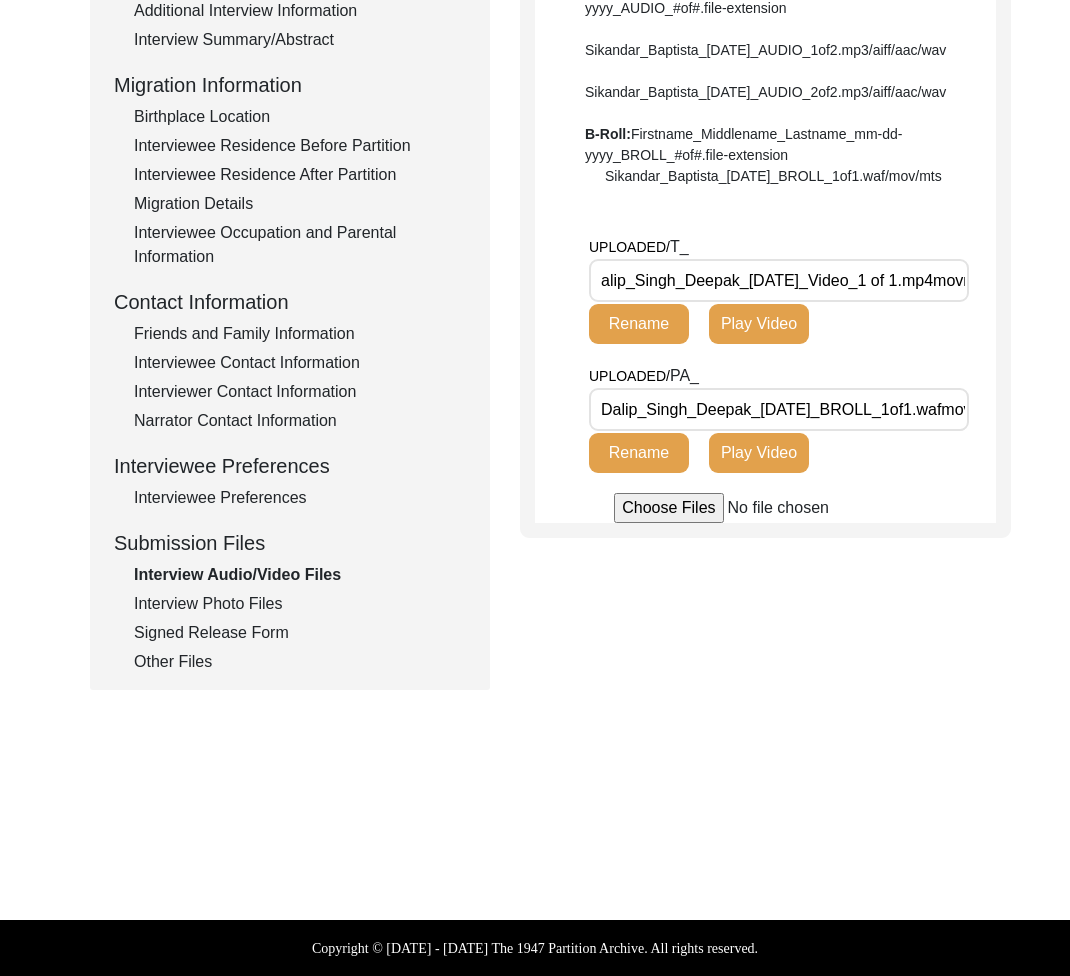 click on "Signed Release Form" 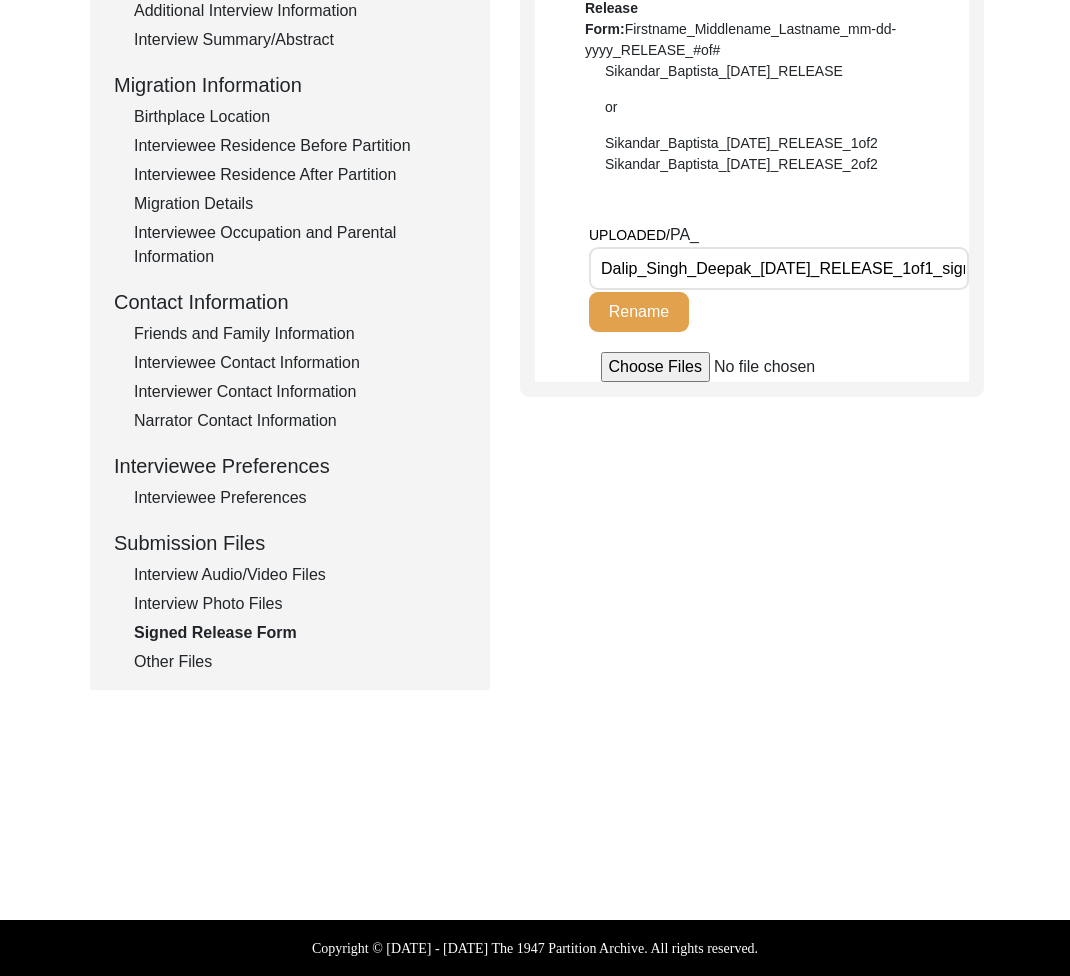 scroll, scrollTop: 0, scrollLeft: 82, axis: horizontal 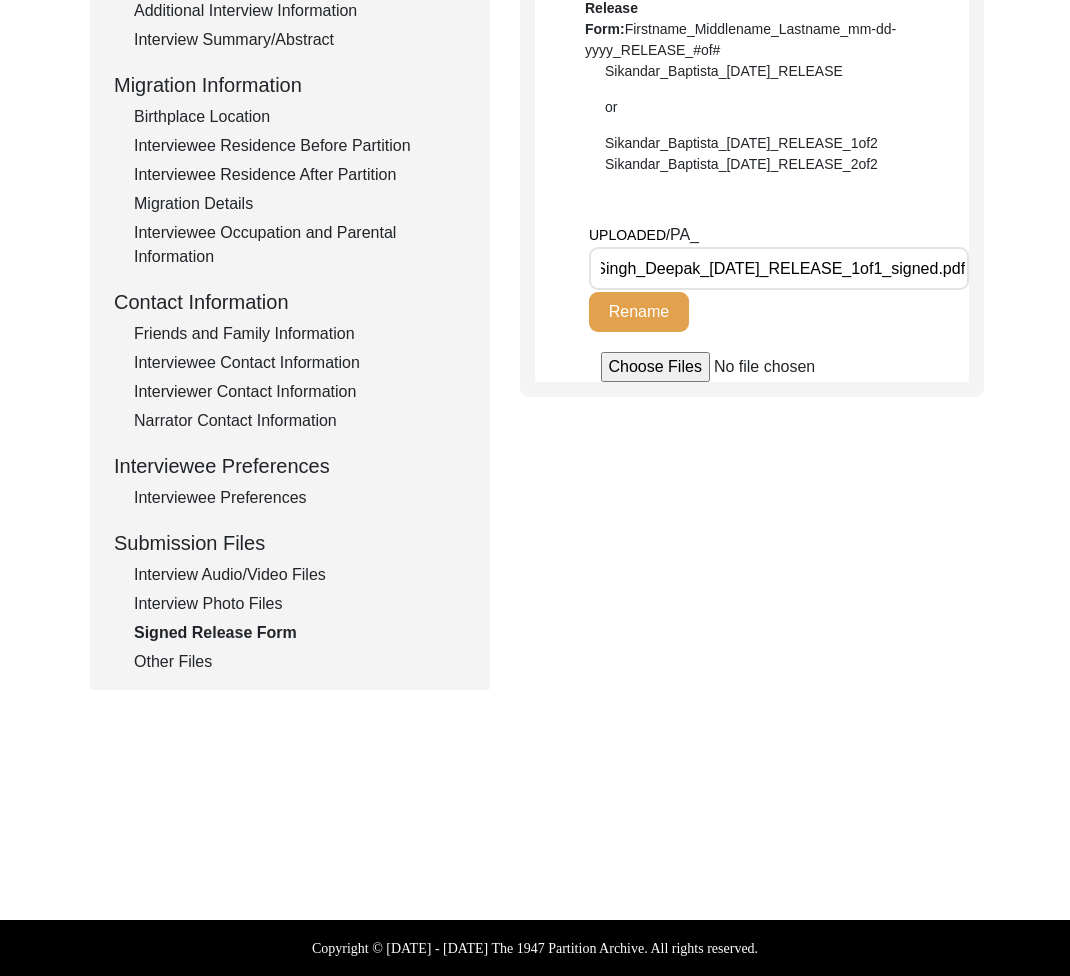 click on "Interview Audio/Video Files" 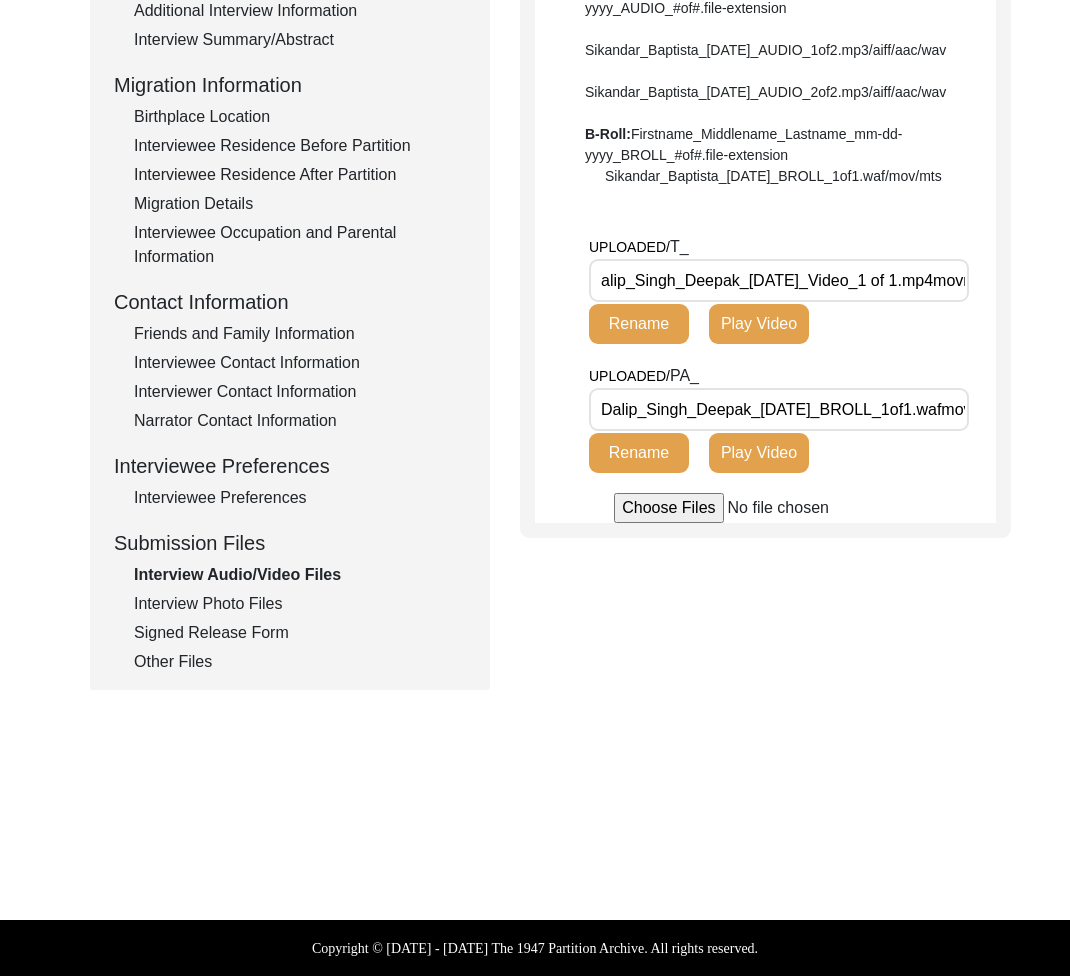 scroll, scrollTop: 0, scrollLeft: 99, axis: horizontal 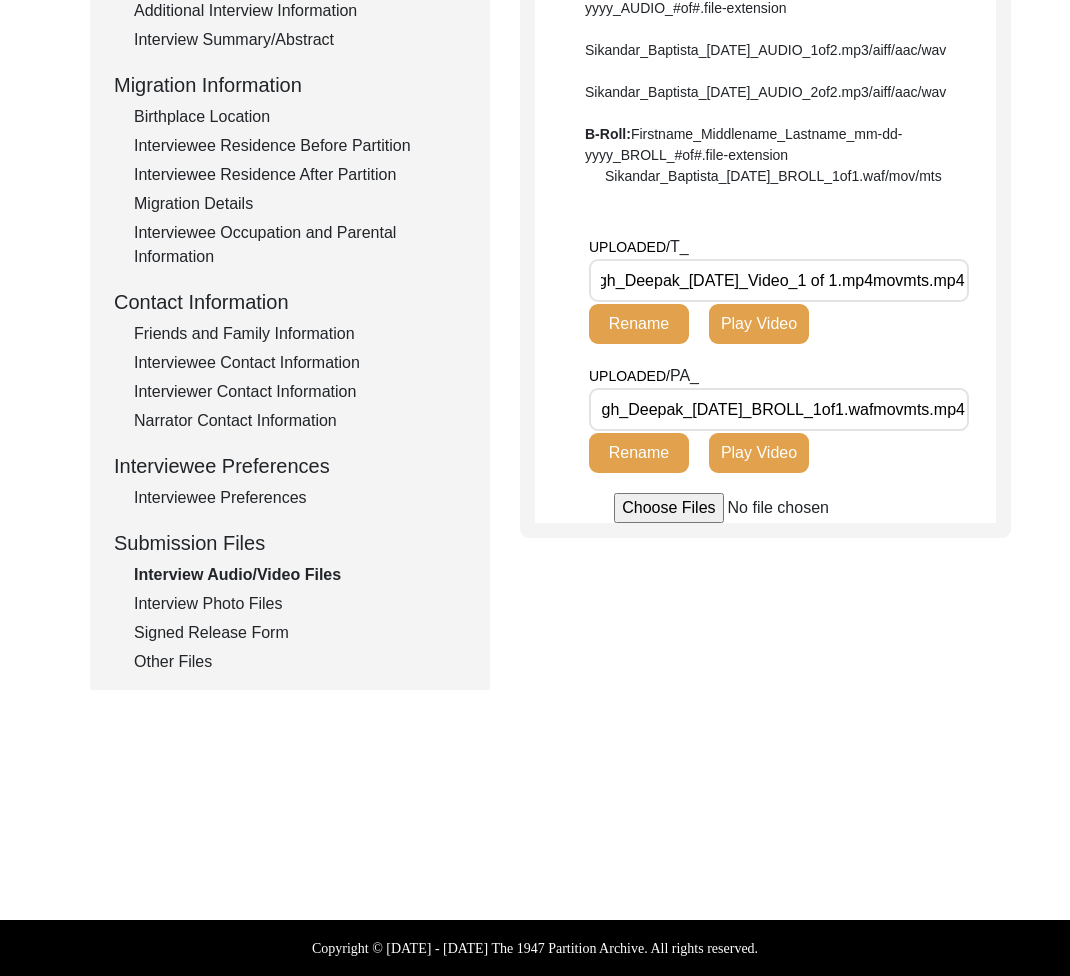 click on "Interview Photo Files" 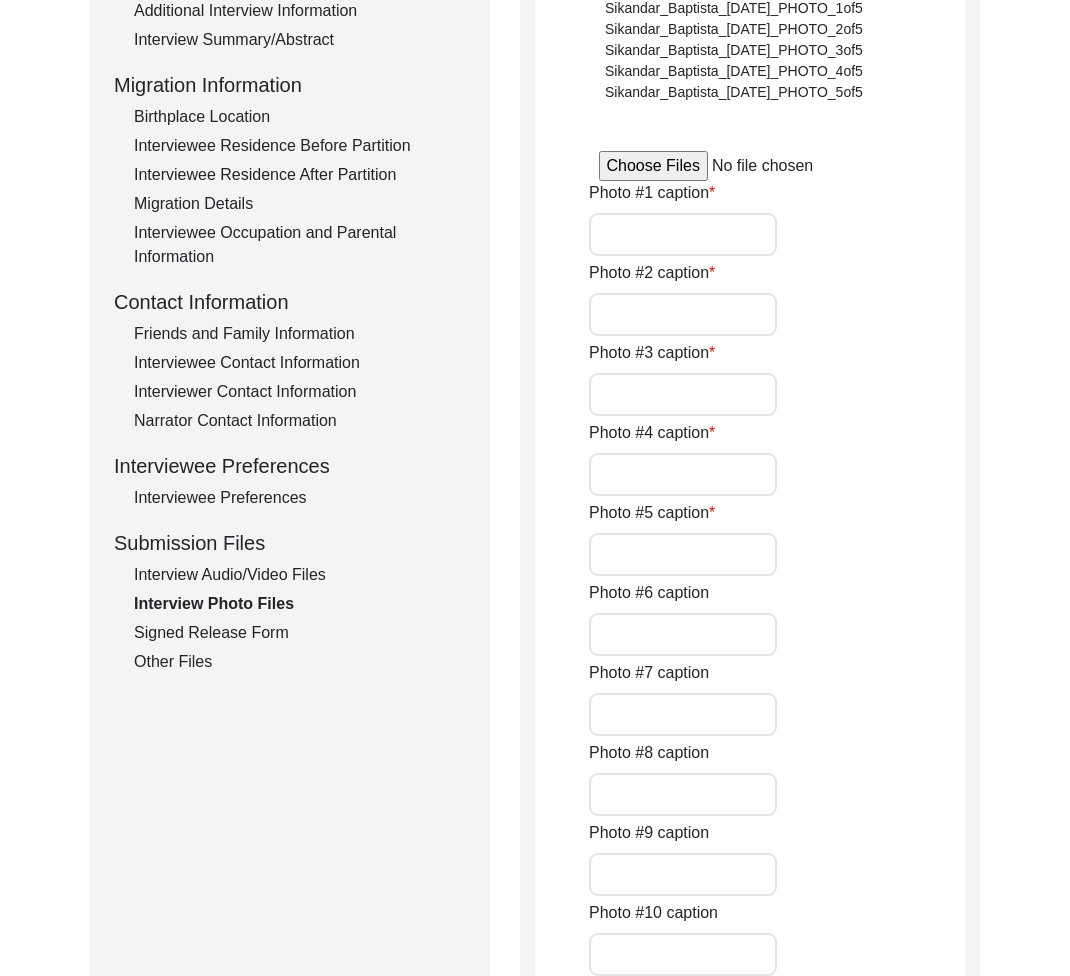 type on "S. [PERSON_NAME] holding the only known photograph of his late brother, S. [PERSON_NAME], who was killed in the Kabaili Raids. He discovered it by chance at Piyara Photographs, [PERSON_NAME], [GEOGRAPHIC_DATA], while searching for his brother’s memories" 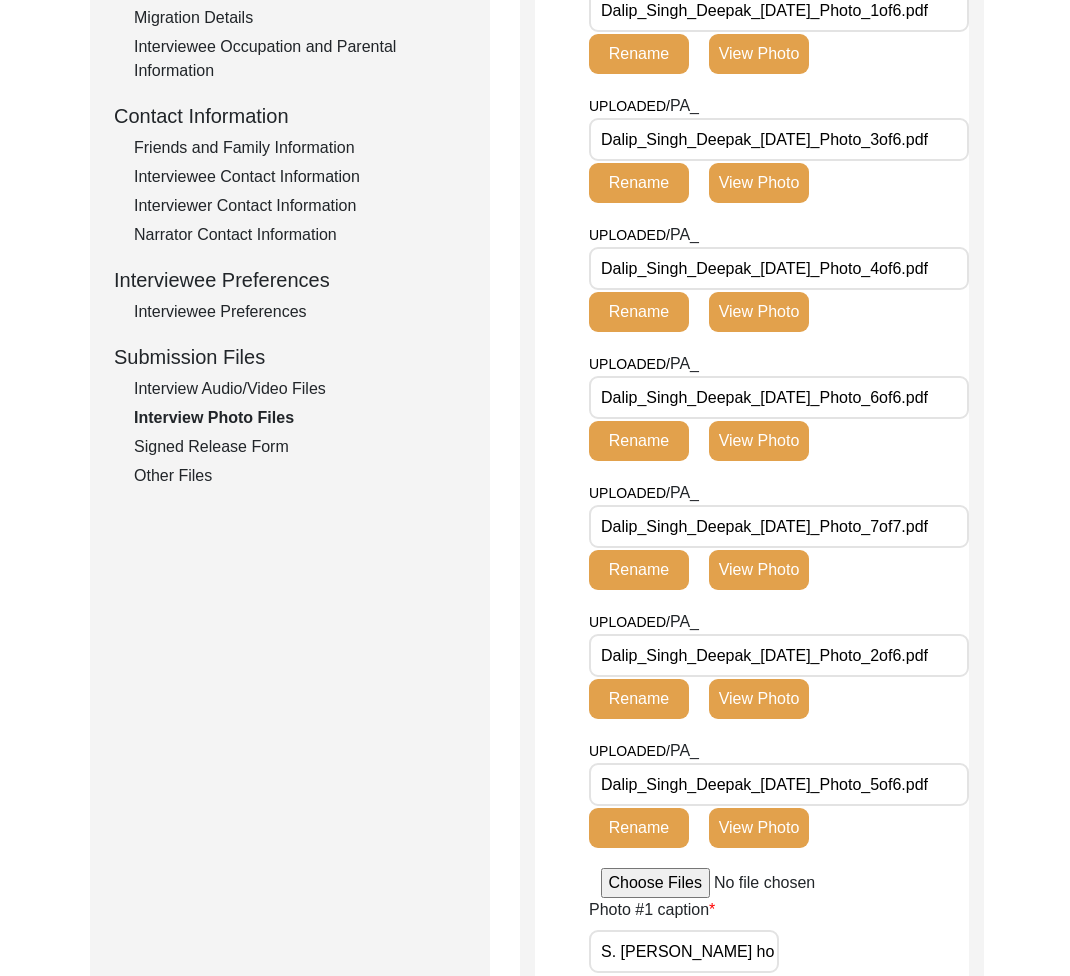 scroll, scrollTop: 506, scrollLeft: 0, axis: vertical 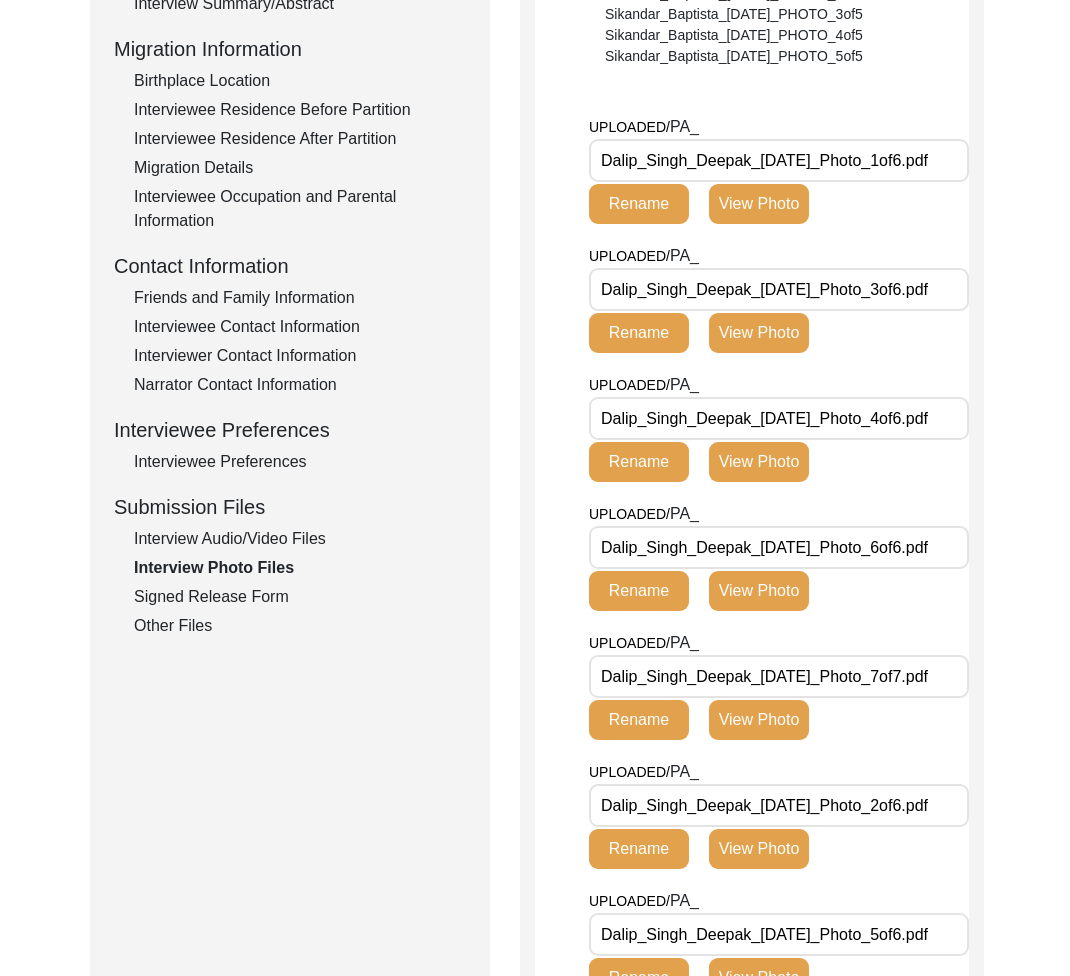 click on "Signed Release Form" 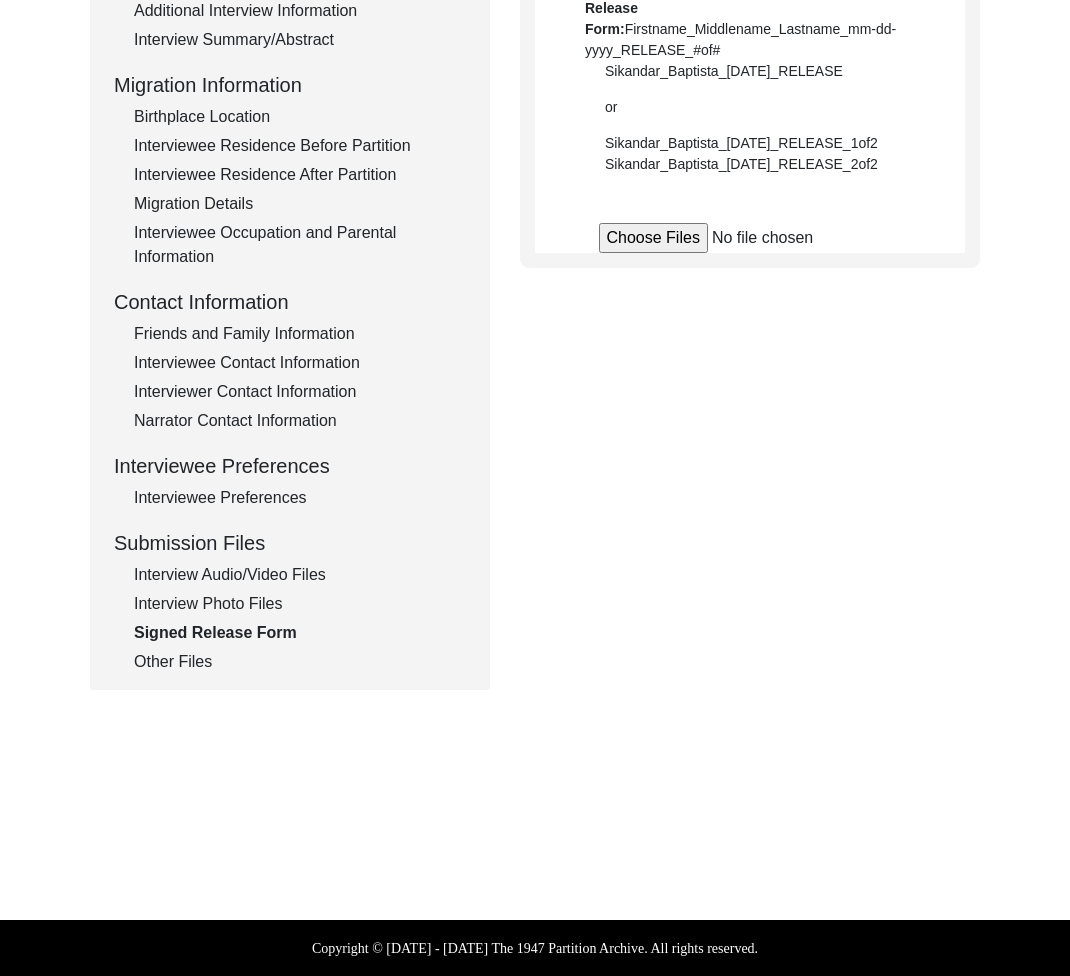 scroll, scrollTop: 470, scrollLeft: 0, axis: vertical 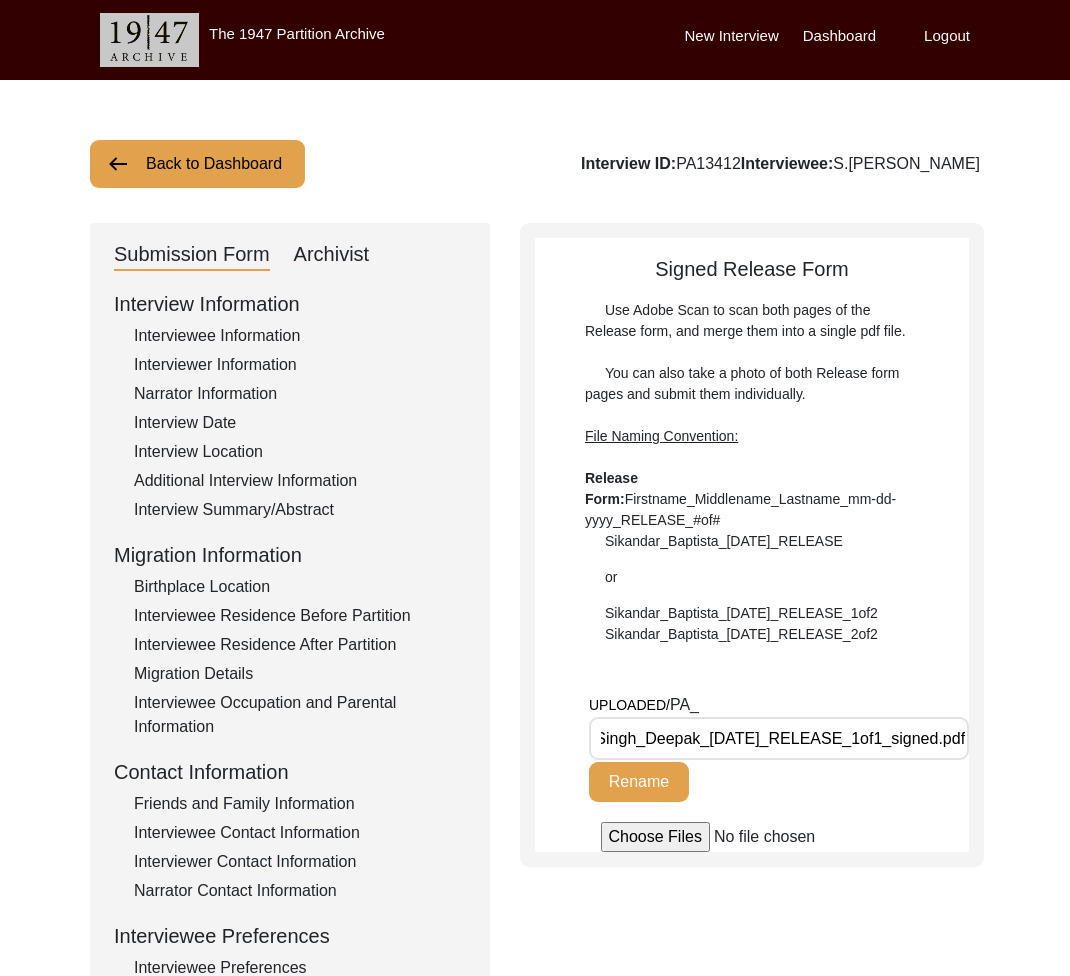 click on "Back to Dashboard" 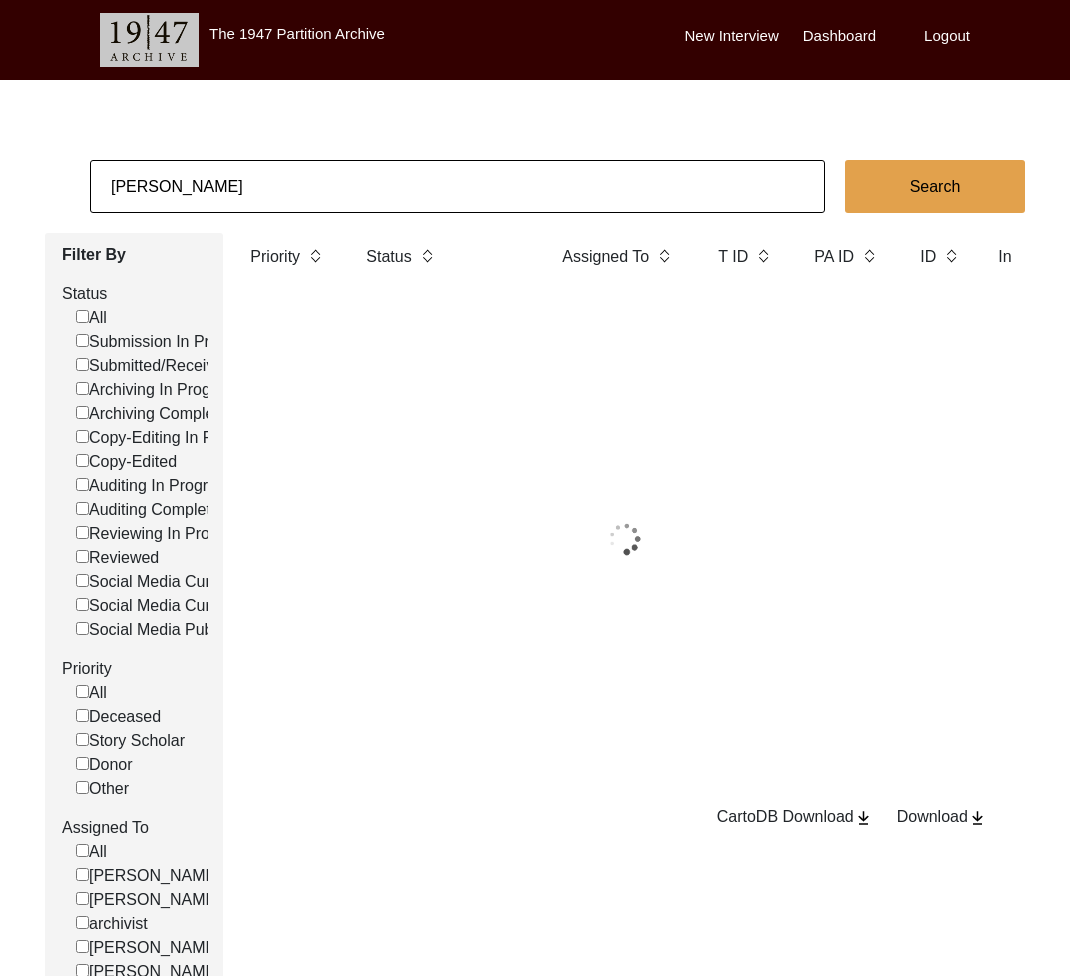click on "[PERSON_NAME]" 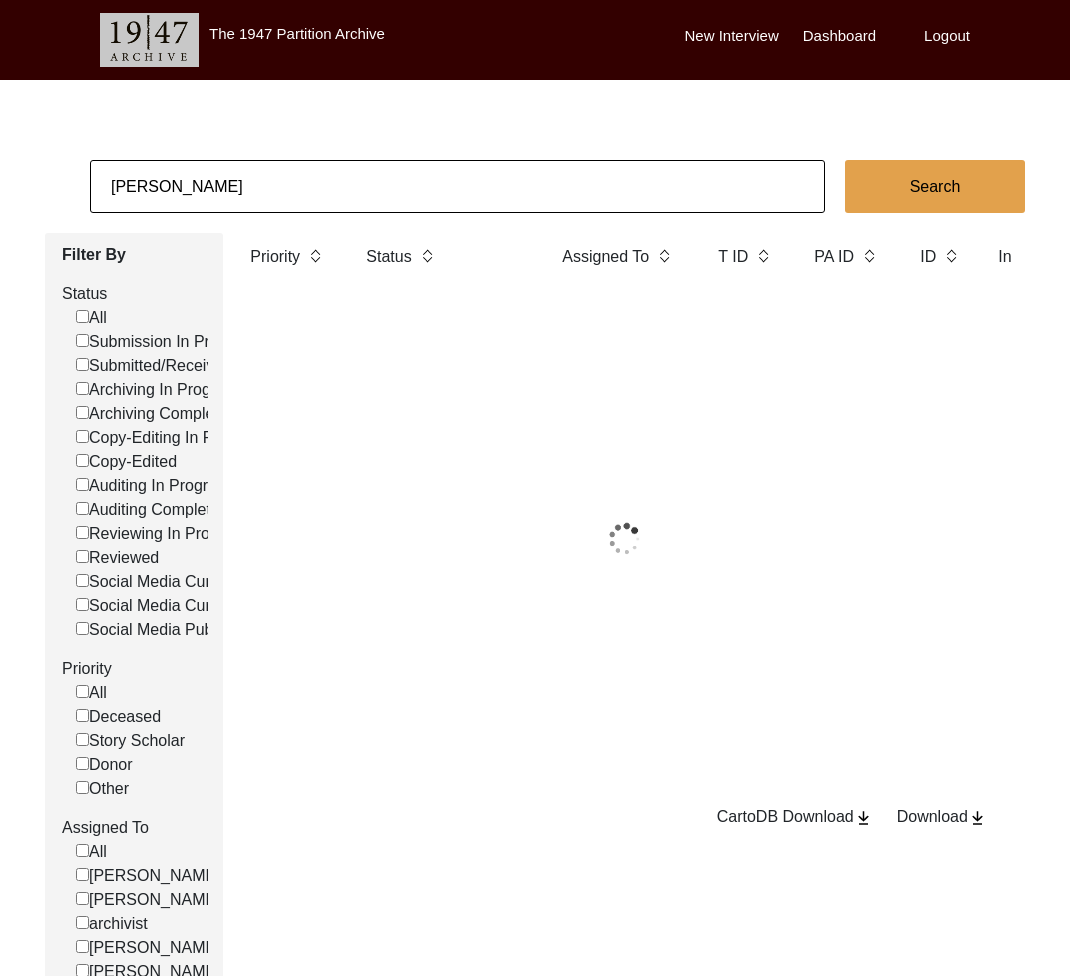 click on "[PERSON_NAME]" 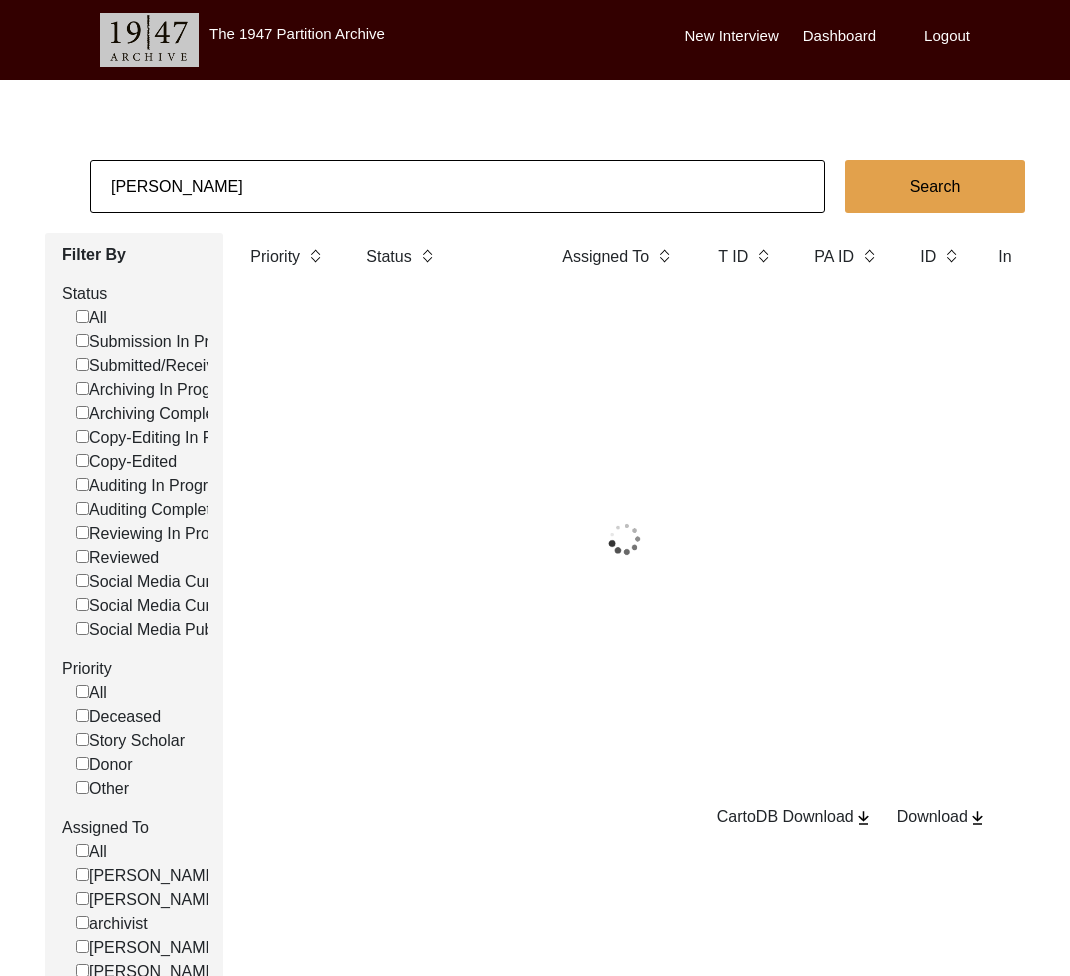 click on "[PERSON_NAME]" 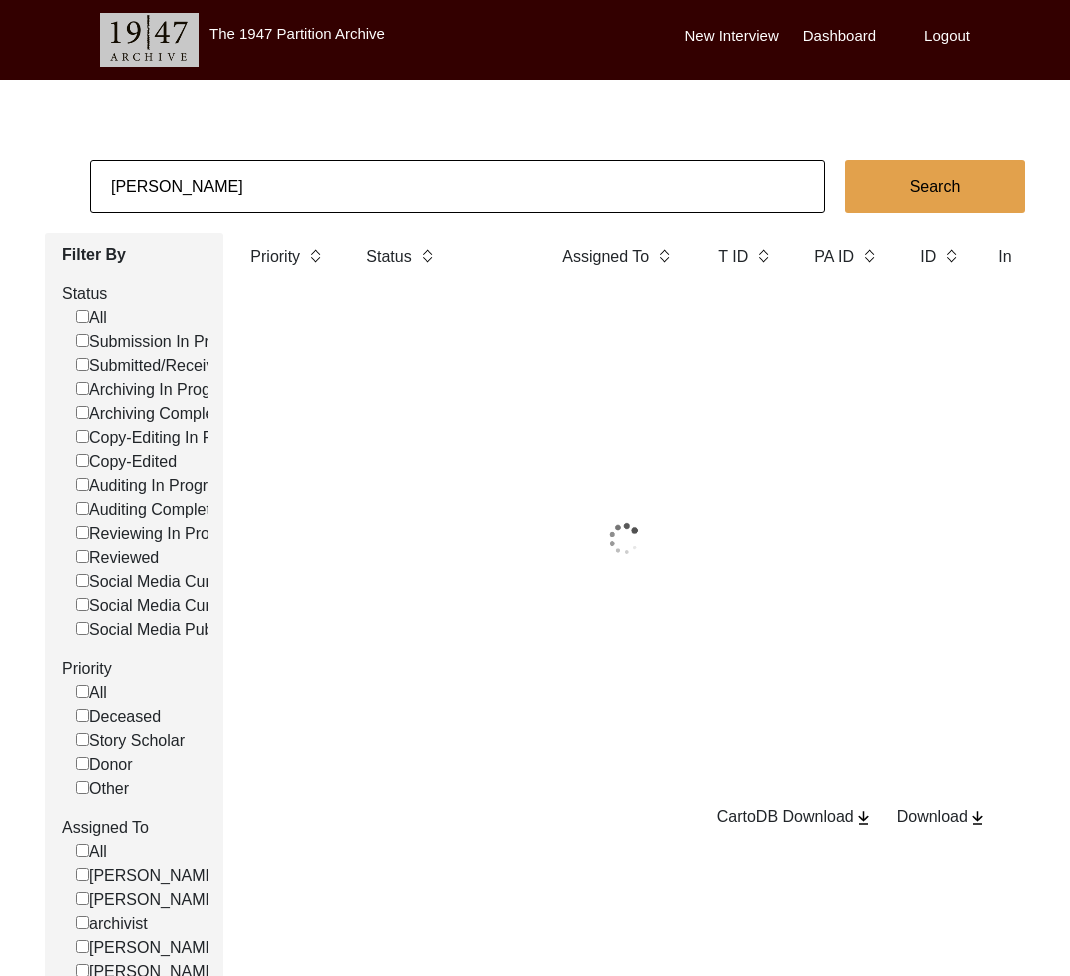 paste on "[PERSON_NAME]" 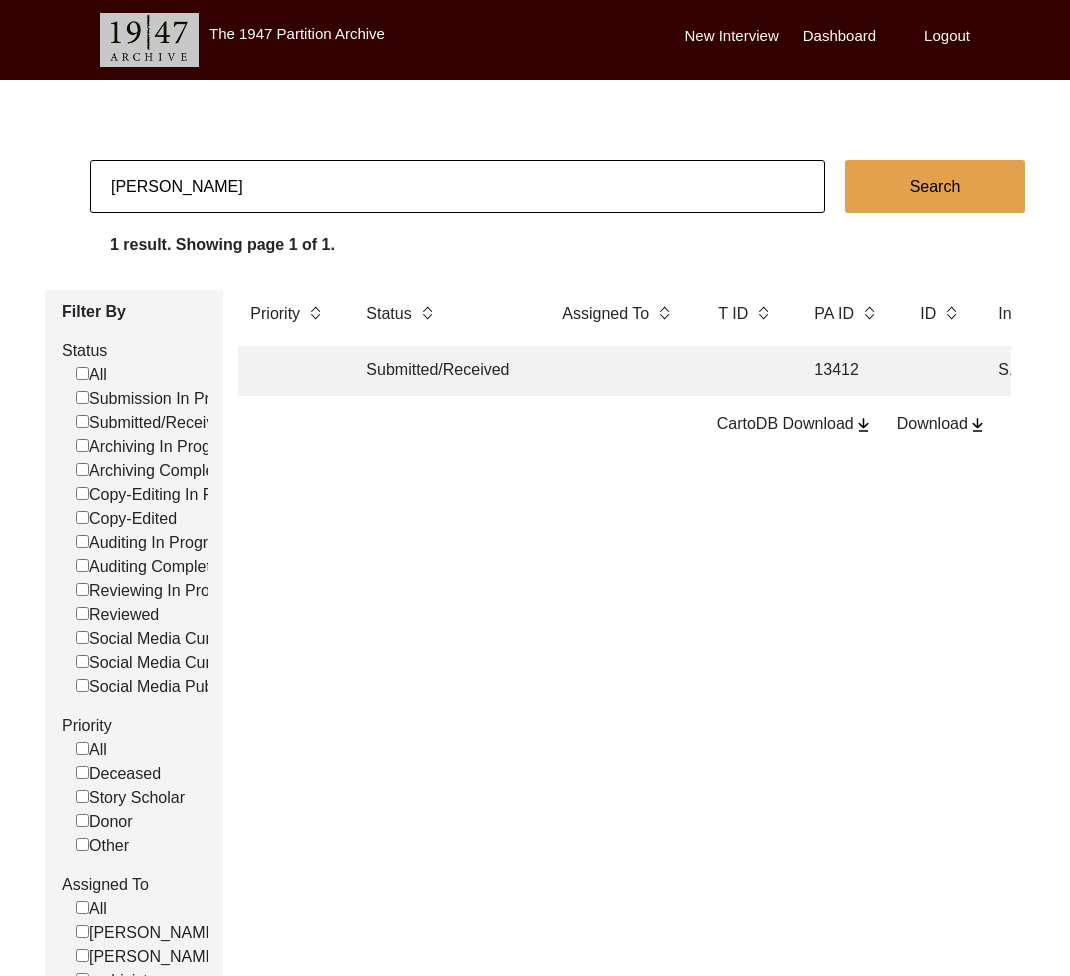 type on "[PERSON_NAME]" 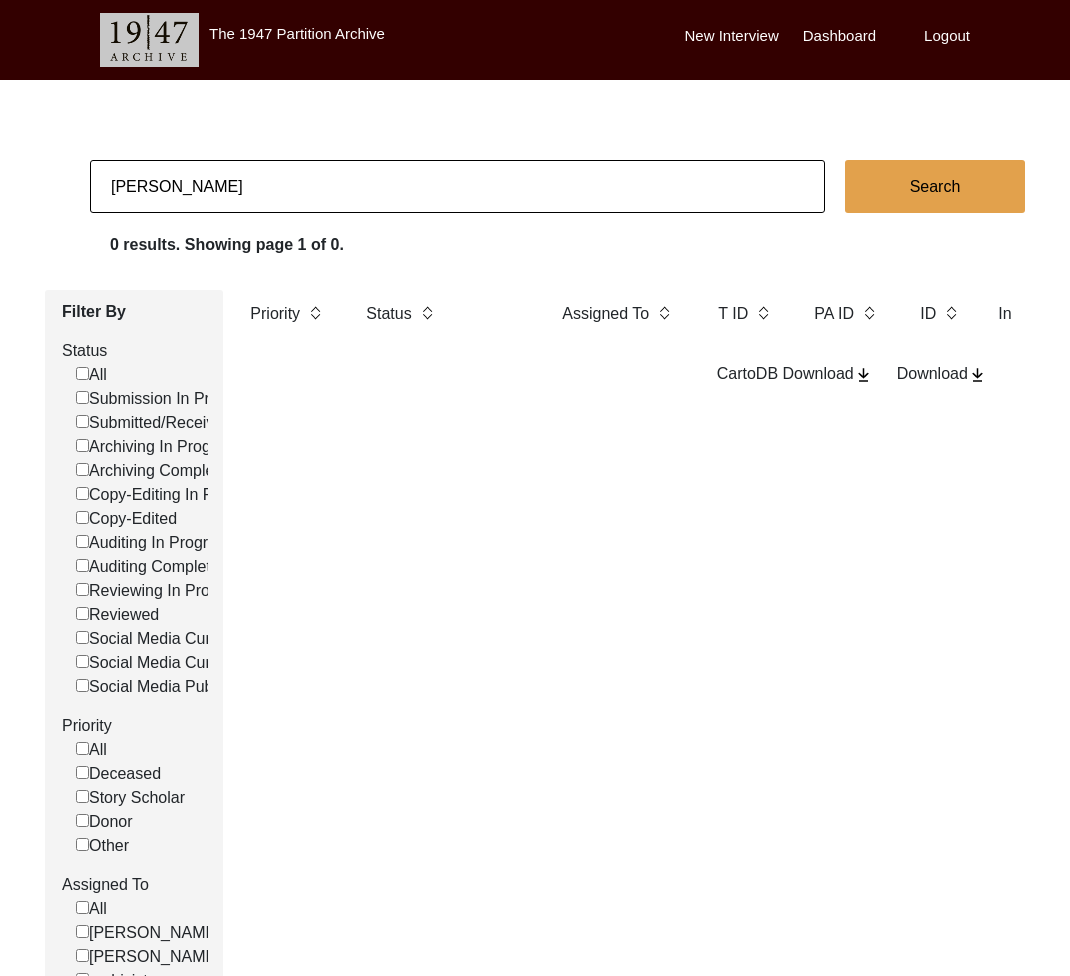 click on "[PERSON_NAME]" 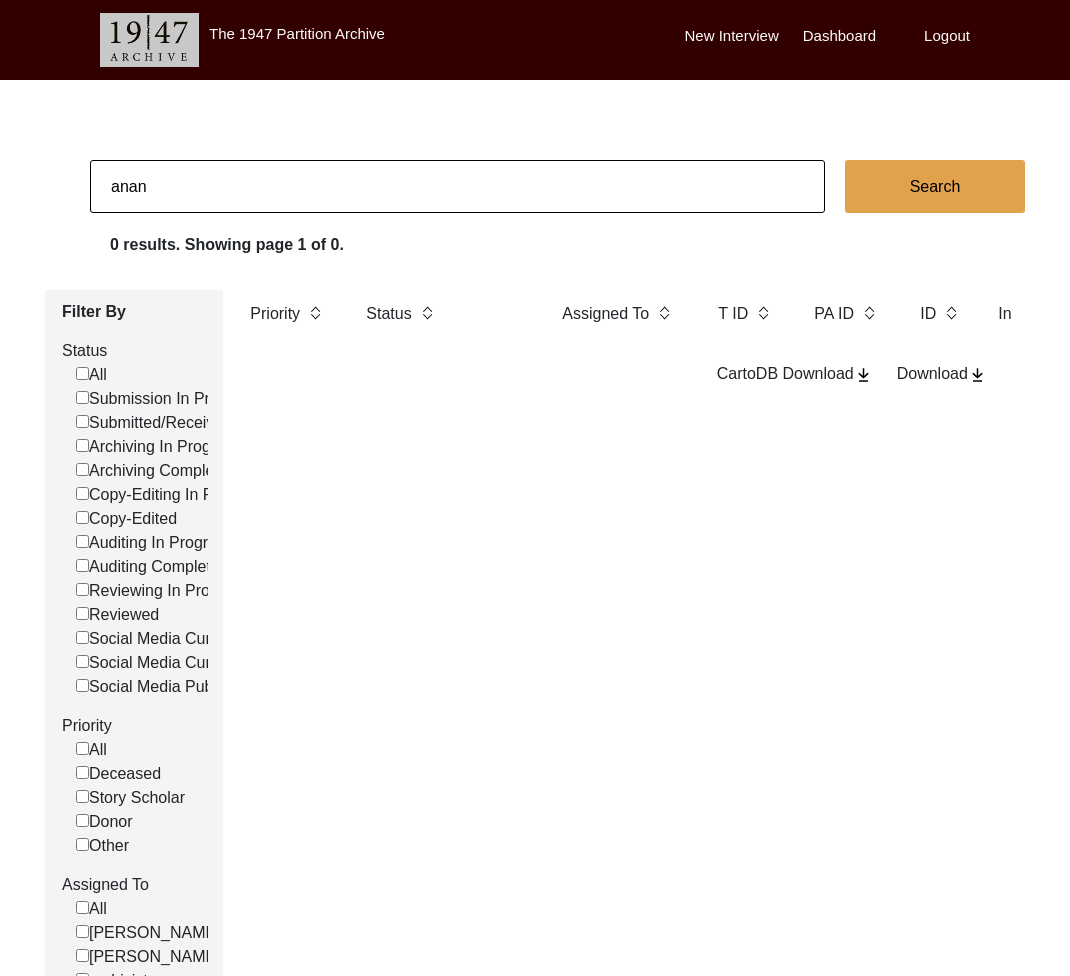 type on "[PERSON_NAME]" 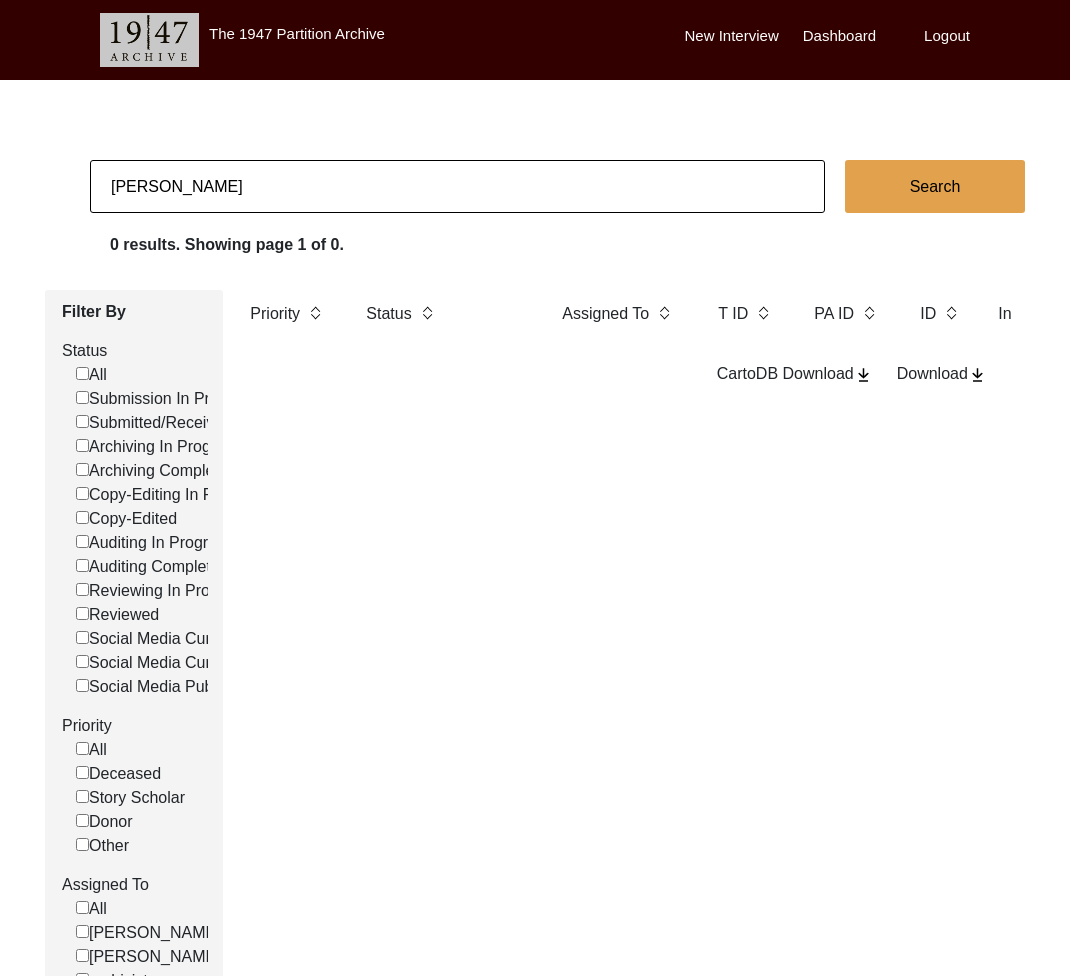 checkbox on "false" 